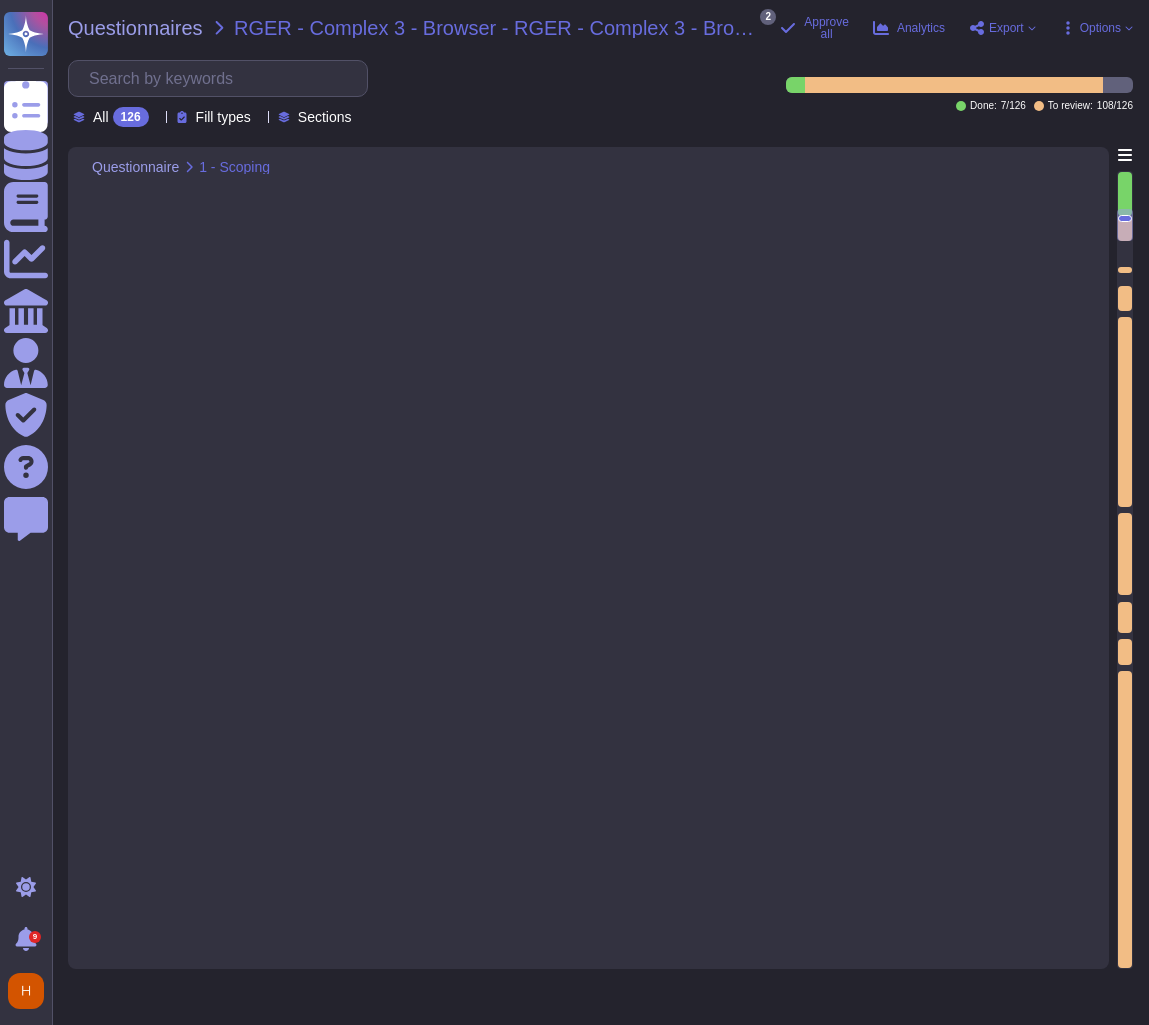 scroll, scrollTop: 0, scrollLeft: 0, axis: both 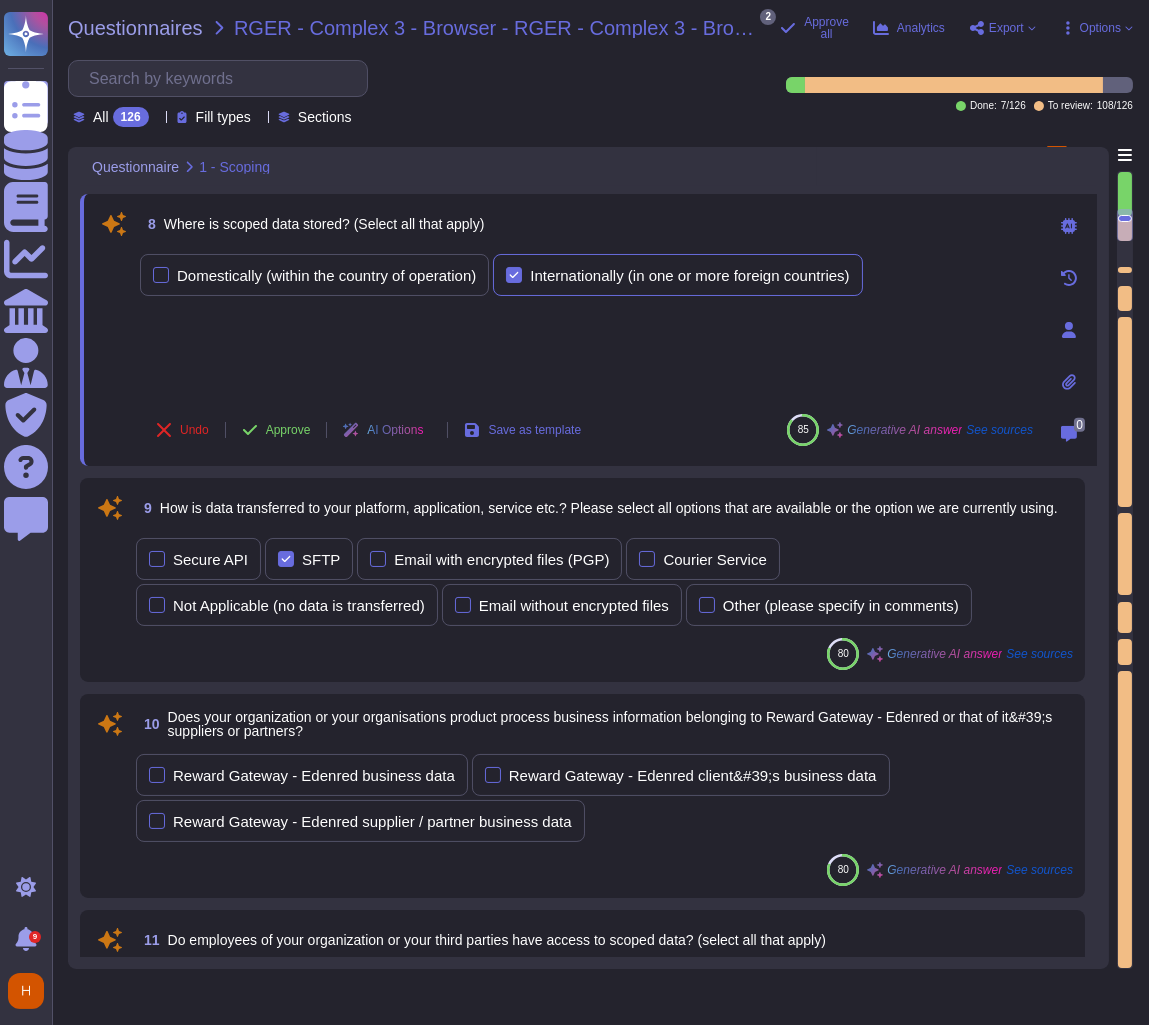 click on "Internationally (in one or more foreign countries)" at bounding box center [677, 275] 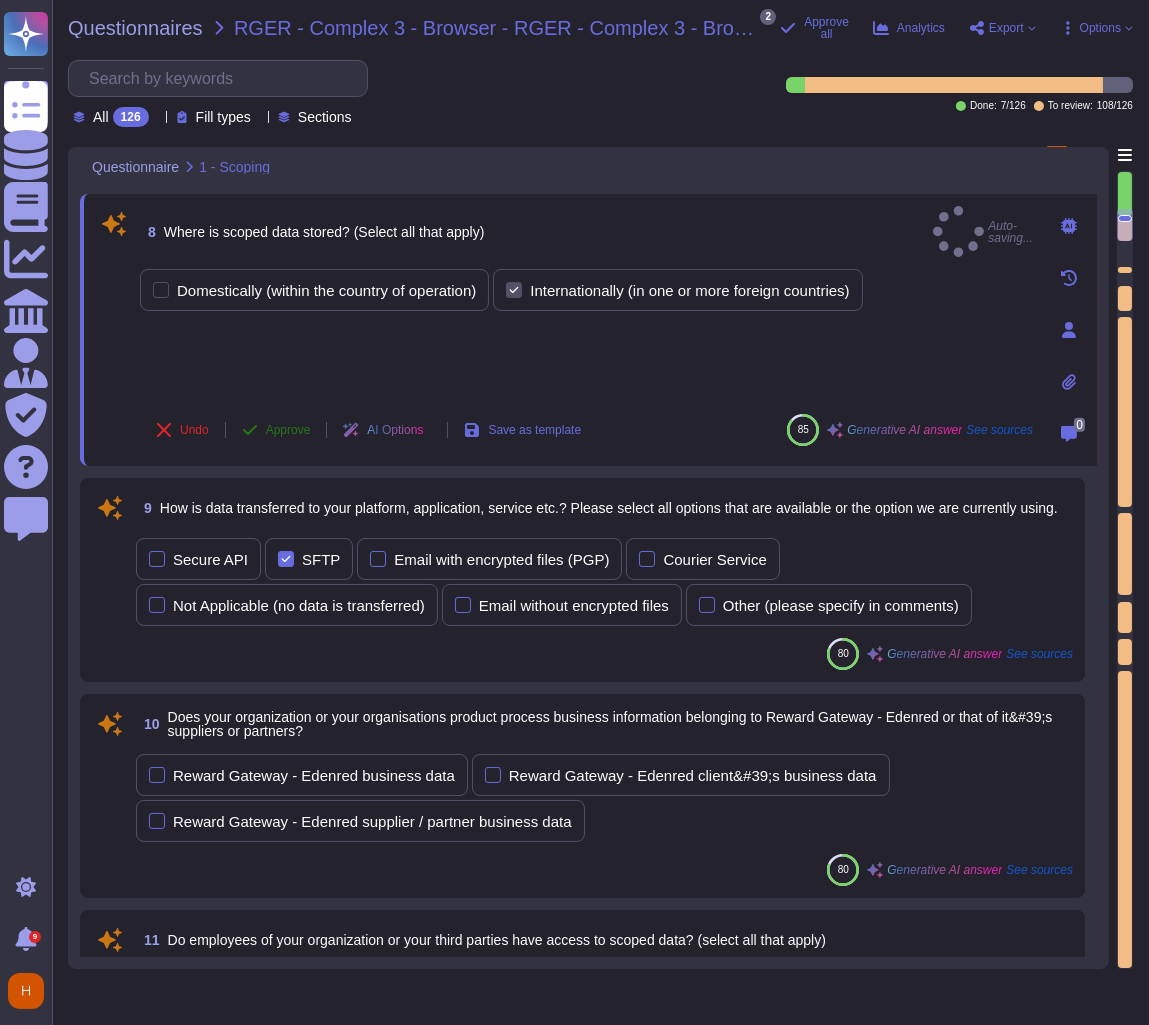 click on "Approve" at bounding box center (276, 430) 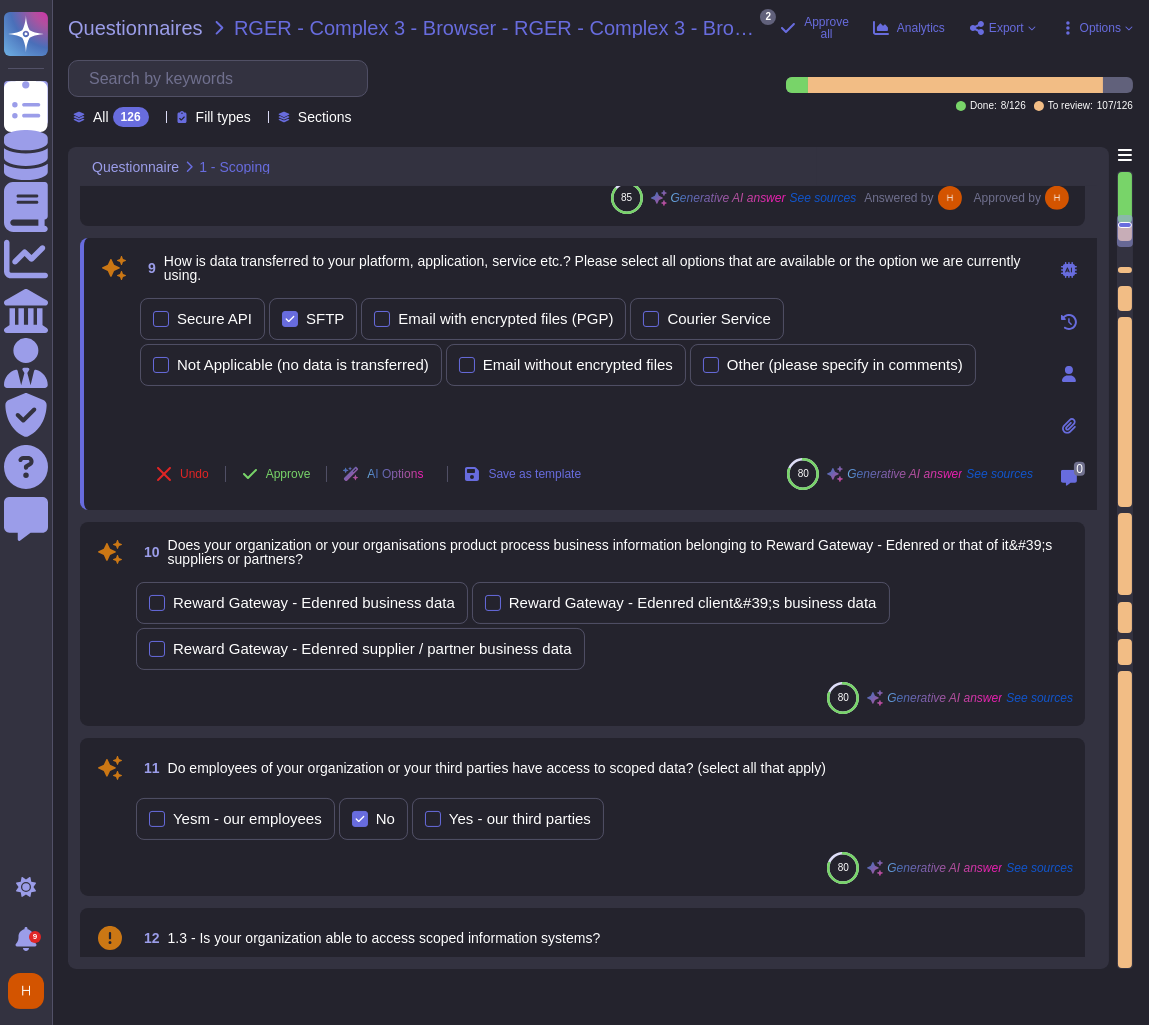 scroll, scrollTop: 2042, scrollLeft: 0, axis: vertical 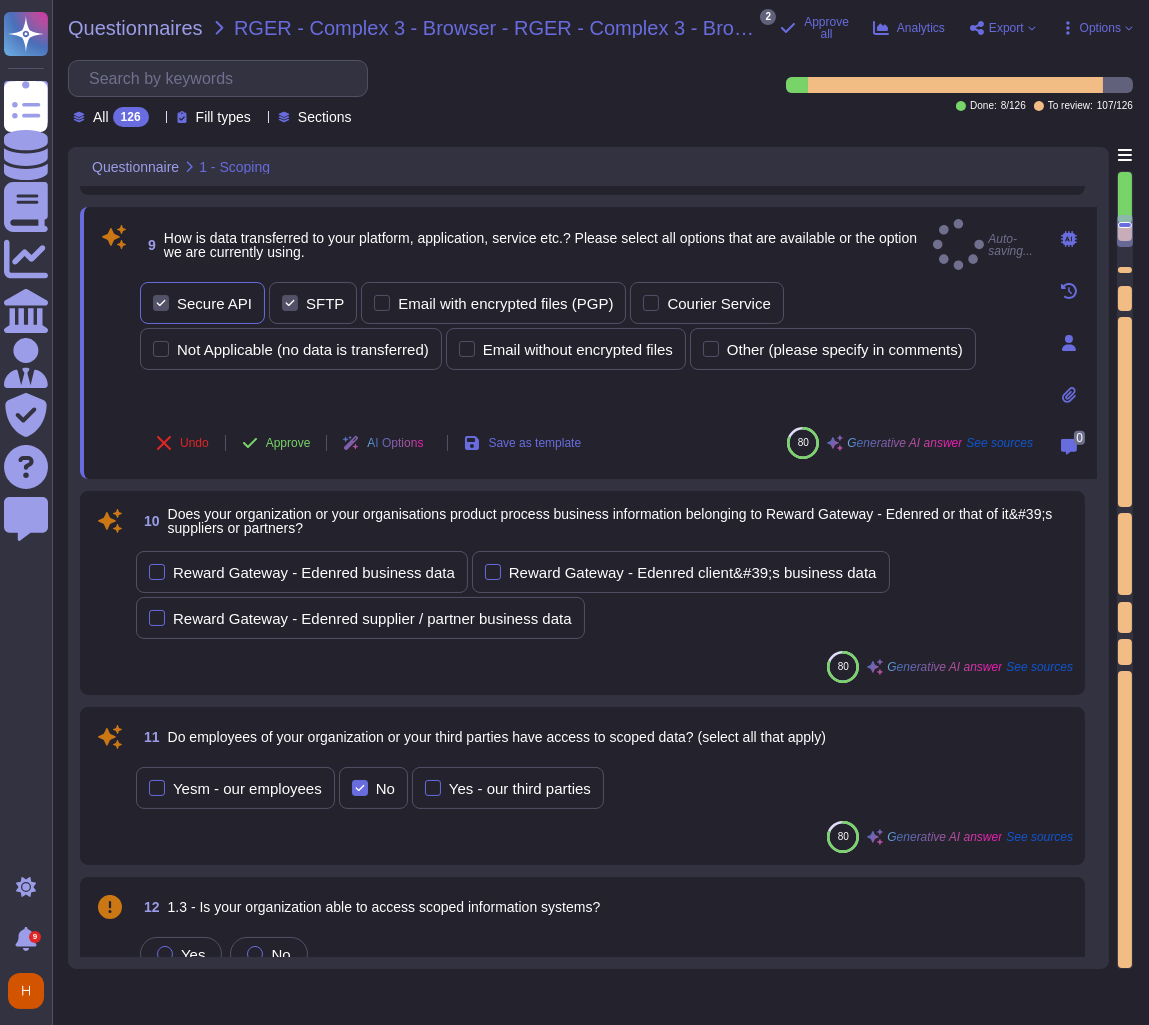 click on "Secure API" at bounding box center [214, 303] 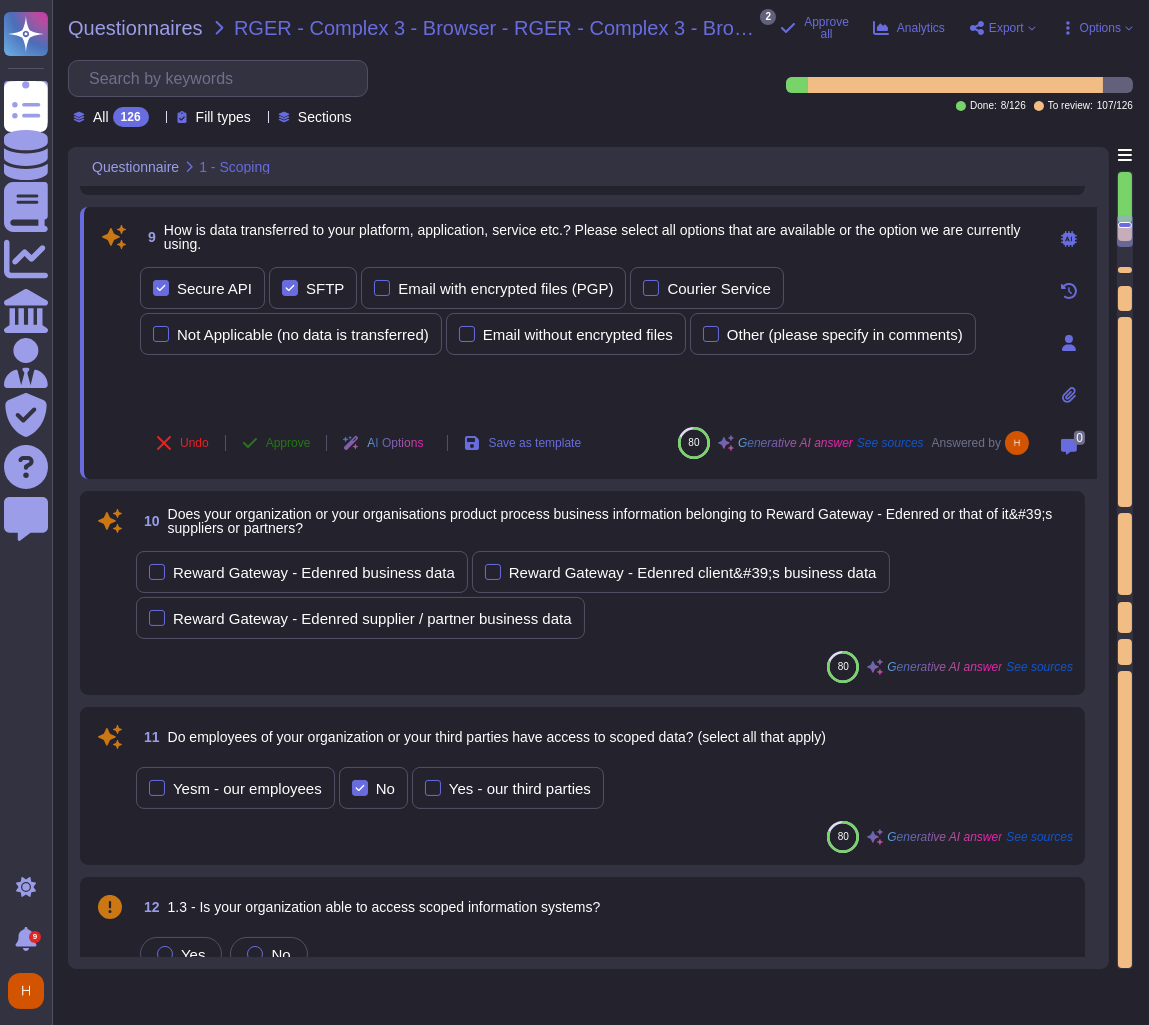 click on "Approve" at bounding box center (288, 443) 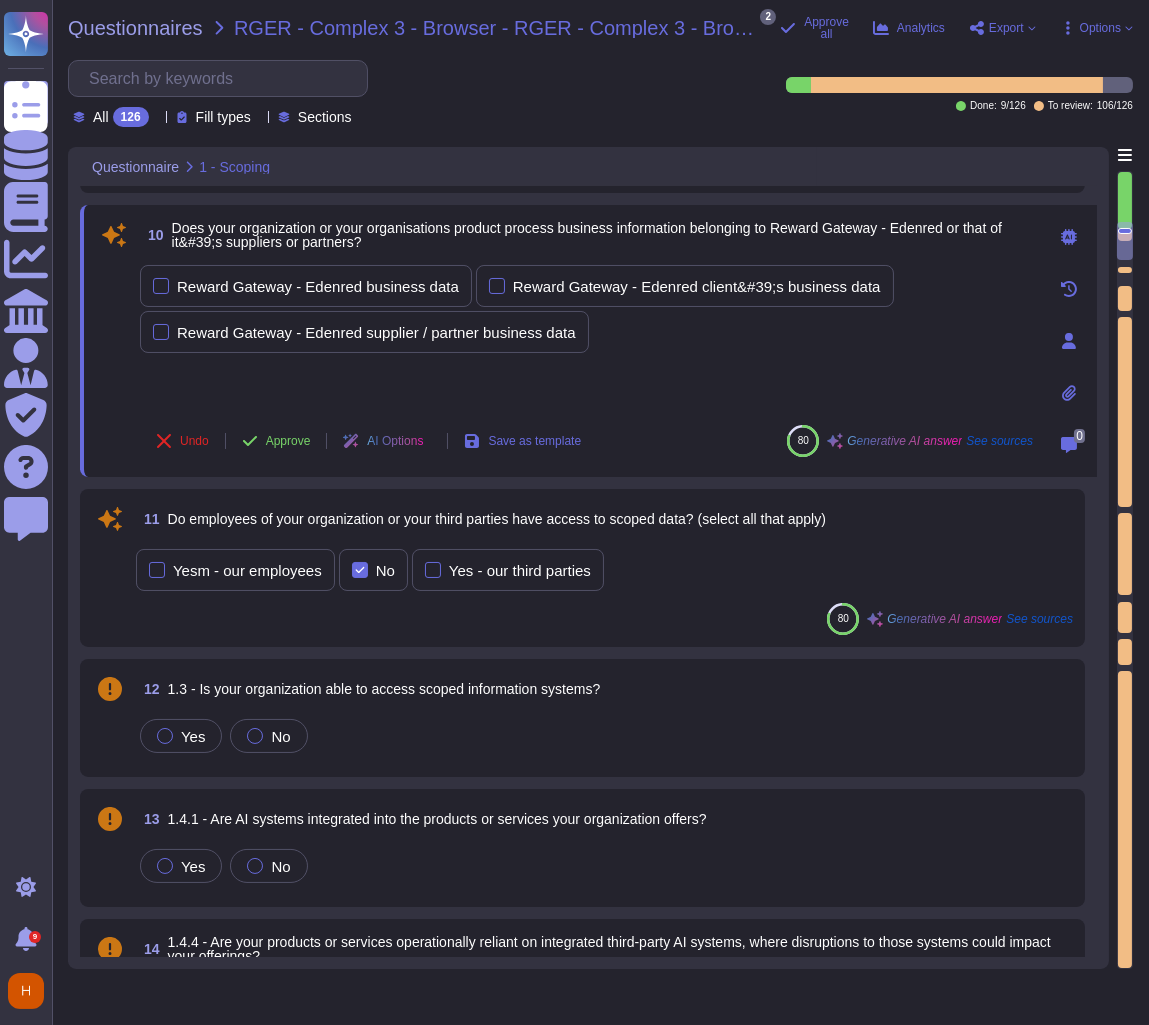 scroll, scrollTop: 2247, scrollLeft: 0, axis: vertical 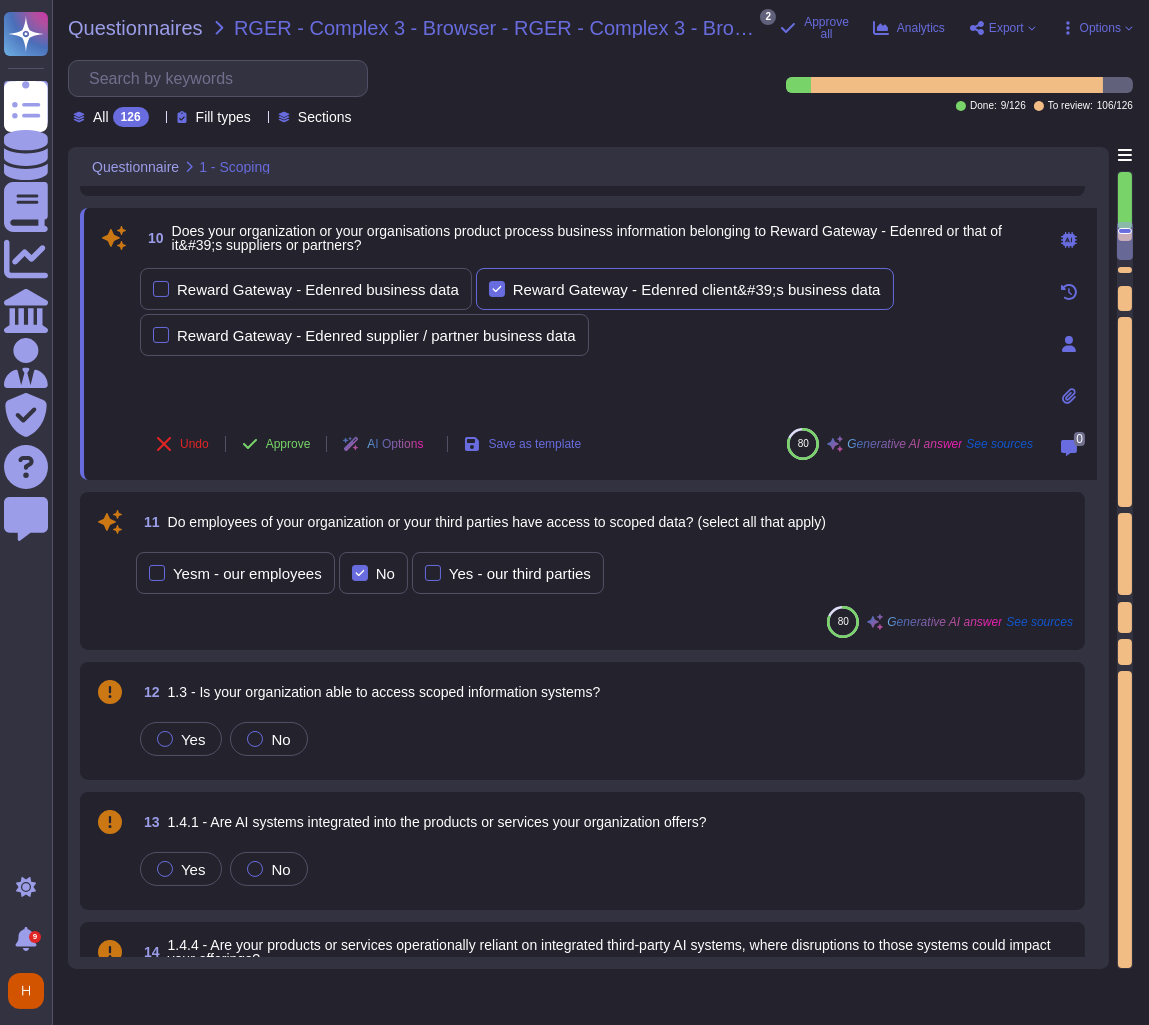 click on "Reward Gateway - Edenred client&#39;s business data" at bounding box center (697, 289) 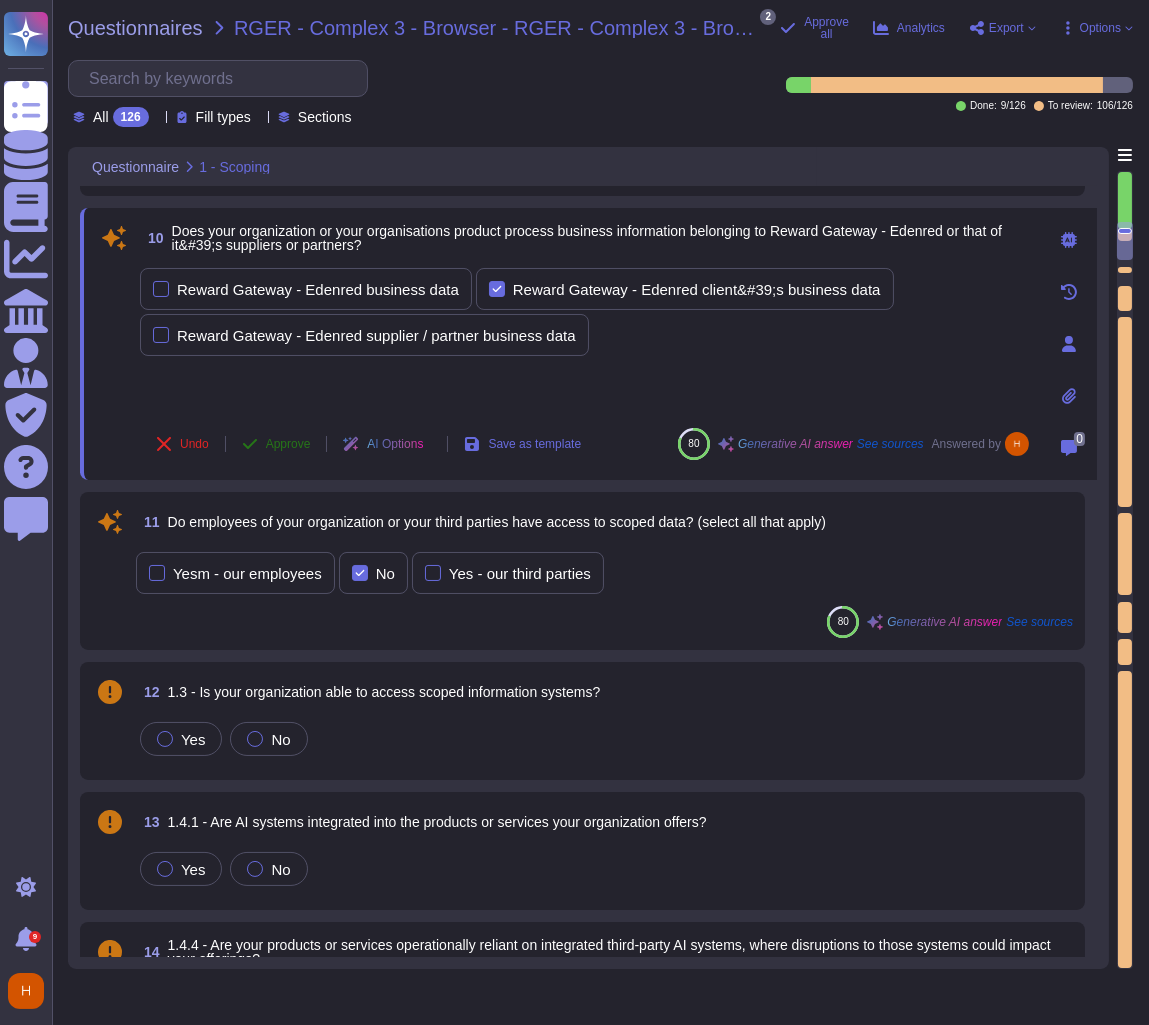 click on "Approve" at bounding box center (276, 444) 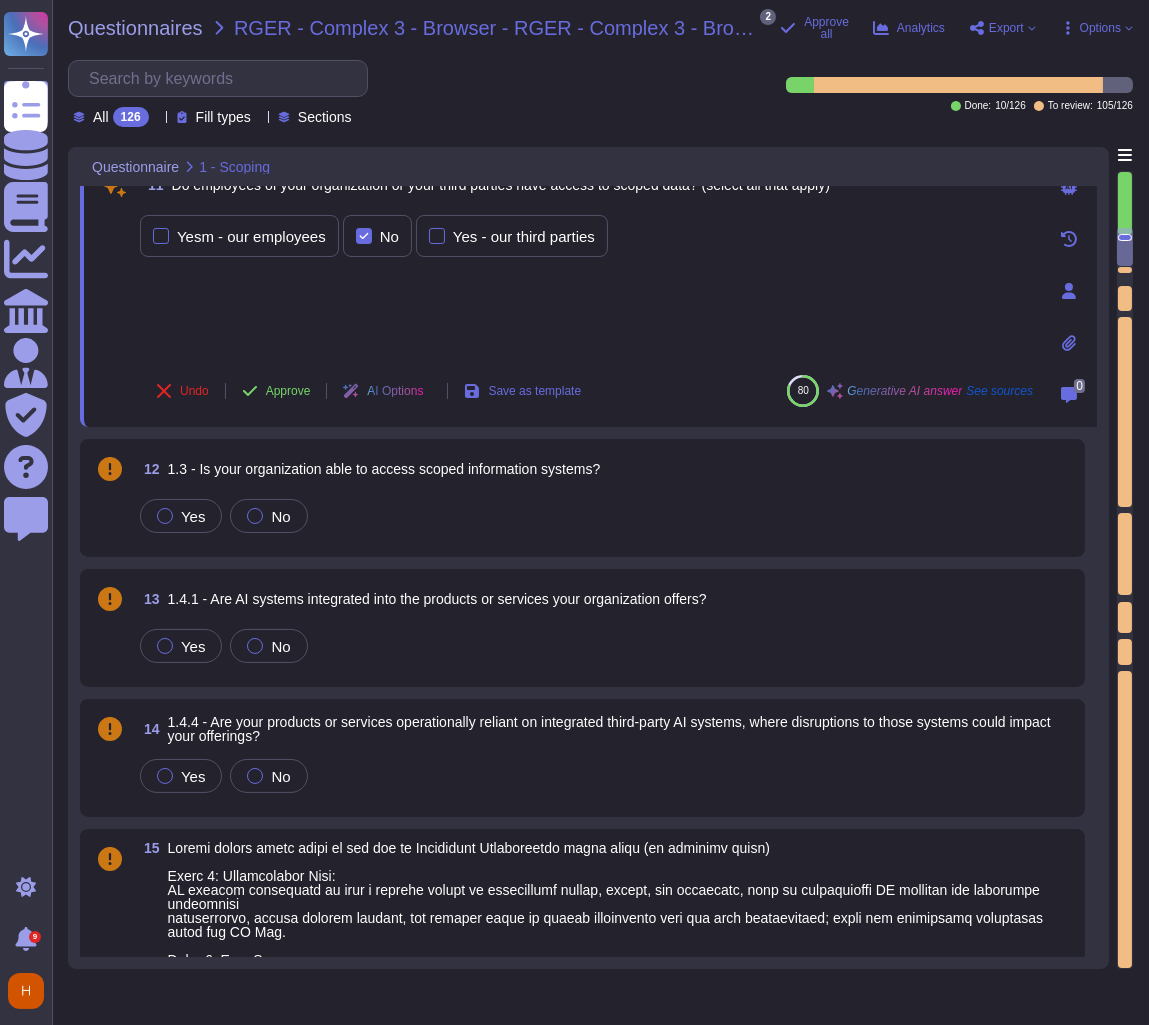 scroll, scrollTop: 2450, scrollLeft: 0, axis: vertical 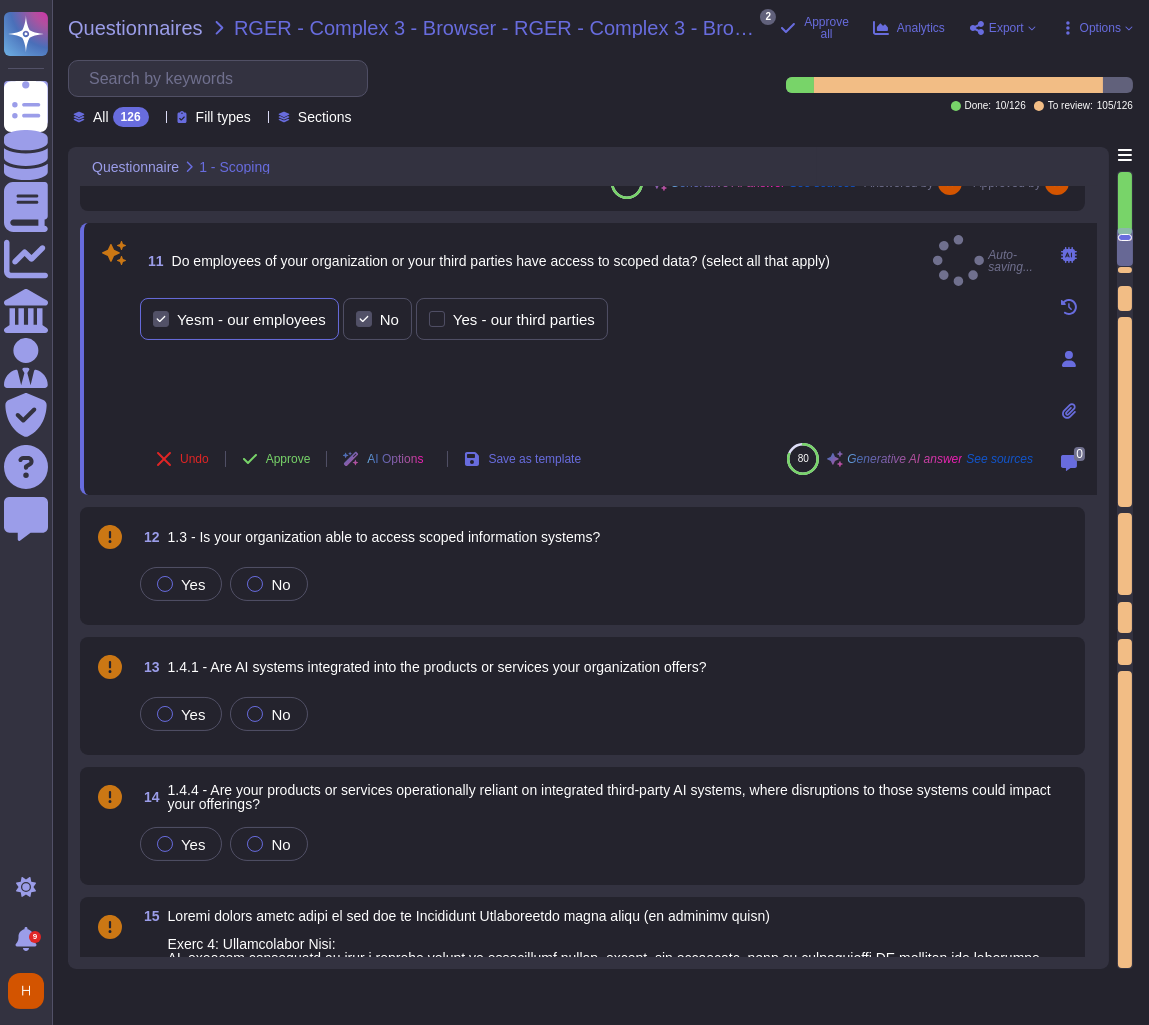 click on "Yesm - our employees" at bounding box center [251, 319] 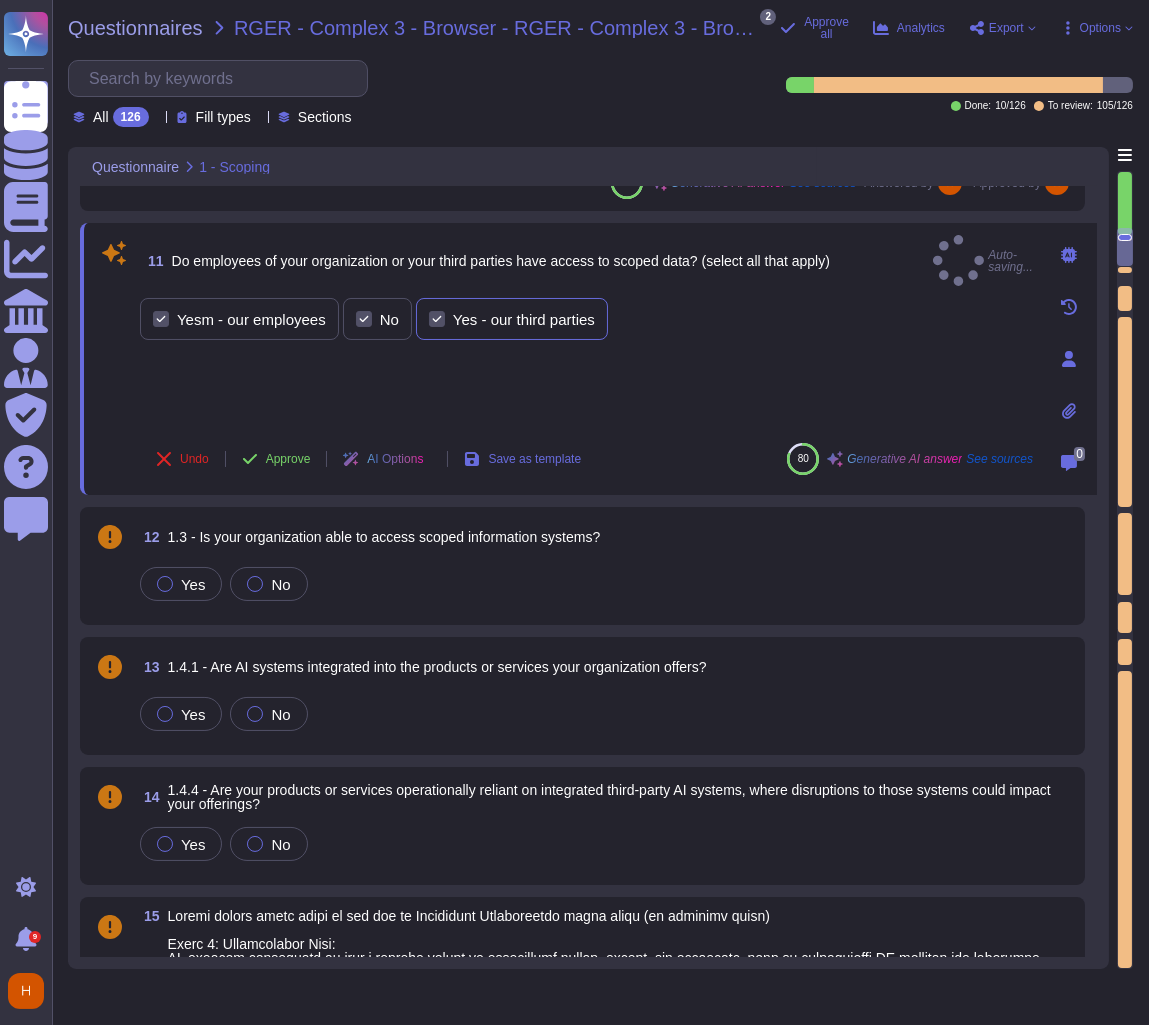 click on "Yes - our third parties" at bounding box center [524, 319] 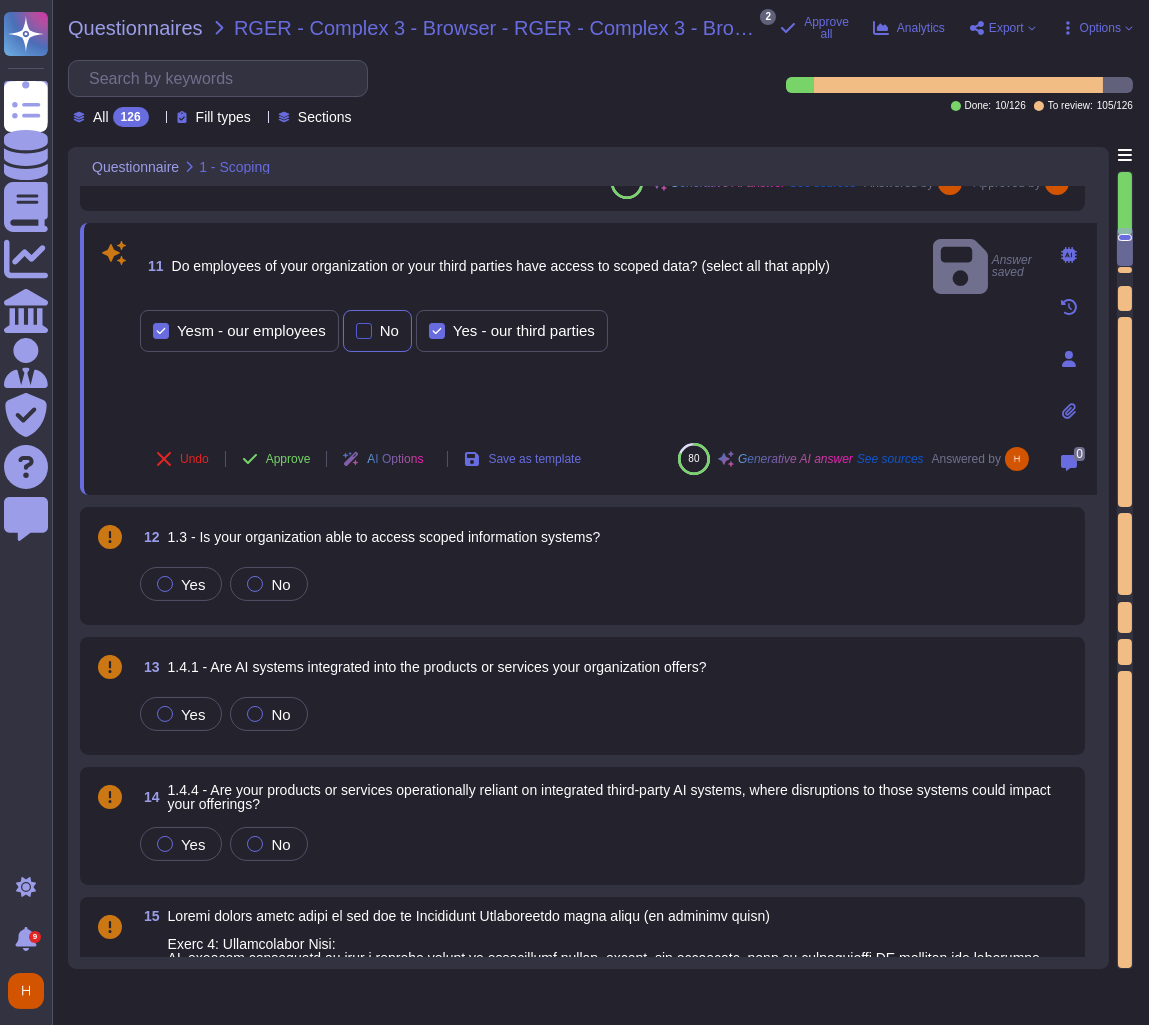 click on "No" at bounding box center [377, 331] 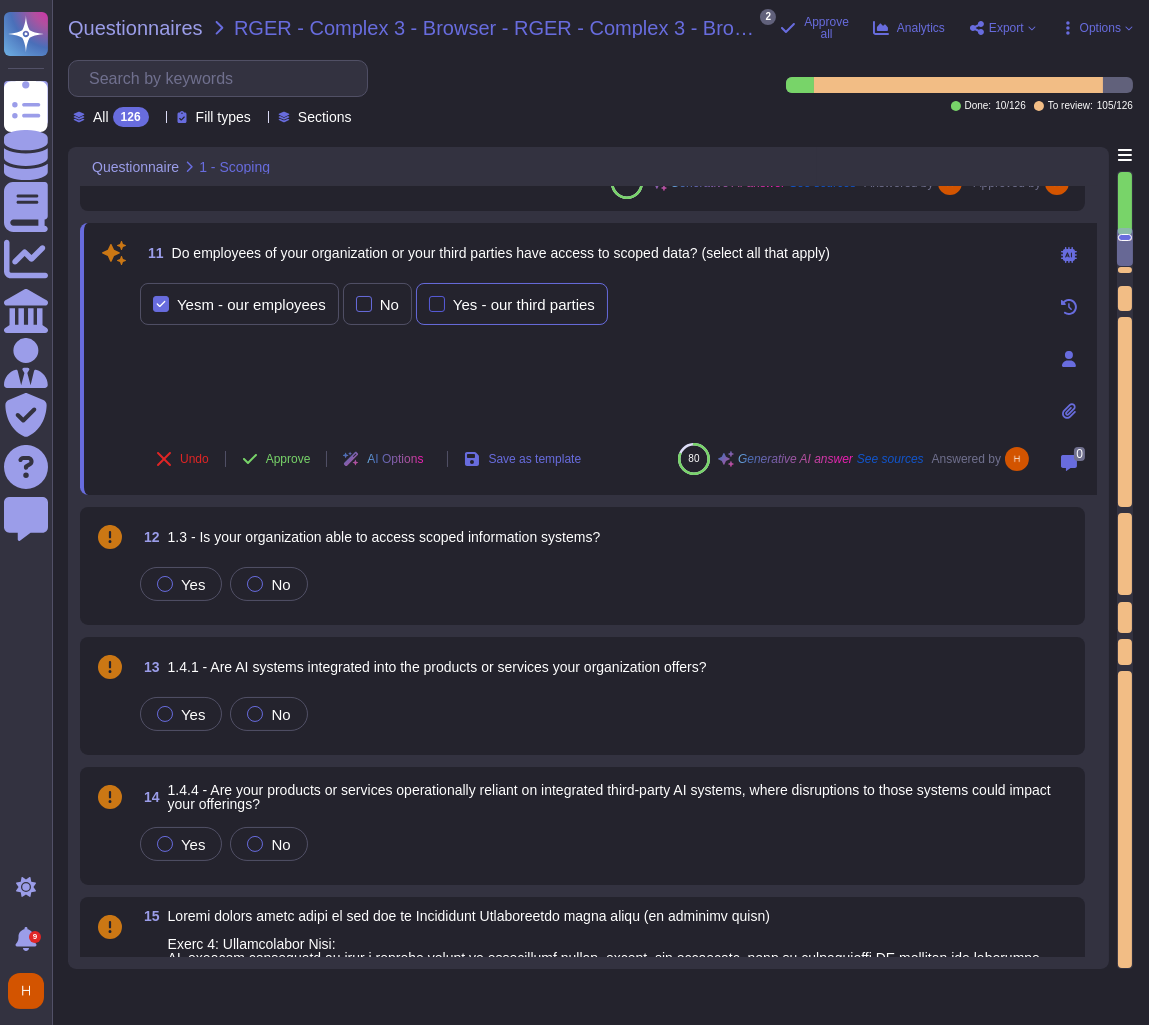 click on "Yes - our third parties" at bounding box center (524, 304) 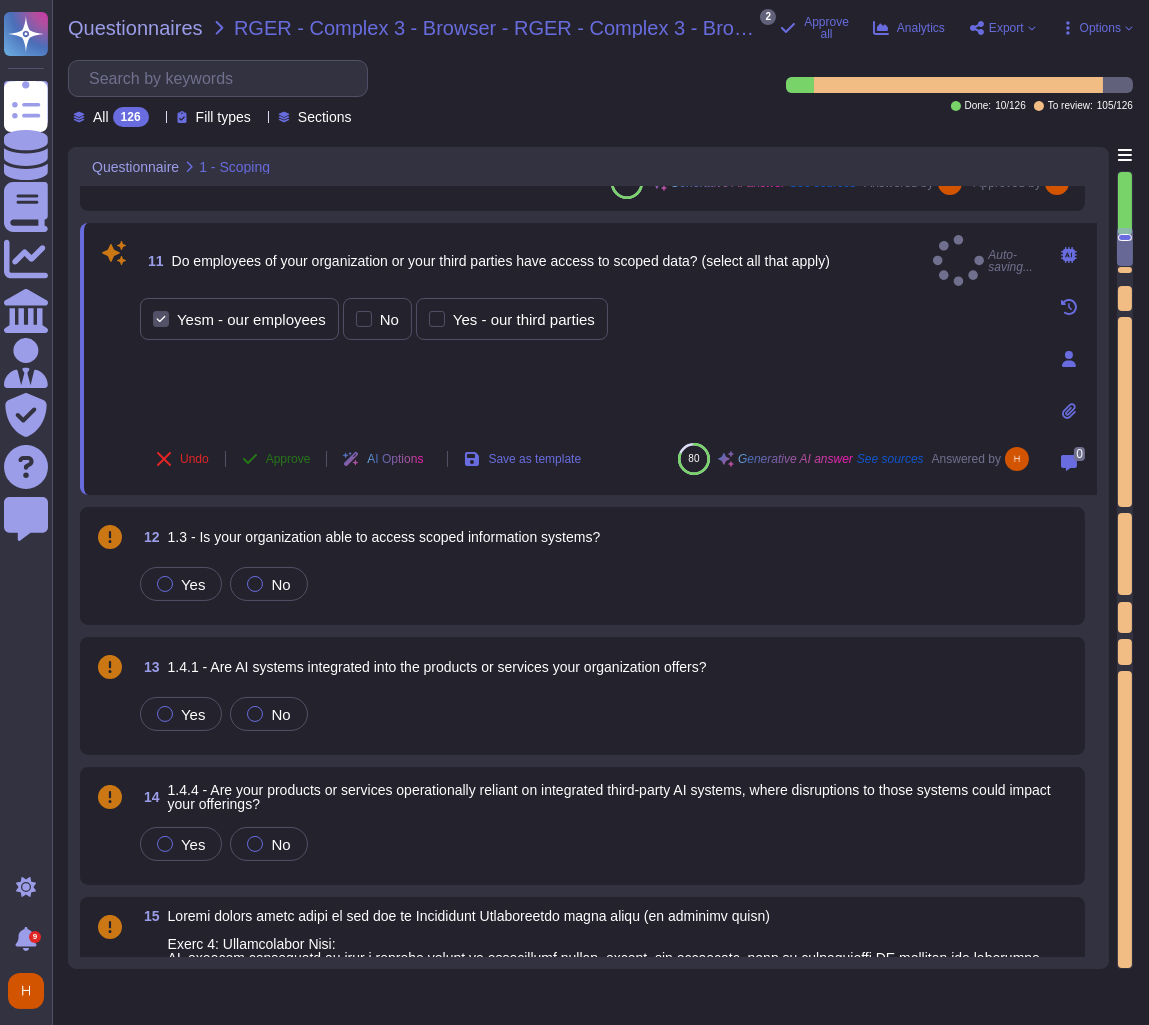 click on "Approve" at bounding box center [276, 459] 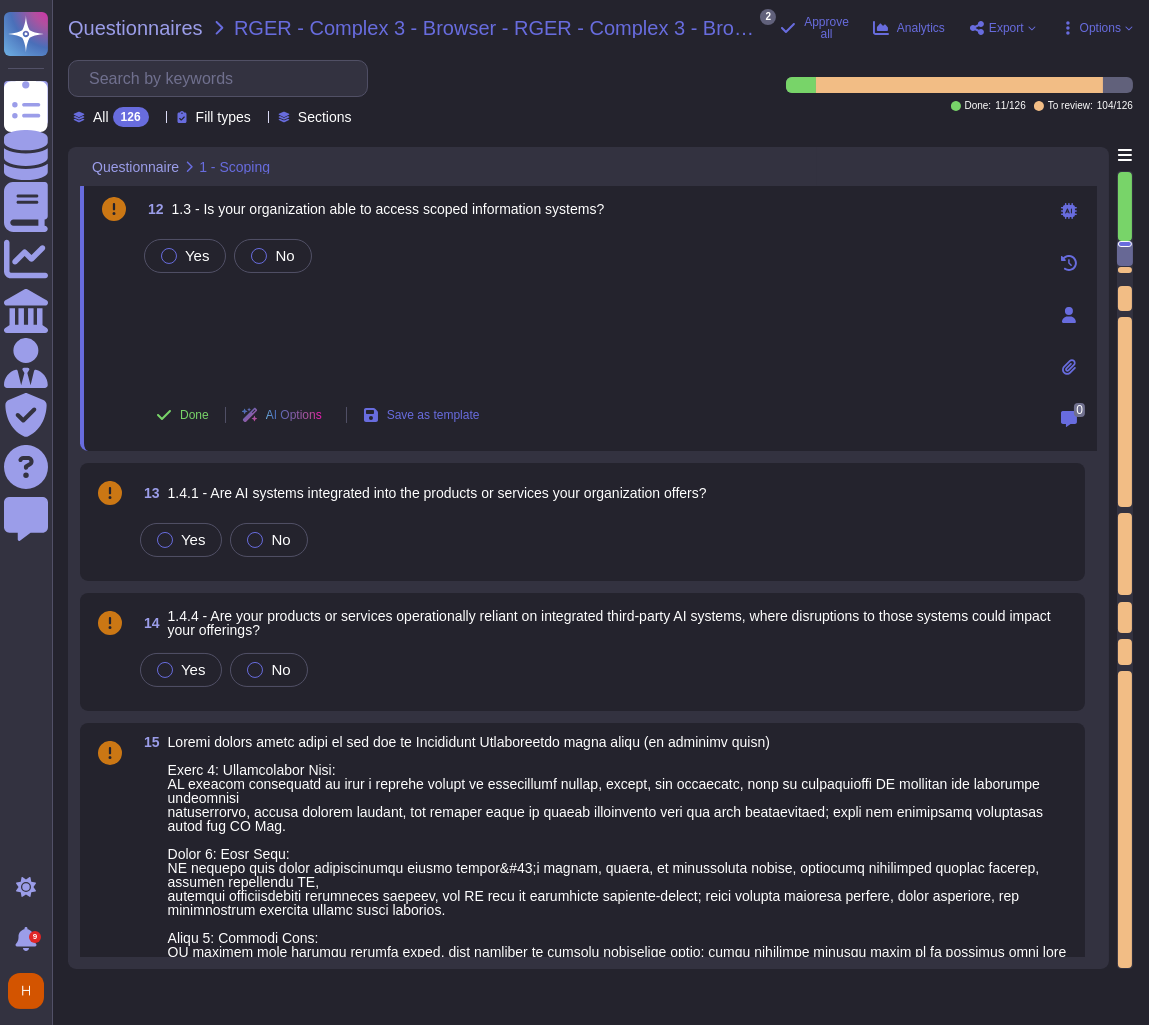scroll, scrollTop: 2609, scrollLeft: 0, axis: vertical 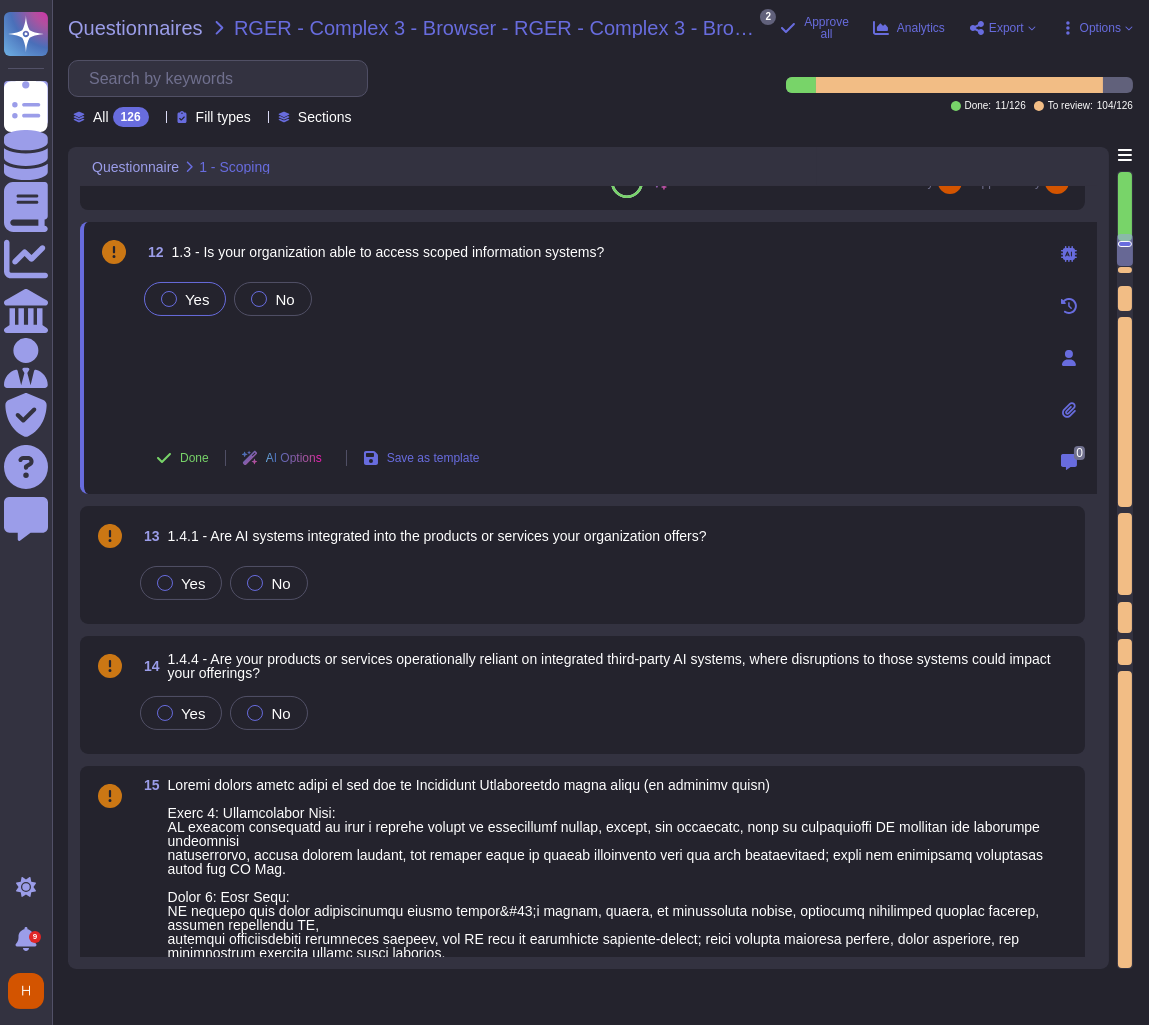 click on "Yes" at bounding box center (185, 299) 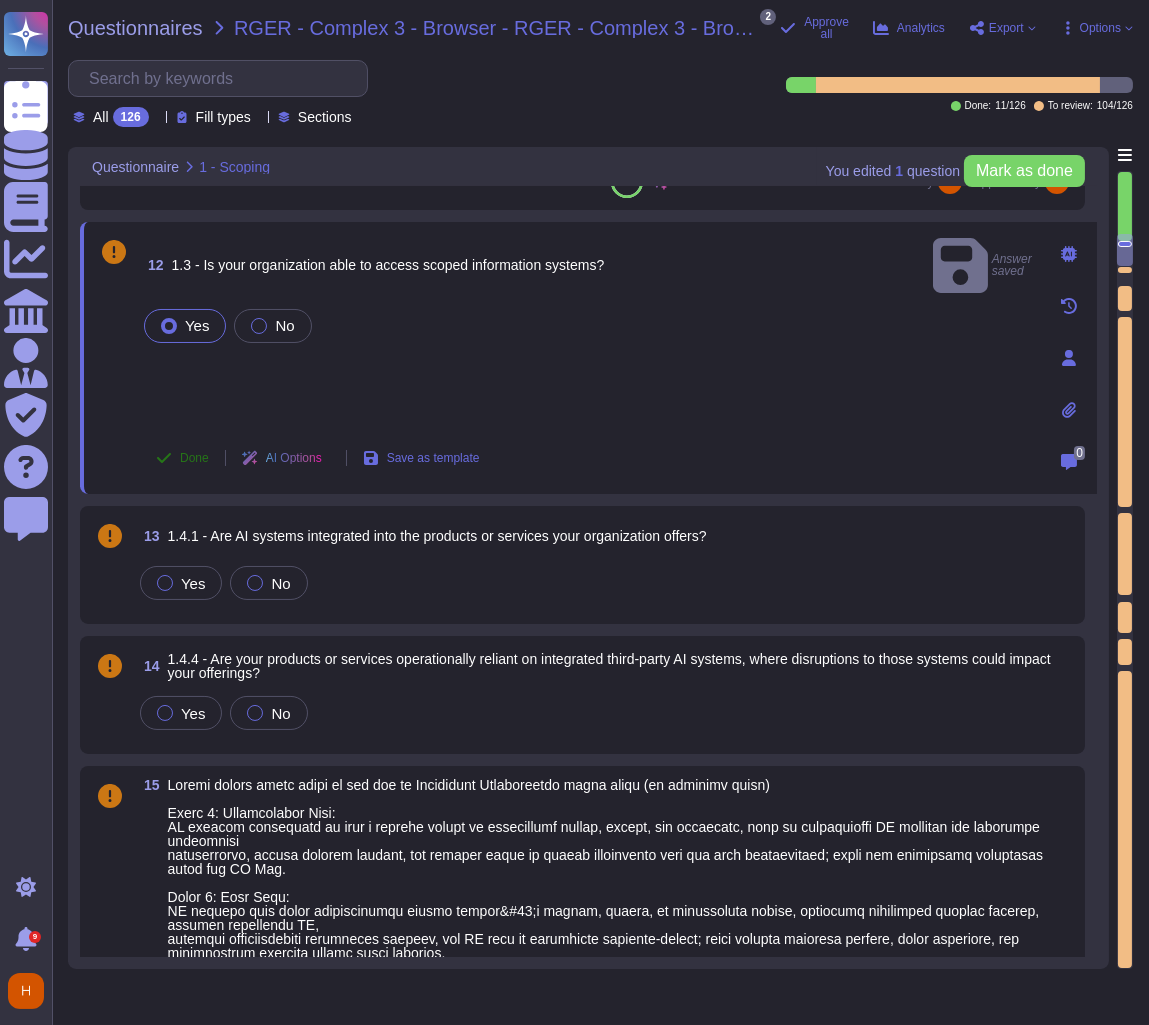click on "Done" at bounding box center [194, 458] 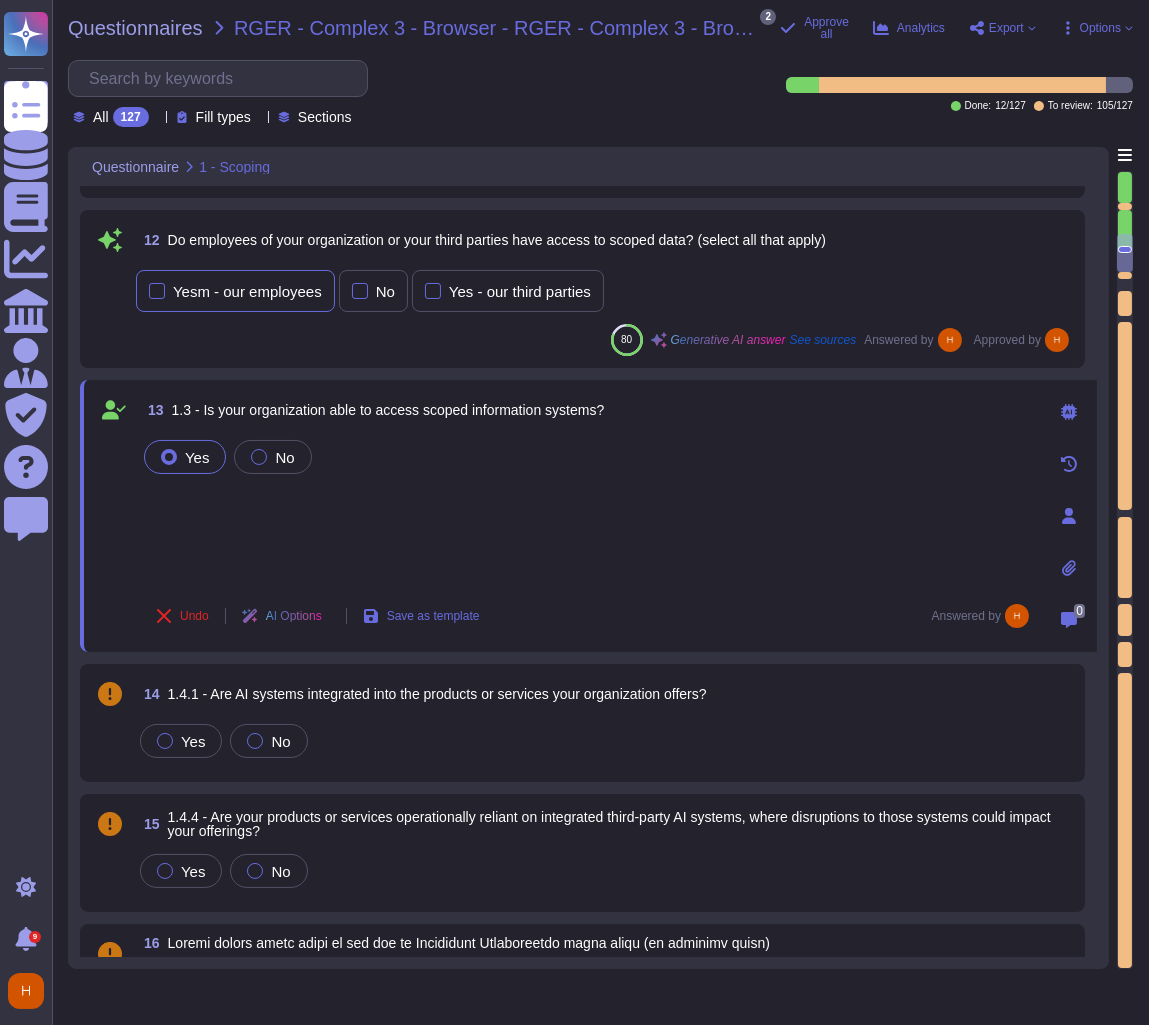 click on "Yesm - our employees" at bounding box center [235, 291] 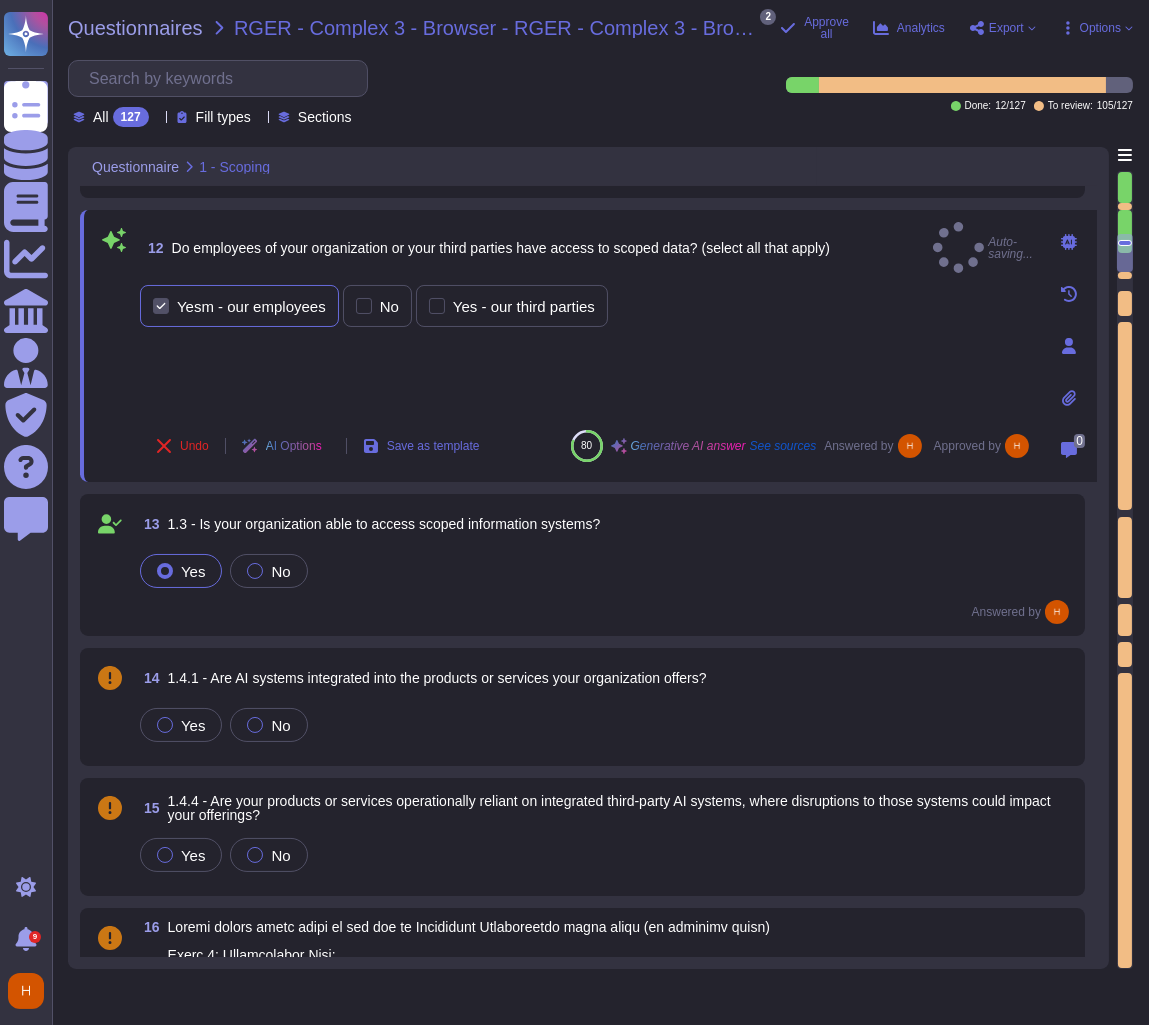 click on "Yesm - our employees" at bounding box center [239, 306] 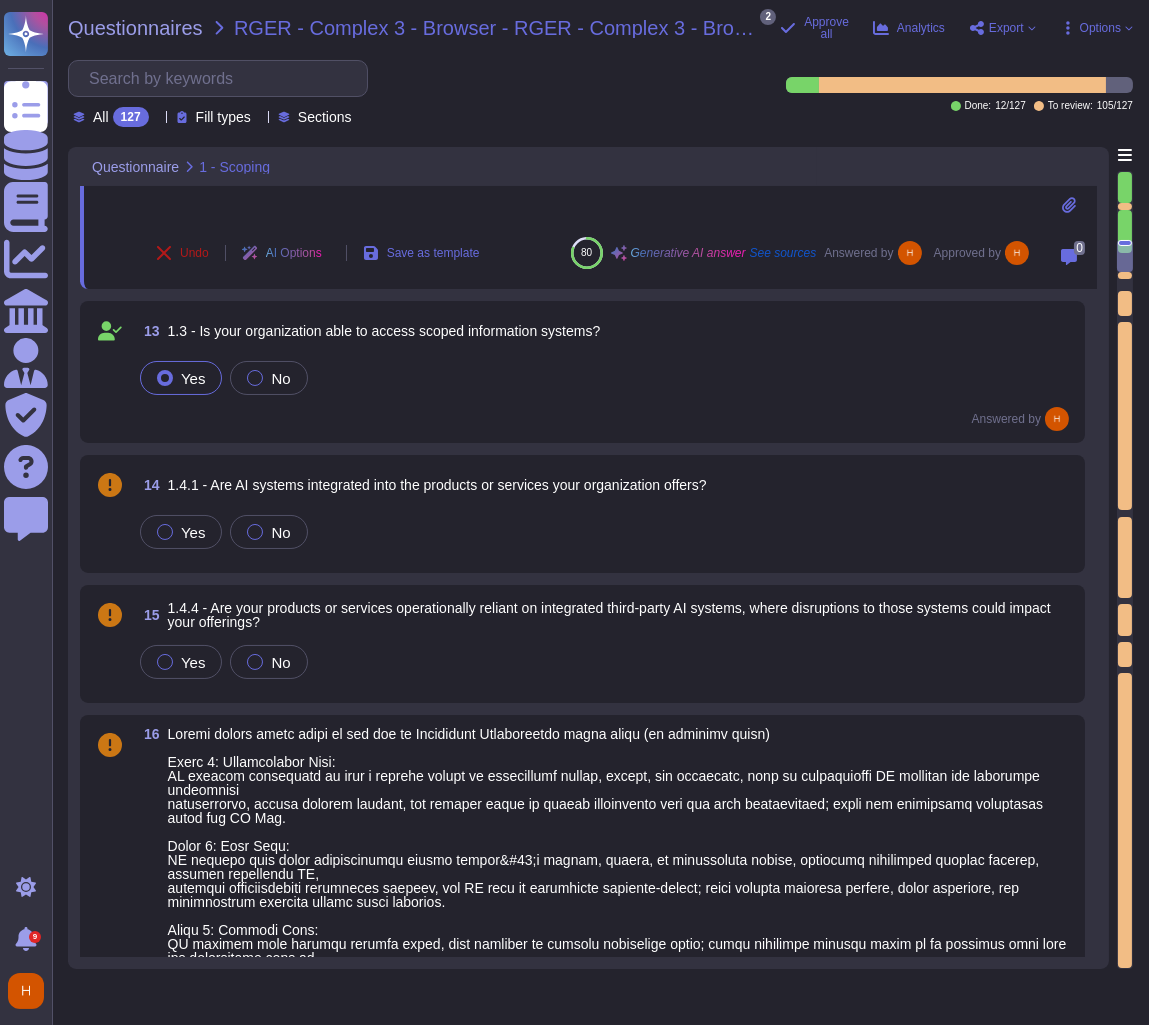 scroll, scrollTop: 2812, scrollLeft: 0, axis: vertical 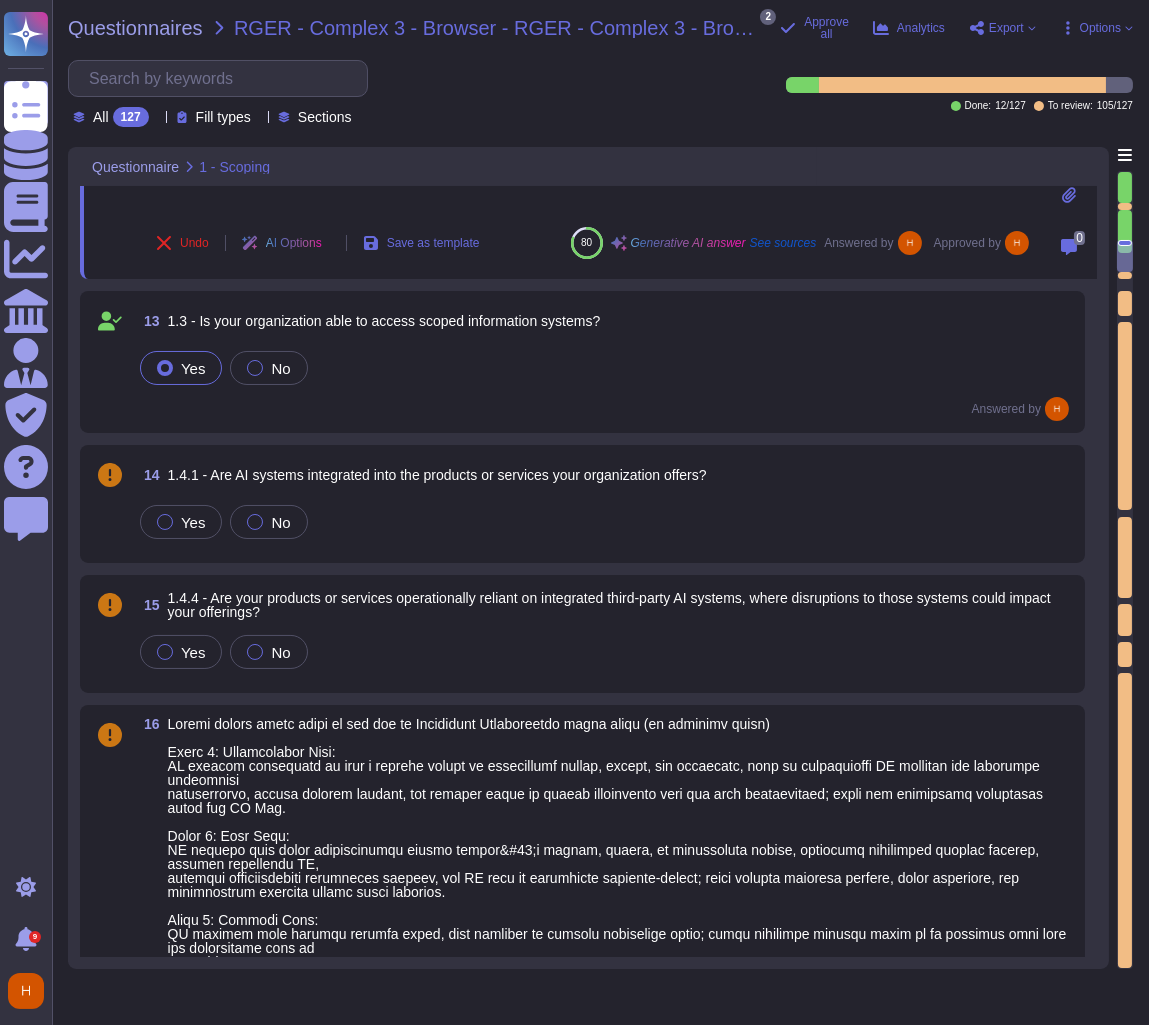 click on "1.4.1 - Are AI systems integrated into the products or services your organization offers?" at bounding box center (437, 475) 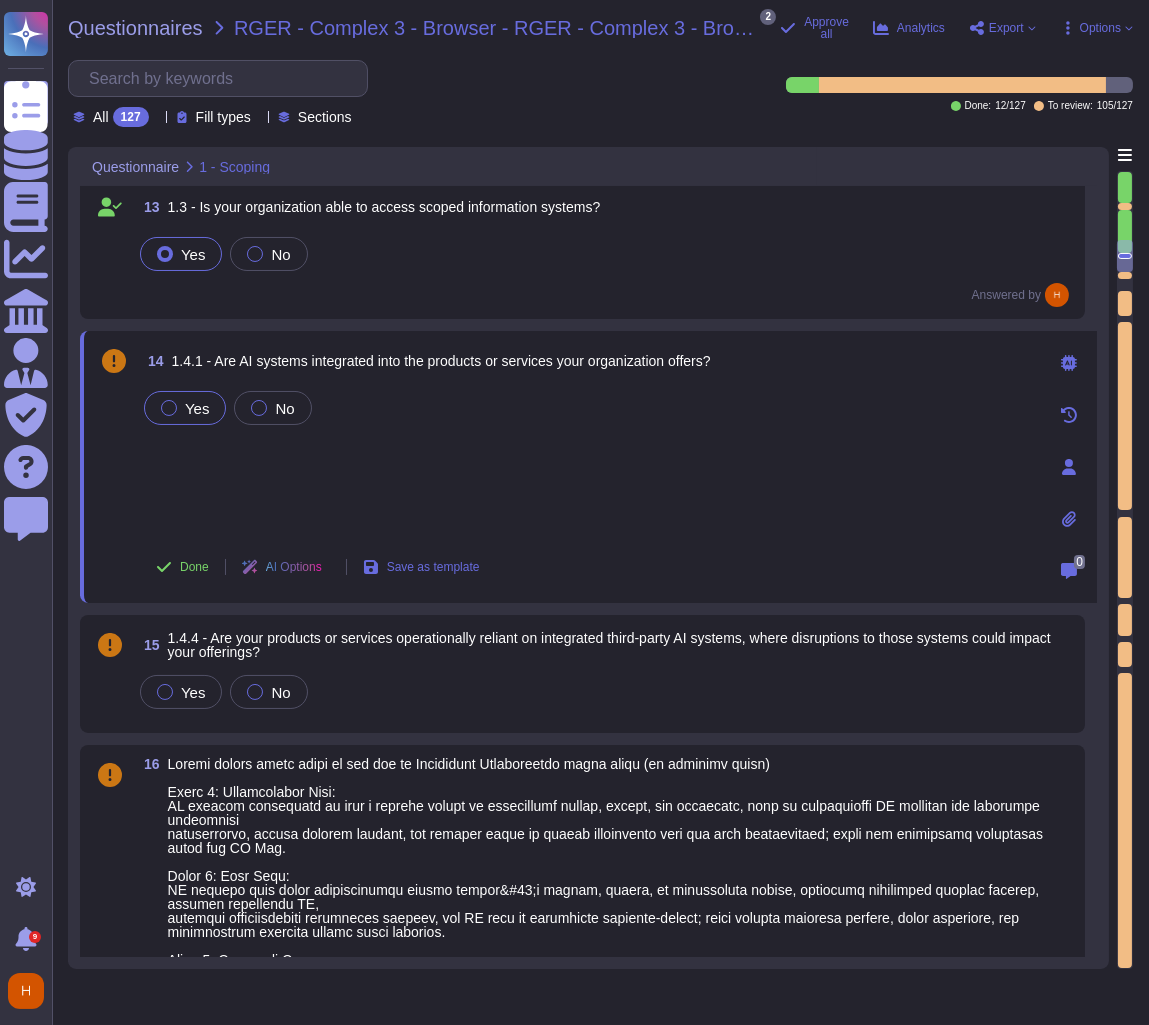 click on "Yes" at bounding box center [185, 408] 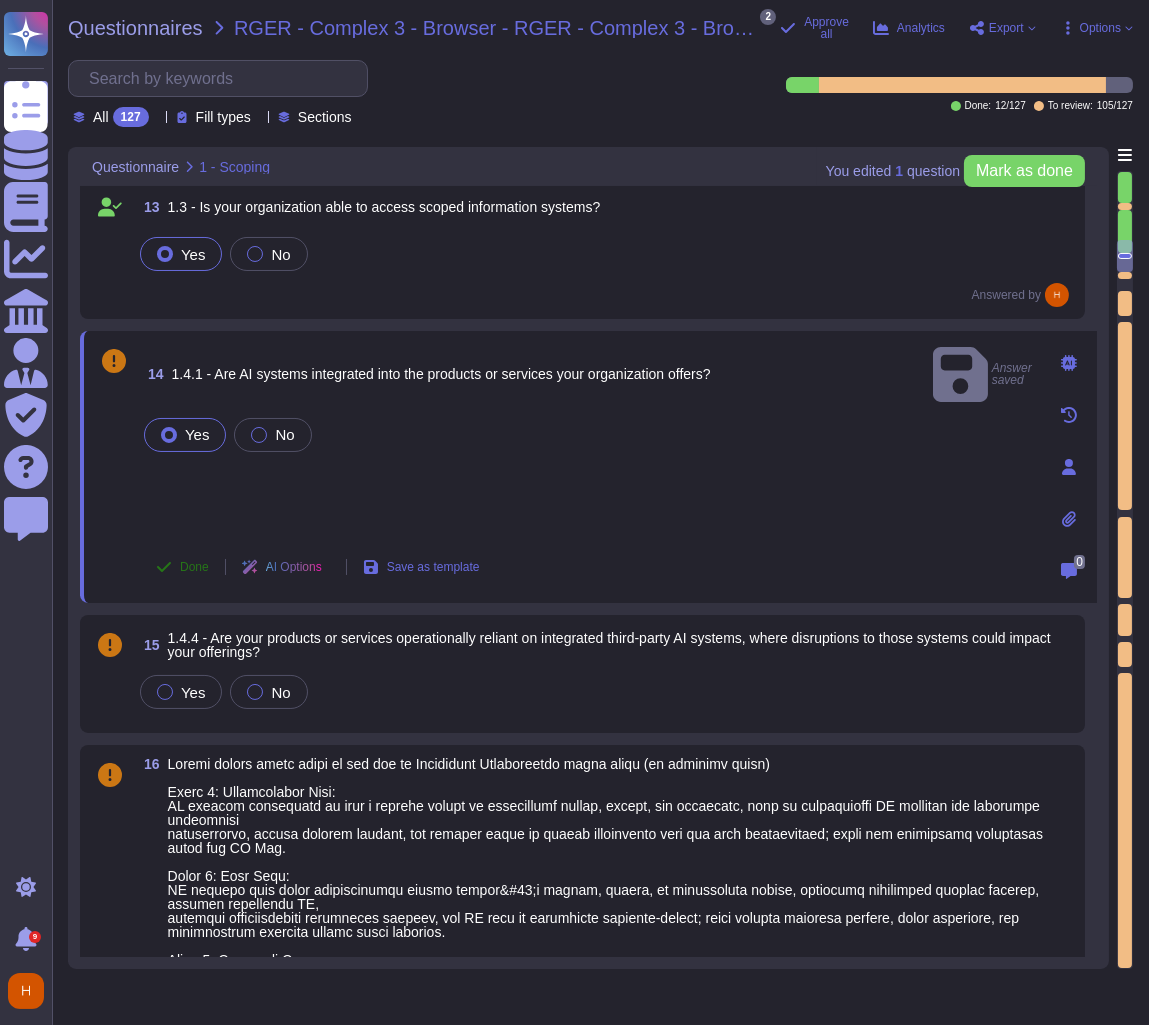 click on "Done" at bounding box center [194, 567] 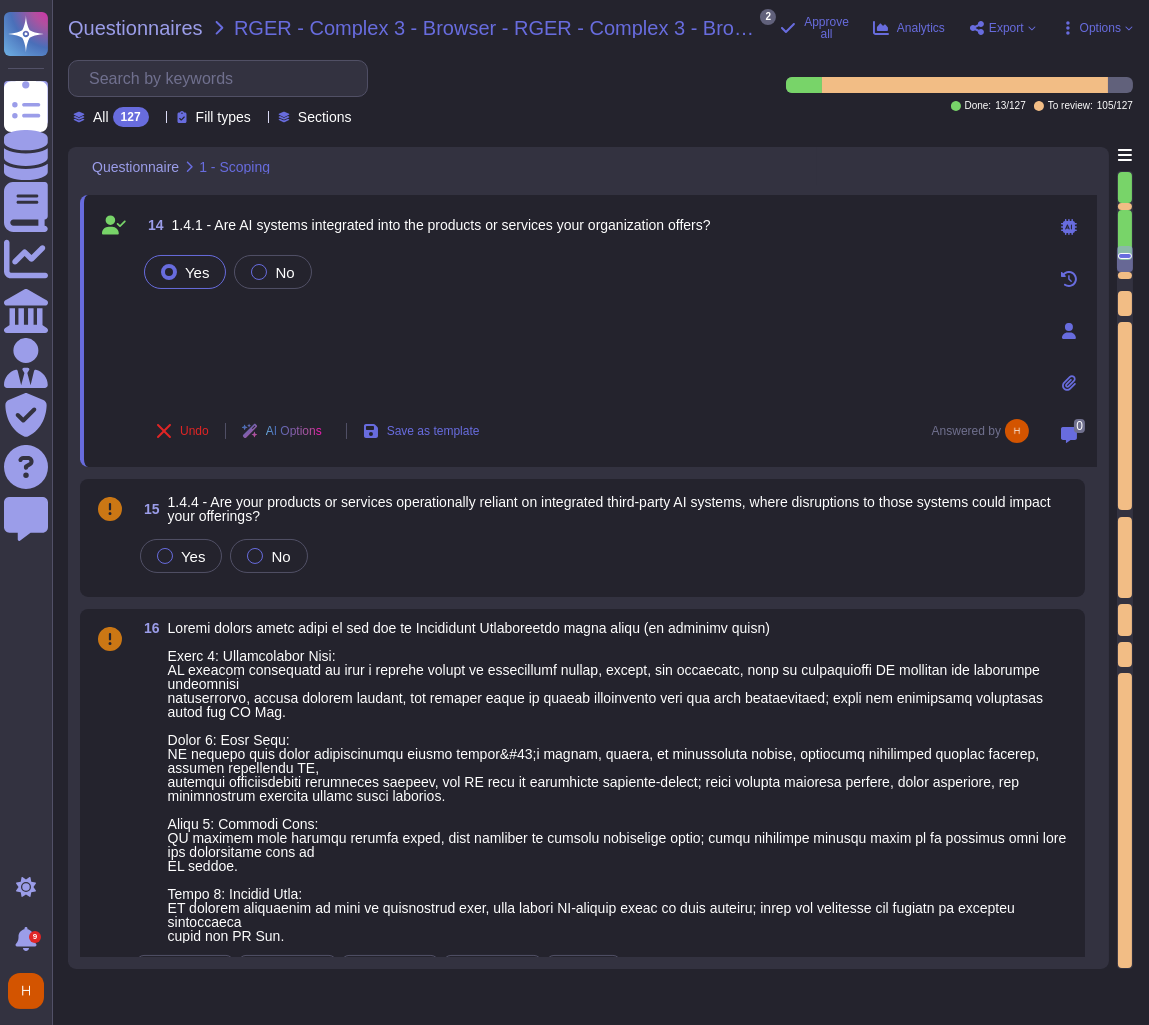 scroll, scrollTop: 2952, scrollLeft: 0, axis: vertical 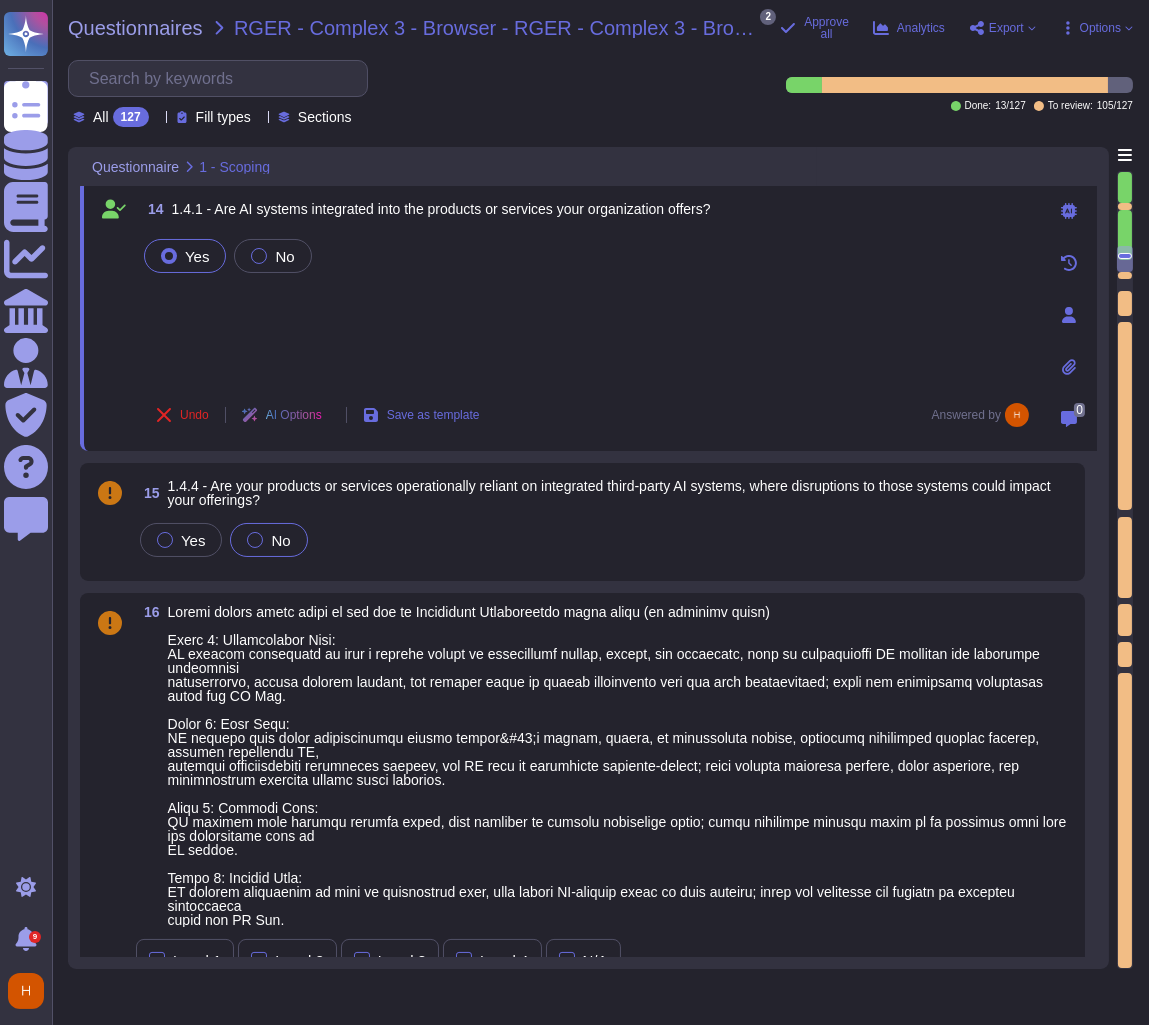 click on "No" at bounding box center (268, 540) 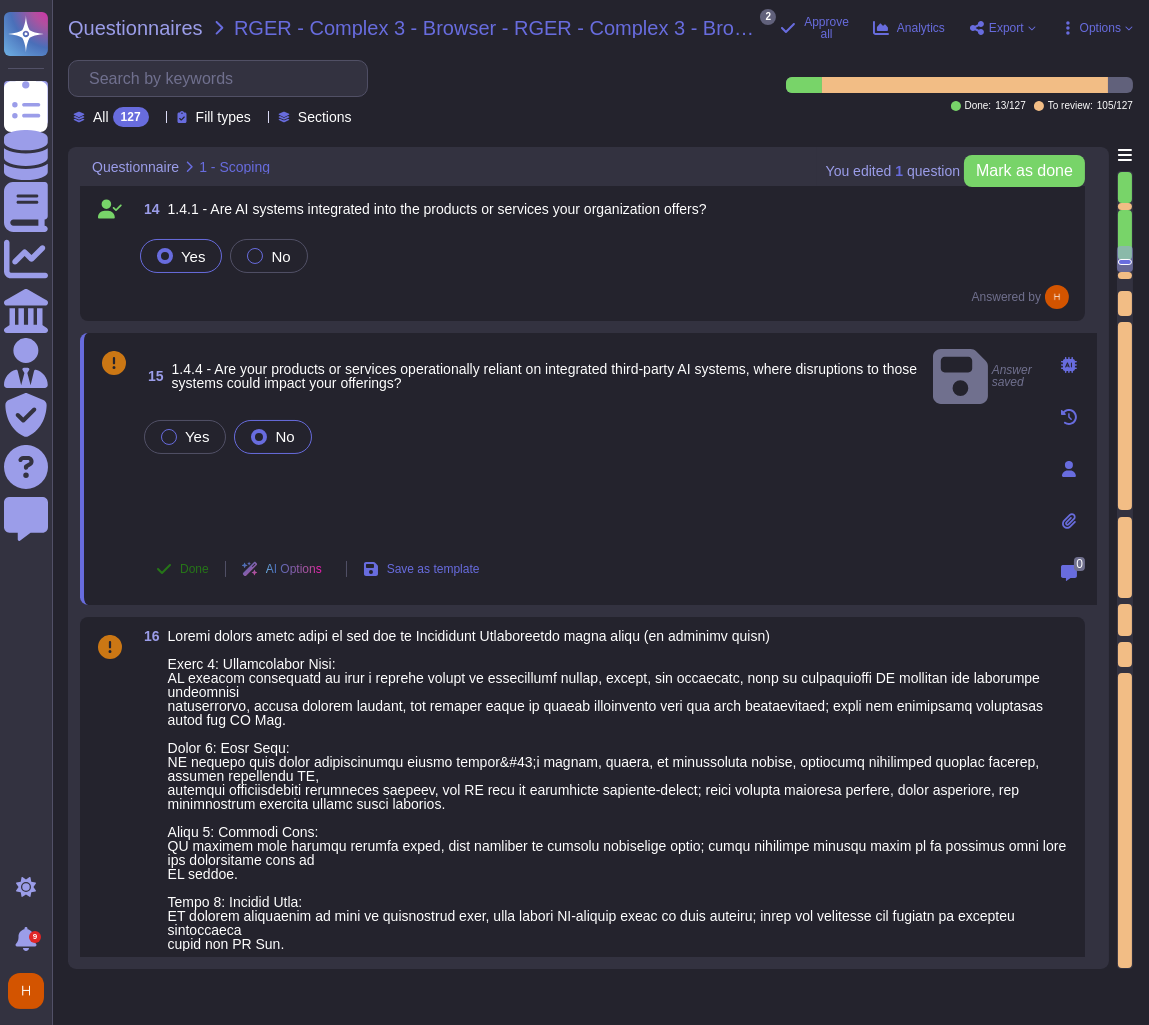 click on "Done" at bounding box center (194, 569) 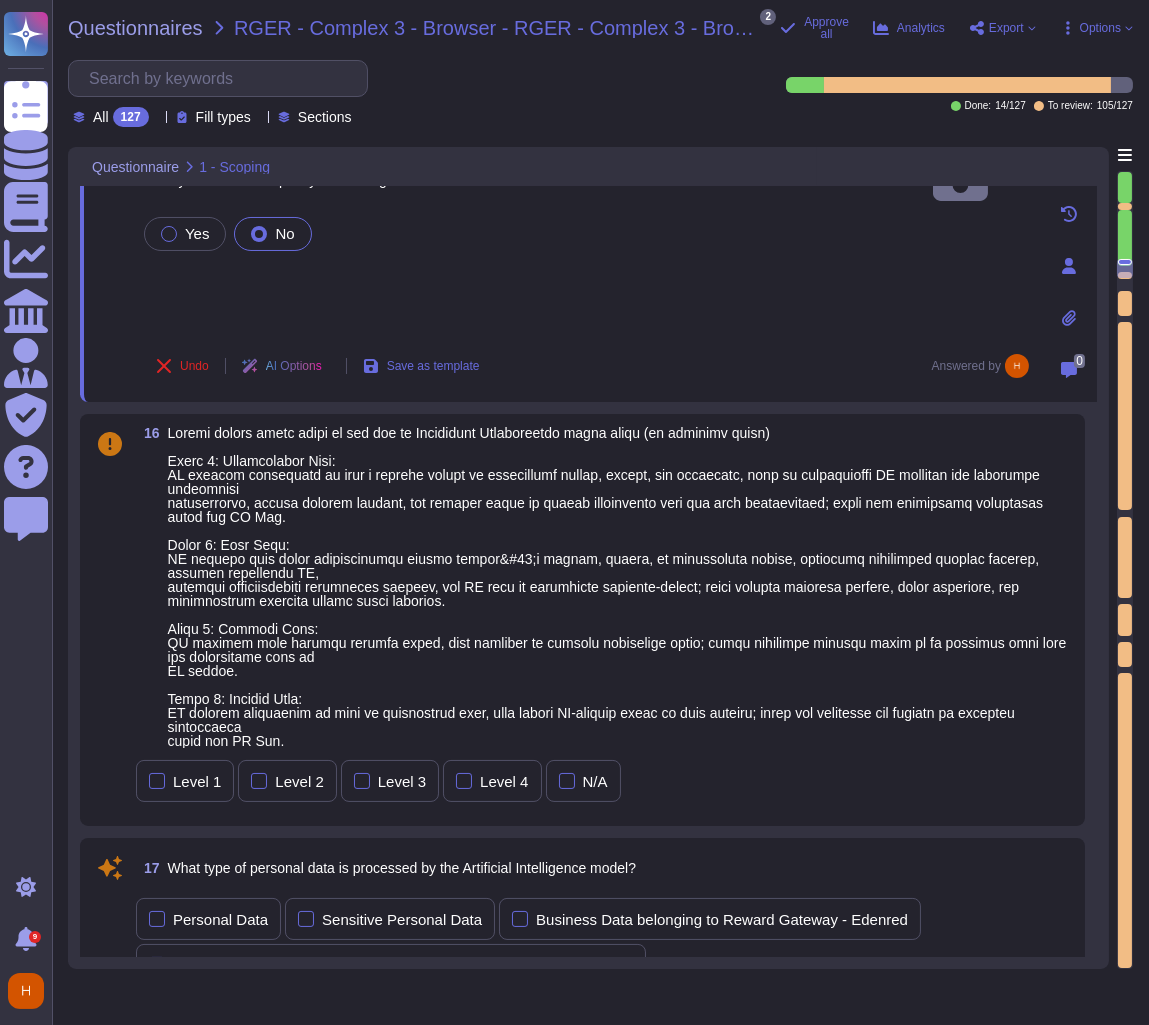 type on "Our organization provides a range of services including applications/software, hosting provider services, infrastructure/network solutions, physical space for co-location, storage, and web-hosting services. Additionally, we offer e-commerce solutions through the Reward Gateway and a mobile app, ensuring compliance with PCI DSS standards." 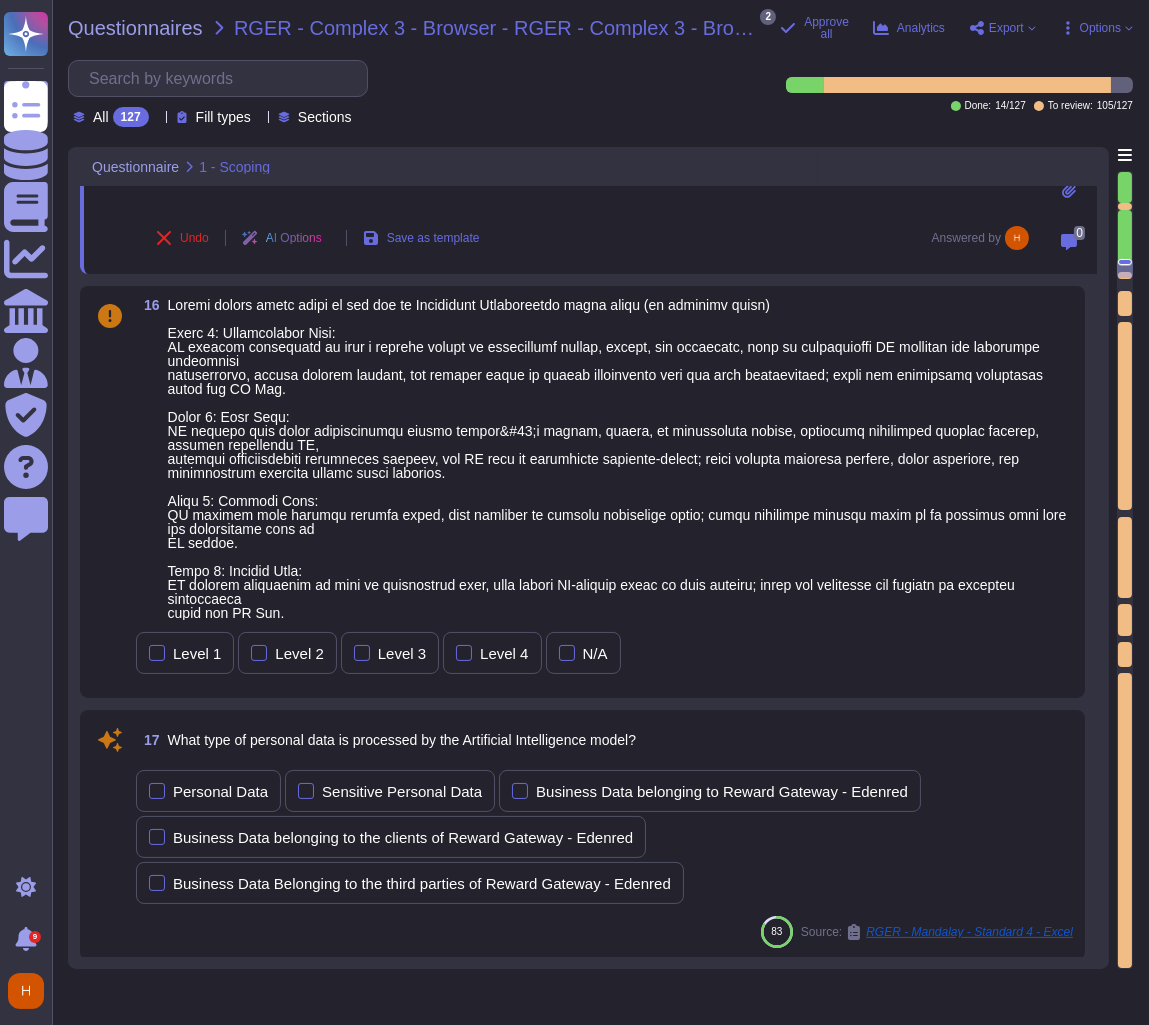scroll, scrollTop: 3275, scrollLeft: 0, axis: vertical 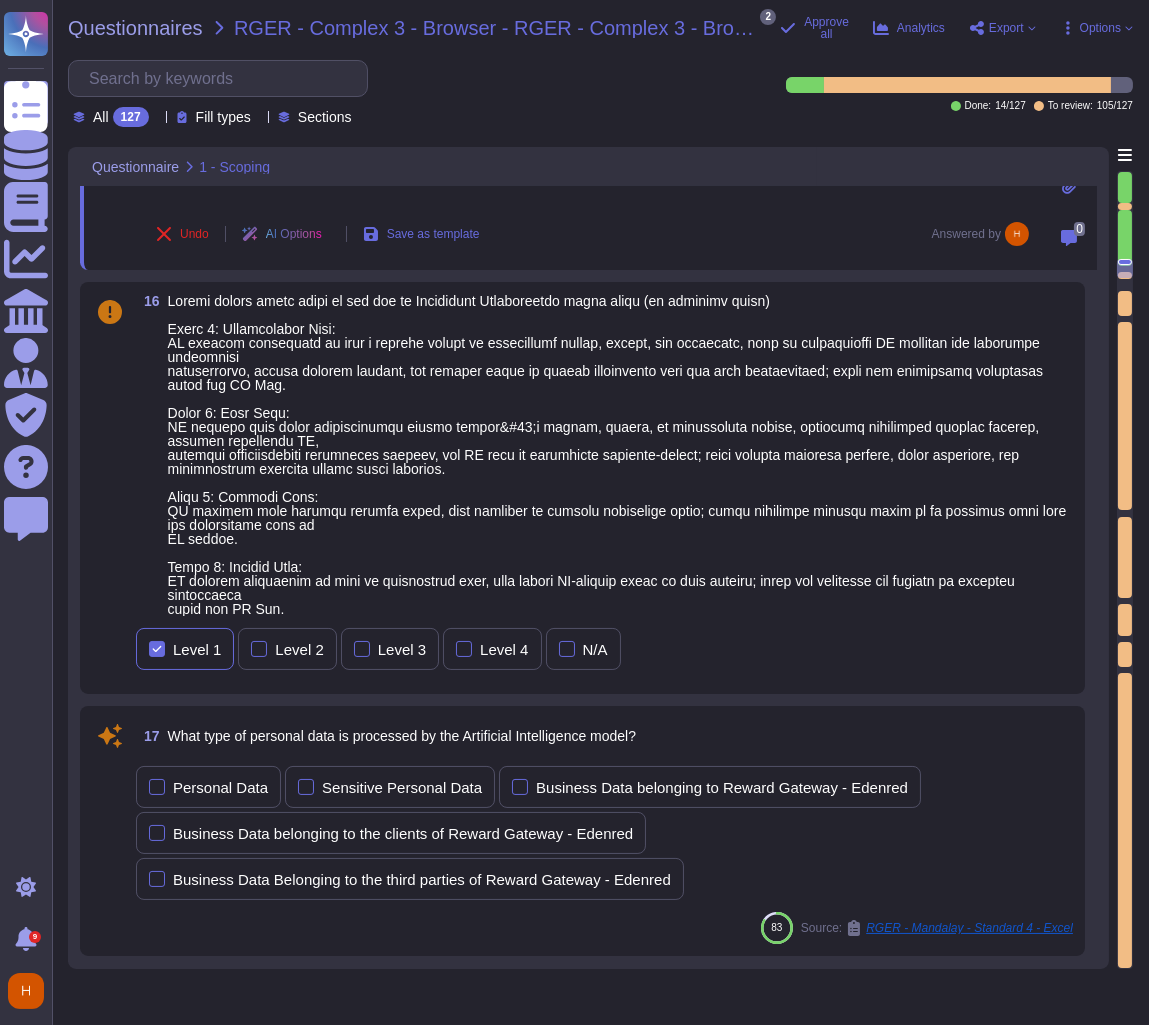 click on "Level 1" at bounding box center (185, 649) 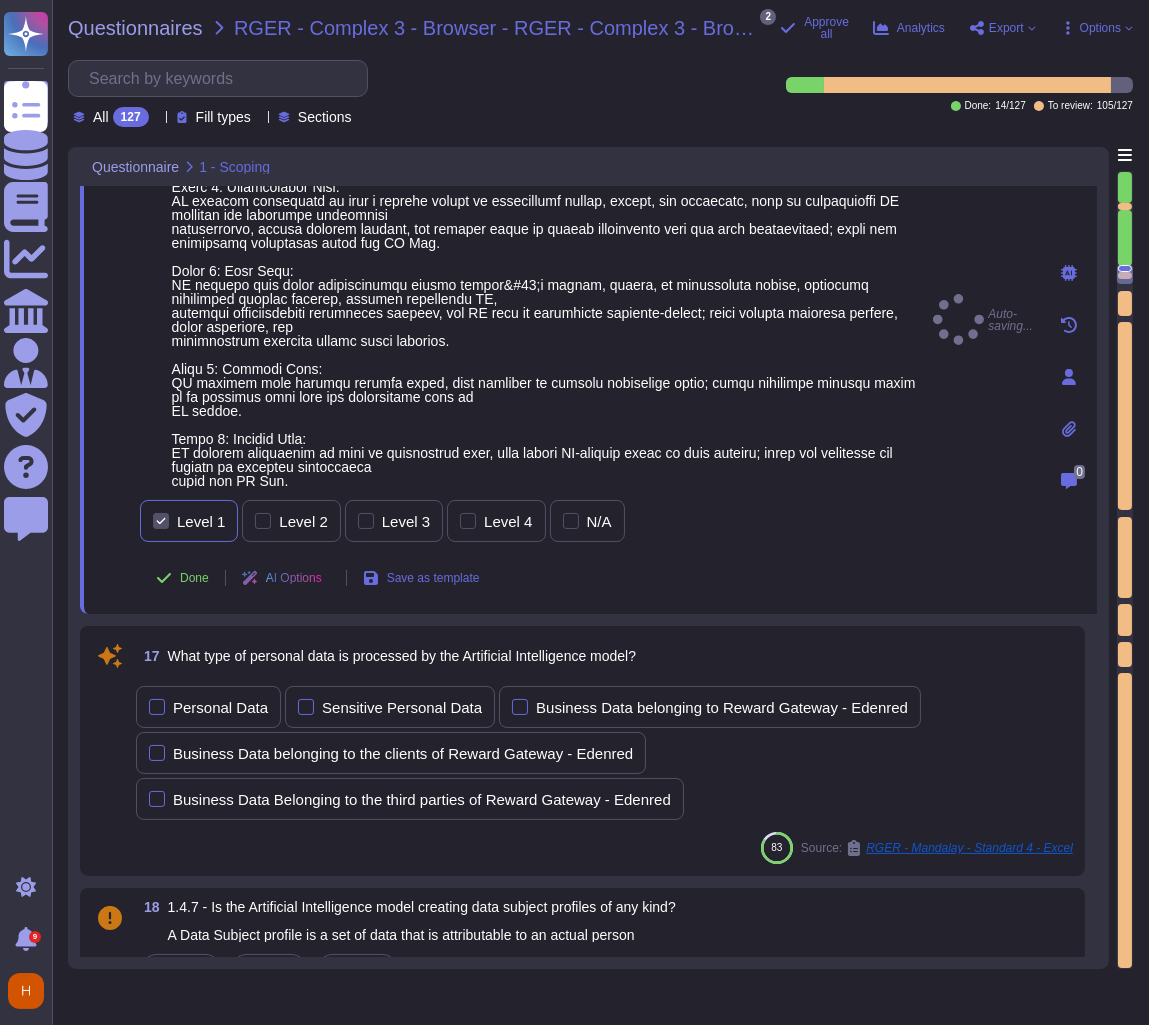 type on "The legal entity that owns the application or service being offered is Reward Gateway - Edenred (UK) Ltd." 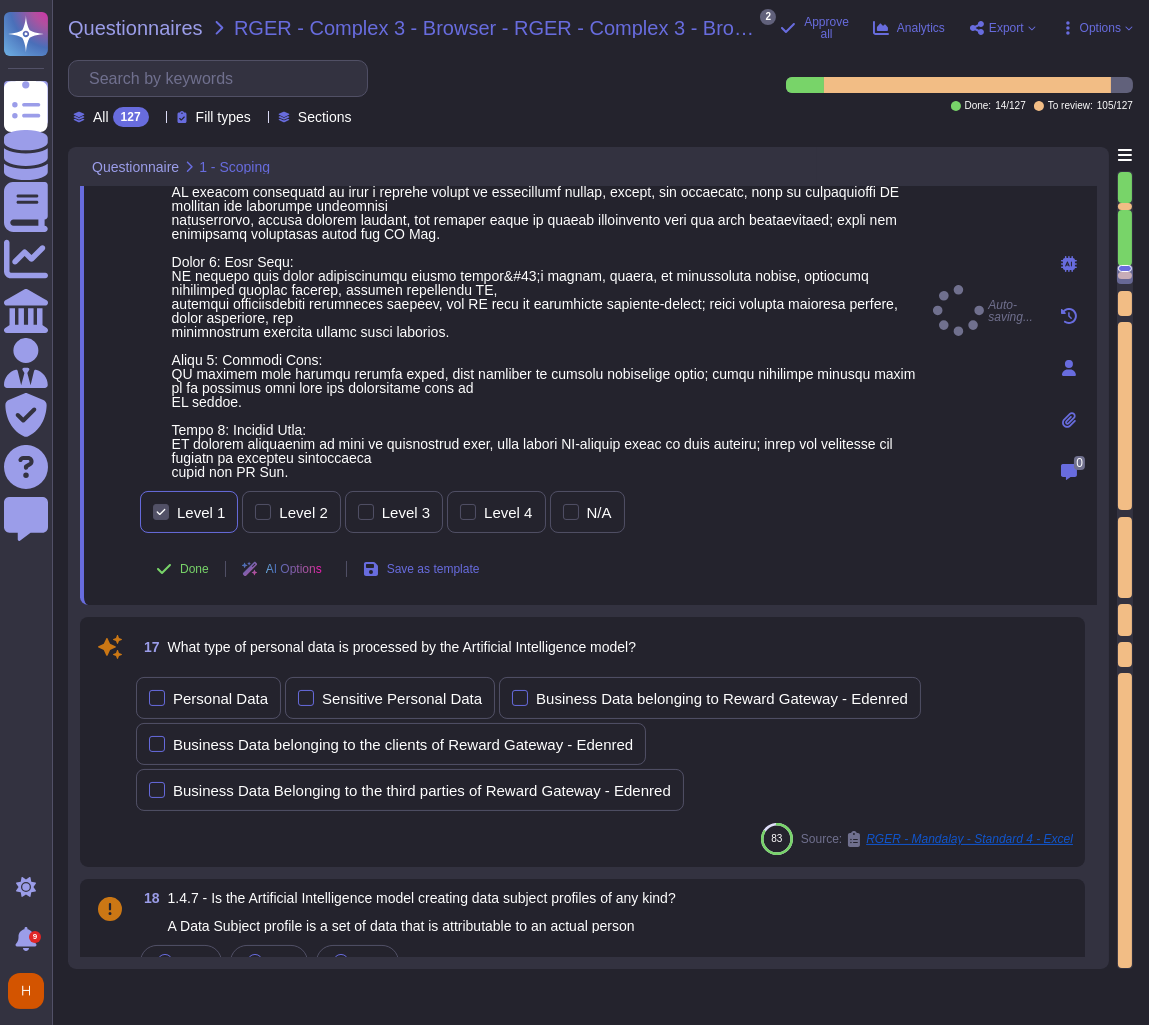 scroll, scrollTop: 3287, scrollLeft: 0, axis: vertical 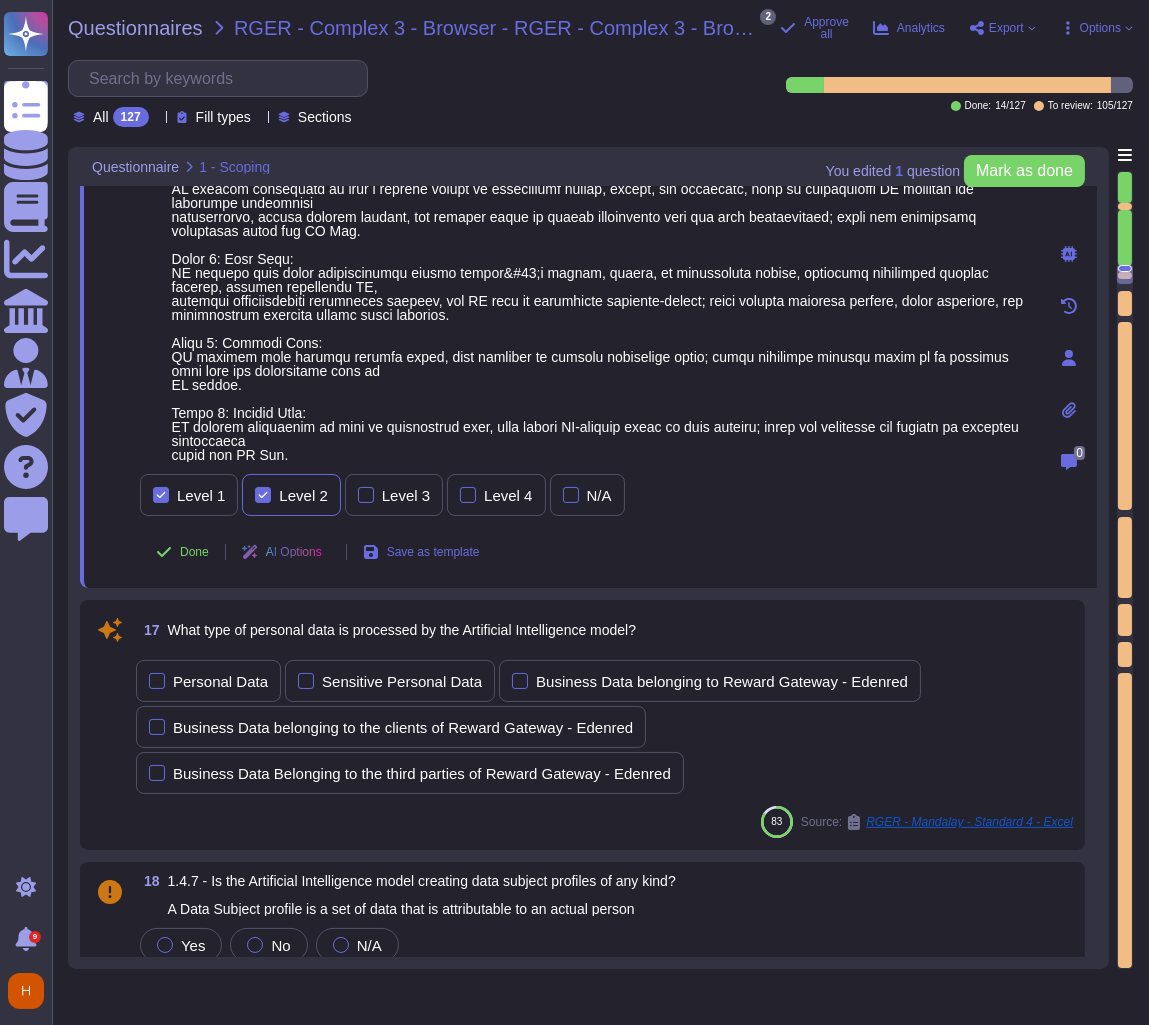 click on "Level 2" at bounding box center (291, 495) 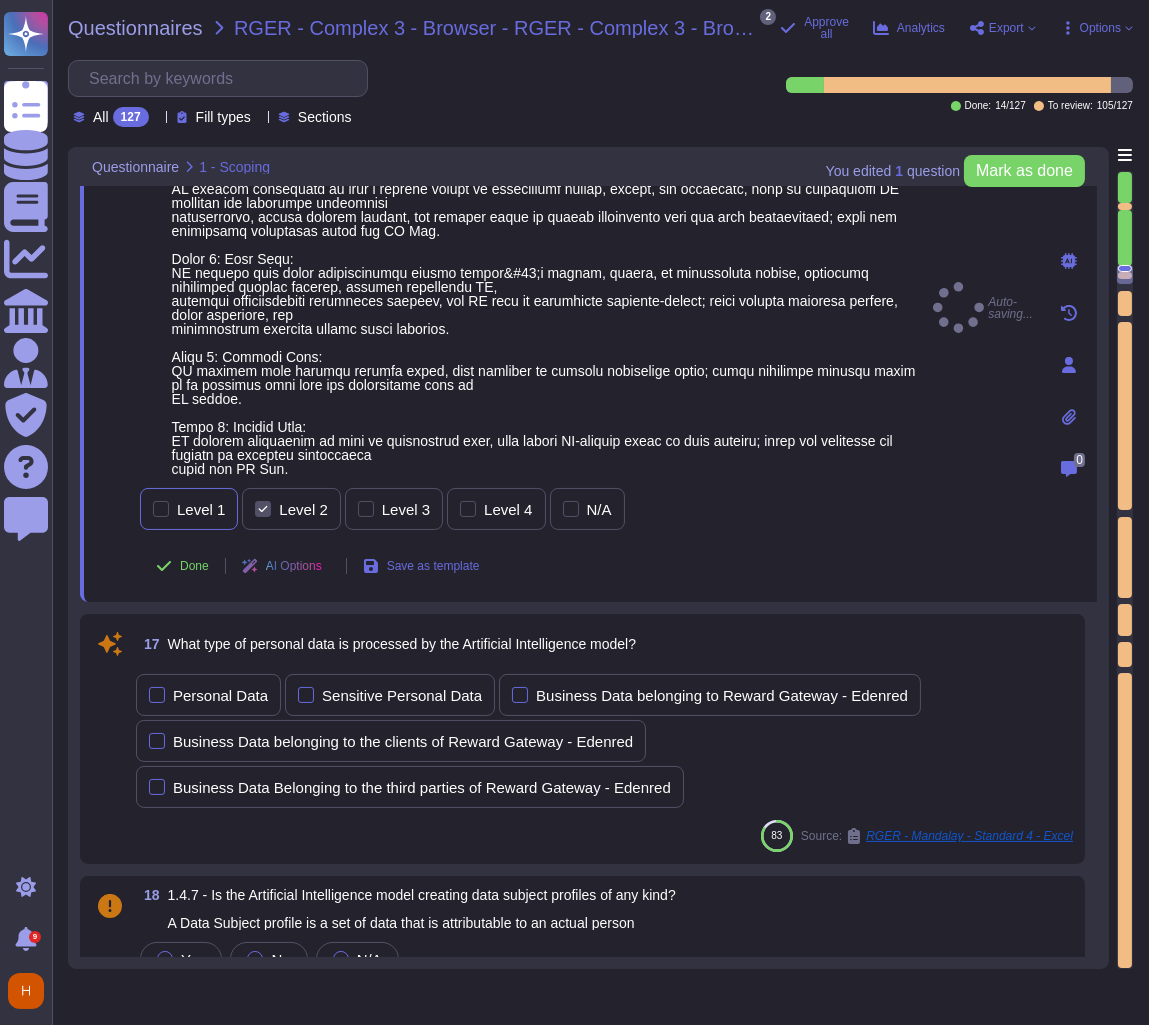 click on "Level 1" at bounding box center [189, 509] 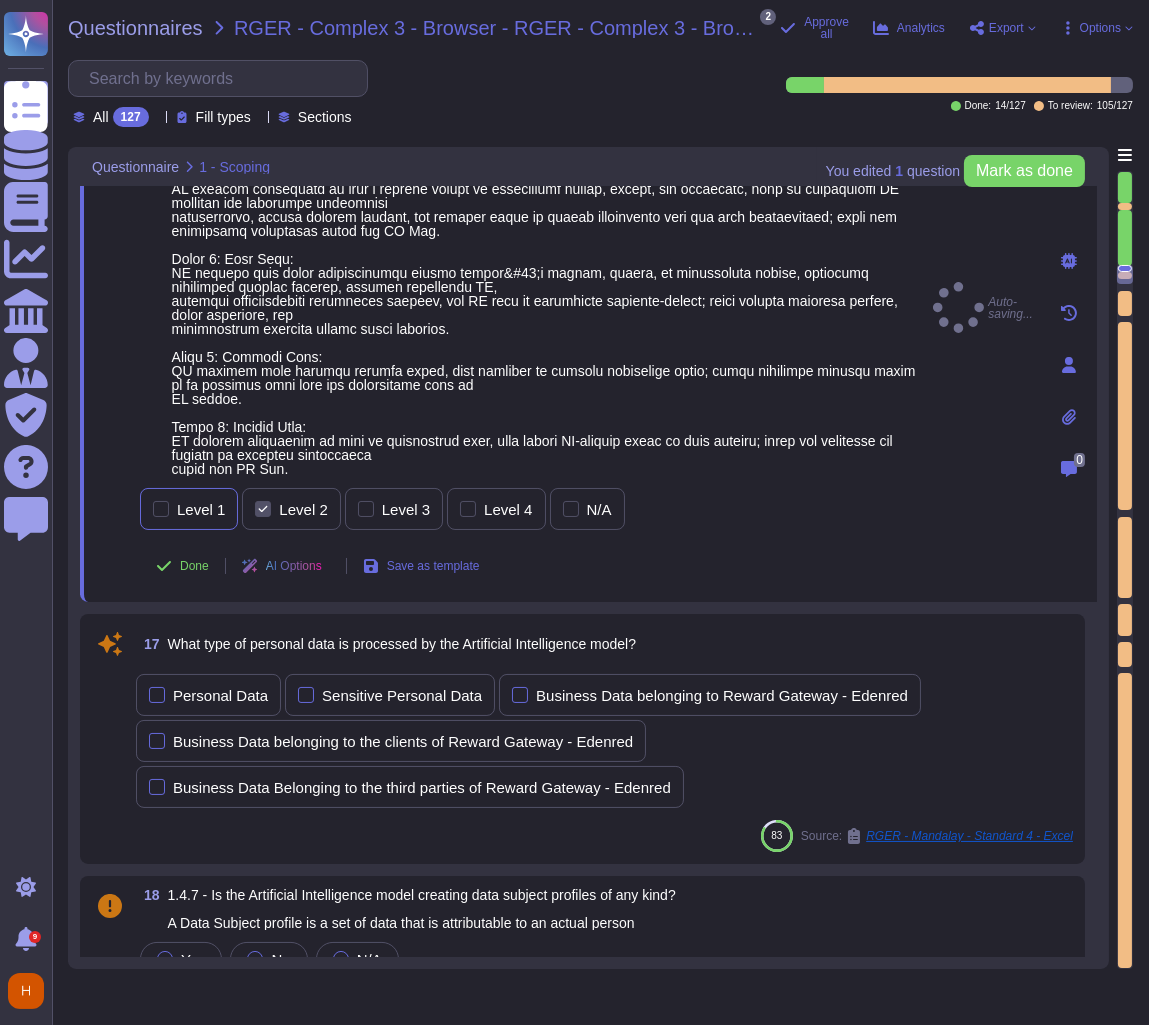 click on "Level 1" at bounding box center [189, 509] 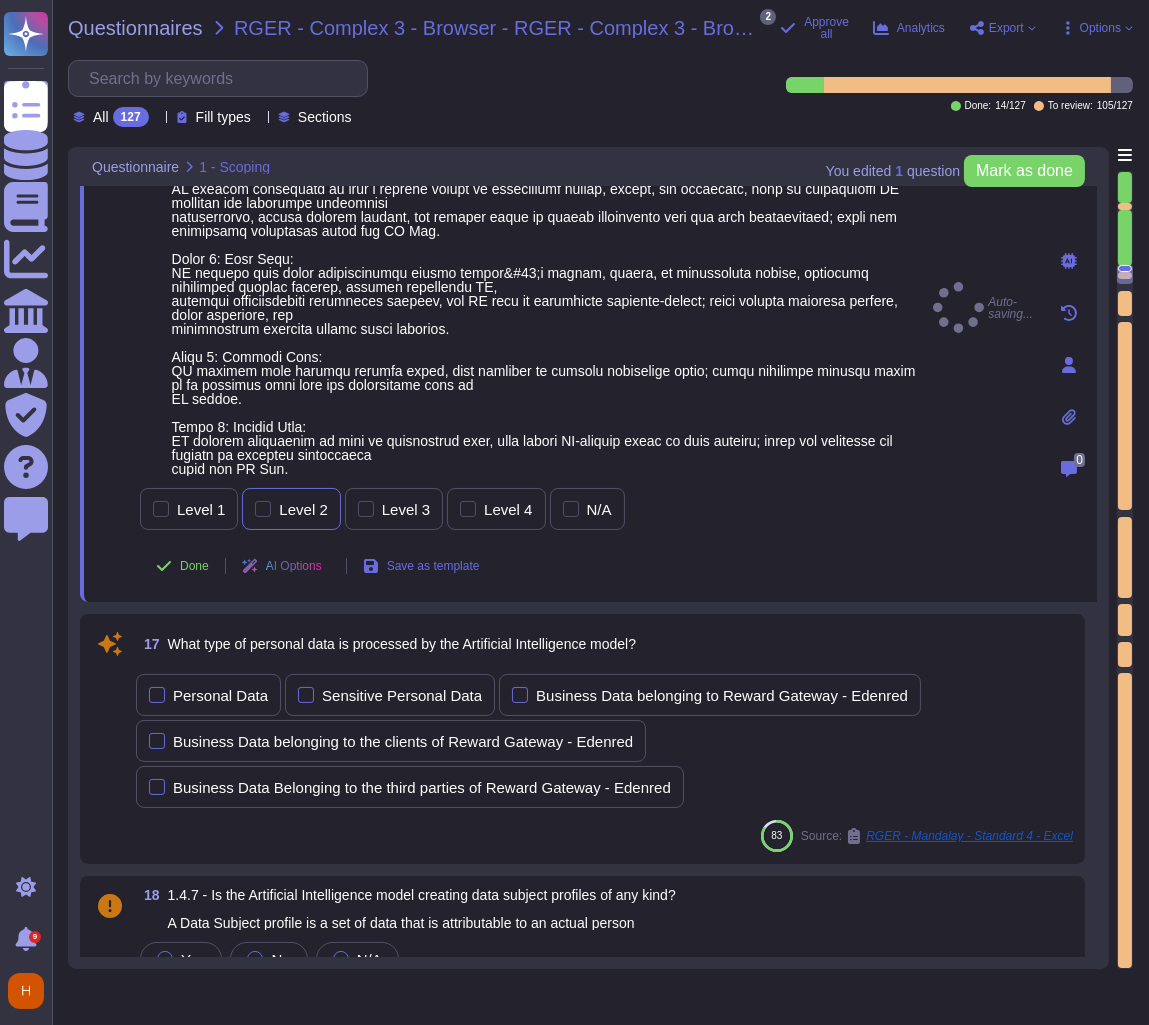 click on "Level 2" at bounding box center [291, 509] 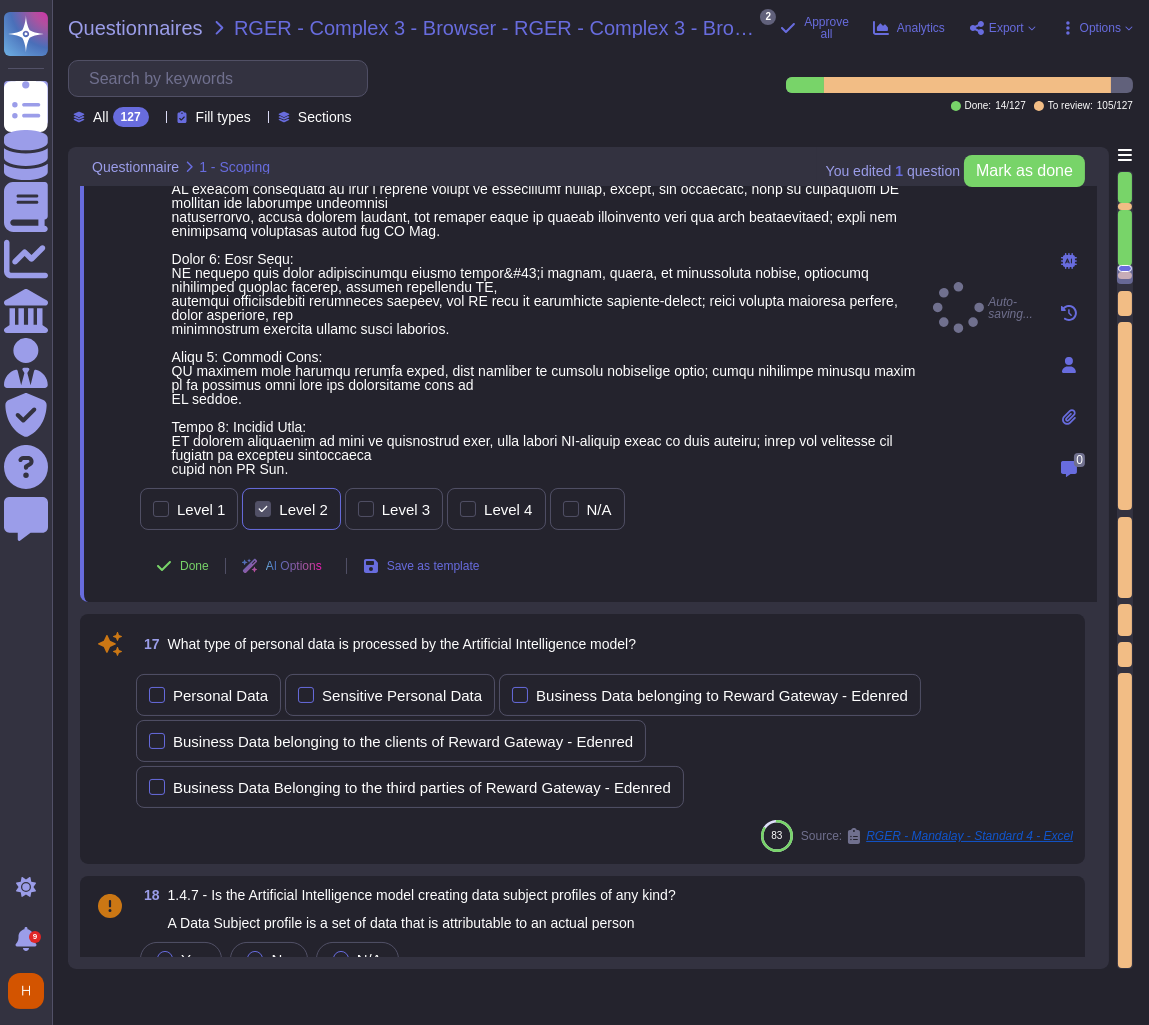 click at bounding box center (263, 509) 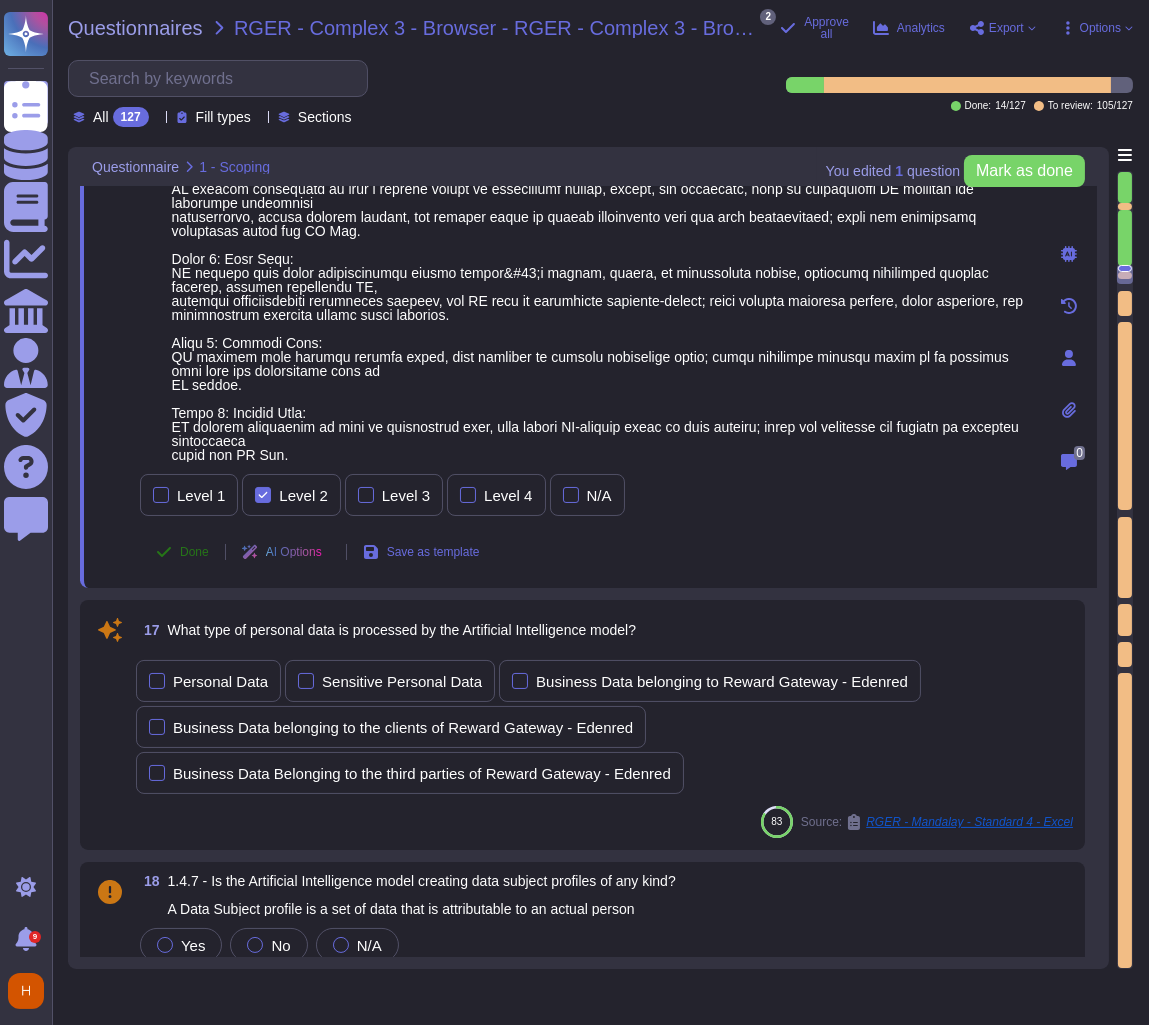 click on "Done" at bounding box center (182, 552) 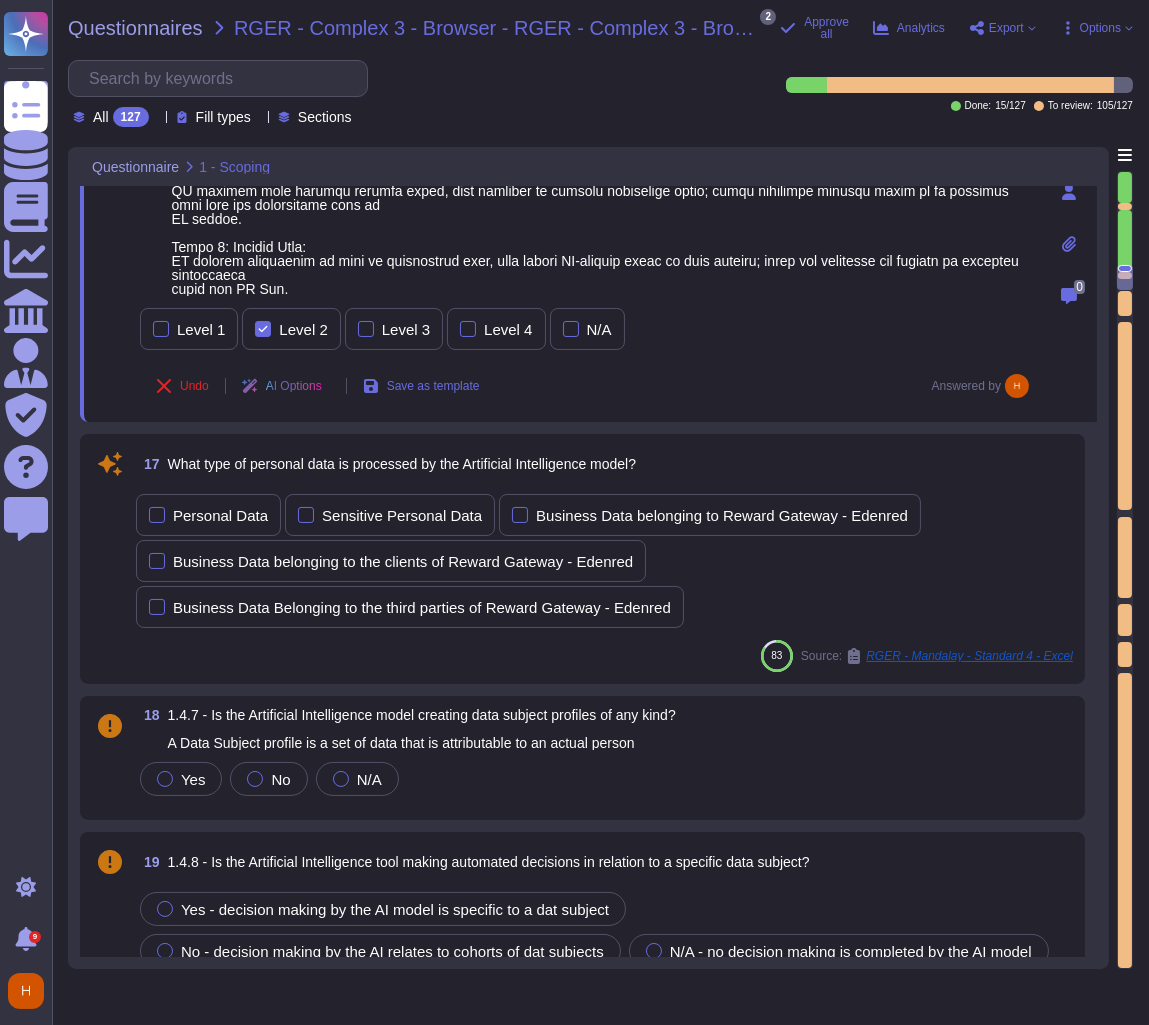 type on "The services offered include the Reward Gateway e-Commerce platform and the Reward Gateway mobile app. Additionally, we provide applications/software, hosting provider services, infrastructure/network solutions, physical space for co-location, storage, and web-hosting services." 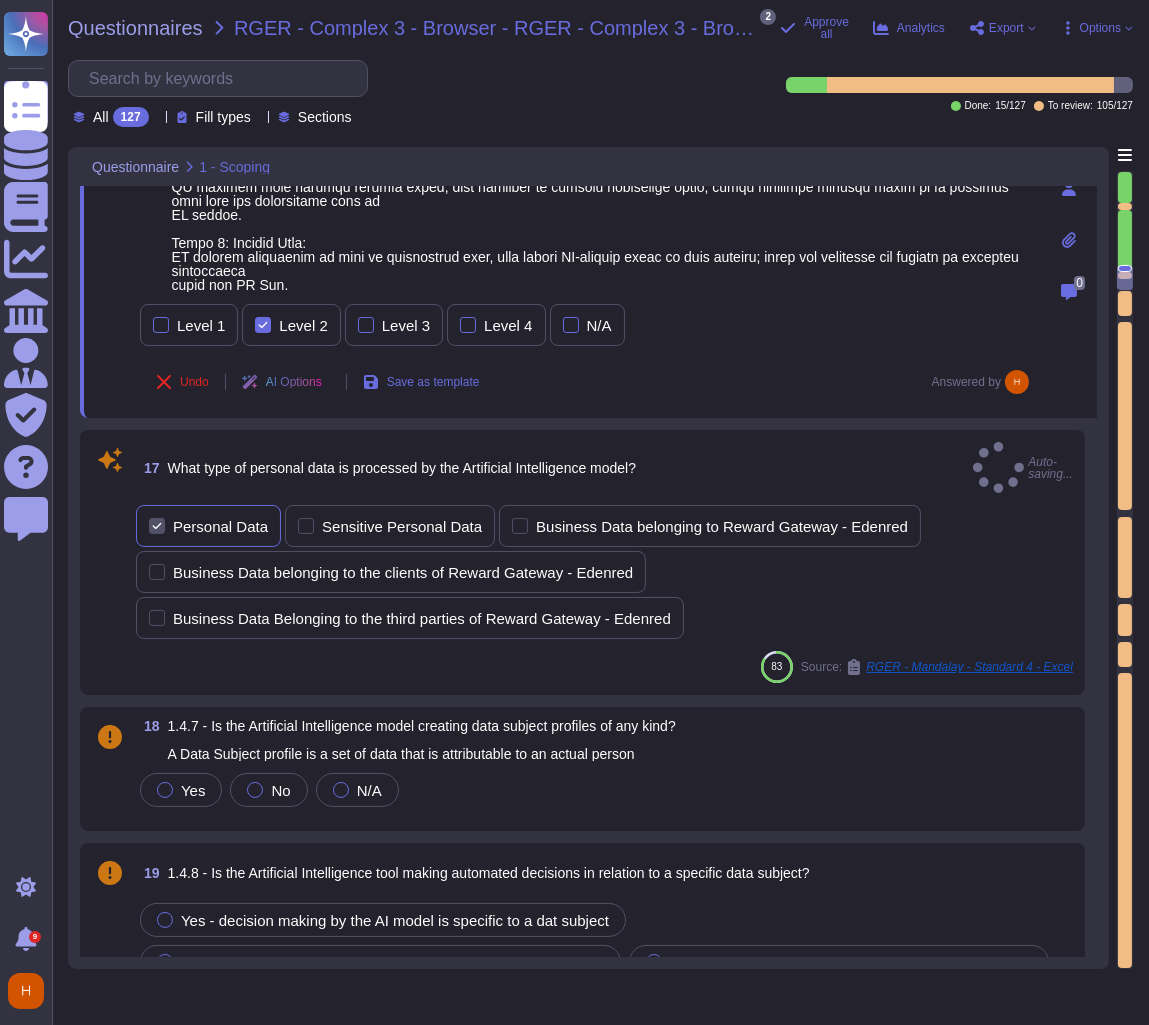 click on "Personal Data" at bounding box center [220, 526] 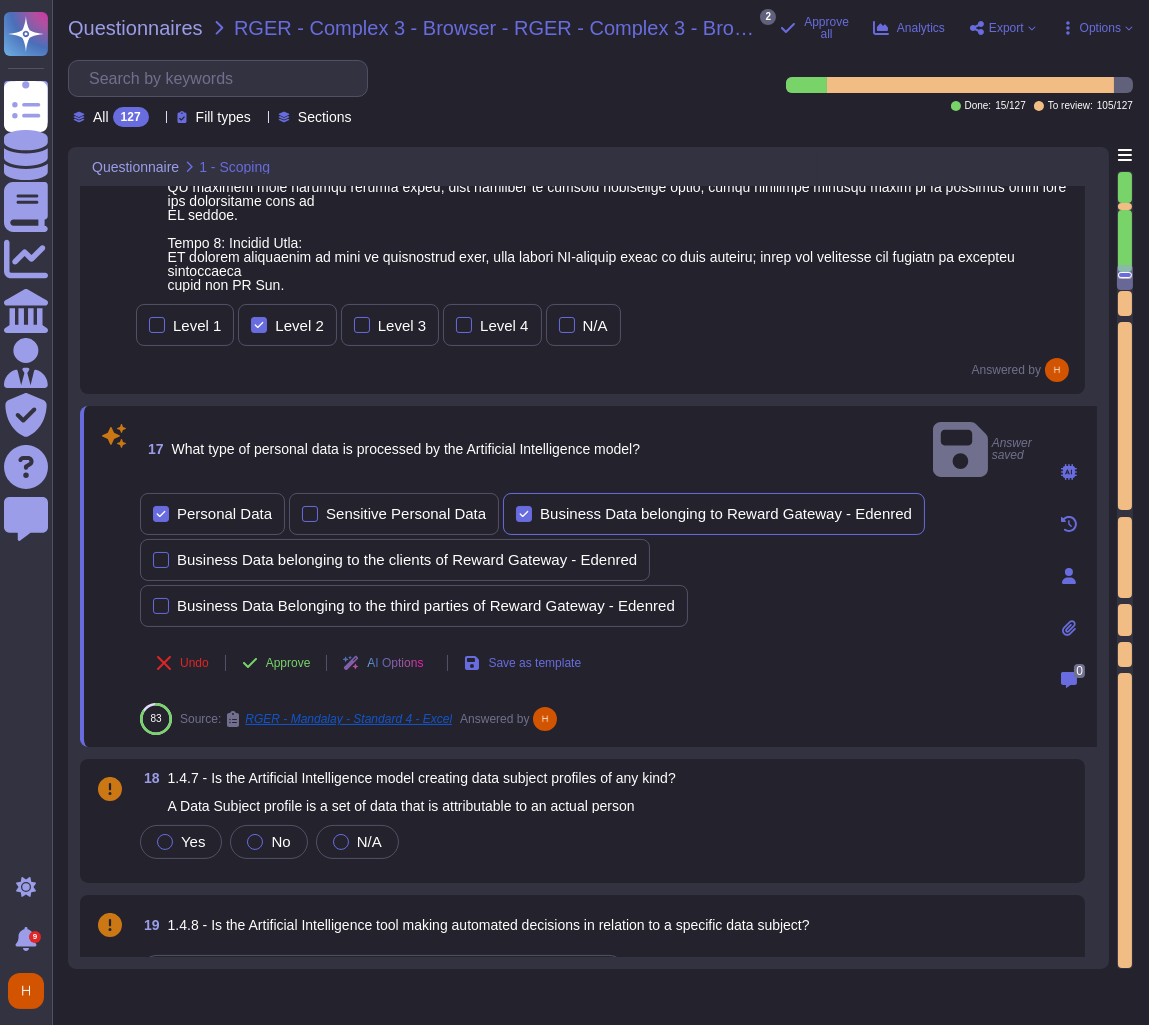 click on "Business Data belonging to Reward Gateway - Edenred" at bounding box center (726, 513) 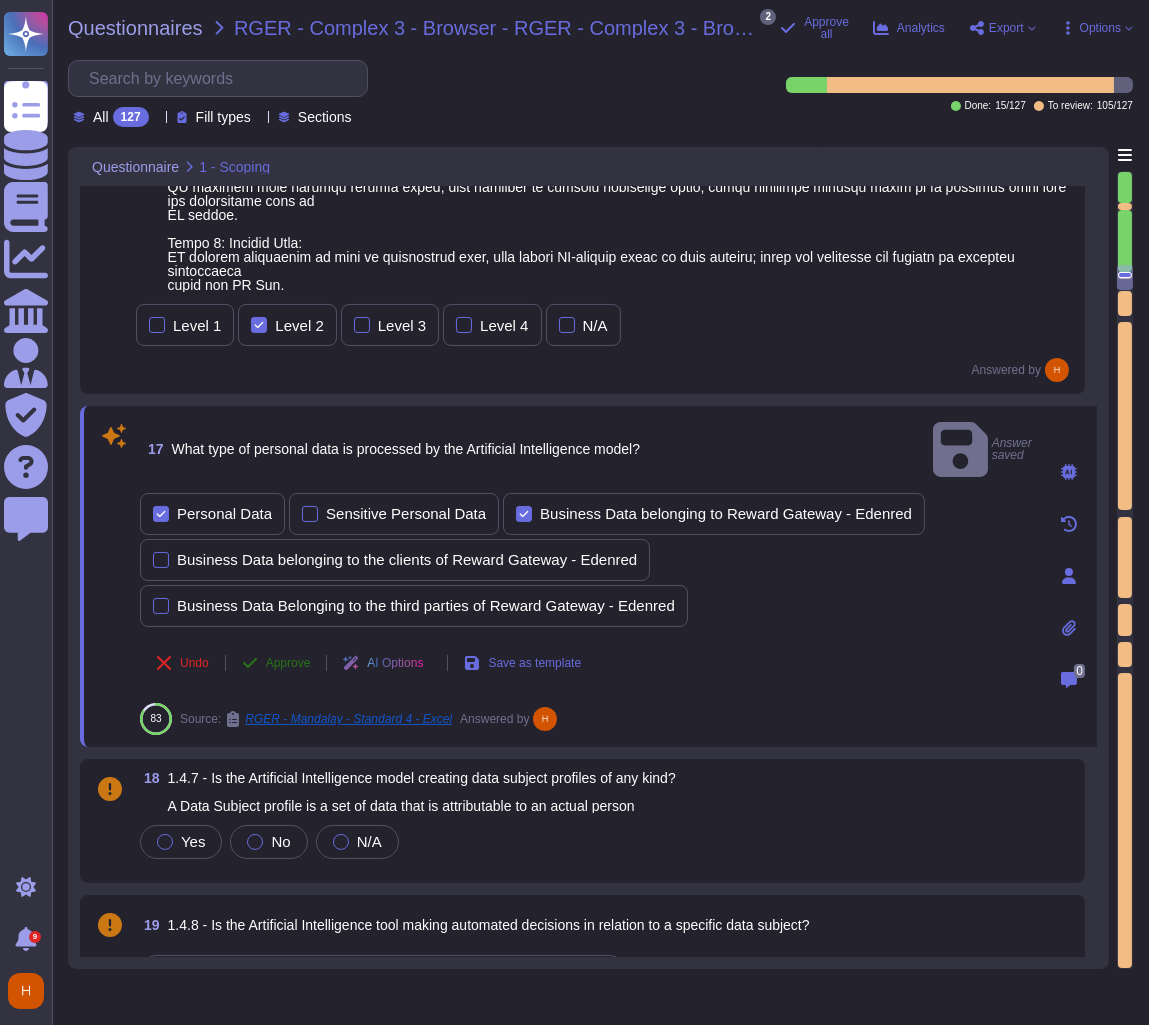 click on "Approve" at bounding box center (288, 663) 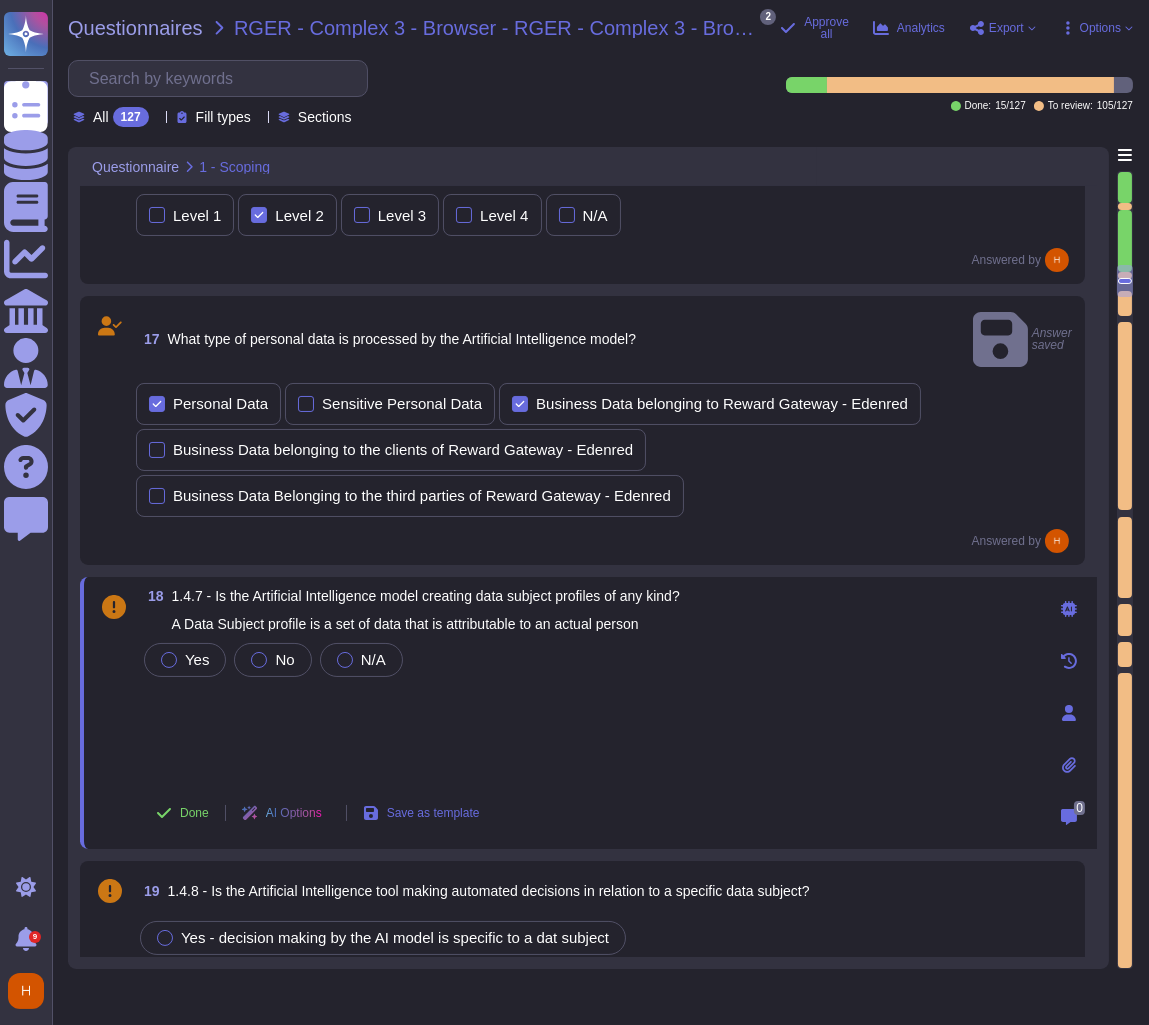 type on "The services offered include the Reward Gateway e-Commerce platform and the Reward Gateway mobile app. Additionally, we provide applications/software, hosting provider services, infrastructure/network solutions, physical space for co-location, storage, and web-hosting services." 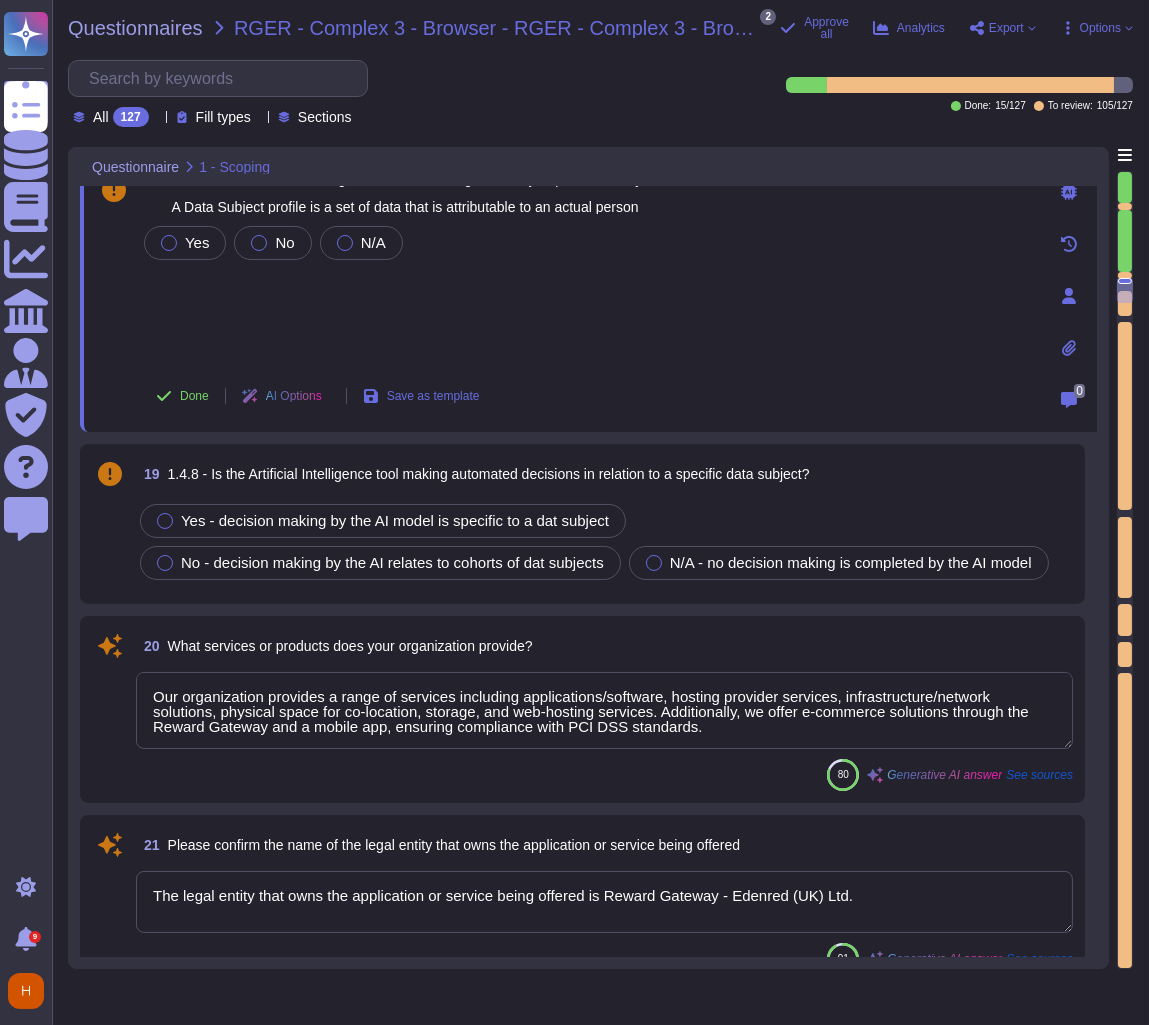 type on "Our organization provides an employee engagement platform designed to help organizations attract, engage, and retain their employees. The business use case for our platform includes:
1. Employee Benefits and Discounts: The platform offers a unified hub for employee benefits, discounts, and perks, which enhances employee satisfaction and retention.
2. Recognition and Reward Systems: By integrating recognition and reward systems, organizations can [PERSON_NAME] a culture of appreciation, leading to increased employee motivation and engagement.
3. Employee Wellbeing Resources: The platform includes resources for employee wellbeing, which can help organizations support their workforce's mental and physical health.
4. Employee Communications: Our platform facilitates effective communication within organizations, ensuring that employees are informed and engaged.
5. Employee Surveys: The inclusion of employee surveys allows organizations to gather feedback and insights, enabling them to make informed decisions to i..." 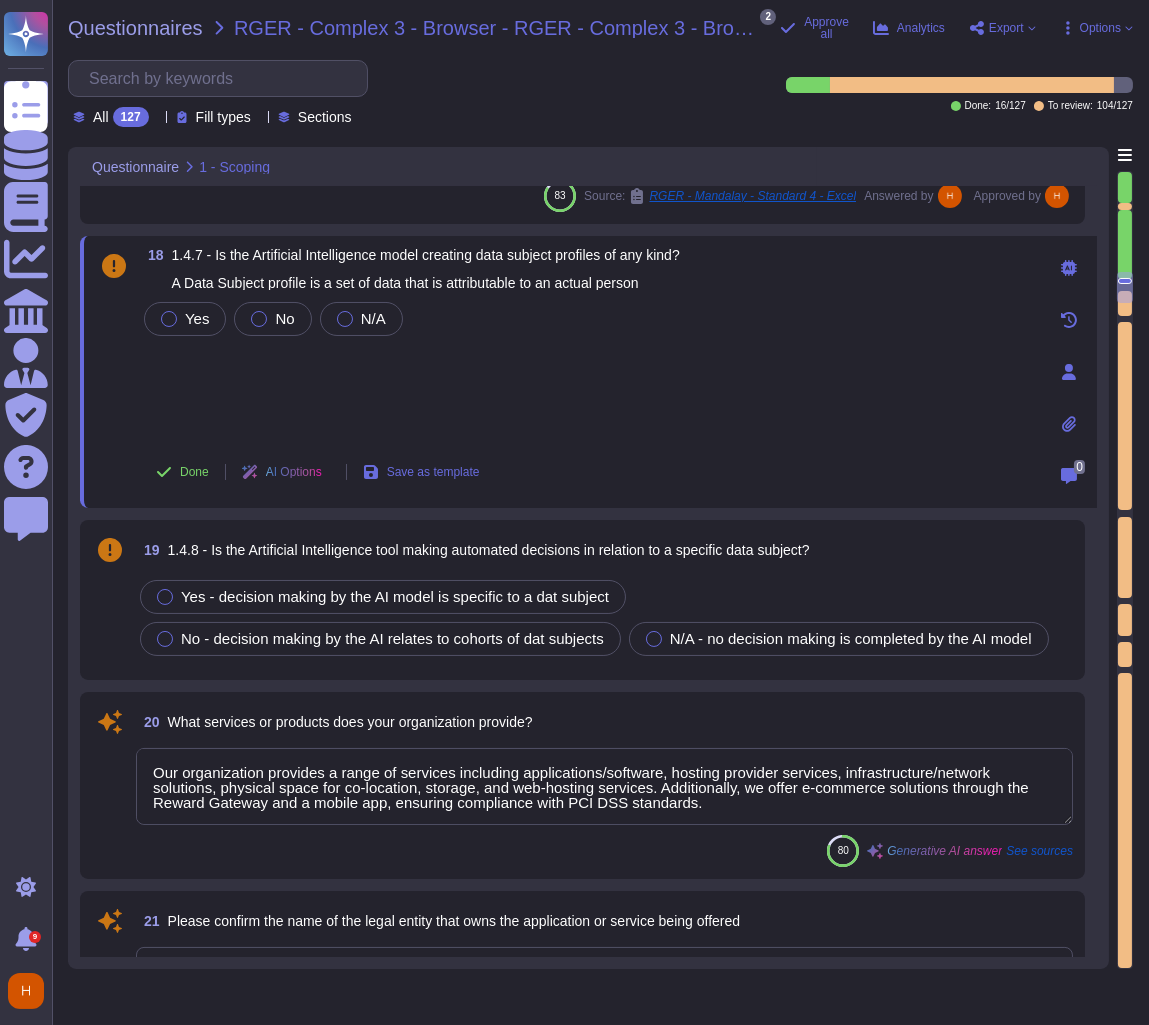 scroll, scrollTop: 3891, scrollLeft: 0, axis: vertical 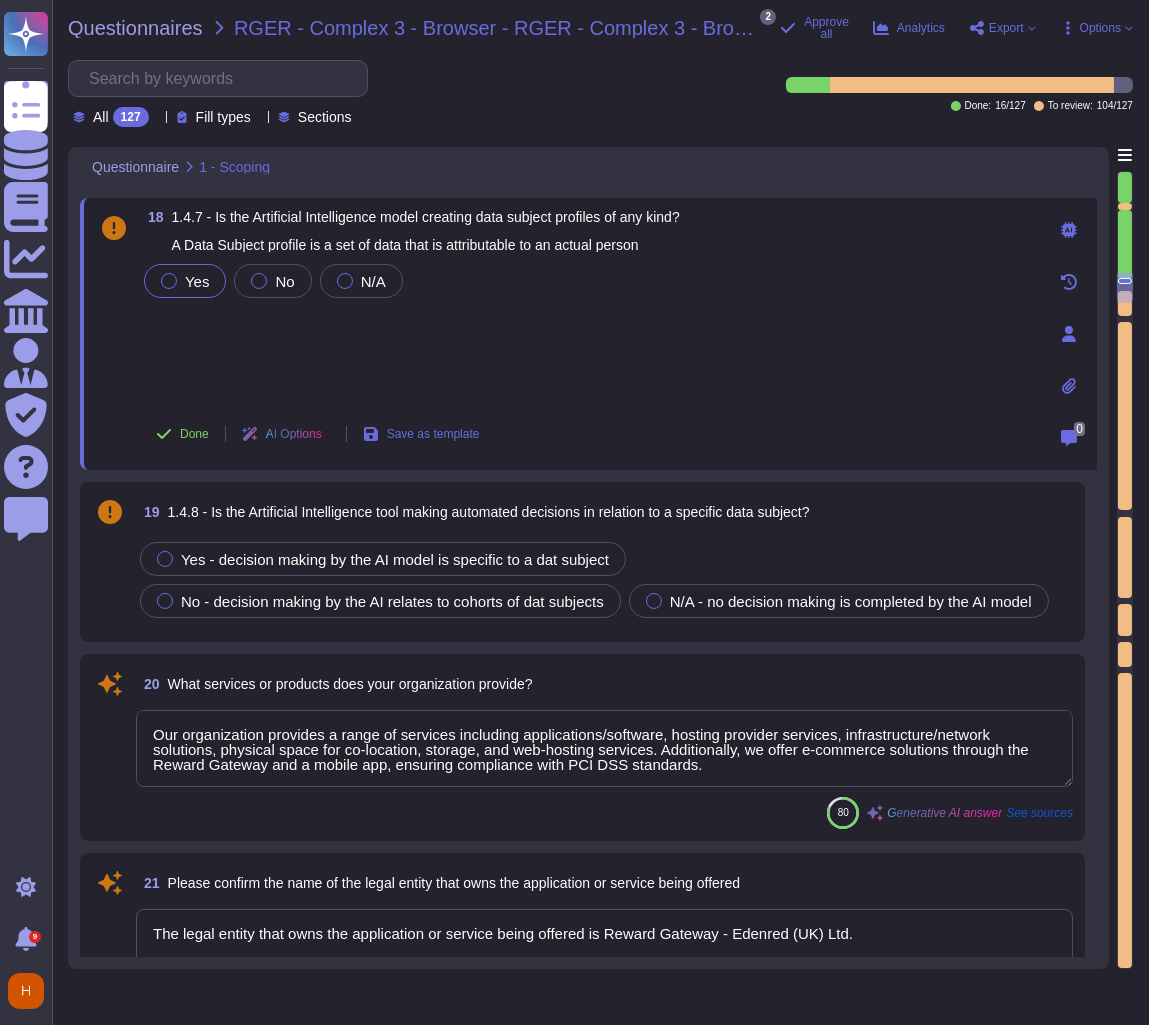 click on "Yes" at bounding box center [197, 281] 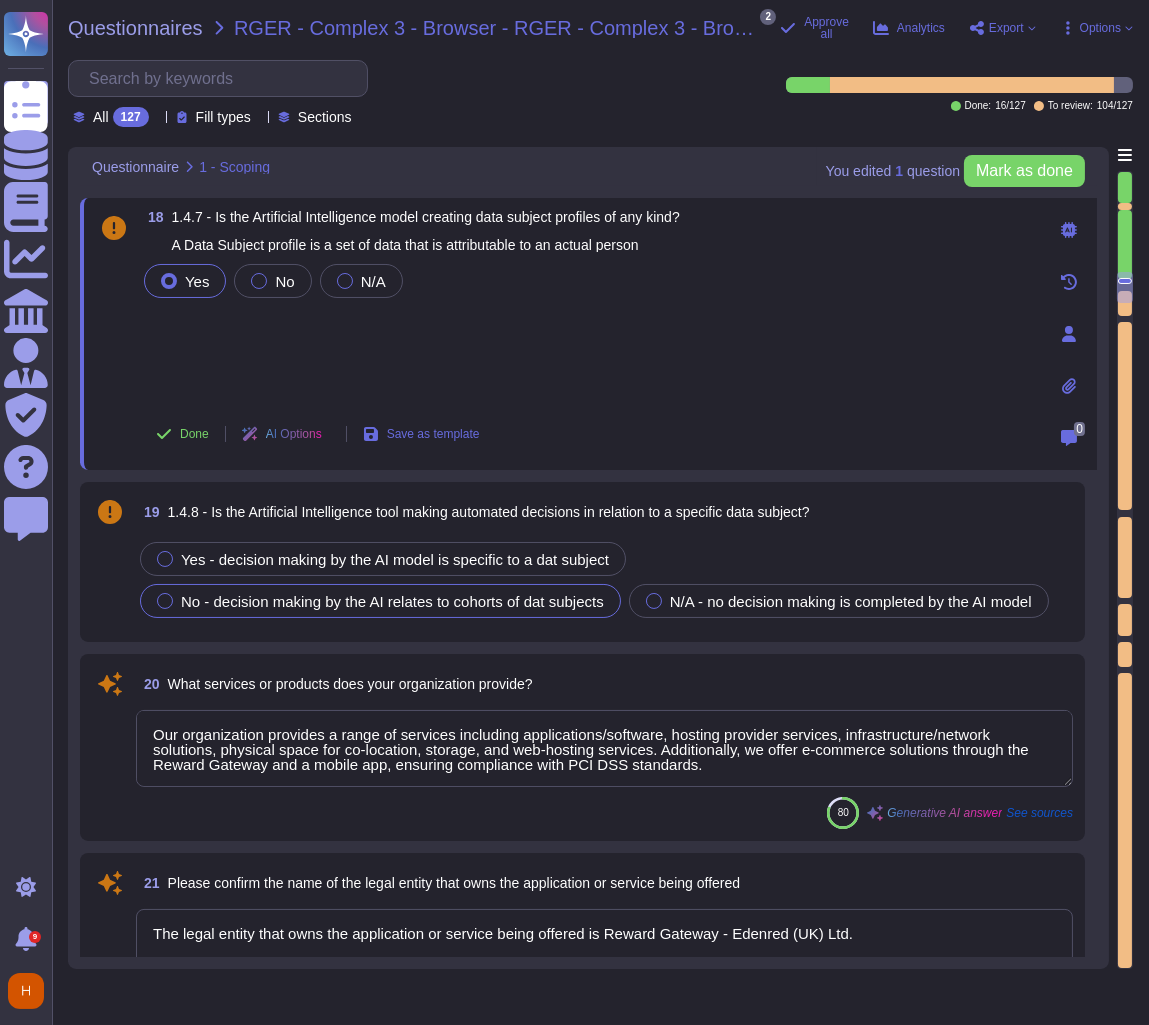 click on "No - decision making by the AI relates to cohorts of dat subjects" at bounding box center (392, 601) 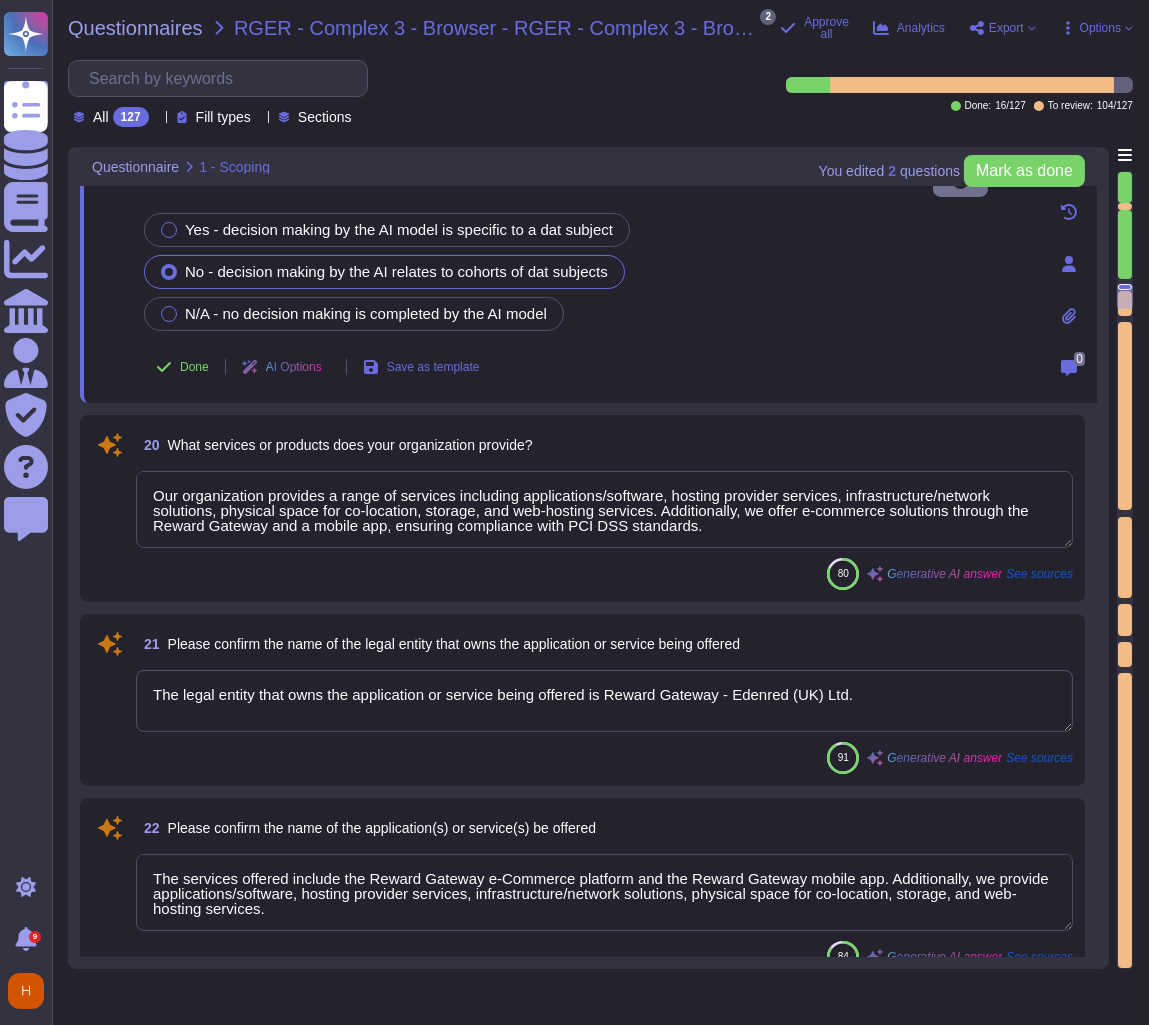 scroll, scrollTop: 4101, scrollLeft: 0, axis: vertical 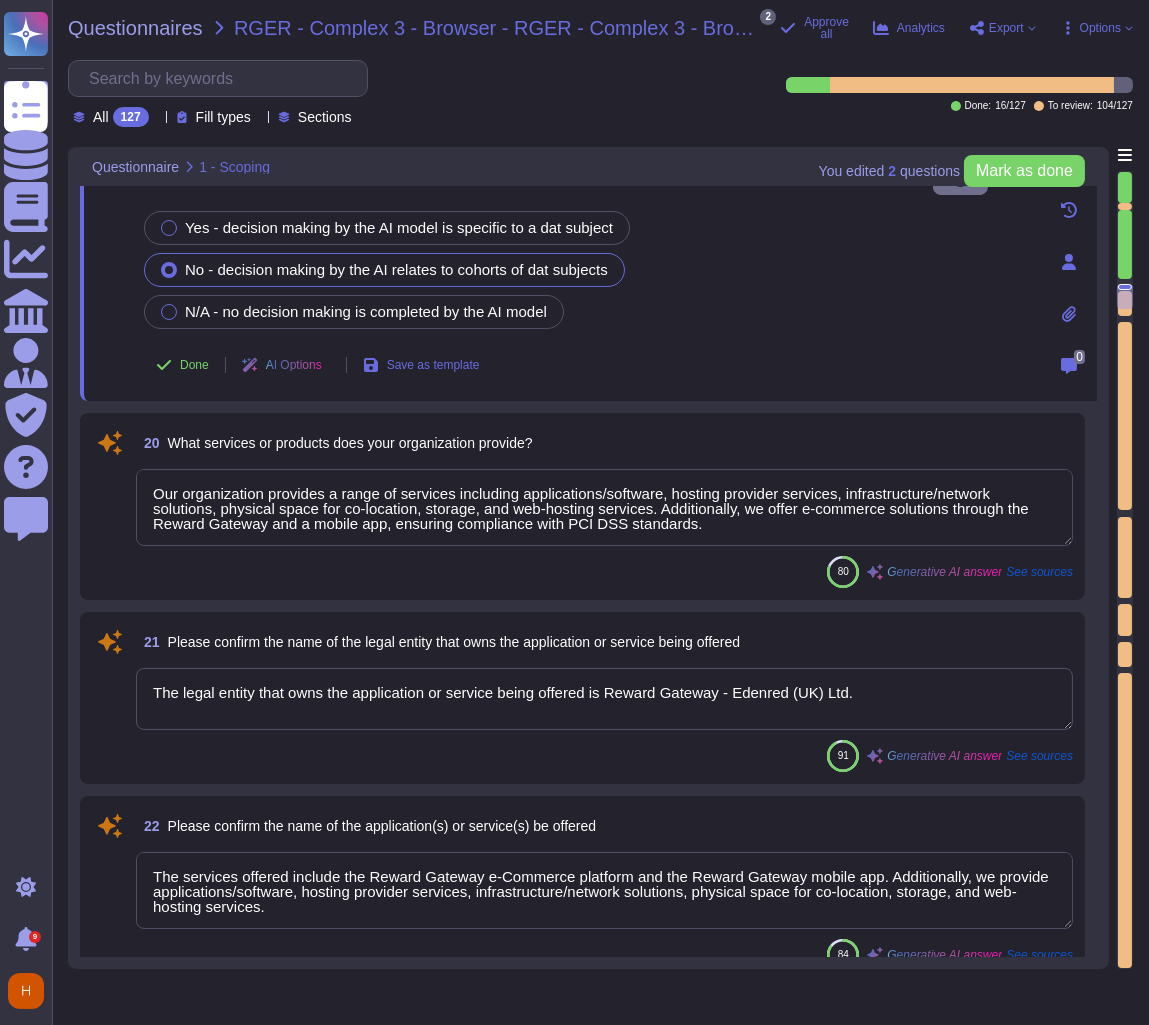 click on "20 What services or products does your organization provide?" at bounding box center (334, 443) 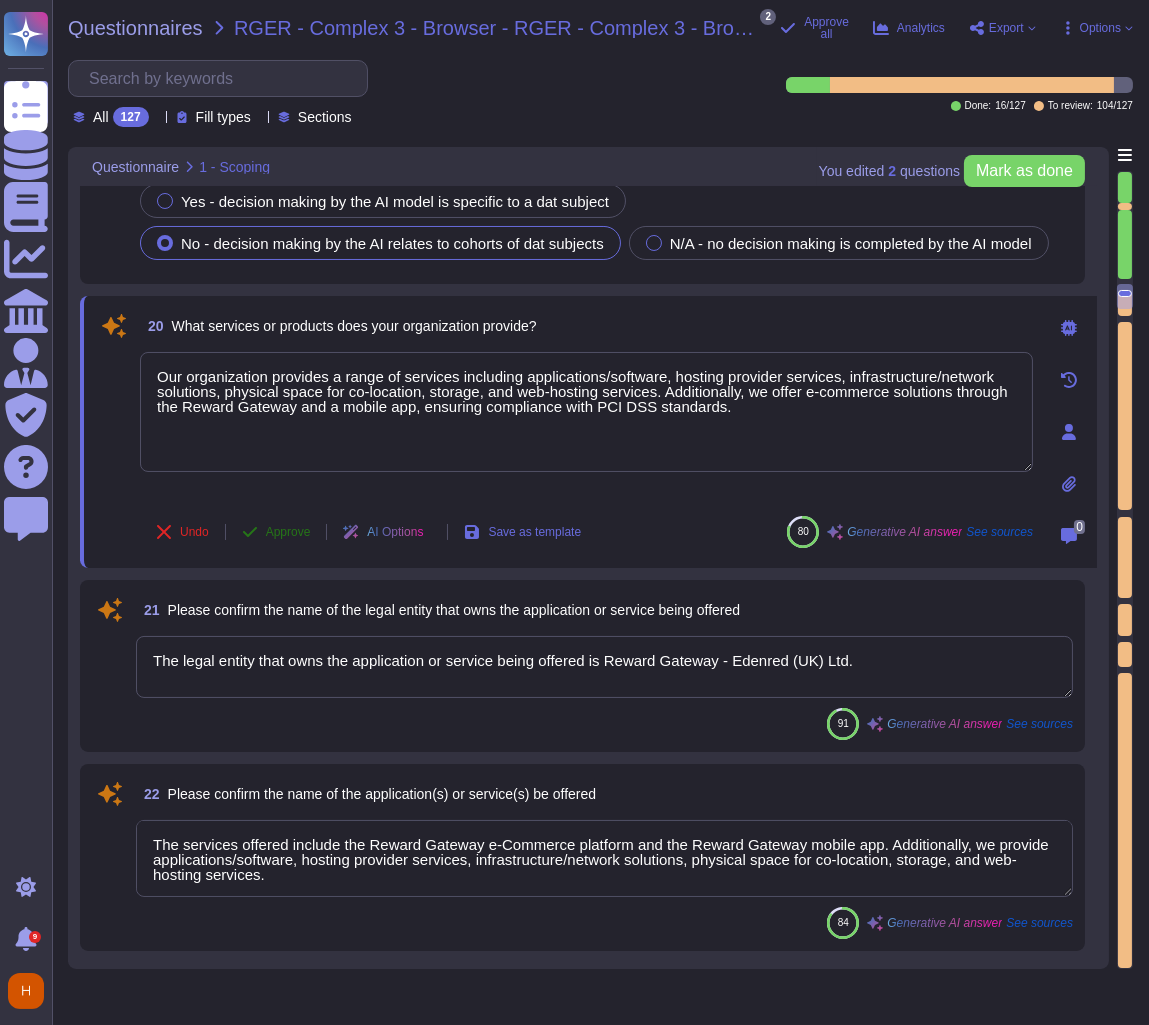 click on "Approve" at bounding box center [276, 532] 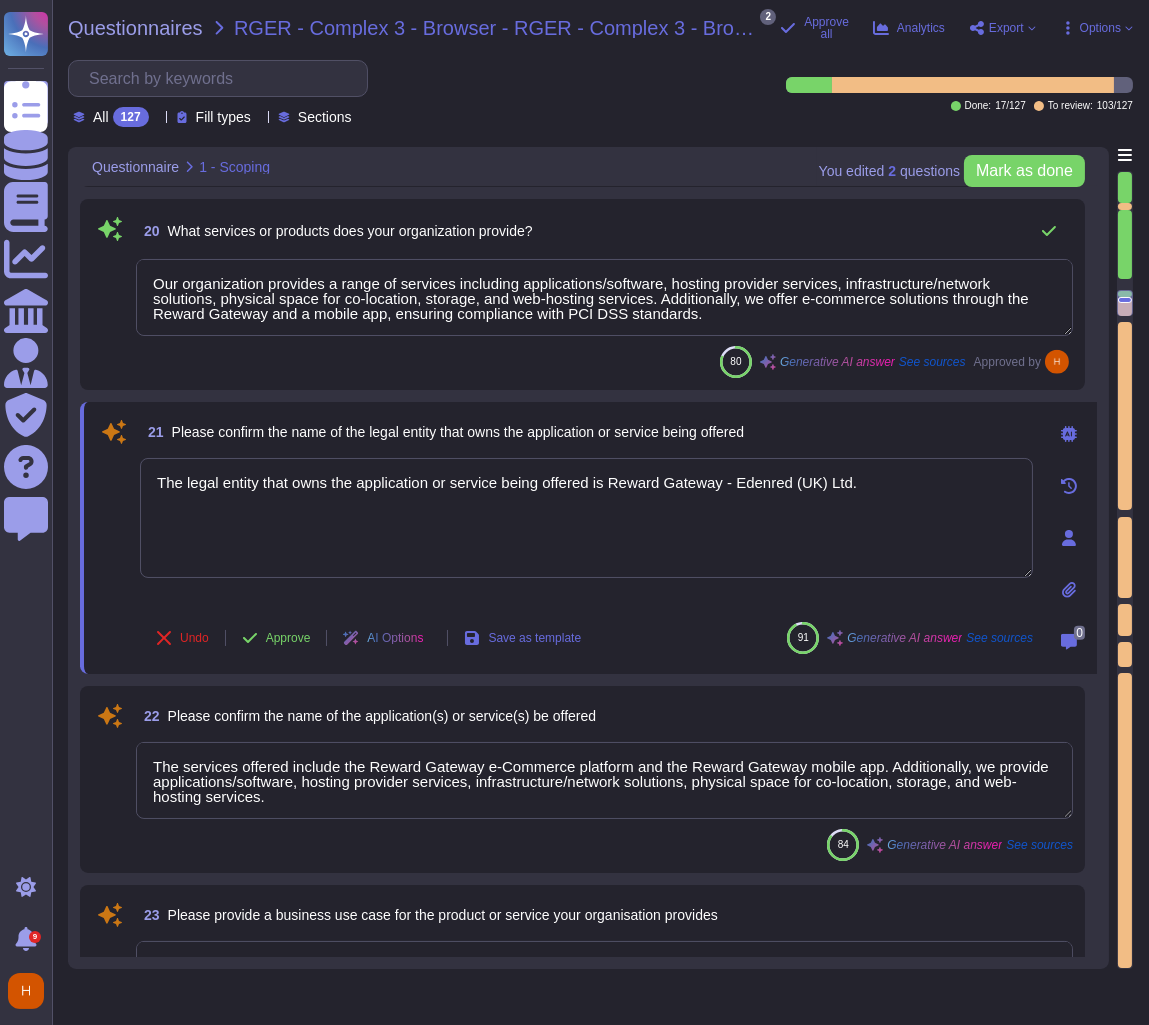 scroll, scrollTop: 4408, scrollLeft: 0, axis: vertical 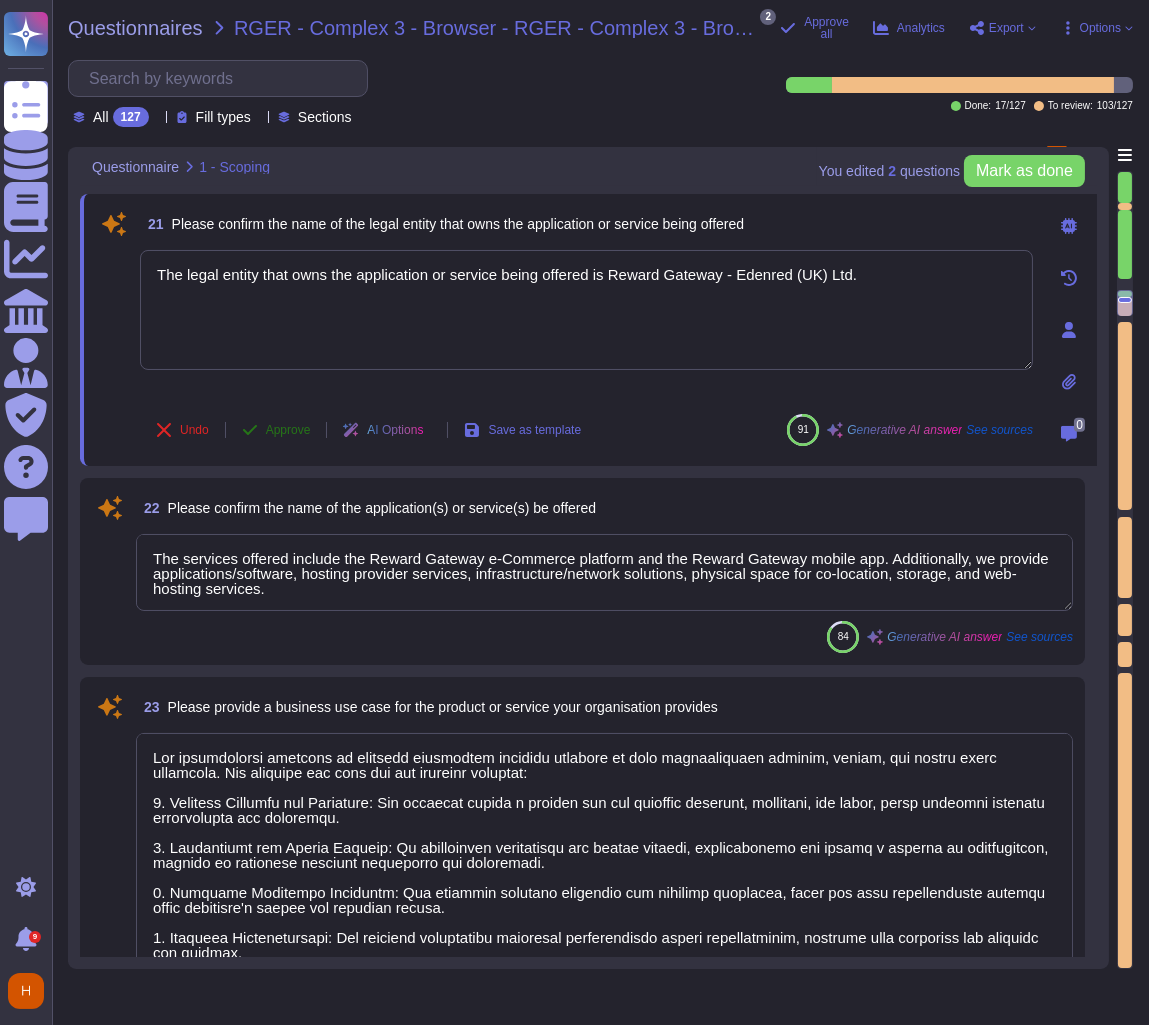 click 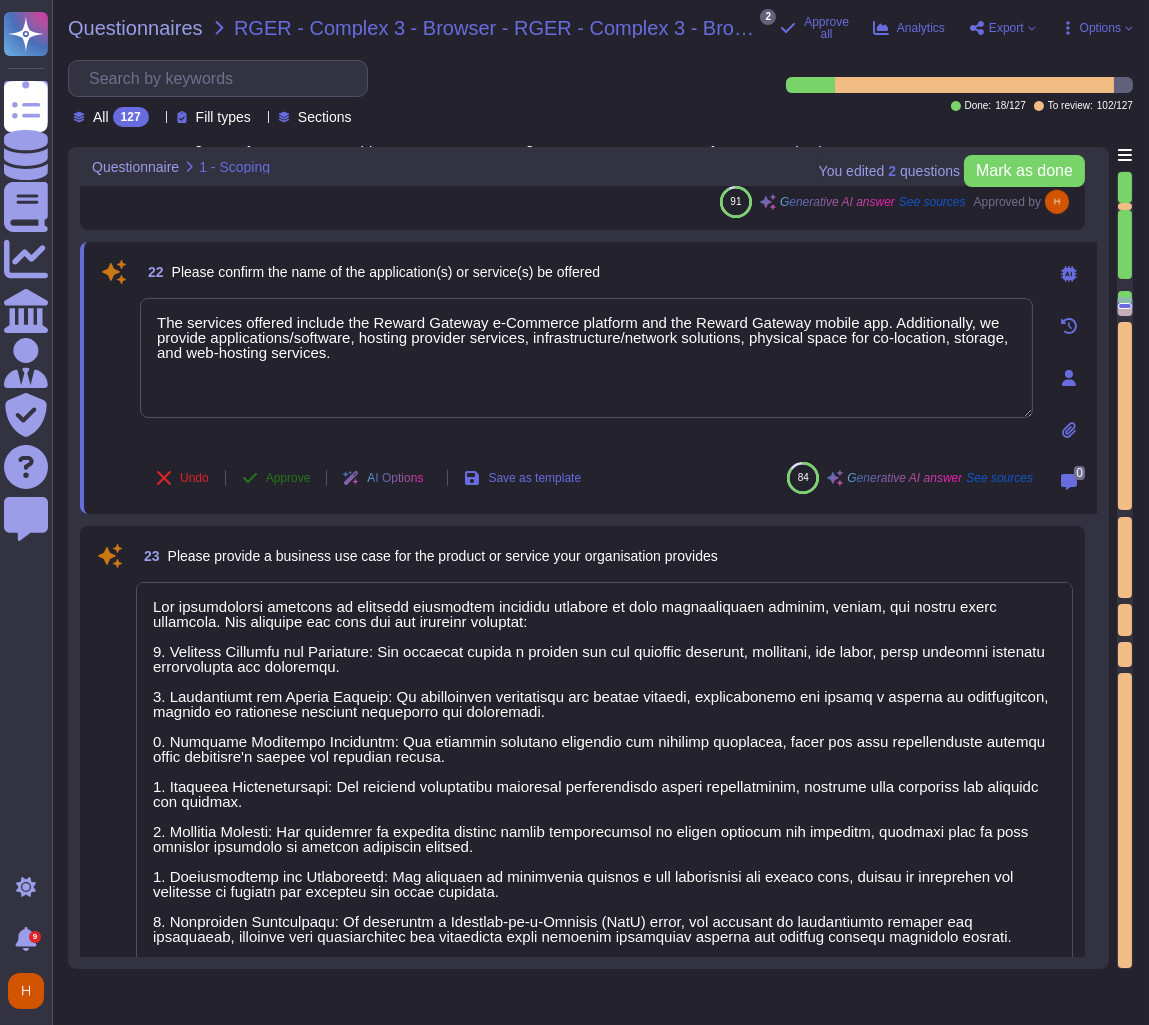 scroll, scrollTop: 4583, scrollLeft: 0, axis: vertical 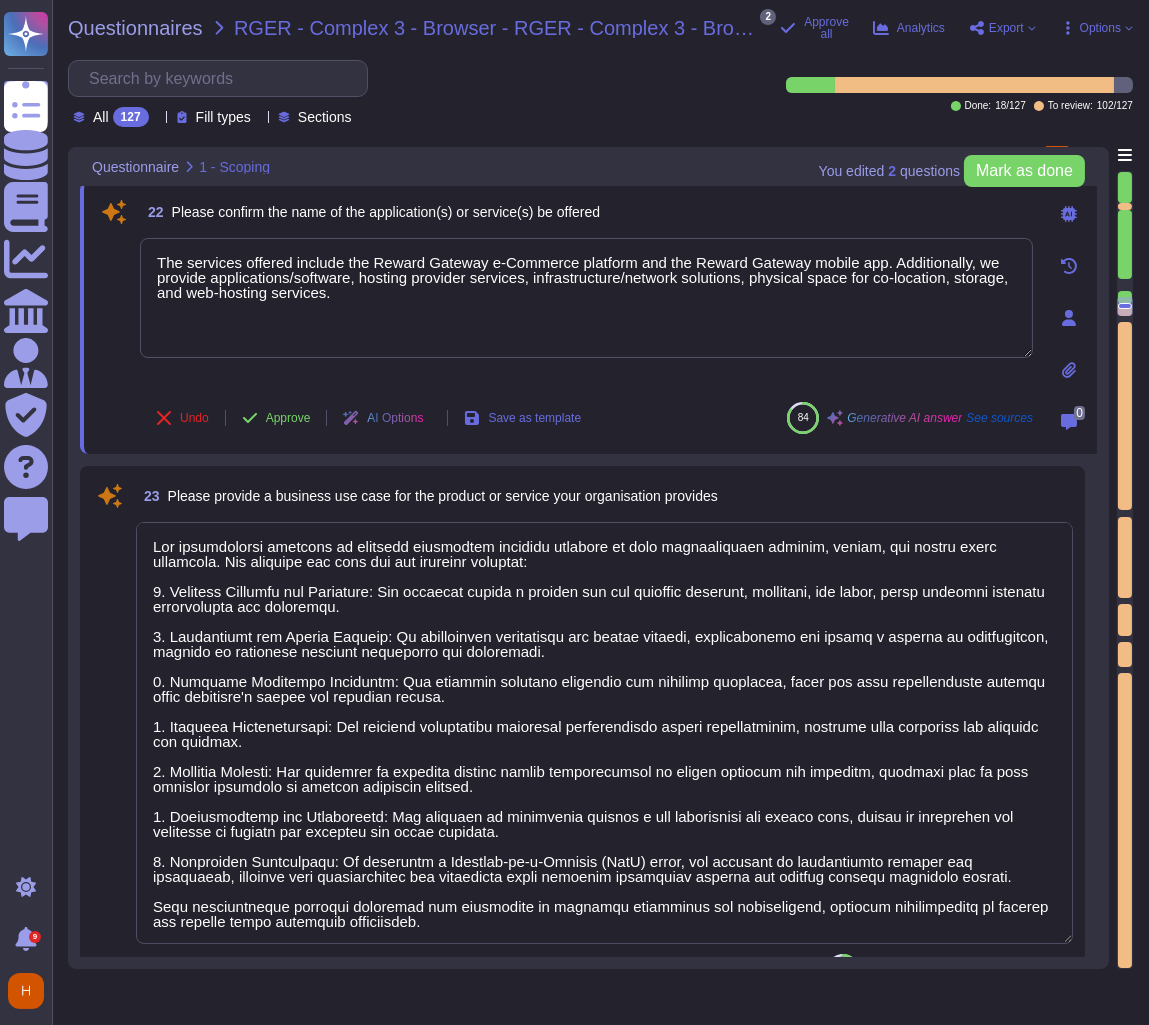 drag, startPoint x: 423, startPoint y: 340, endPoint x: -21, endPoint y: 265, distance: 450.28992 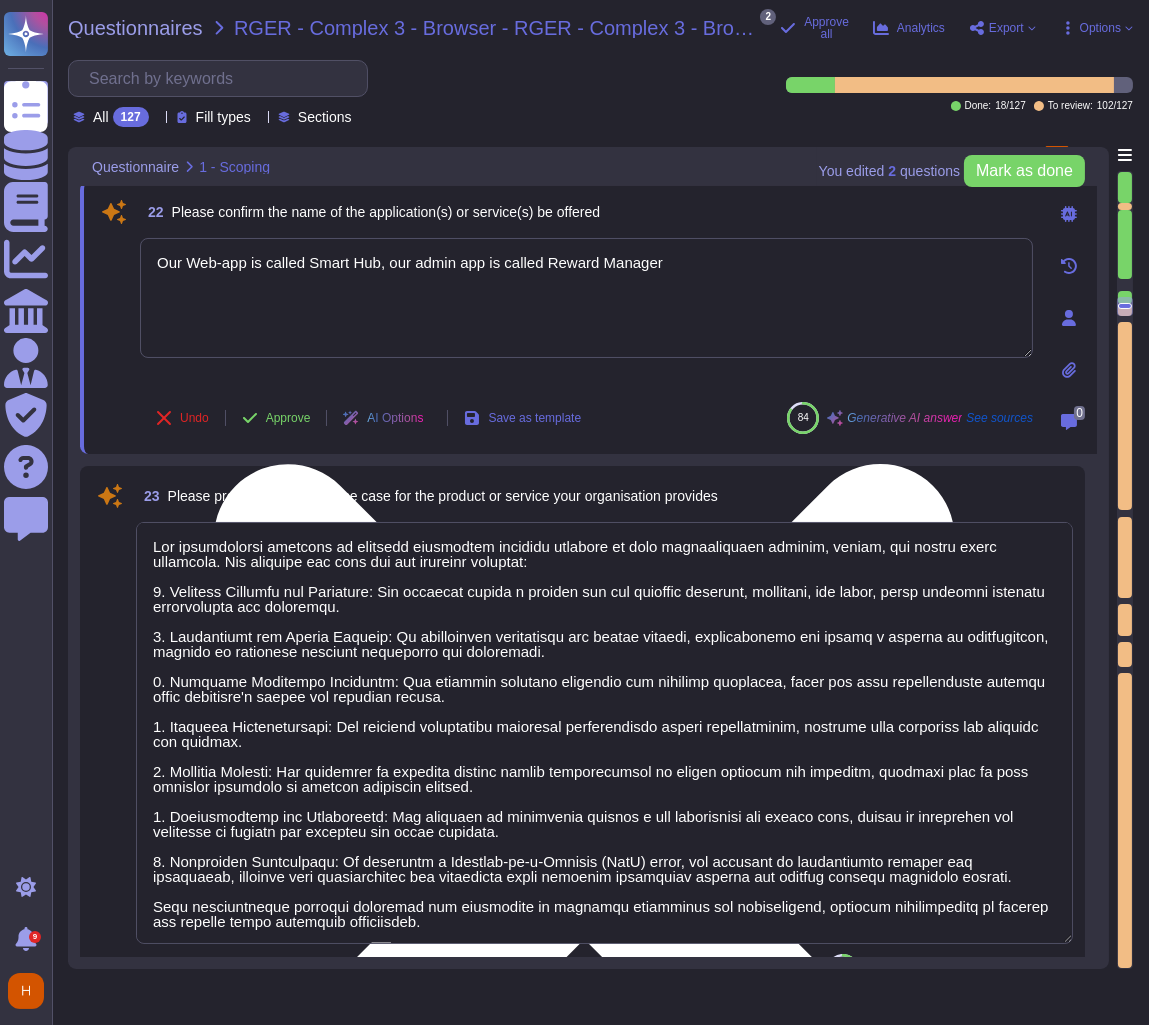 click on "Our Web-app is called Smart Hub, our admin app is called Reward Manager" at bounding box center (586, 298) 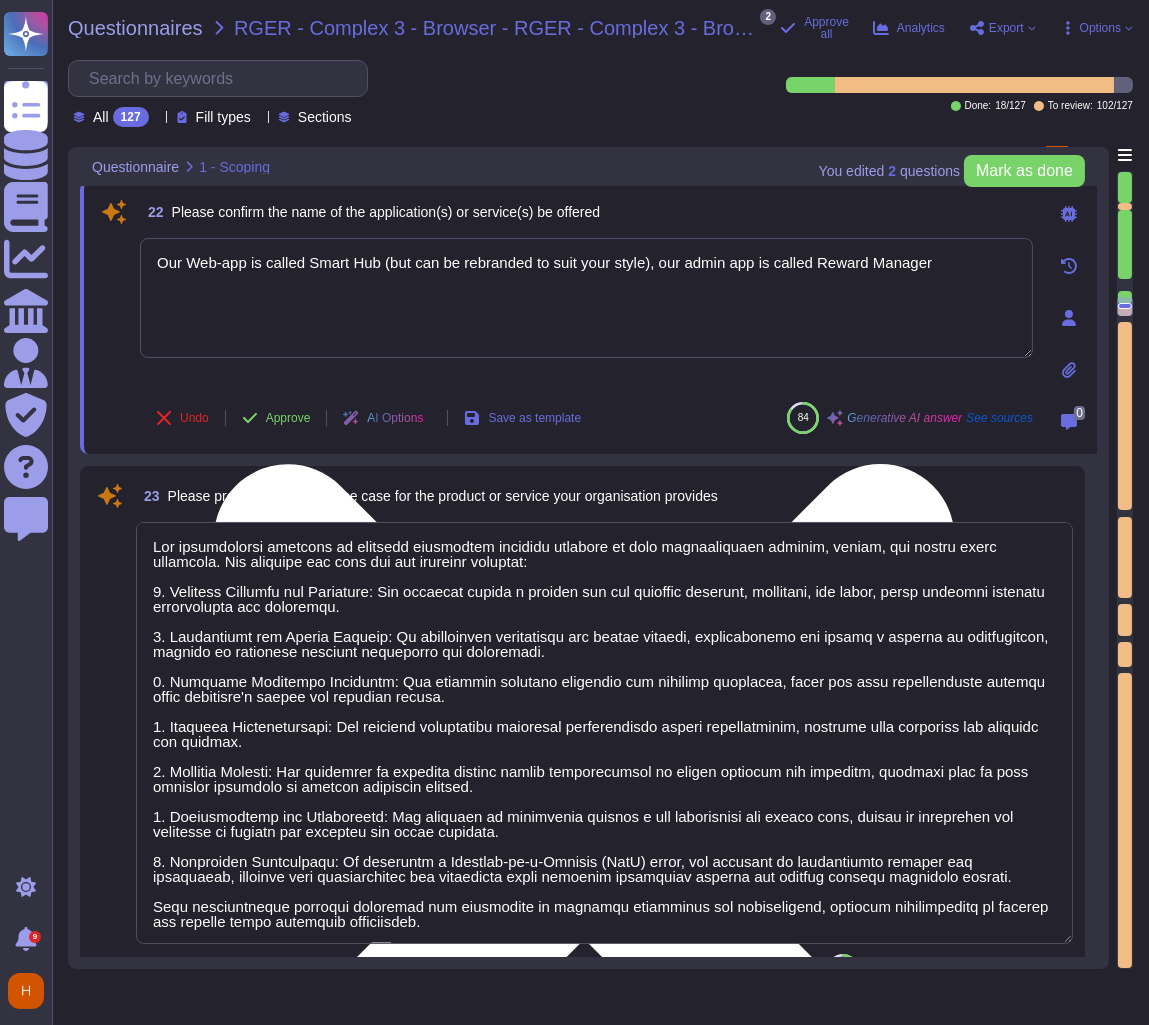 click on "Our Web-app is called Smart Hub (but can be rebranded to suit your style), our admin app is called Reward Manager" at bounding box center [586, 298] 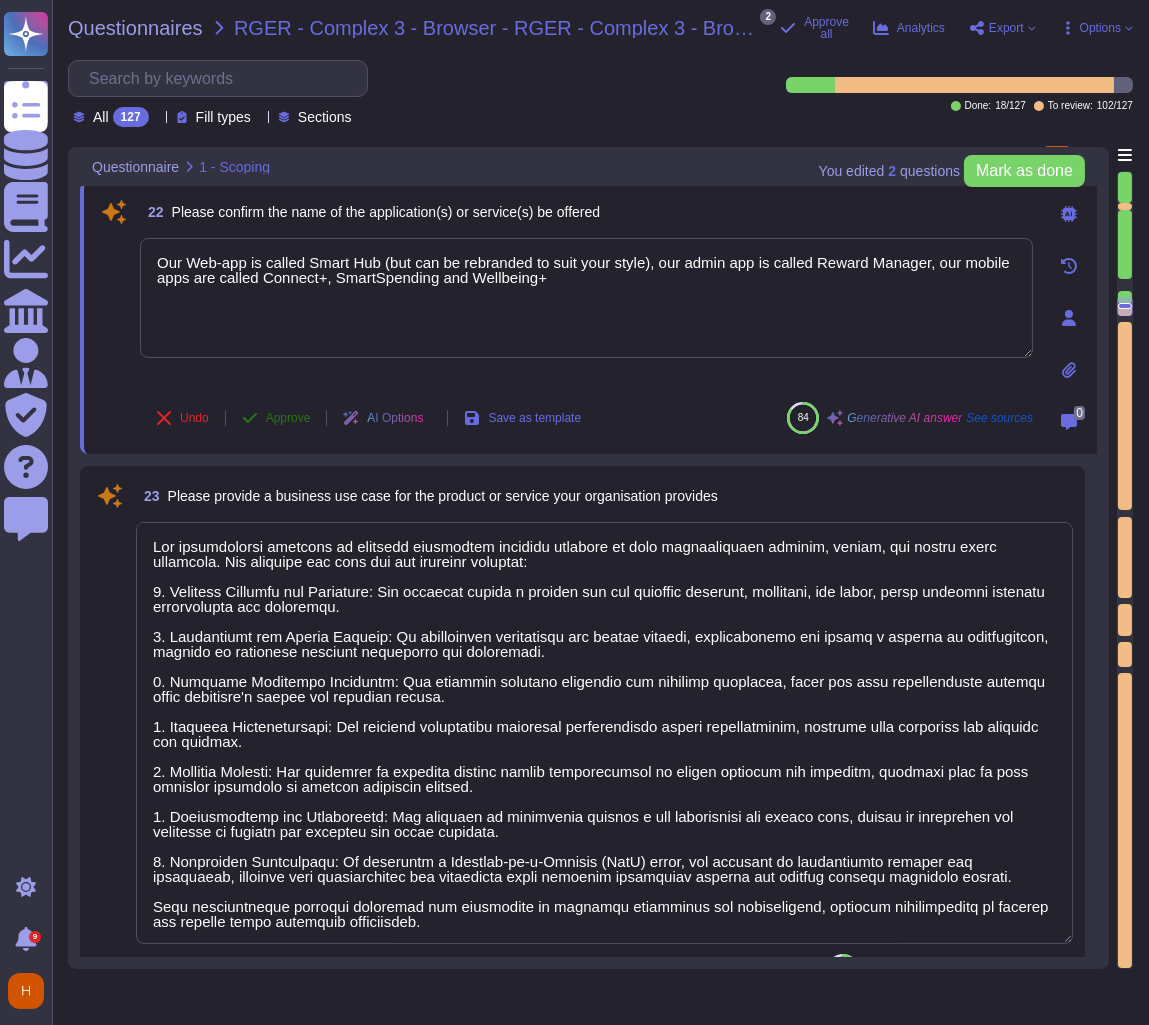 type on "Our Web-app is called Smart Hub (but can be rebranded to suit your style), our admin app is called Reward Manager, our mobile apps are called Connect+, SmartSpending and Wellbeing+" 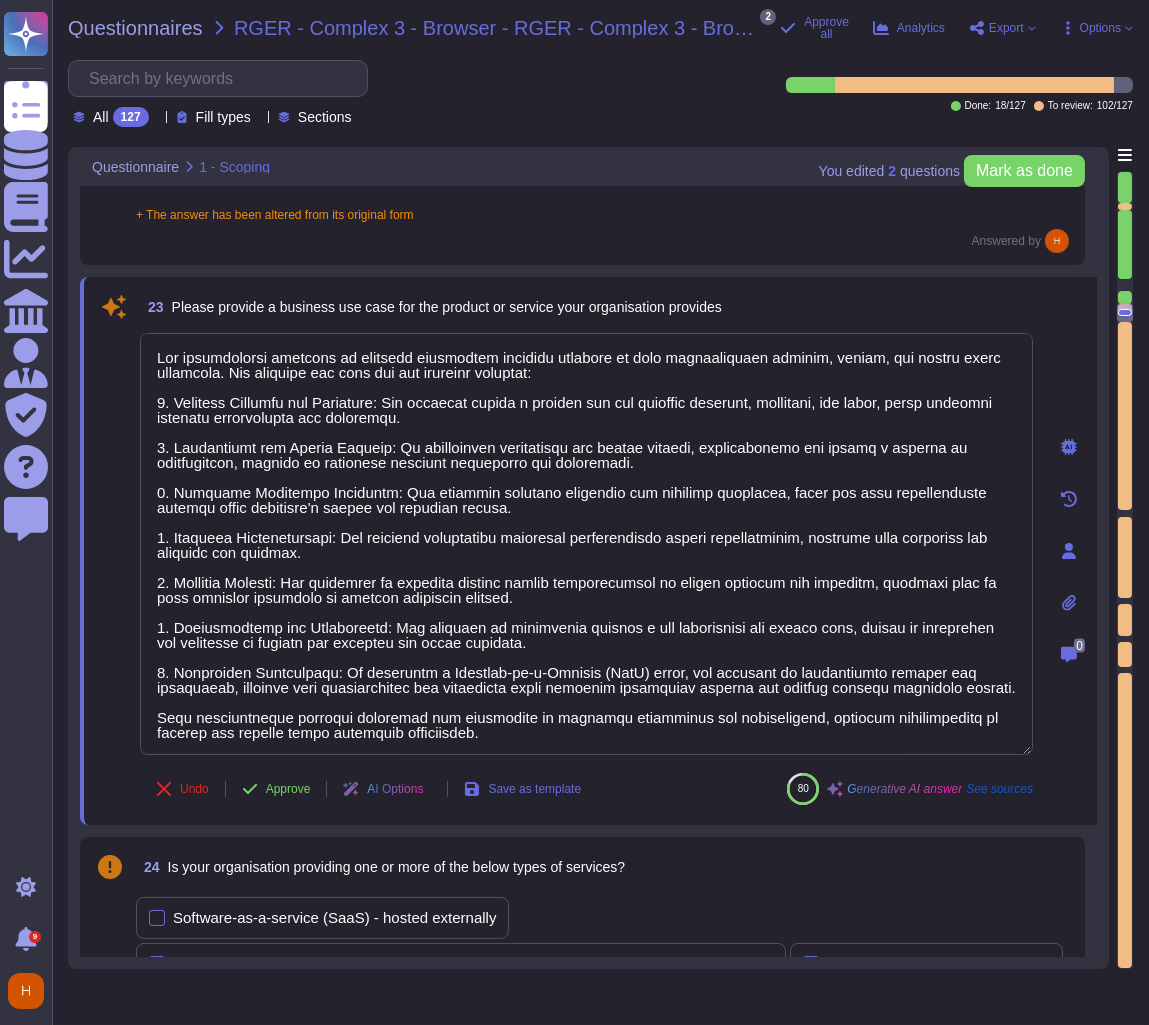 scroll, scrollTop: 4803, scrollLeft: 0, axis: vertical 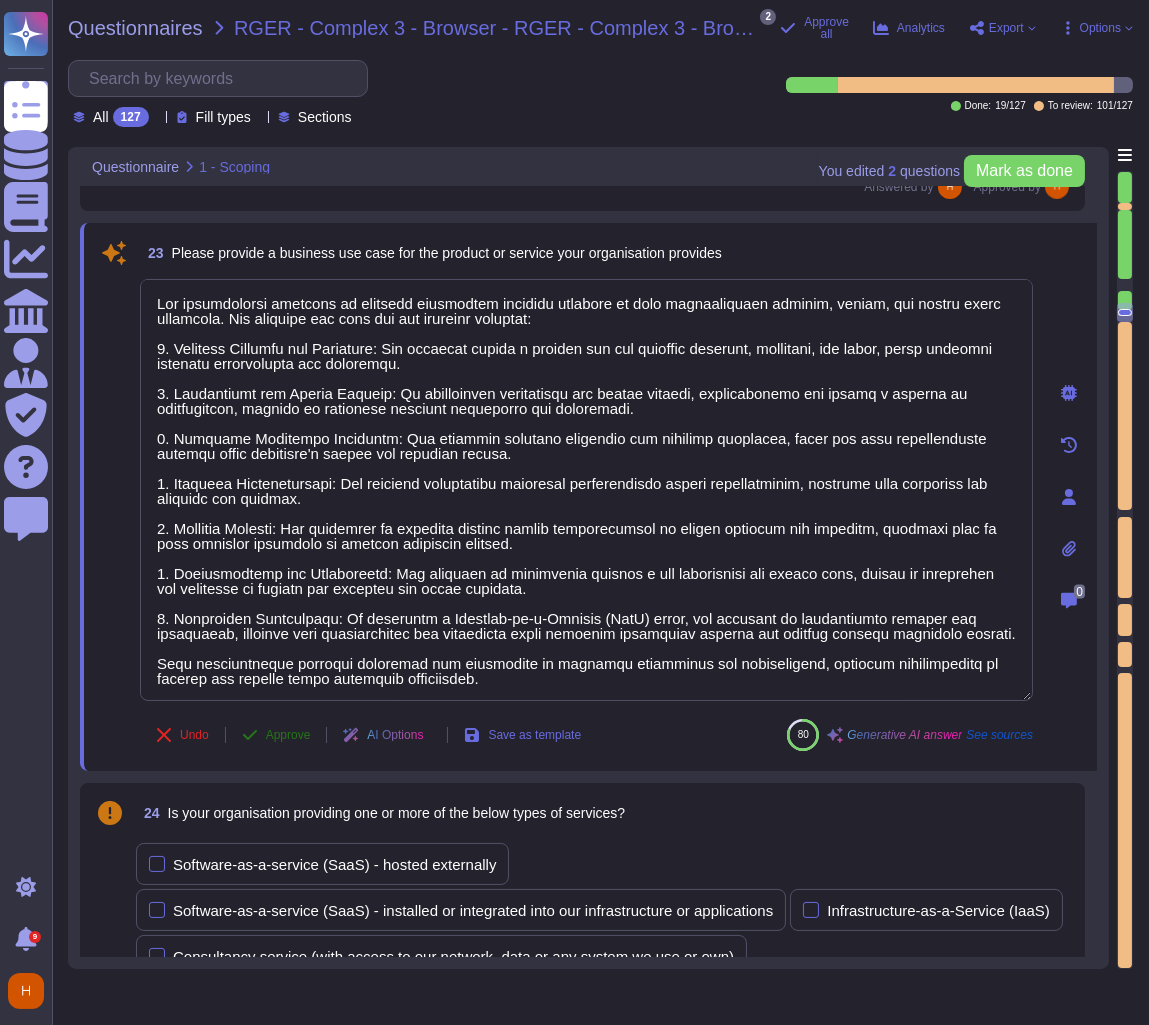 click on "Approve" at bounding box center (288, 735) 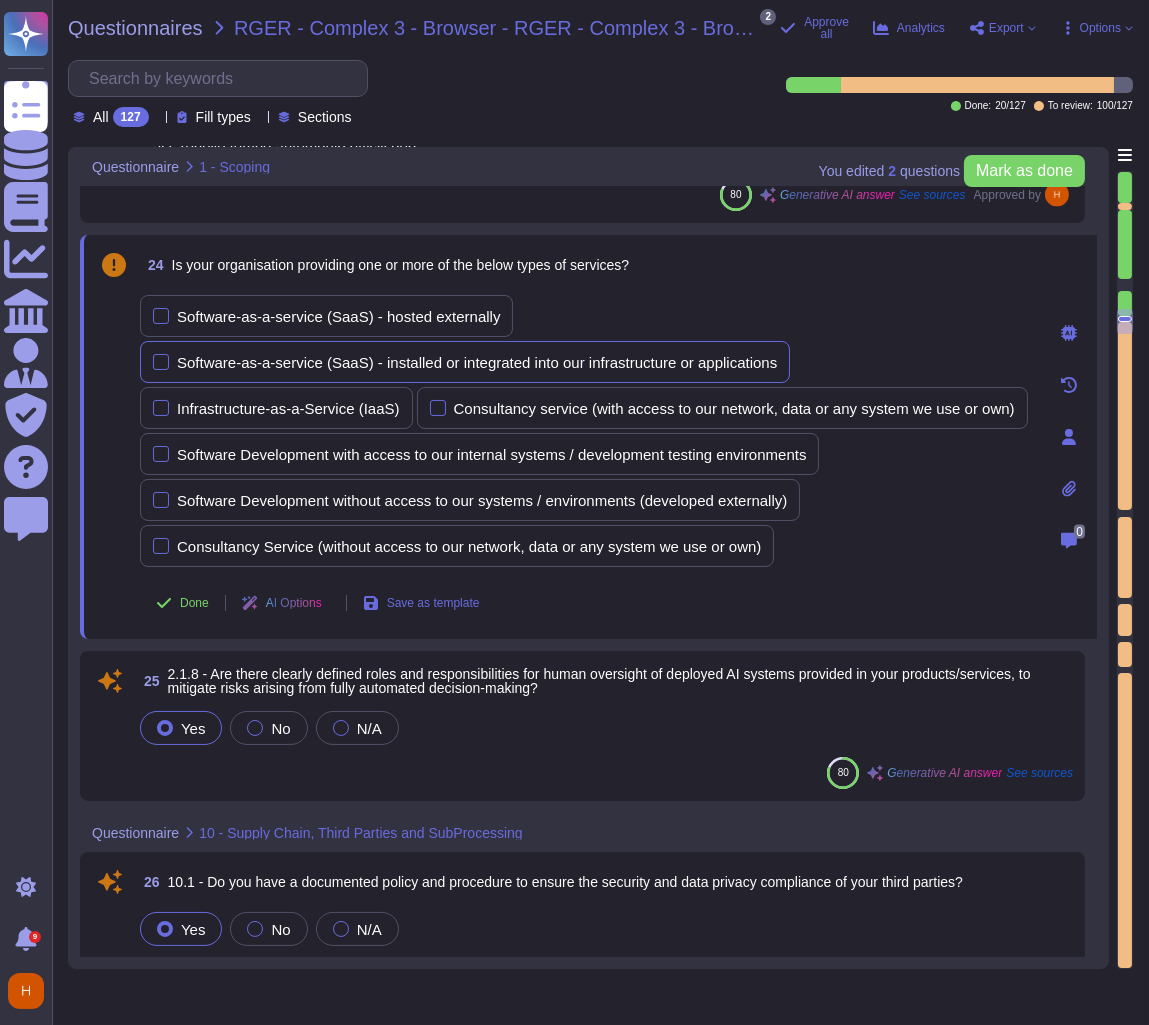 scroll, scrollTop: 5340, scrollLeft: 0, axis: vertical 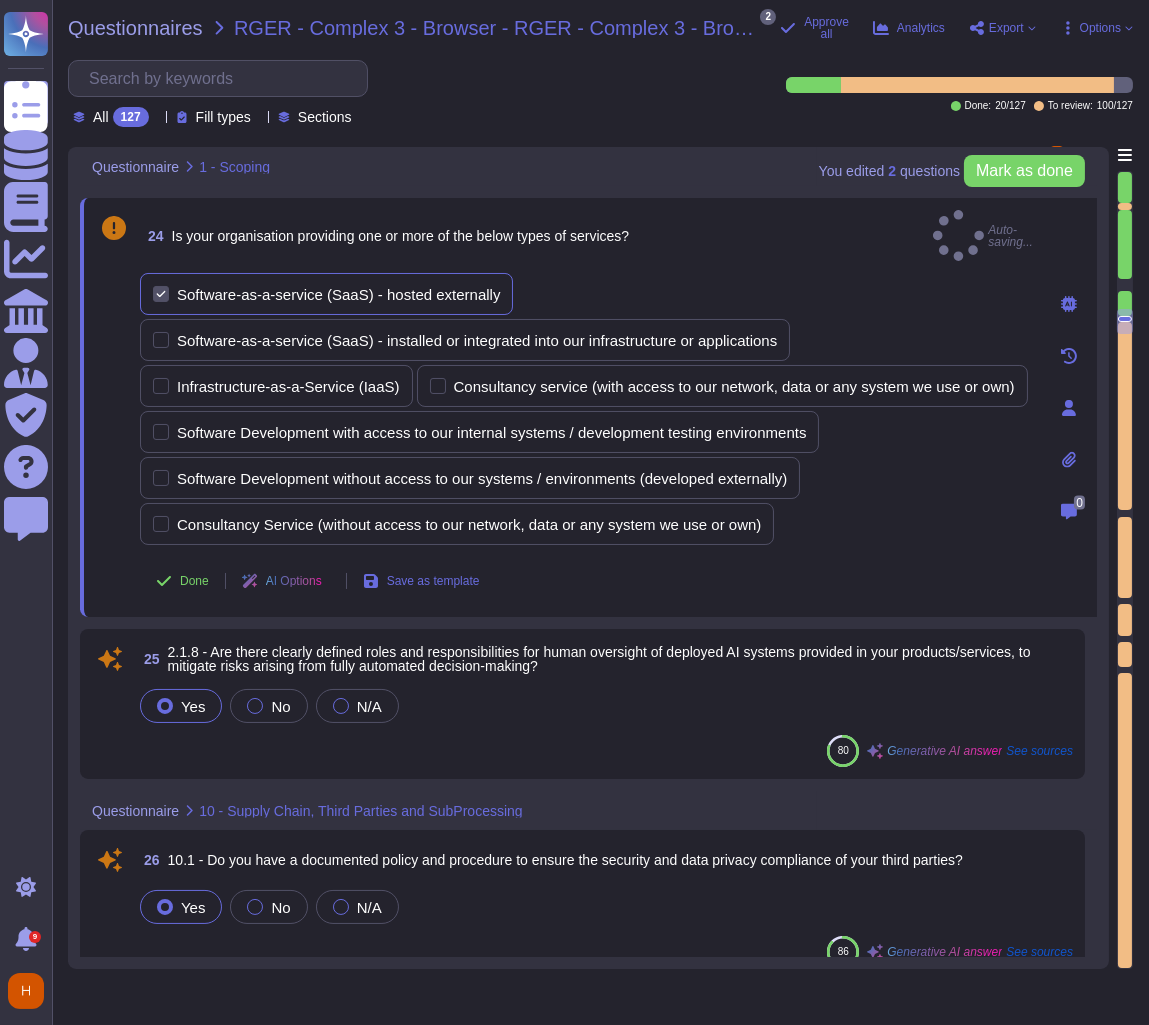 click on "Software-as-a-service (SaaS) - hosted externally" at bounding box center [338, 294] 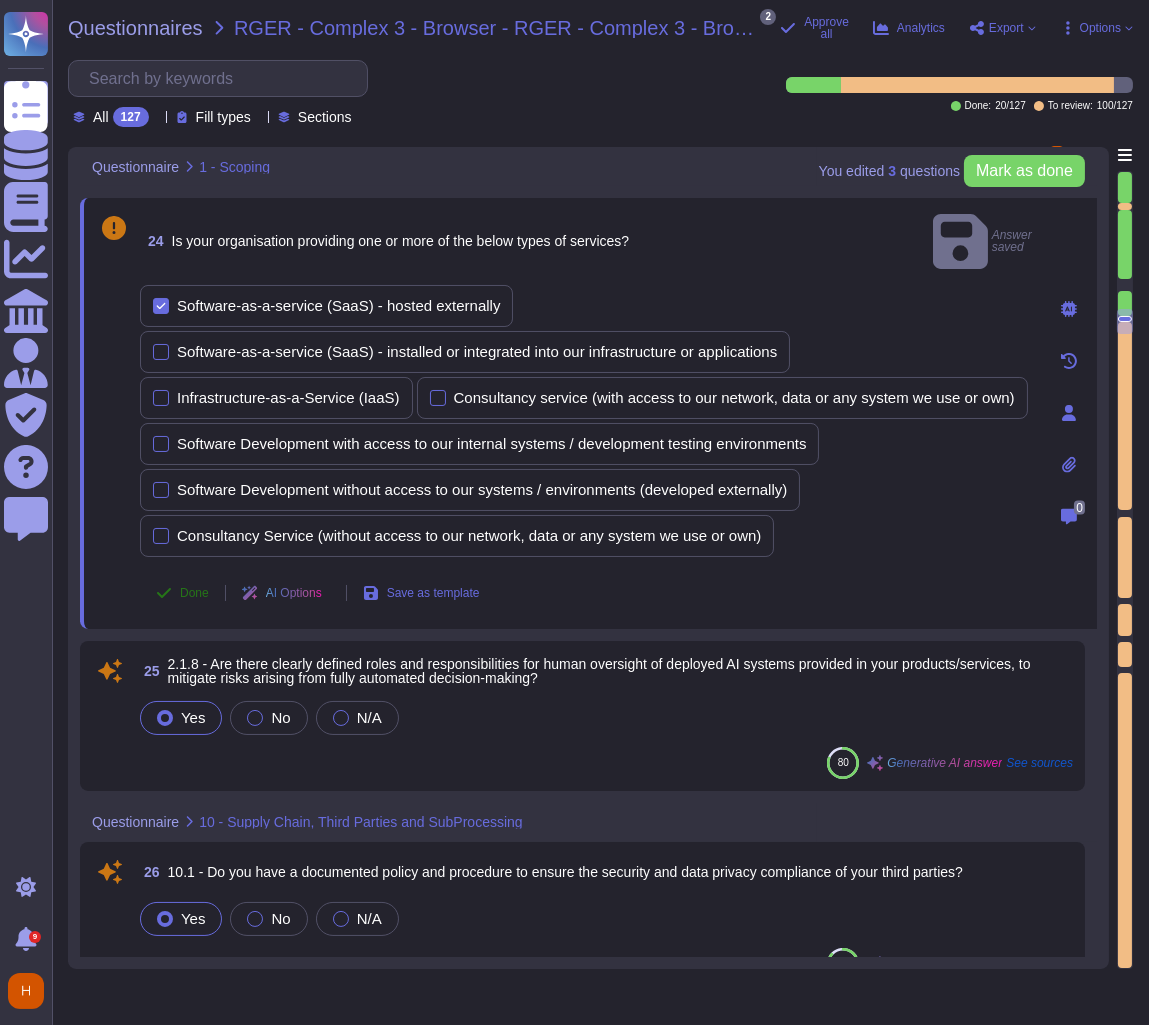 click on "Done" at bounding box center (182, 593) 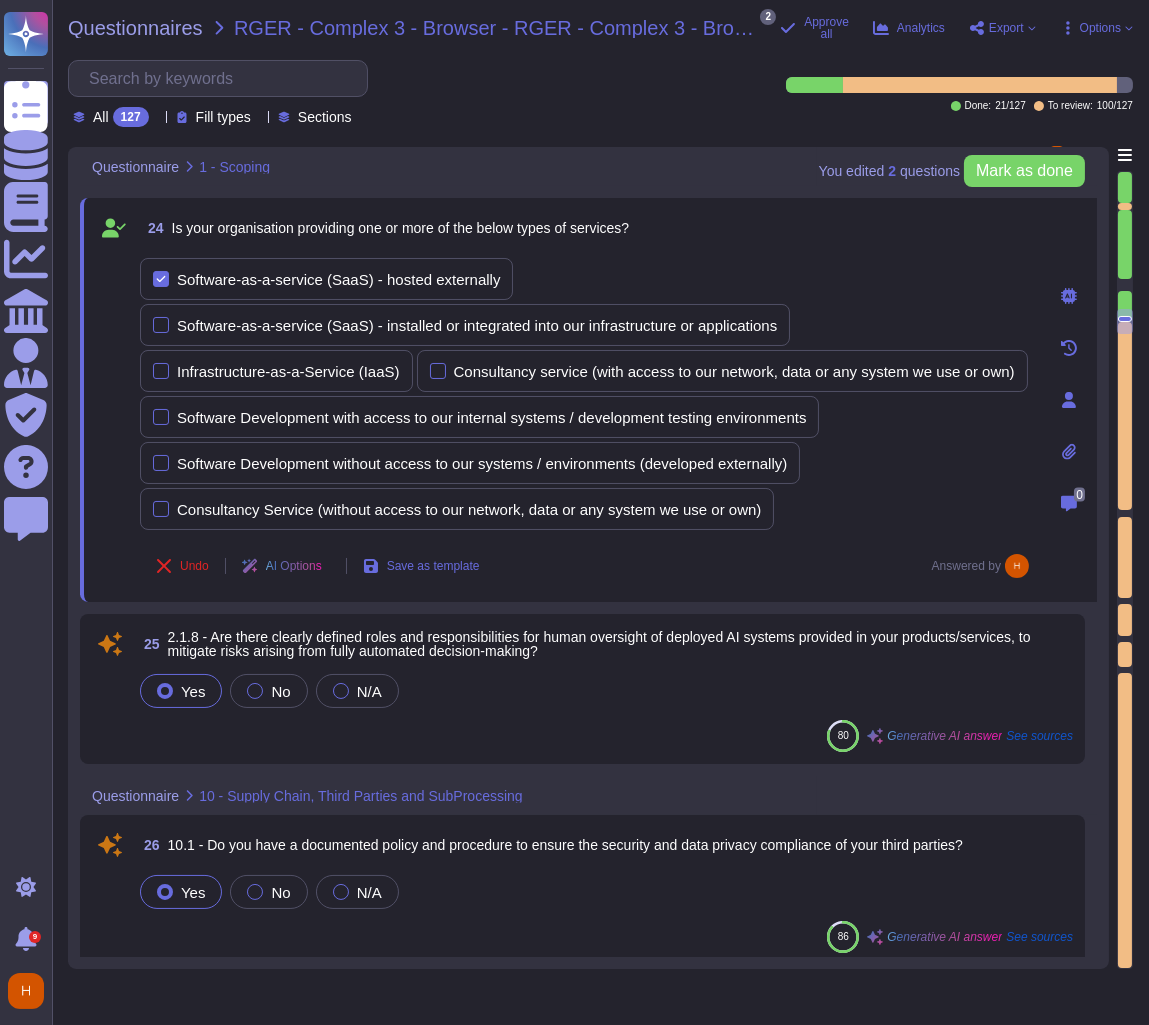 click on "Yes" at bounding box center (193, 691) 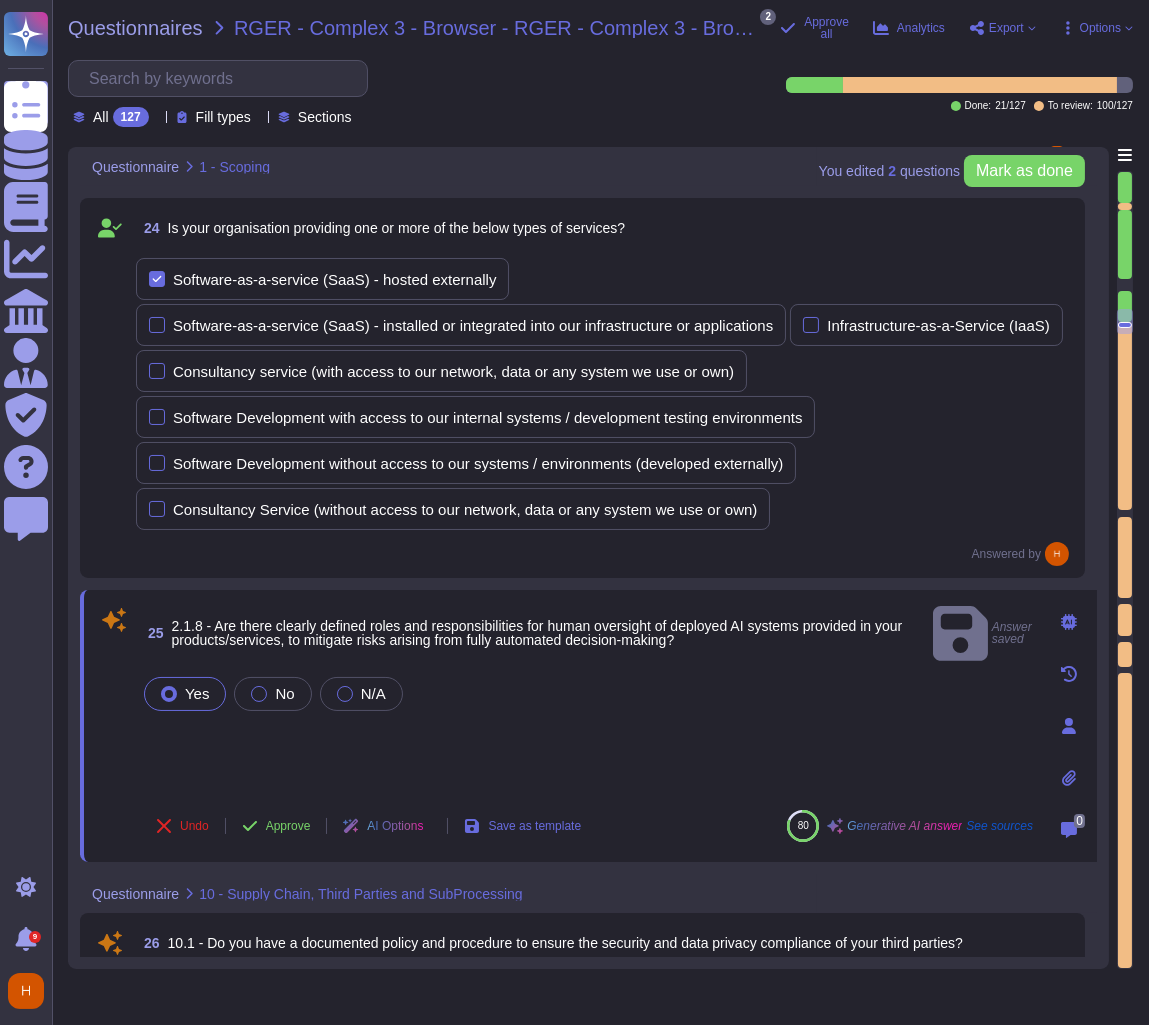 click on "Yes No N/A" at bounding box center (586, 694) 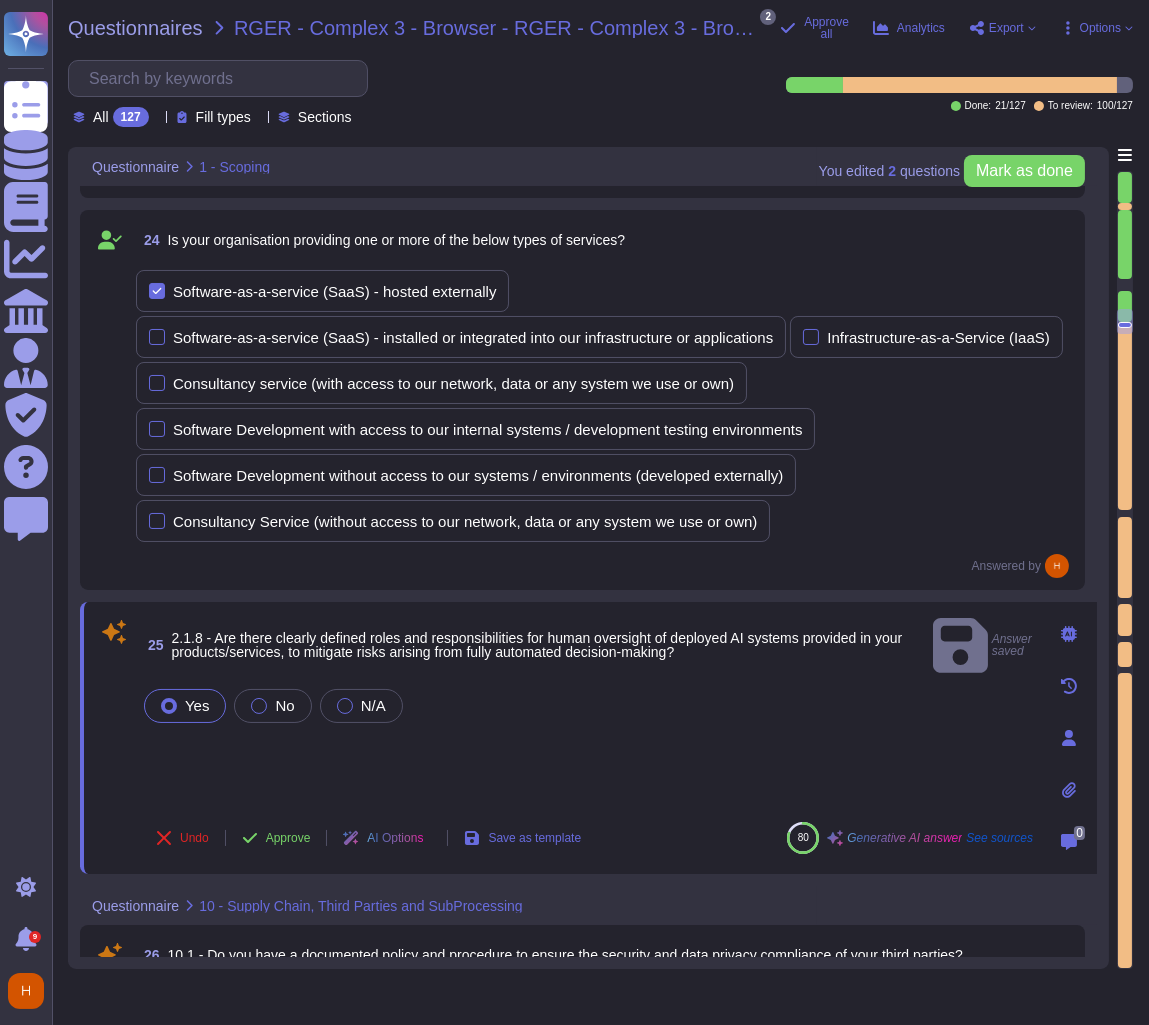 scroll, scrollTop: 5312, scrollLeft: 0, axis: vertical 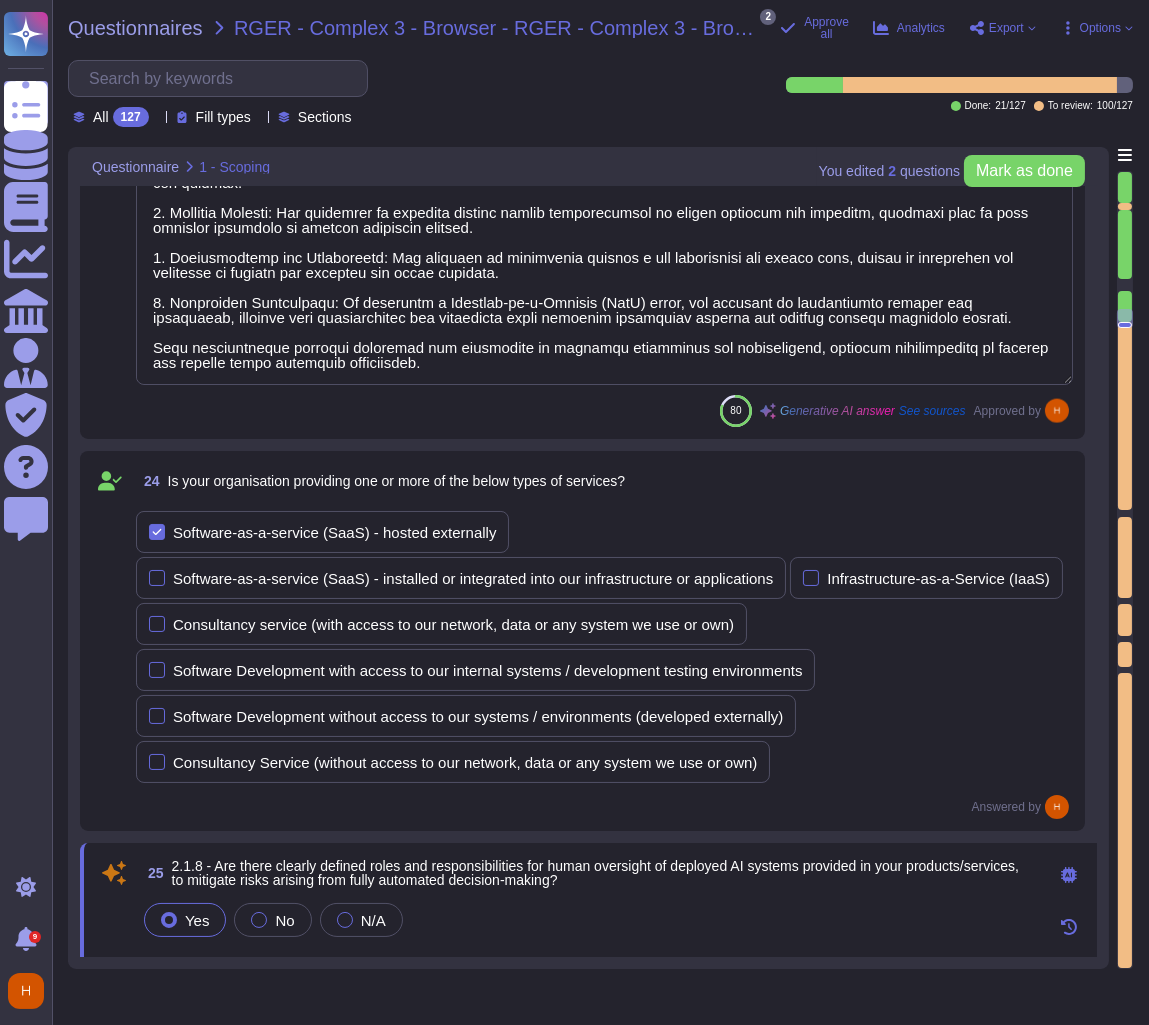 type on "Our Web-app is called Smart Hub (but can be rebranded to suit your style), our admin app is called Reward Manager, our mobile apps are called Connect+, SmartSpending and Wellbeing+" 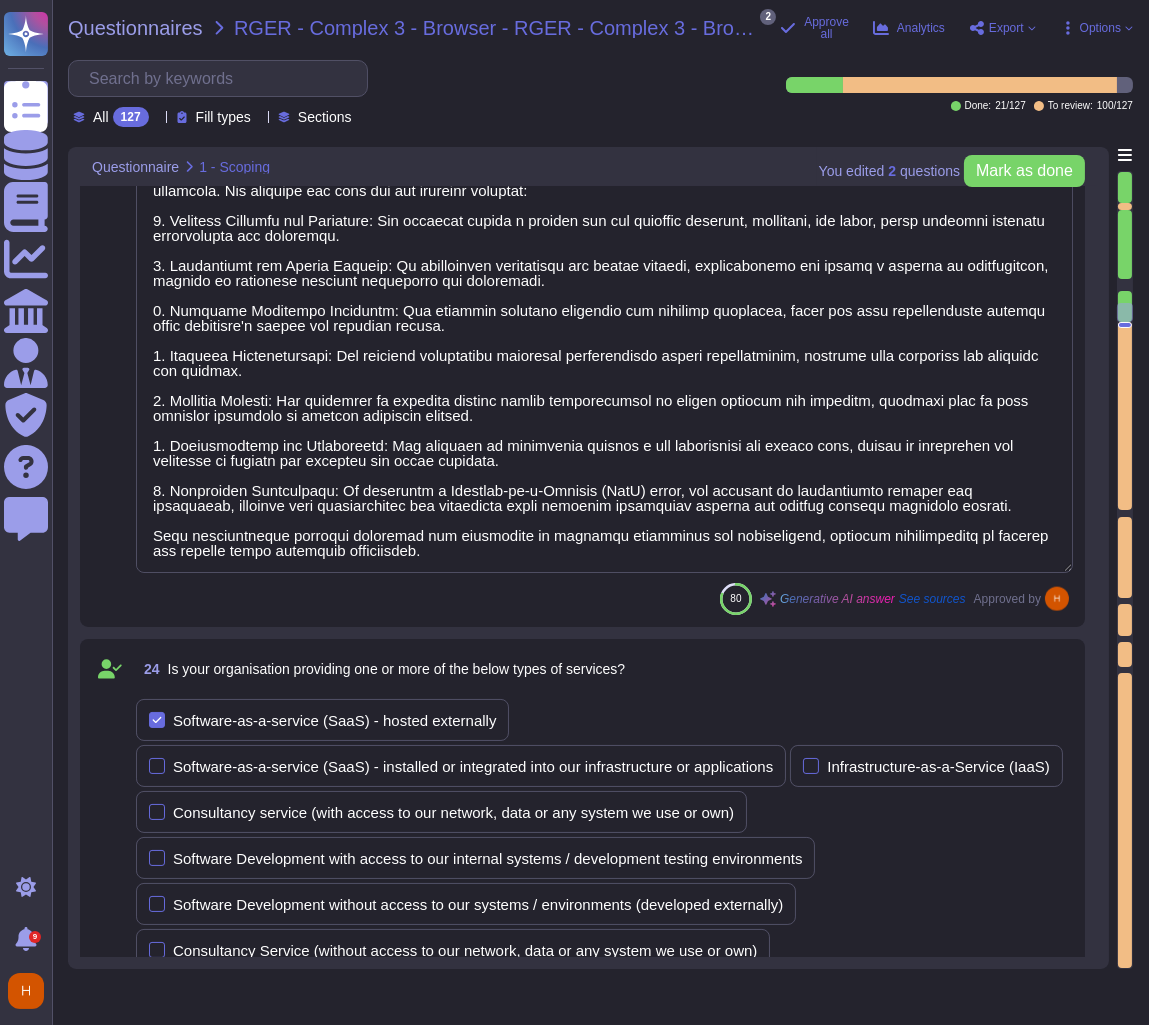 type on "Our organization provides a range of services including applications/software, hosting provider services, infrastructure/network solutions, physical space for co-location, storage, and web-hosting services. Additionally, we offer e-commerce solutions through the Reward Gateway and a mobile app, ensuring compliance with PCI DSS standards." 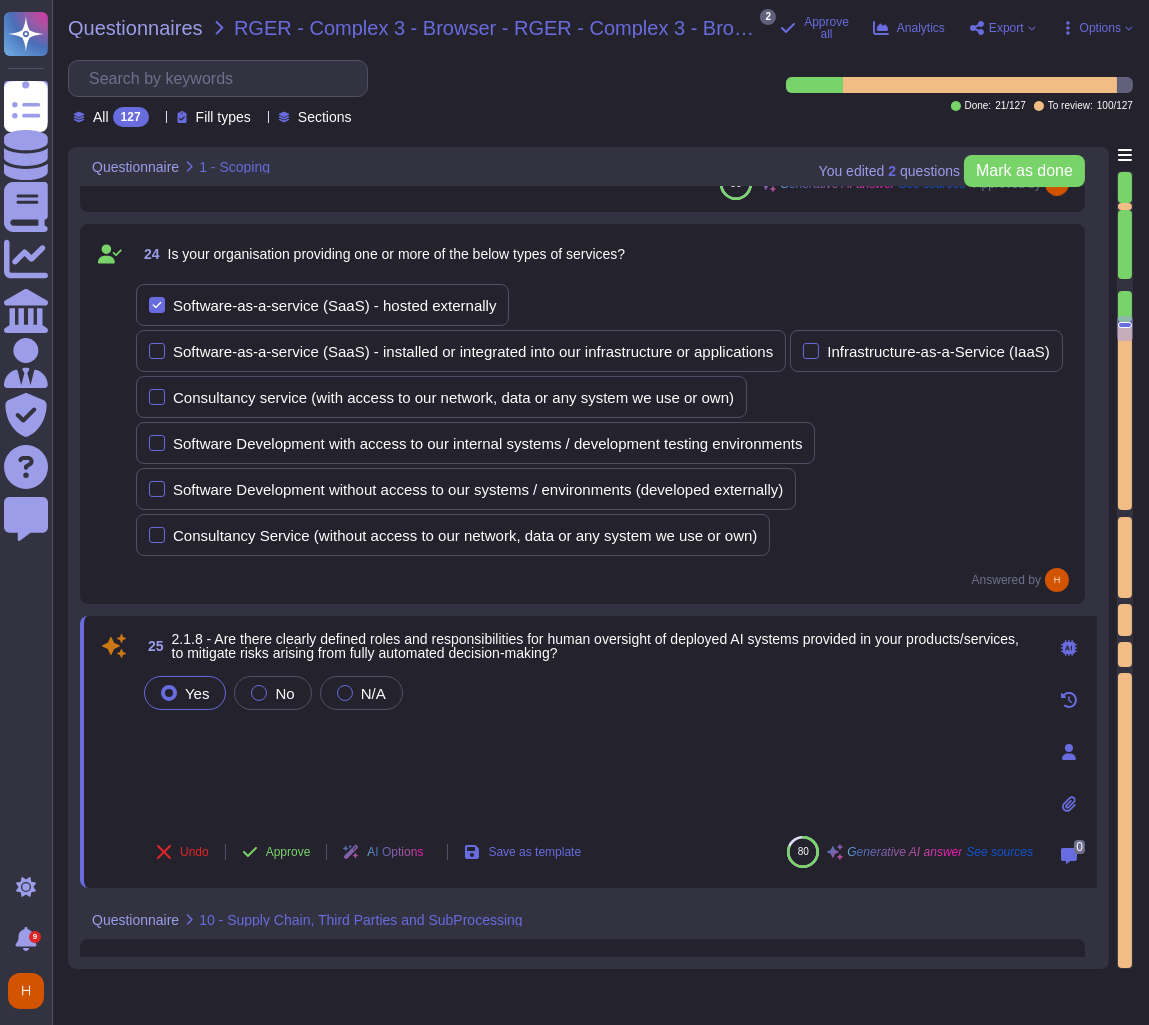 scroll, scrollTop: 5459, scrollLeft: 0, axis: vertical 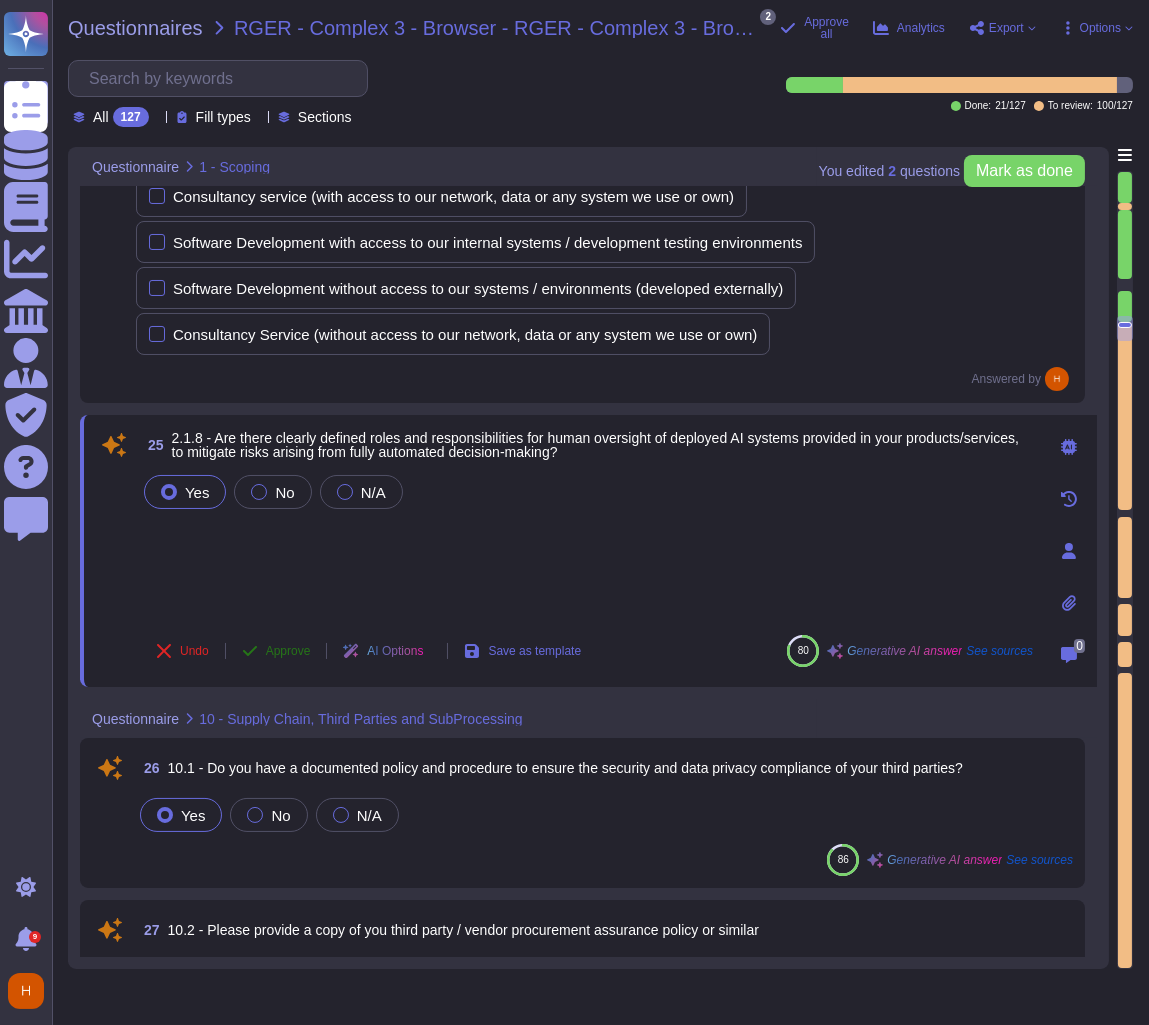 click on "Approve" at bounding box center (288, 651) 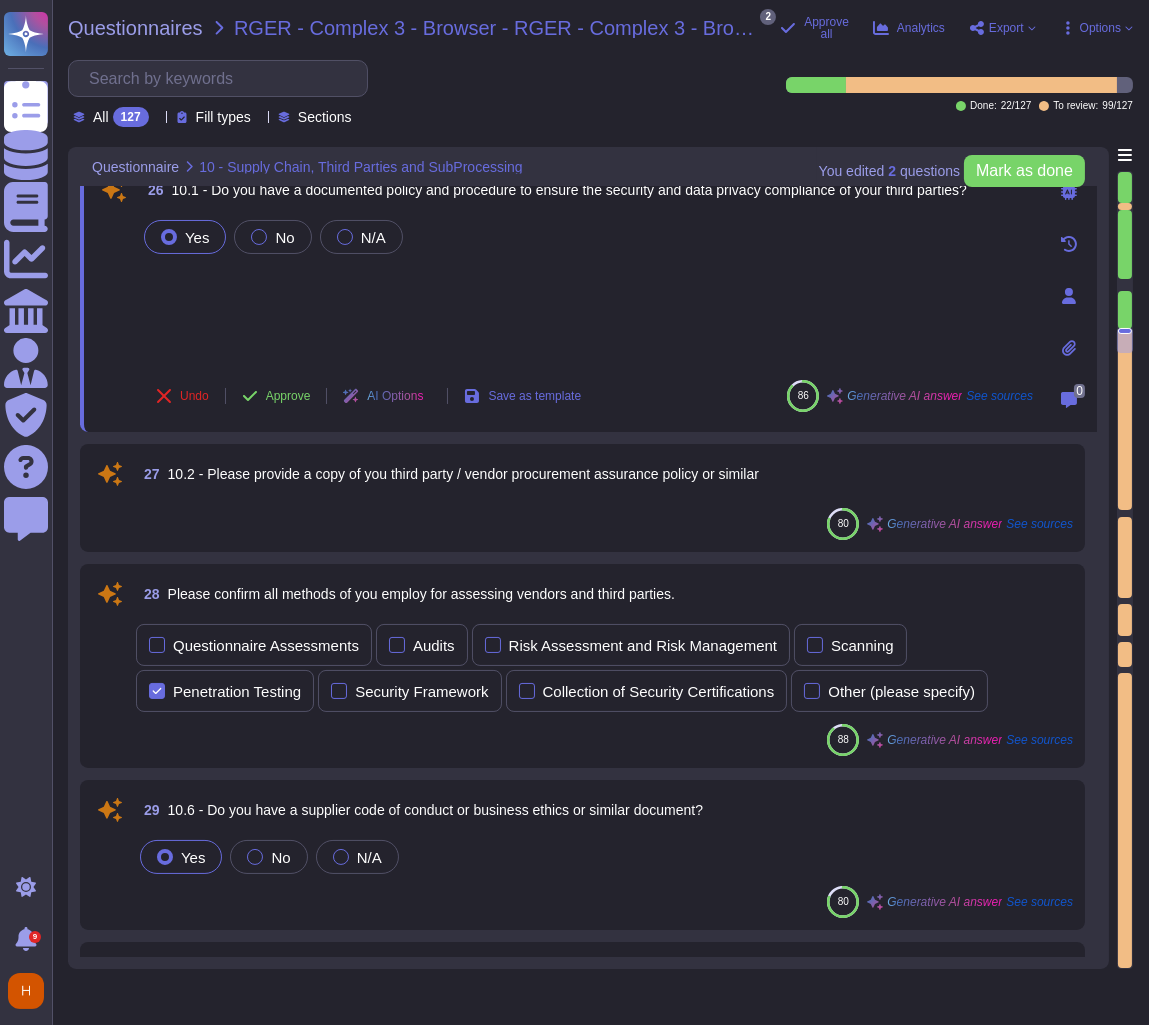scroll, scrollTop: 5832, scrollLeft: 0, axis: vertical 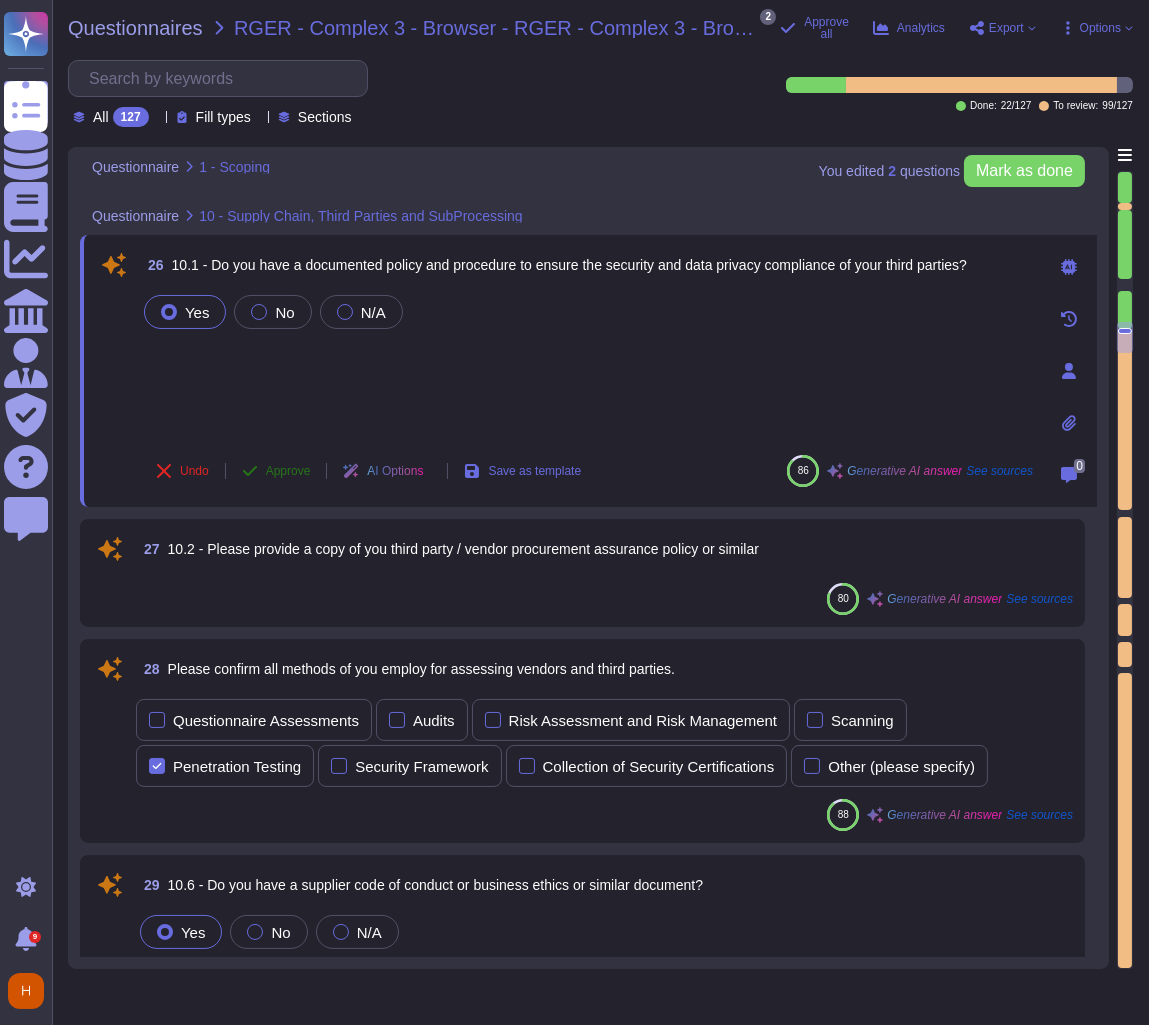 click on "Approve" at bounding box center [288, 471] 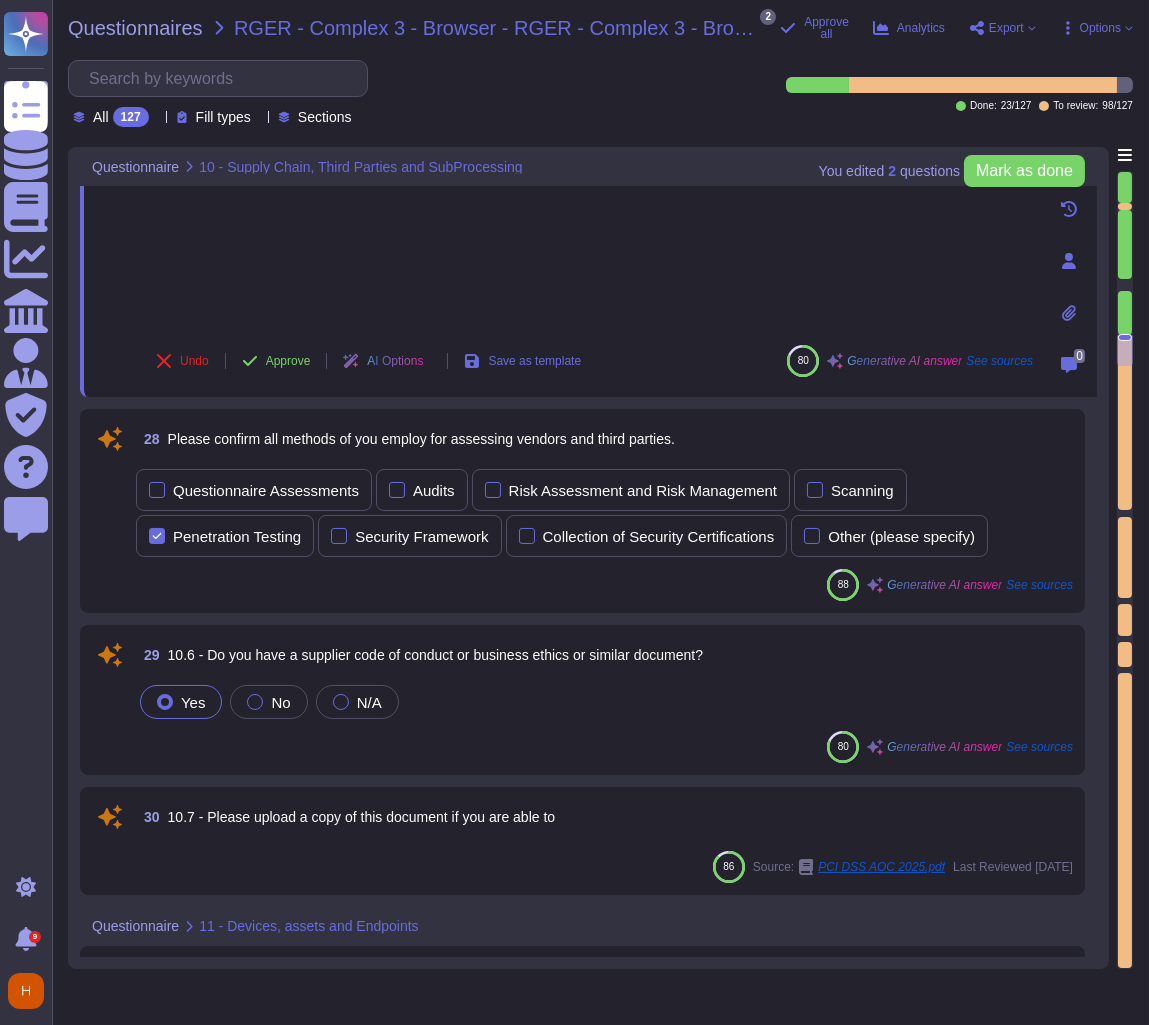 scroll, scrollTop: 6010, scrollLeft: 0, axis: vertical 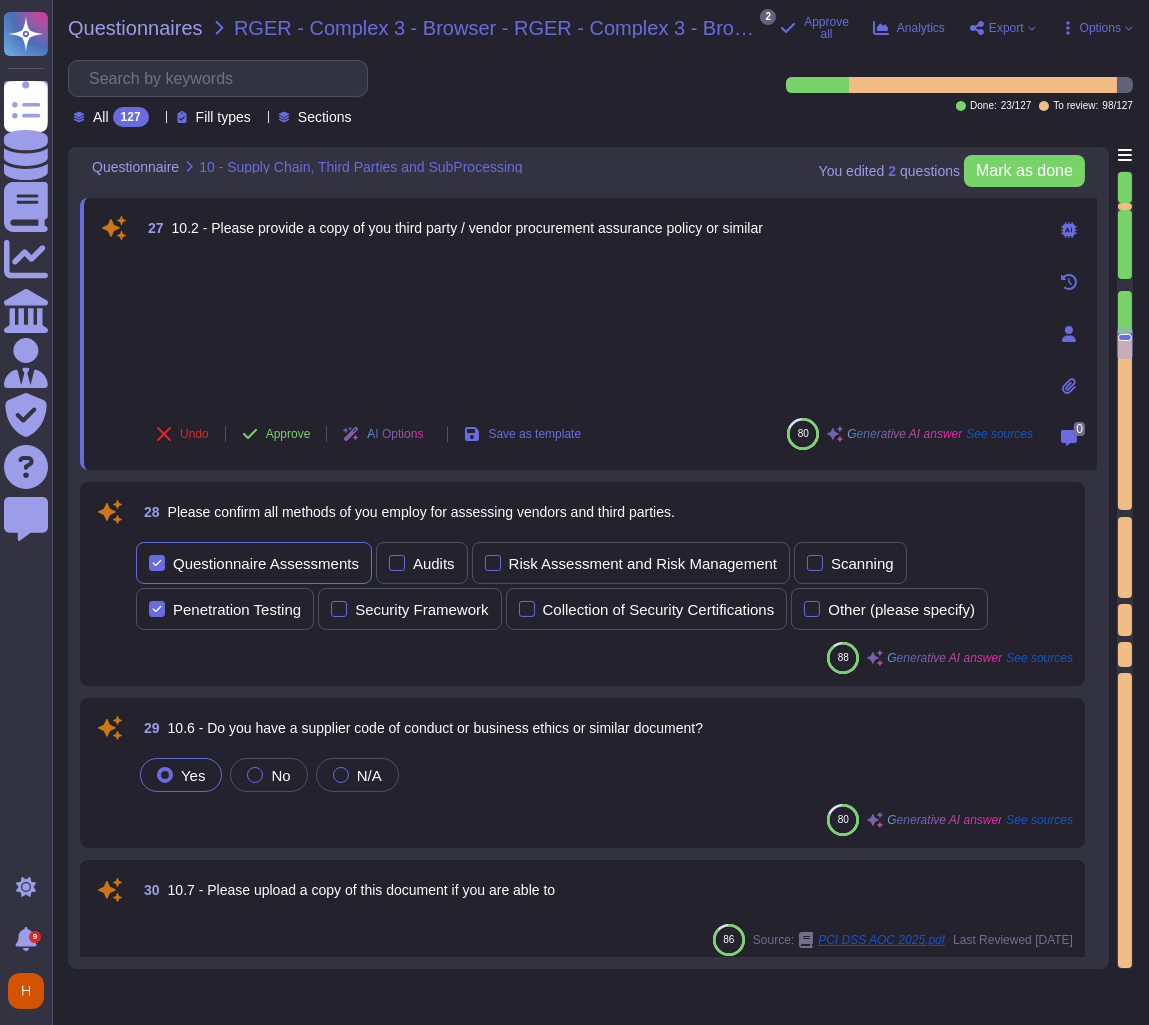 click on "Questionnaire Assessments" at bounding box center (254, 563) 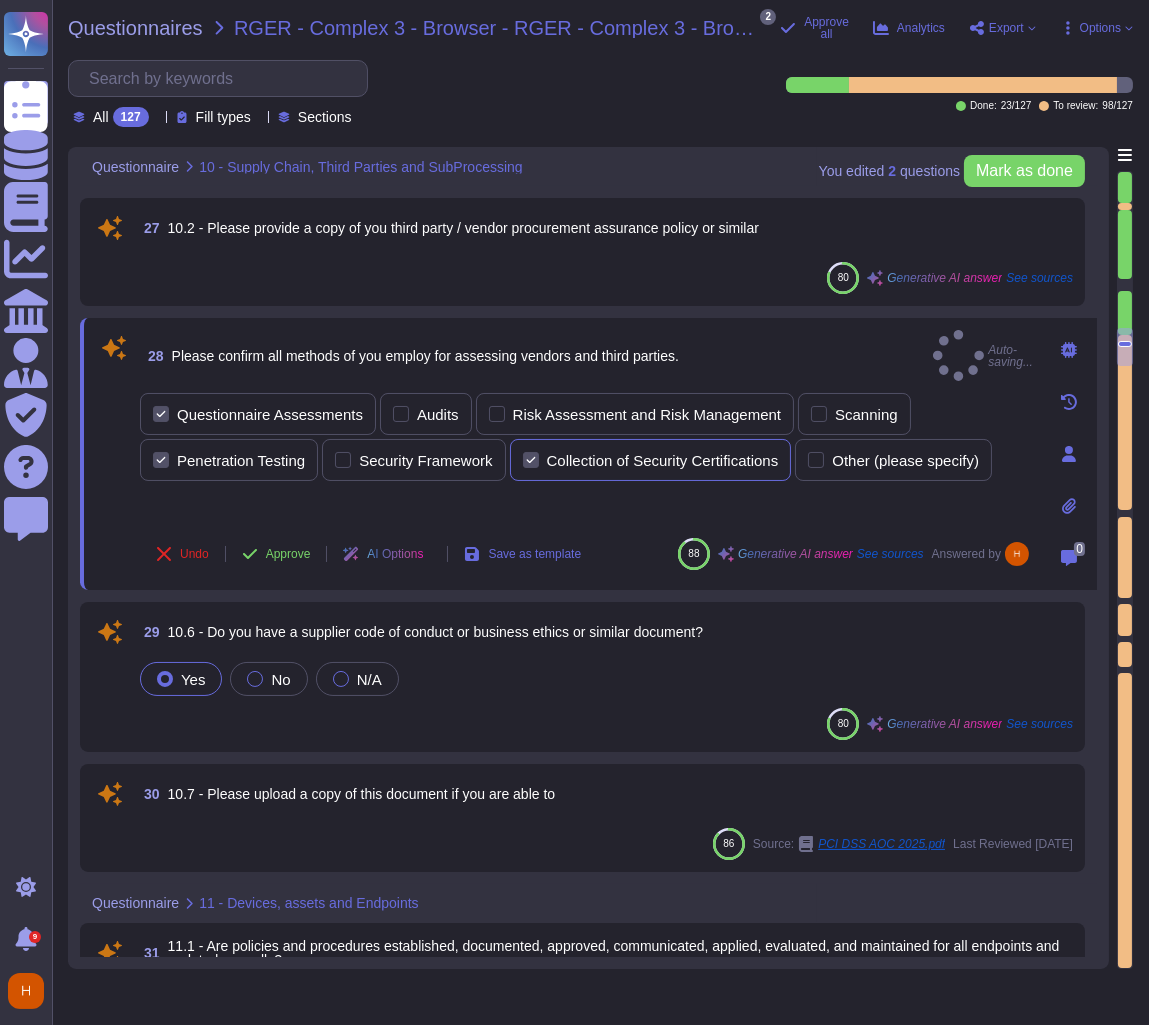 click on "Collection of Security Certifications" at bounding box center (663, 460) 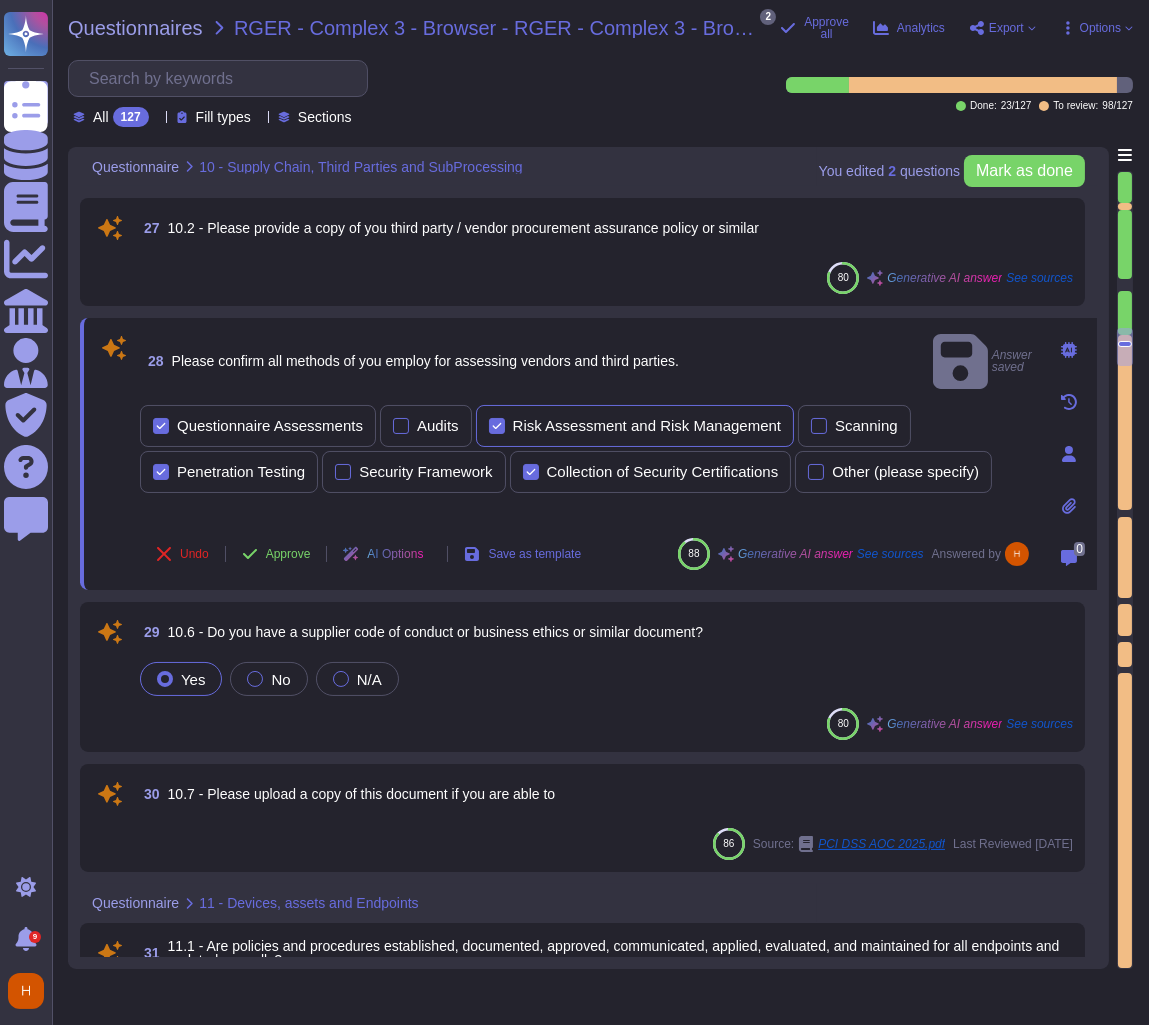 click on "Risk Assessment and Risk Management" at bounding box center (647, 425) 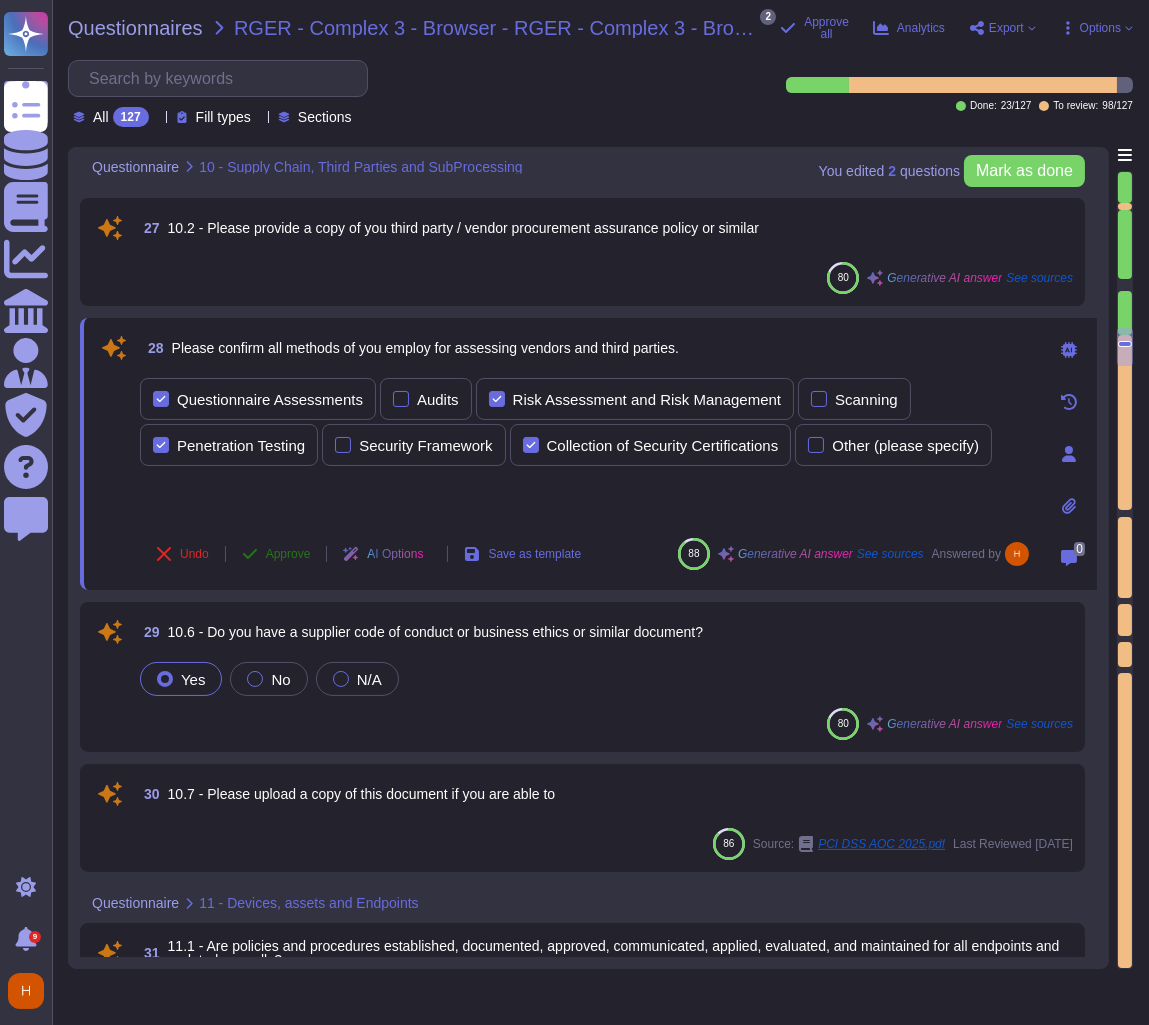 click on "Approve" at bounding box center [288, 554] 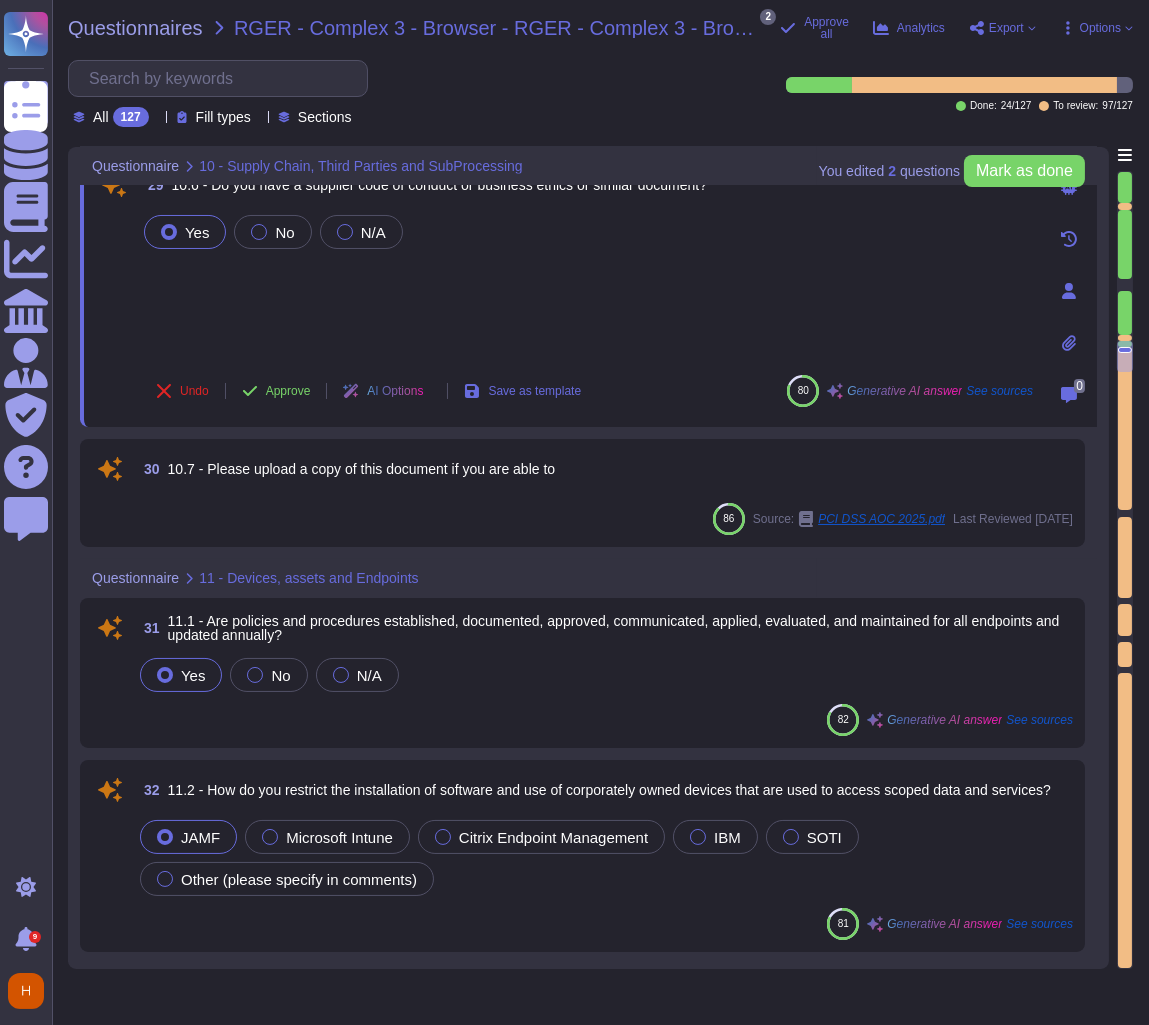 scroll, scrollTop: 6321, scrollLeft: 0, axis: vertical 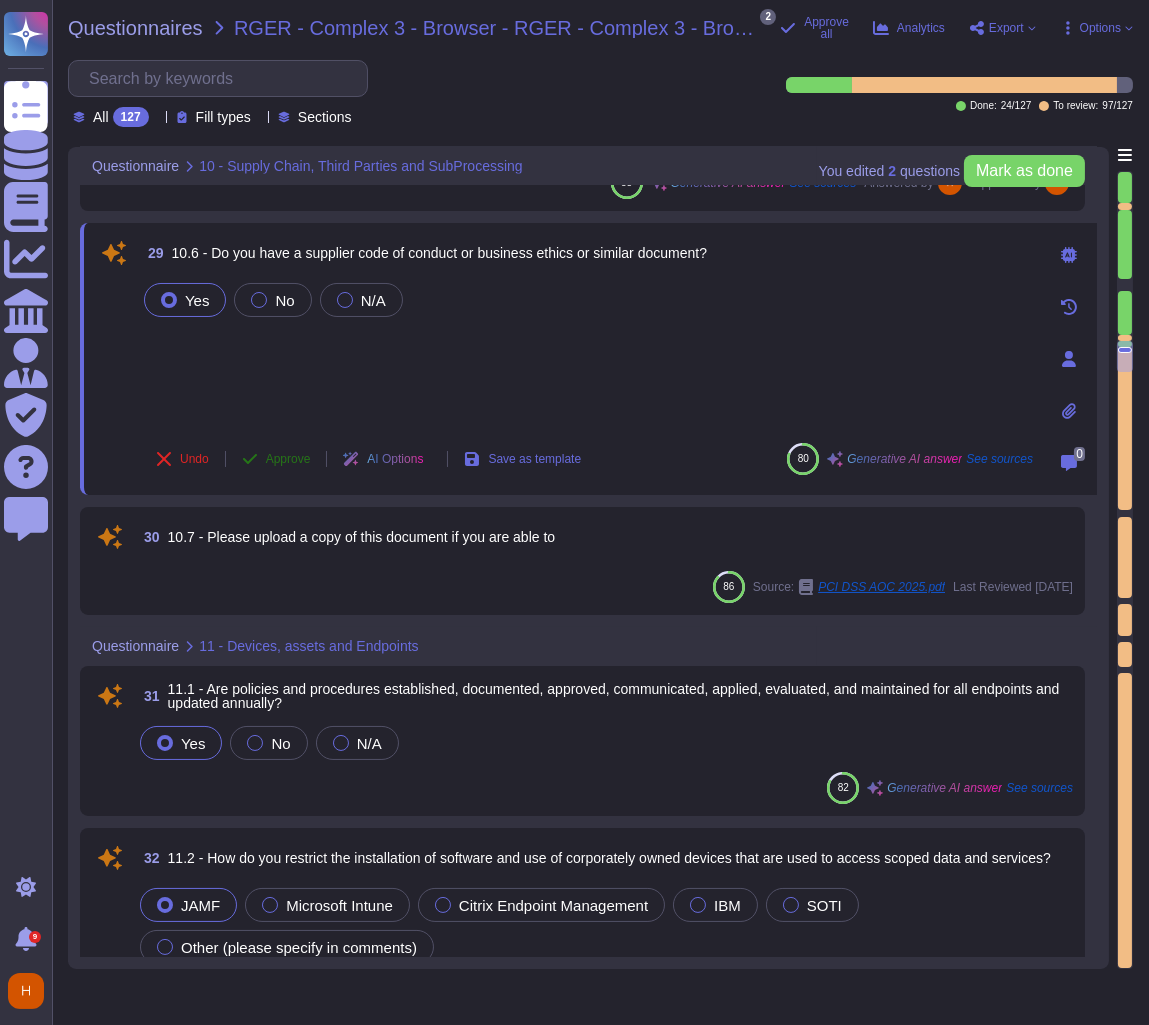 click 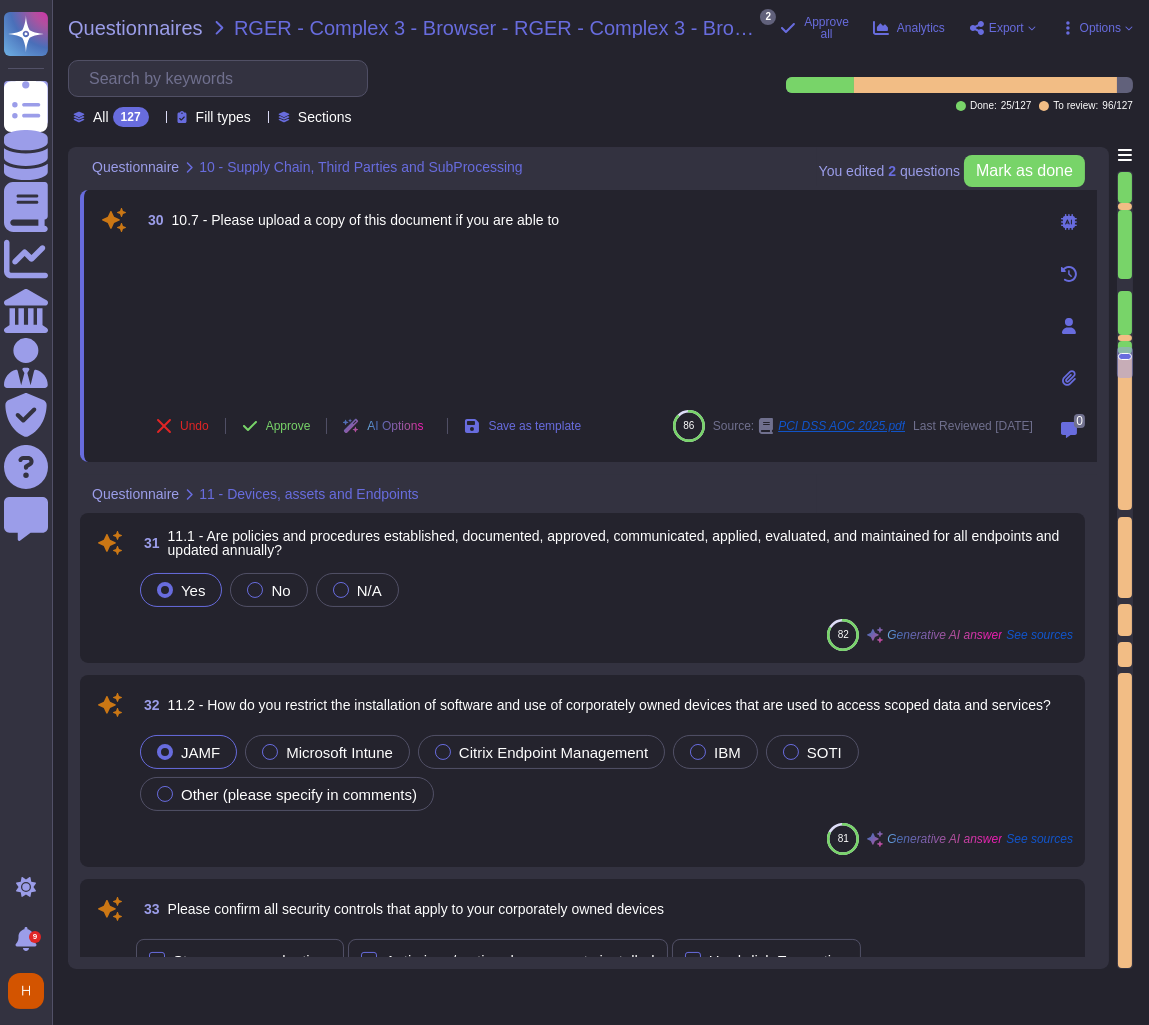 scroll, scrollTop: 6476, scrollLeft: 0, axis: vertical 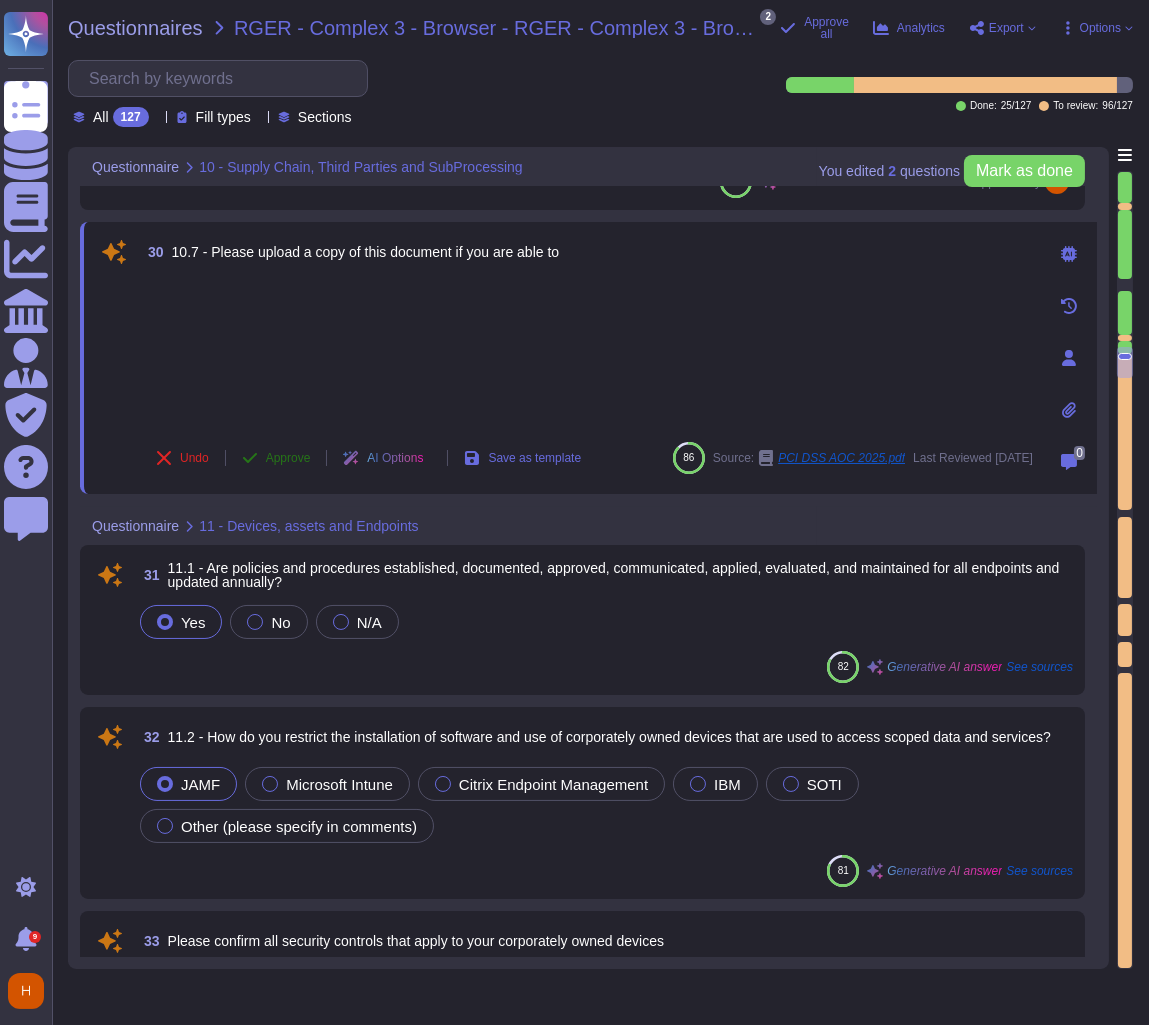 click on "Approve" at bounding box center (288, 458) 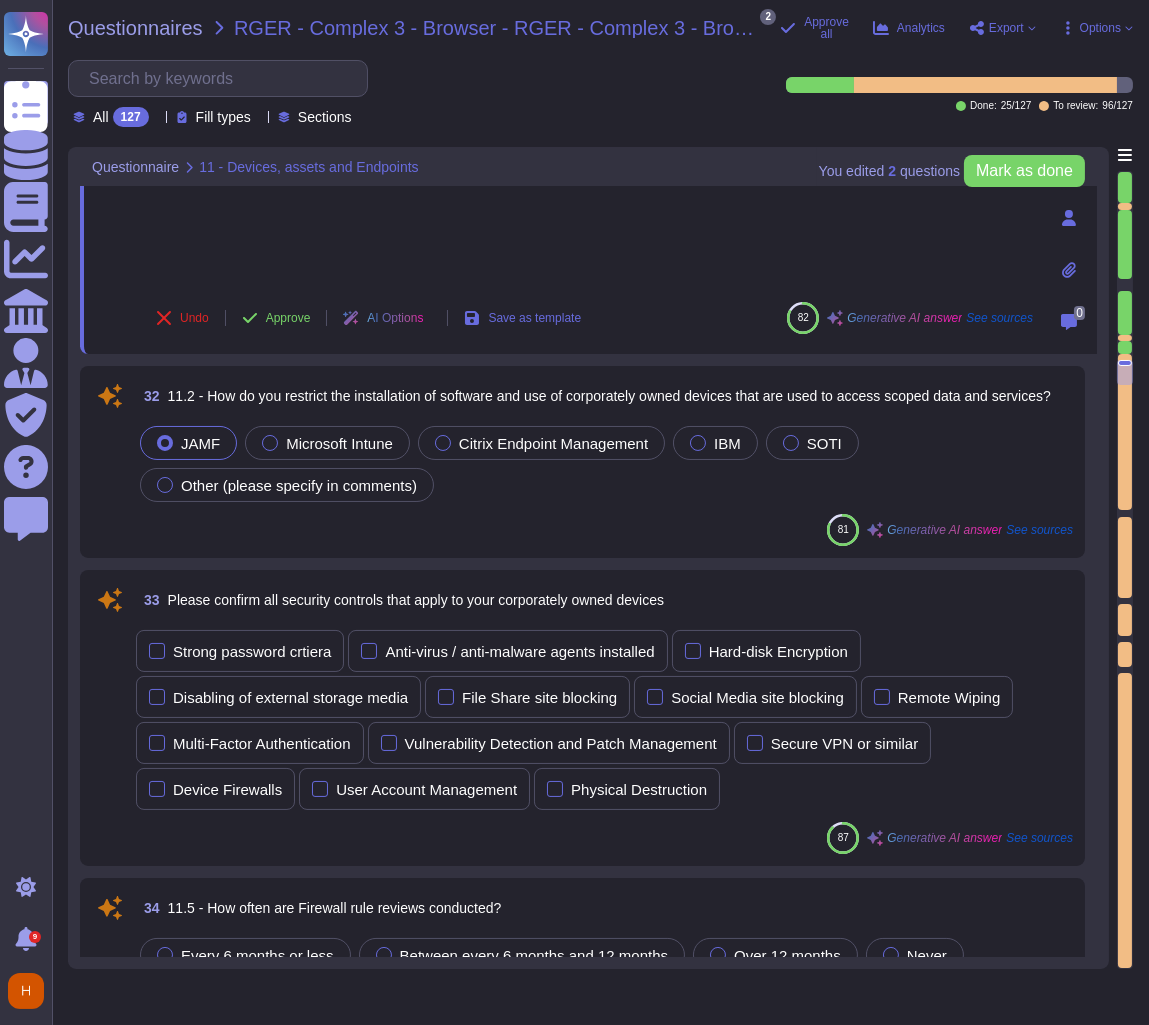 type on "All employment contracts at Reward Gateway include a confidentiality clause that protects all 'Confidential Information,' such as personal data, customer data, trade secrets, and developed software. The loss or misuse of personal data could severely compromise our reputation and potentially lead to irrecoverable damage to our trading position. Therefore, our ability to protect information is critical to our business, and we have implemented measures to safeguard this information to ensure we can deliver reliable and secure services to our clients." 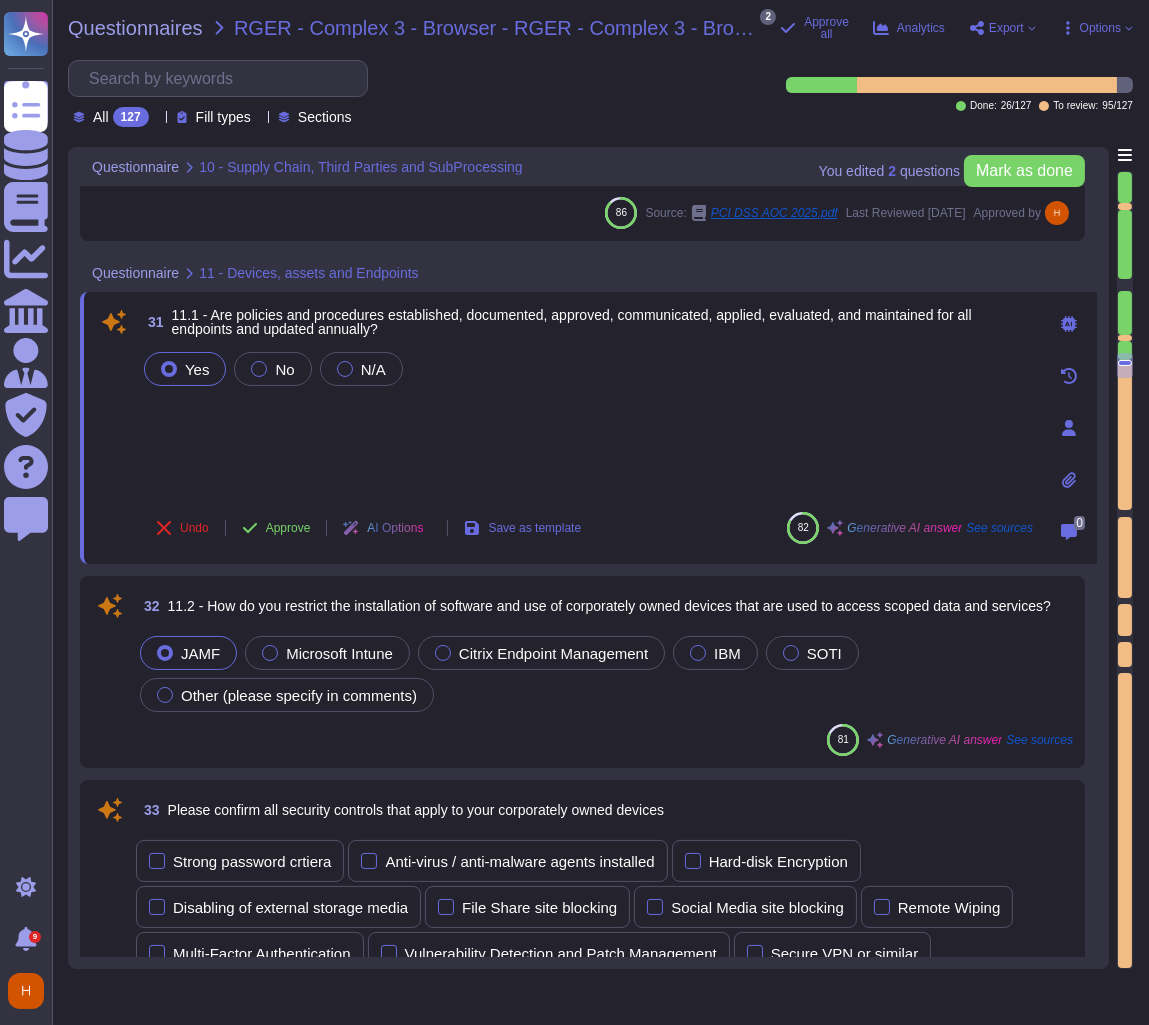 type on "All employment contracts at Reward Gateway include a confidentiality clause that protects all 'Confidential Information,' such as personal data, customer data, trade secrets, and developed software. The loss or misuse of personal data could severely compromise our reputation and potentially lead to irrecoverable damage to our trading position. Therefore, our ability to protect information is critical to our business, and we have implemented measures to safeguard this information to ensure we can deliver reliable and secure services to our clients." 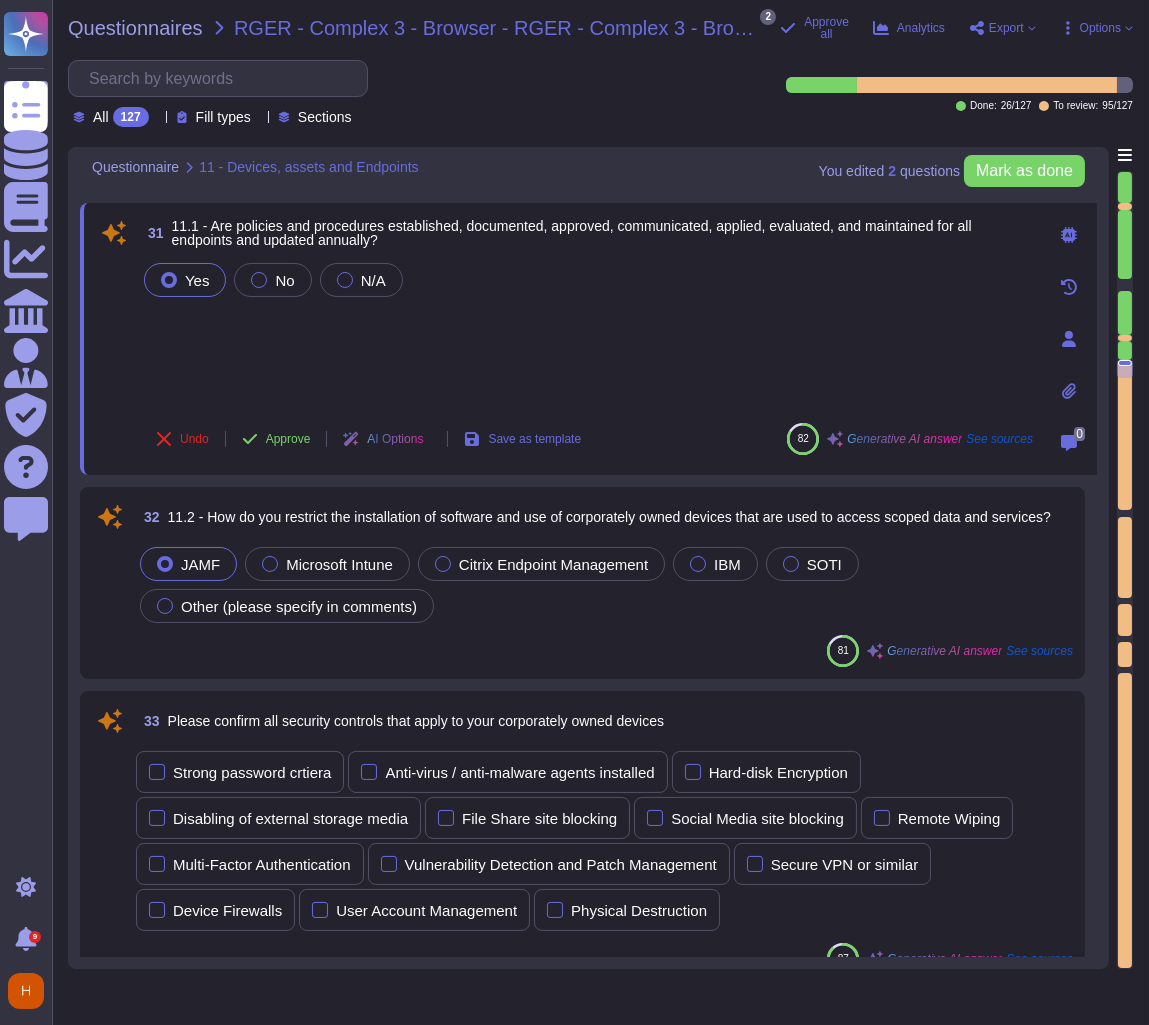 type on "All employment contracts at Reward Gateway include a confidentiality clause that protects all 'Confidential Information,' such as personal data, customer data, trade secrets, and developed software. The loss or misuse of personal data could severely compromise our reputation and potentially lead to irrecoverable damage to our trading position. Therefore, our ability to protect information is critical to our business, and we have implemented measures to safeguard this information to ensure we can deliver reliable and secure services to our clients." 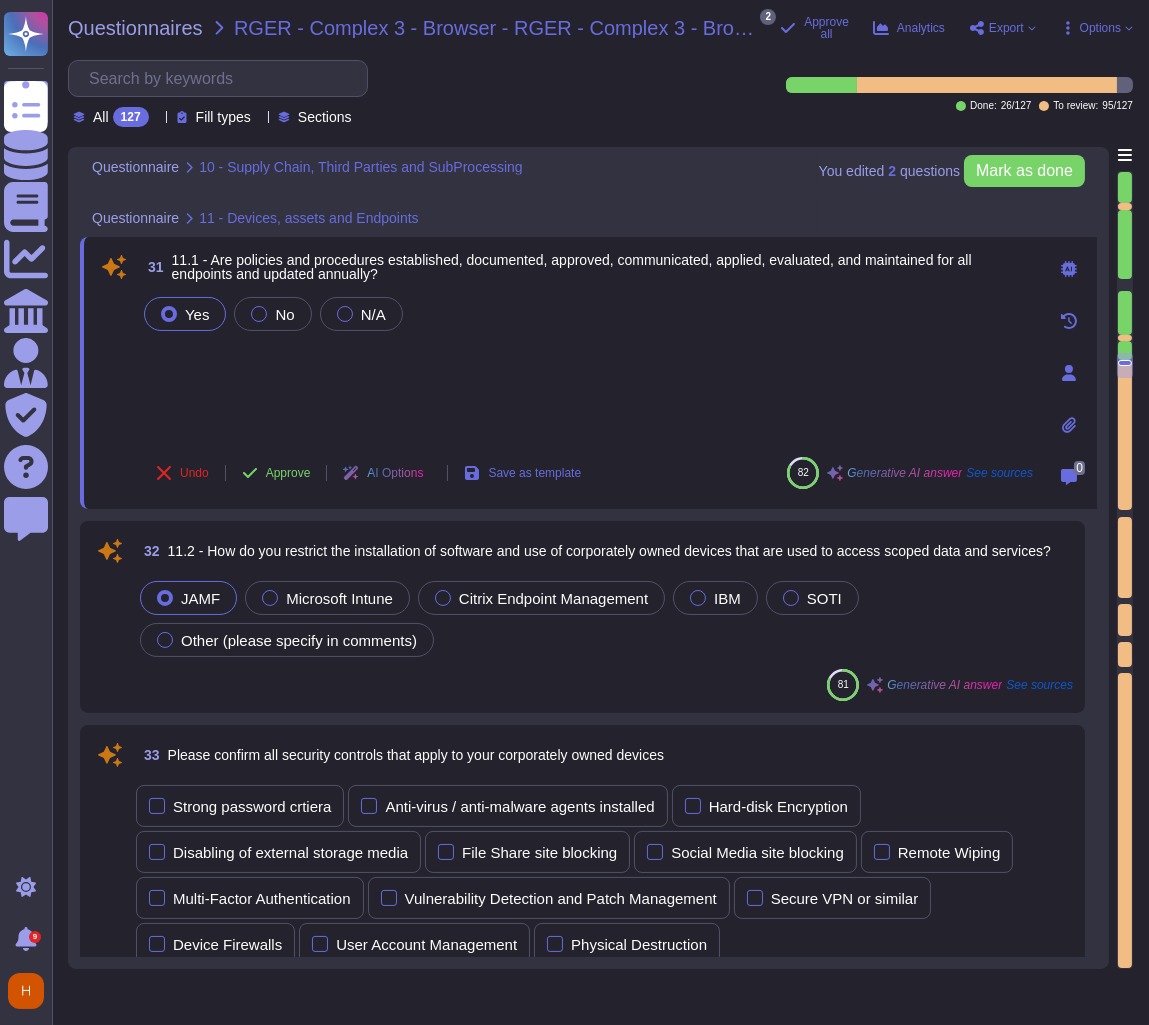 scroll, scrollTop: 6627, scrollLeft: 0, axis: vertical 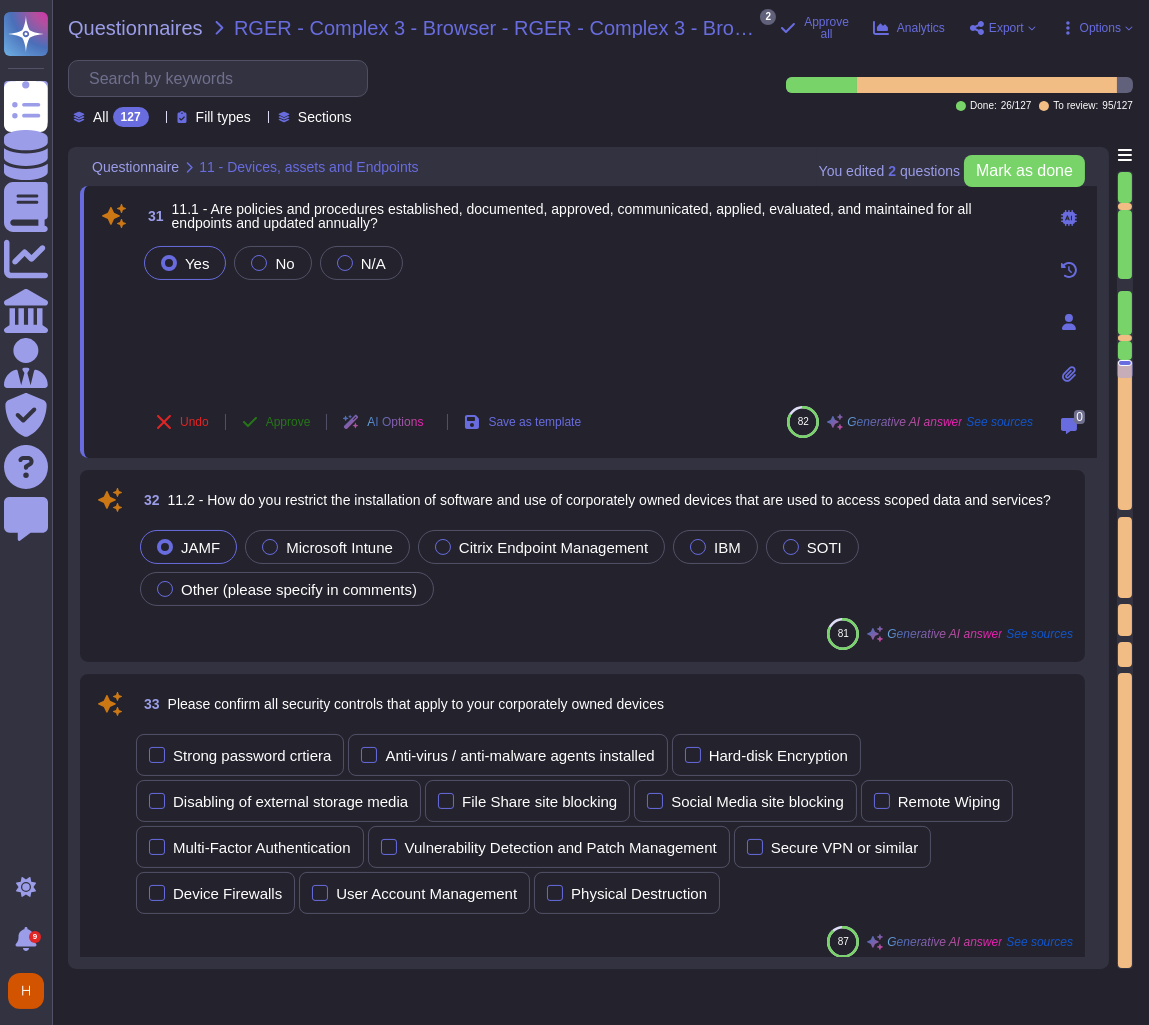 click on "Approve" at bounding box center (276, 422) 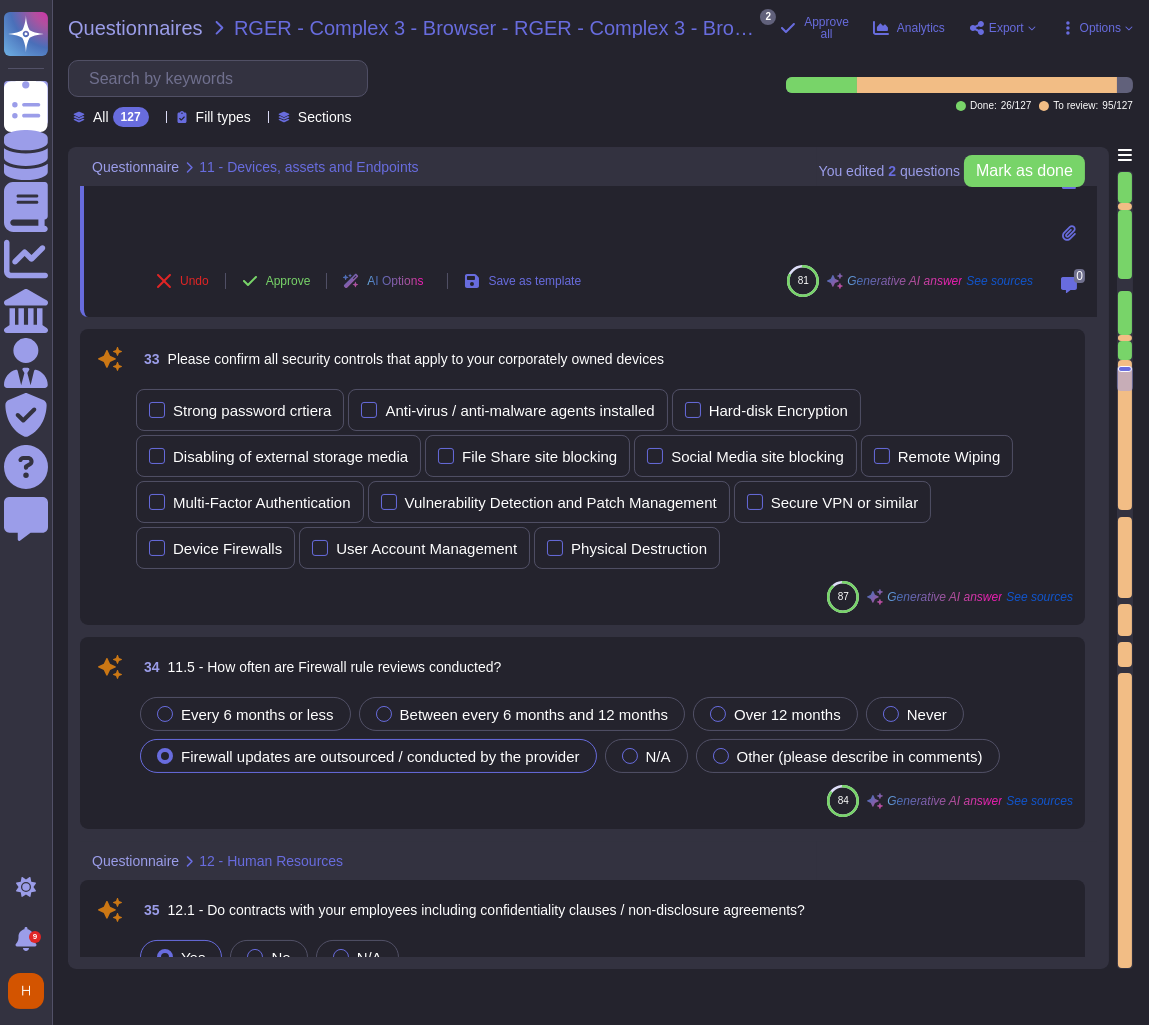 type on "The confidentiality clauses in employment contracts apply both during employment and are reiterated in the leavers letter issued upon termination. However, the specific duration for which these clauses remain in effect after the contract has ended is not explicitly stated in the provided context. Therefore, the exact duration is not available." 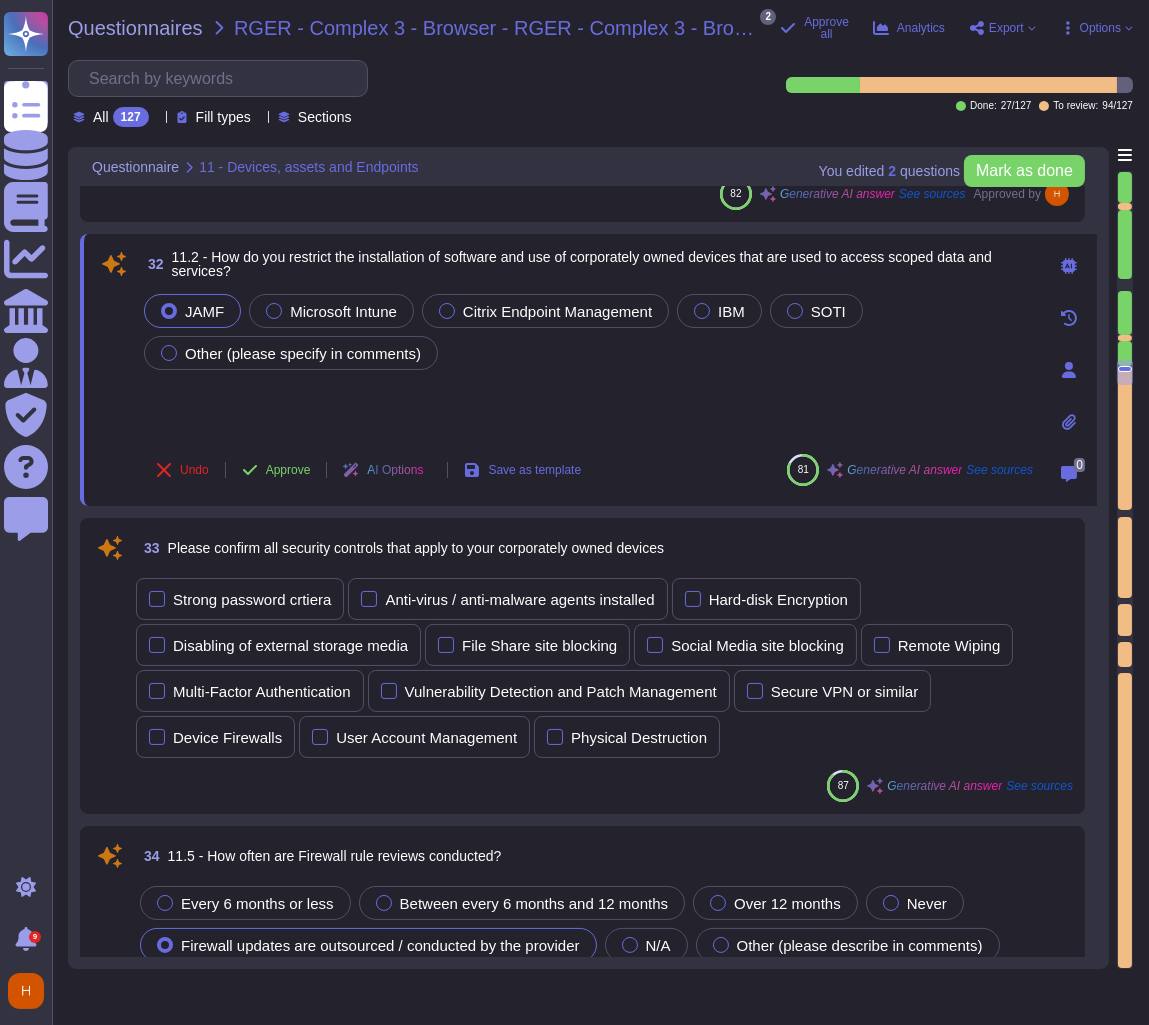 scroll, scrollTop: 6780, scrollLeft: 0, axis: vertical 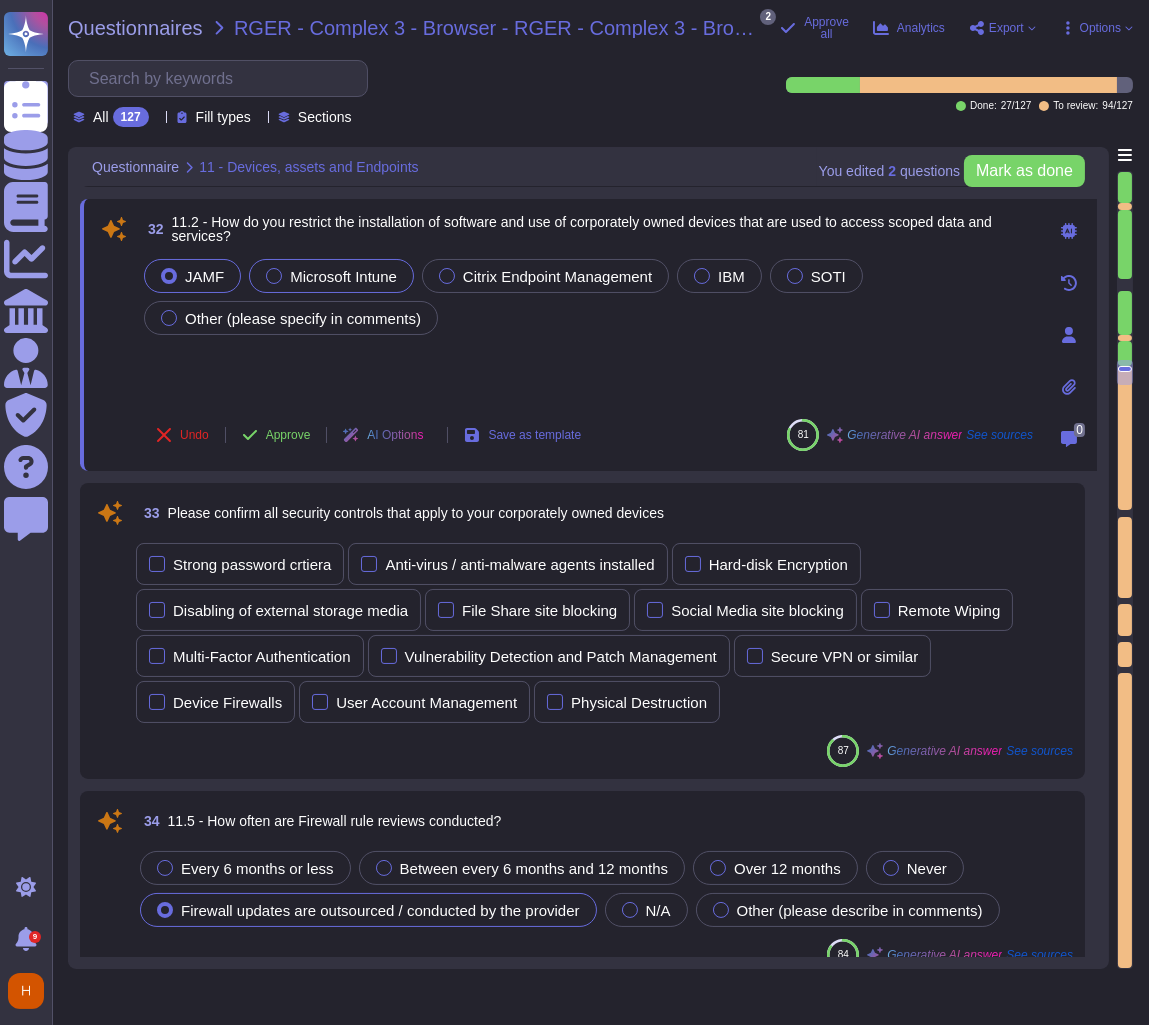 click on "Microsoft Intune" at bounding box center [343, 276] 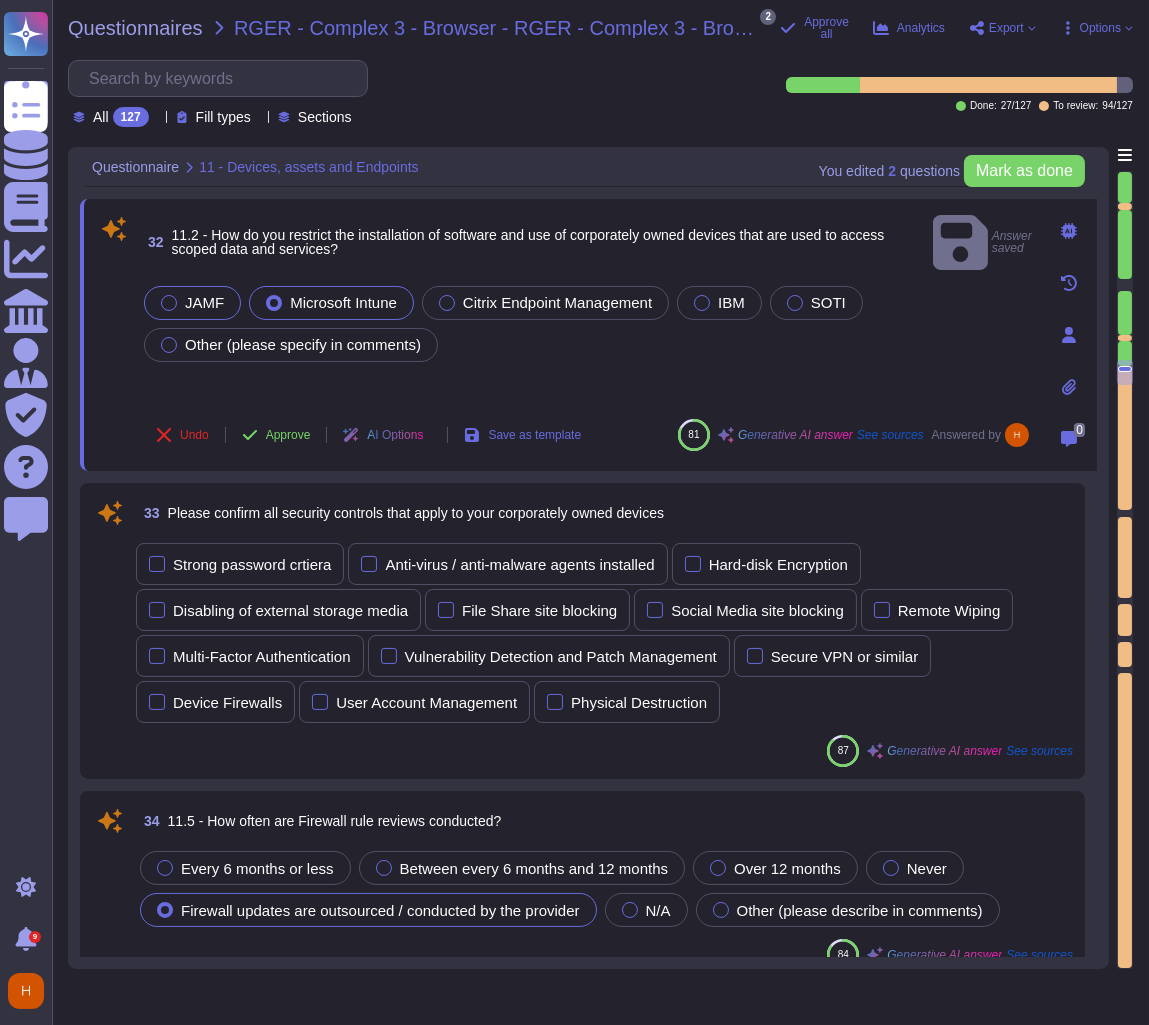 click on "JAMF" at bounding box center [204, 302] 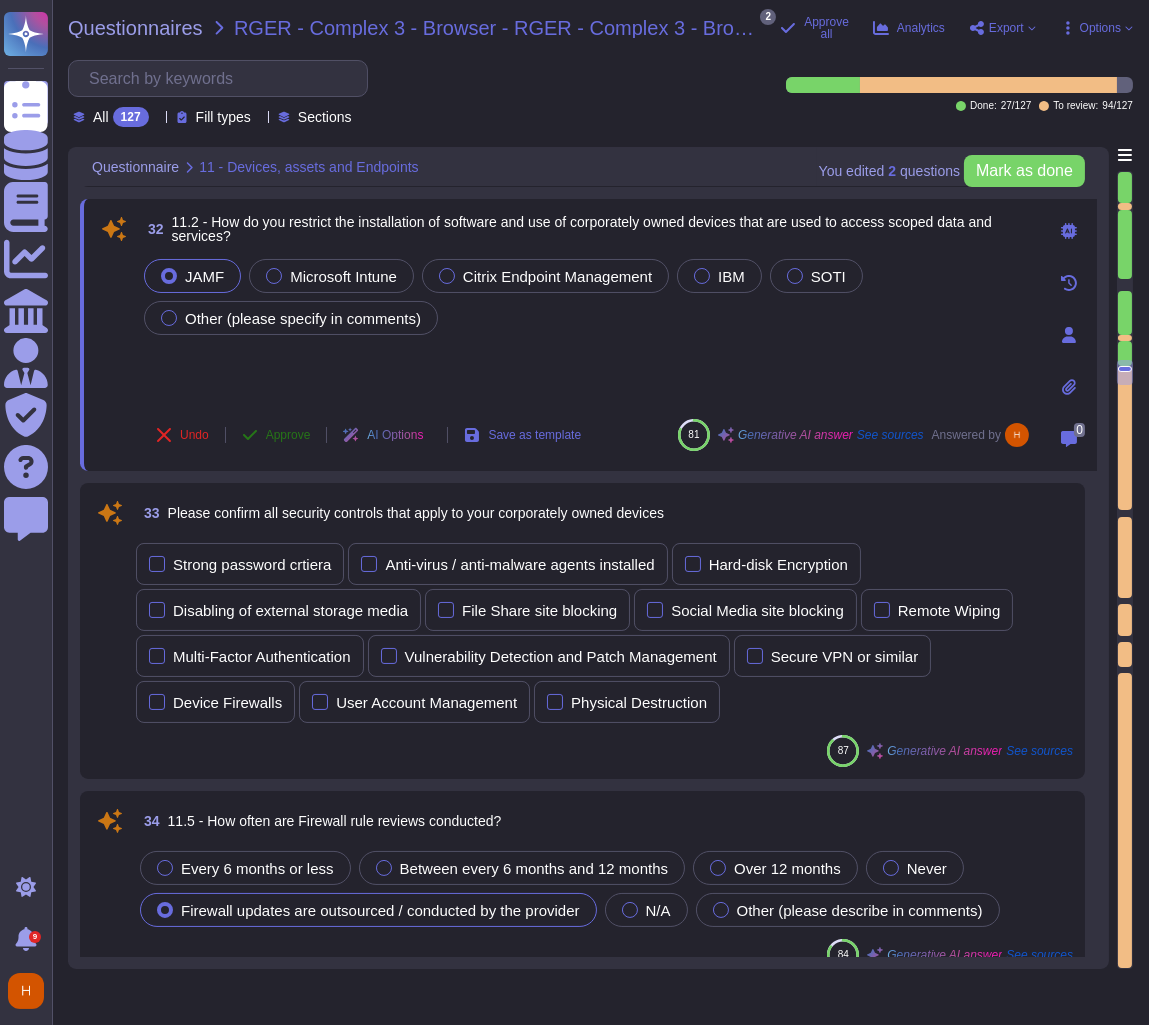 click on "Approve" at bounding box center (288, 435) 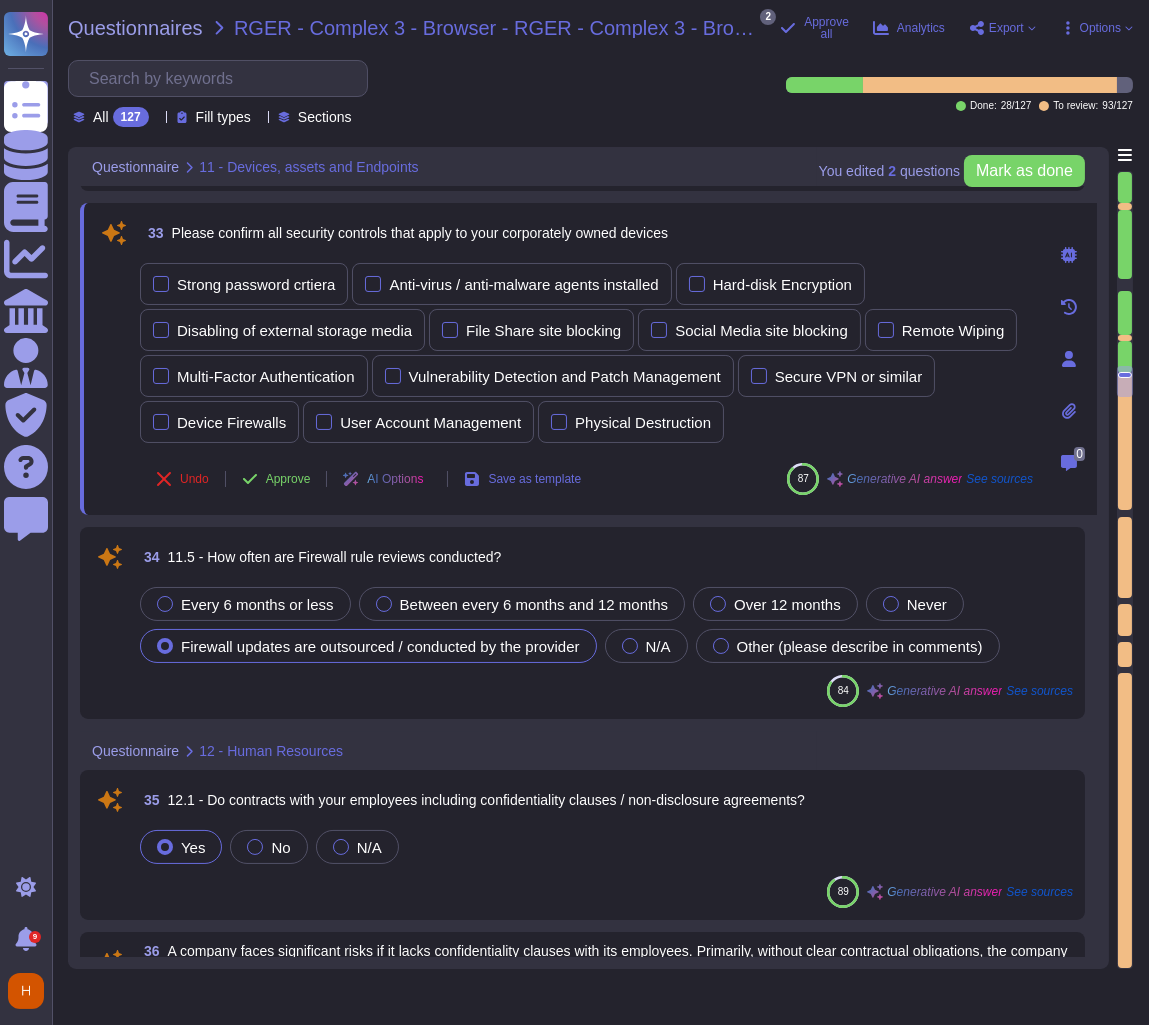scroll, scrollTop: 6972, scrollLeft: 0, axis: vertical 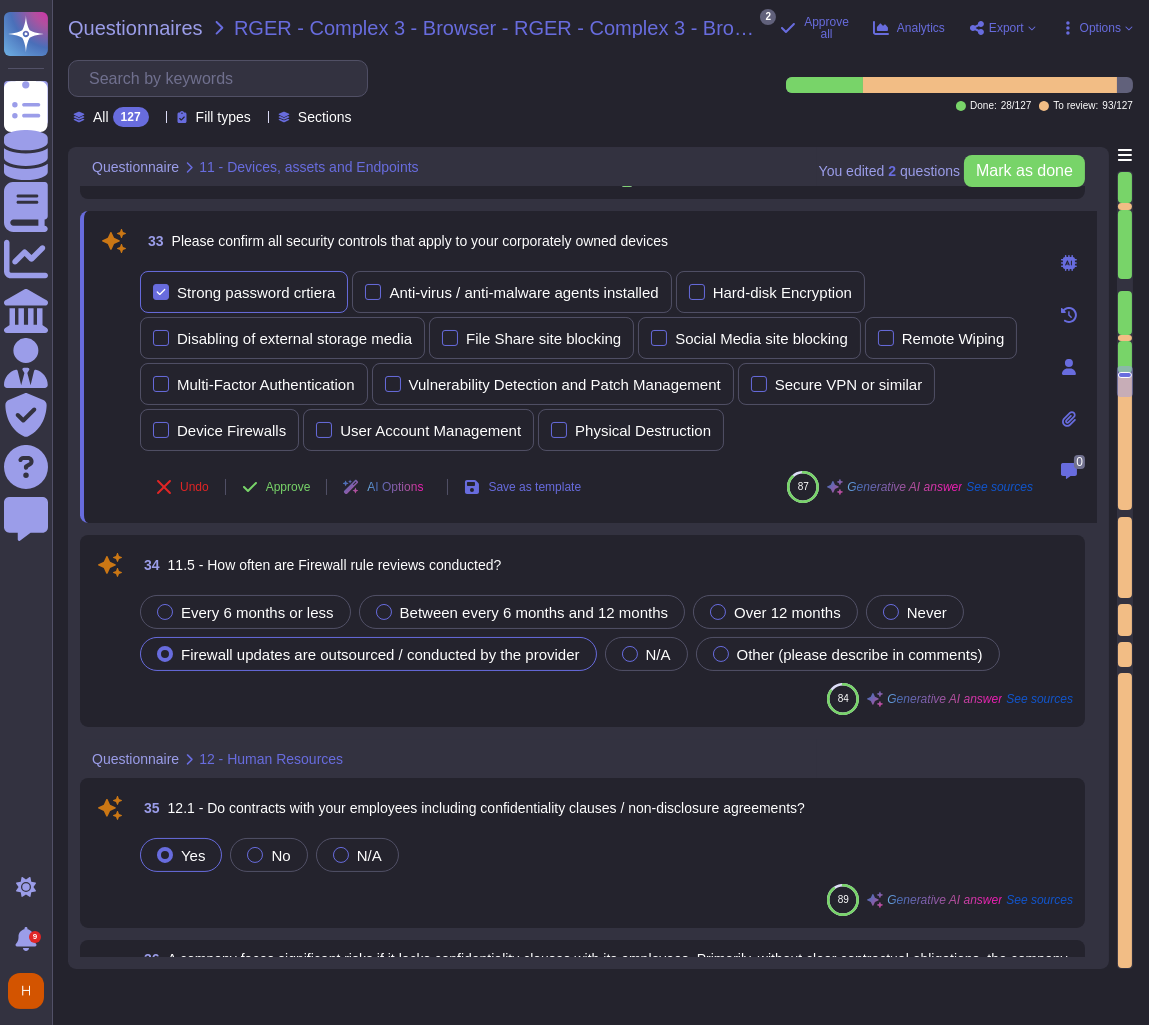 click on "Strong password crtiera" at bounding box center (256, 292) 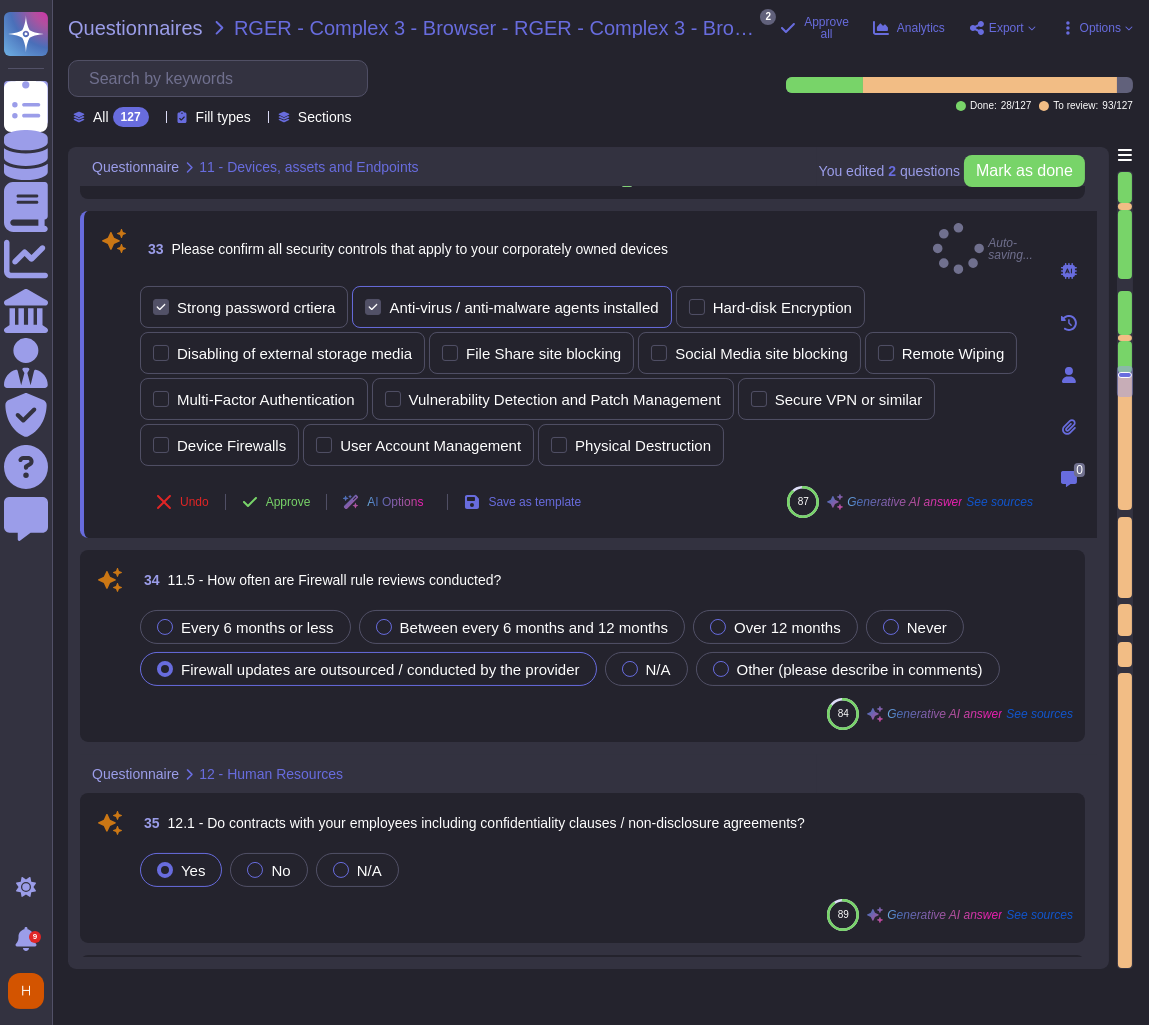 click on "Anti-virus / anti-malware agents installed" at bounding box center [523, 307] 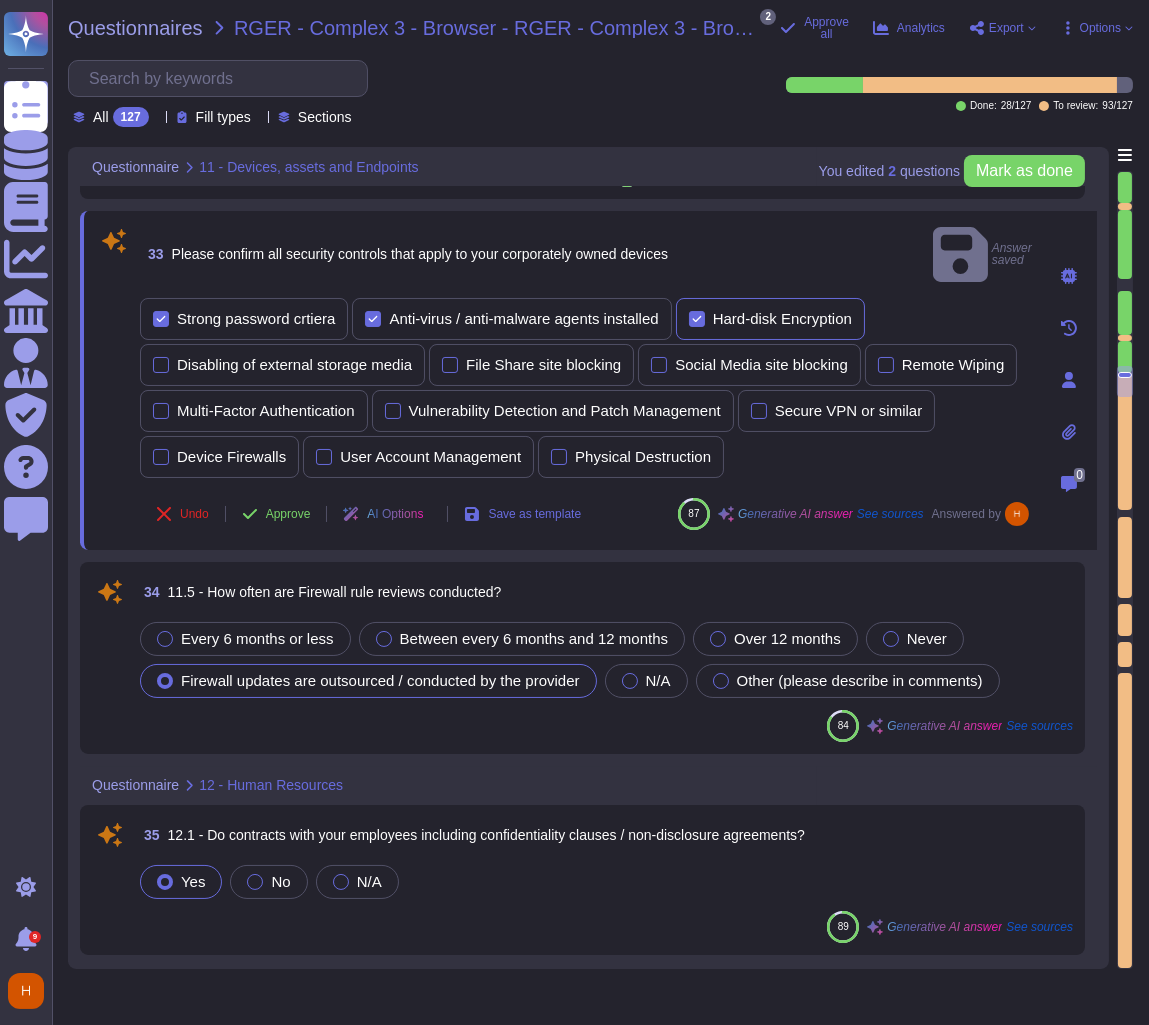 click on "Hard-disk Encryption" at bounding box center (782, 318) 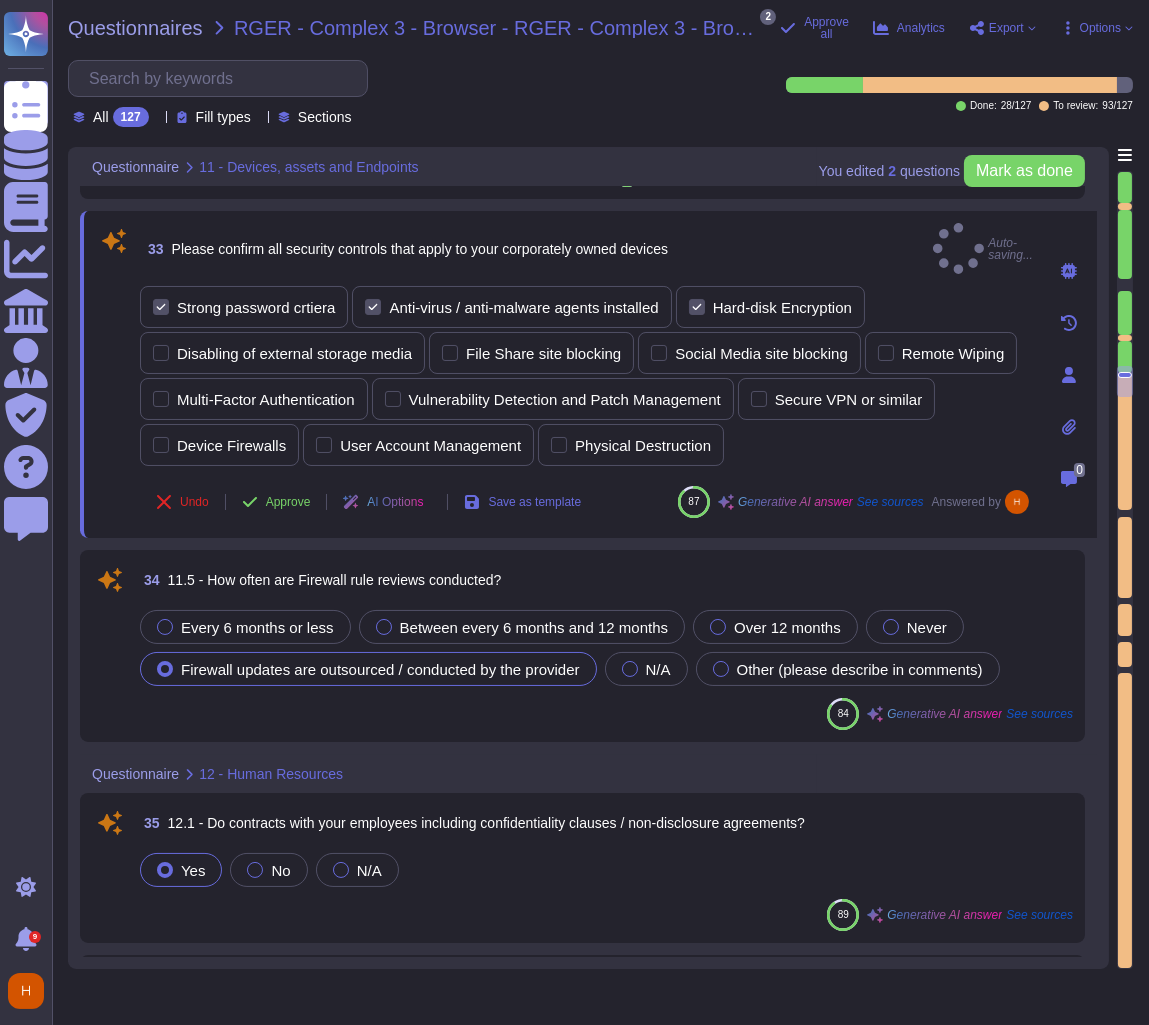 click on "Strong password crtiera Anti-virus / anti-malware agents installed Hard-disk Encryption Disabling of external storage media File Share site blocking Social Media site blocking Remote Wiping Multi-Factor Authentication Vulnerability Detection and Patch Management Secure VPN or similar Device Firewalls User Account Management Physical Destruction" at bounding box center [586, 376] 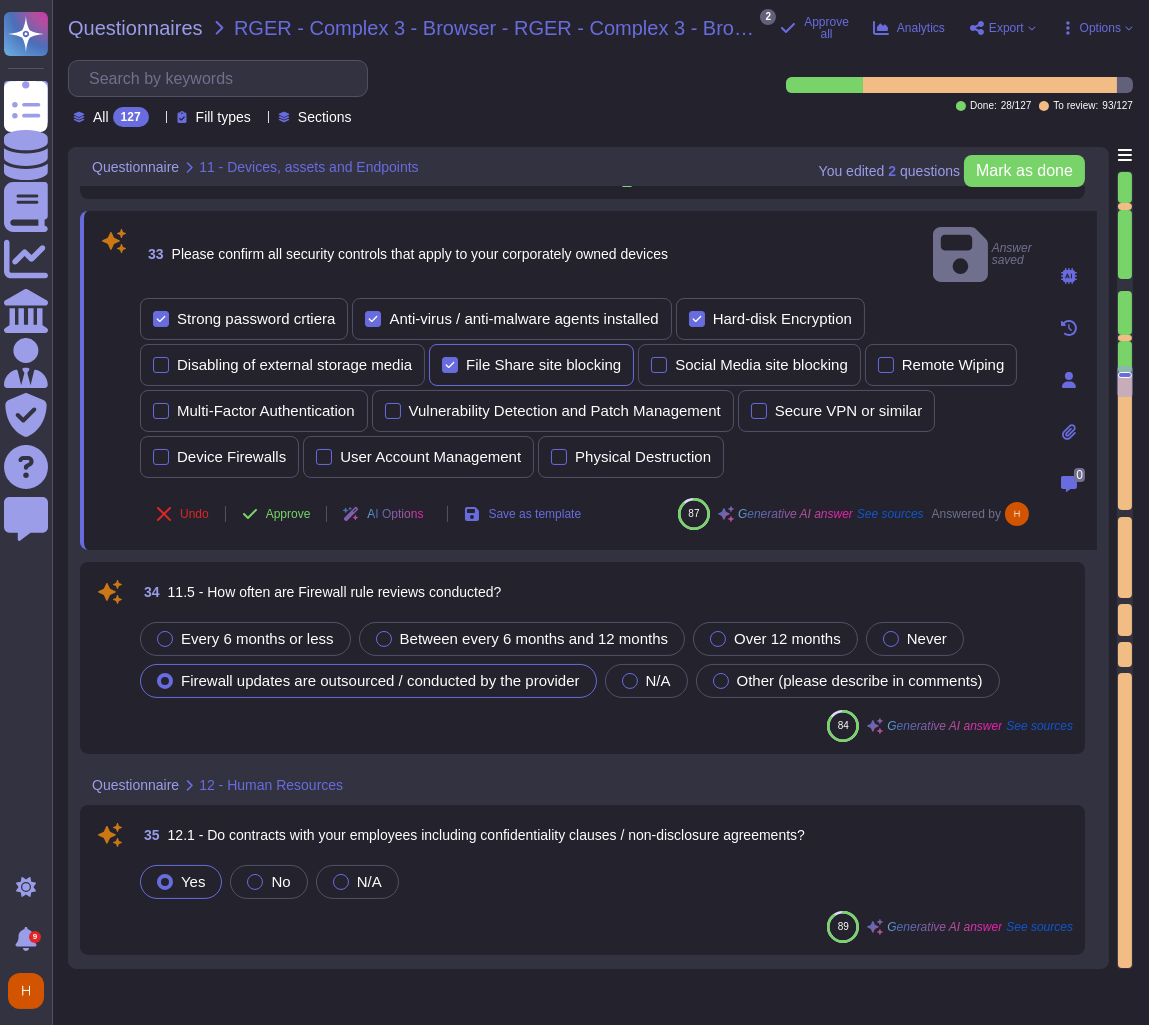 click on "File Share site blocking" at bounding box center [543, 364] 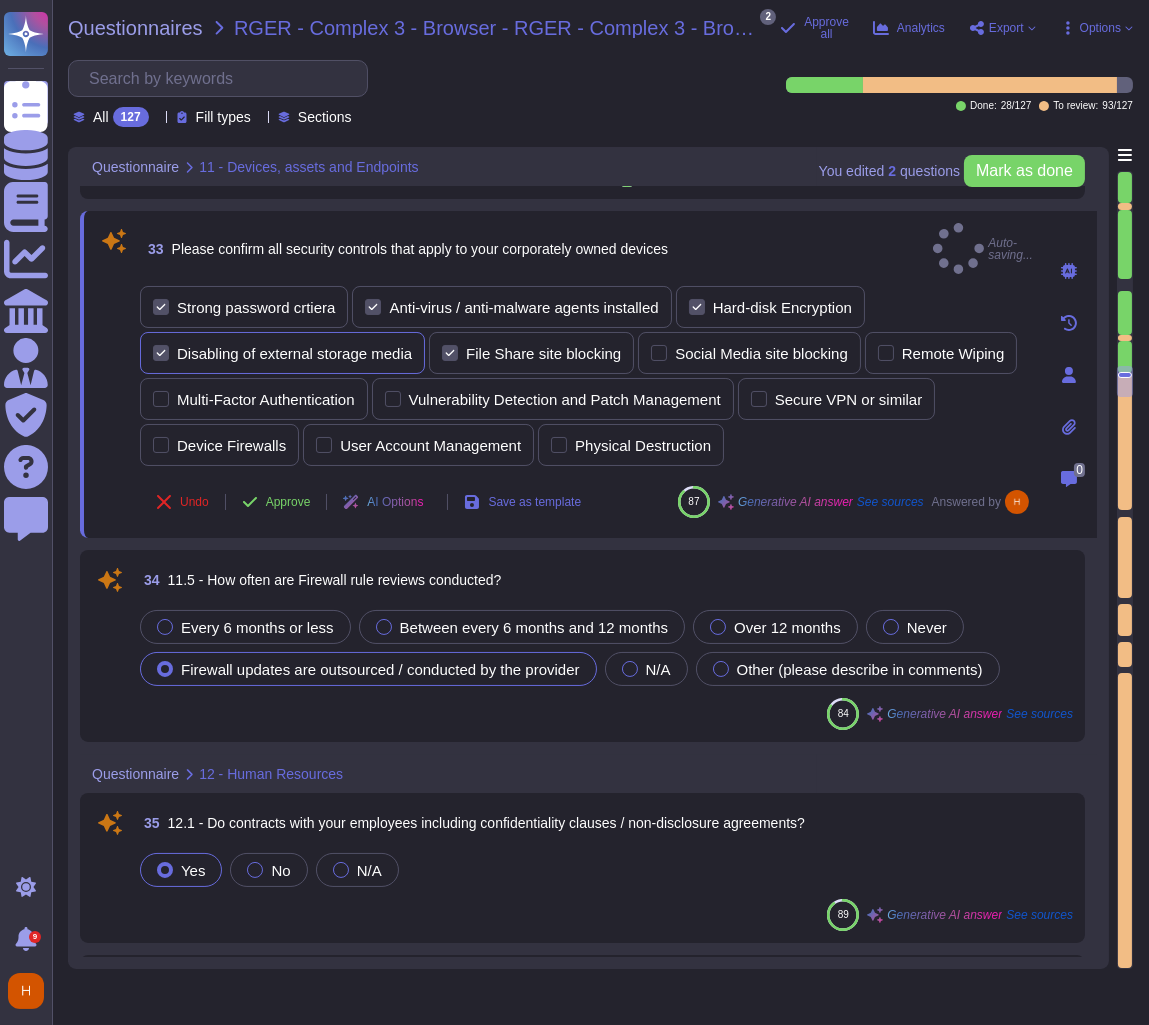 click on "Disabling of external storage media" at bounding box center (294, 353) 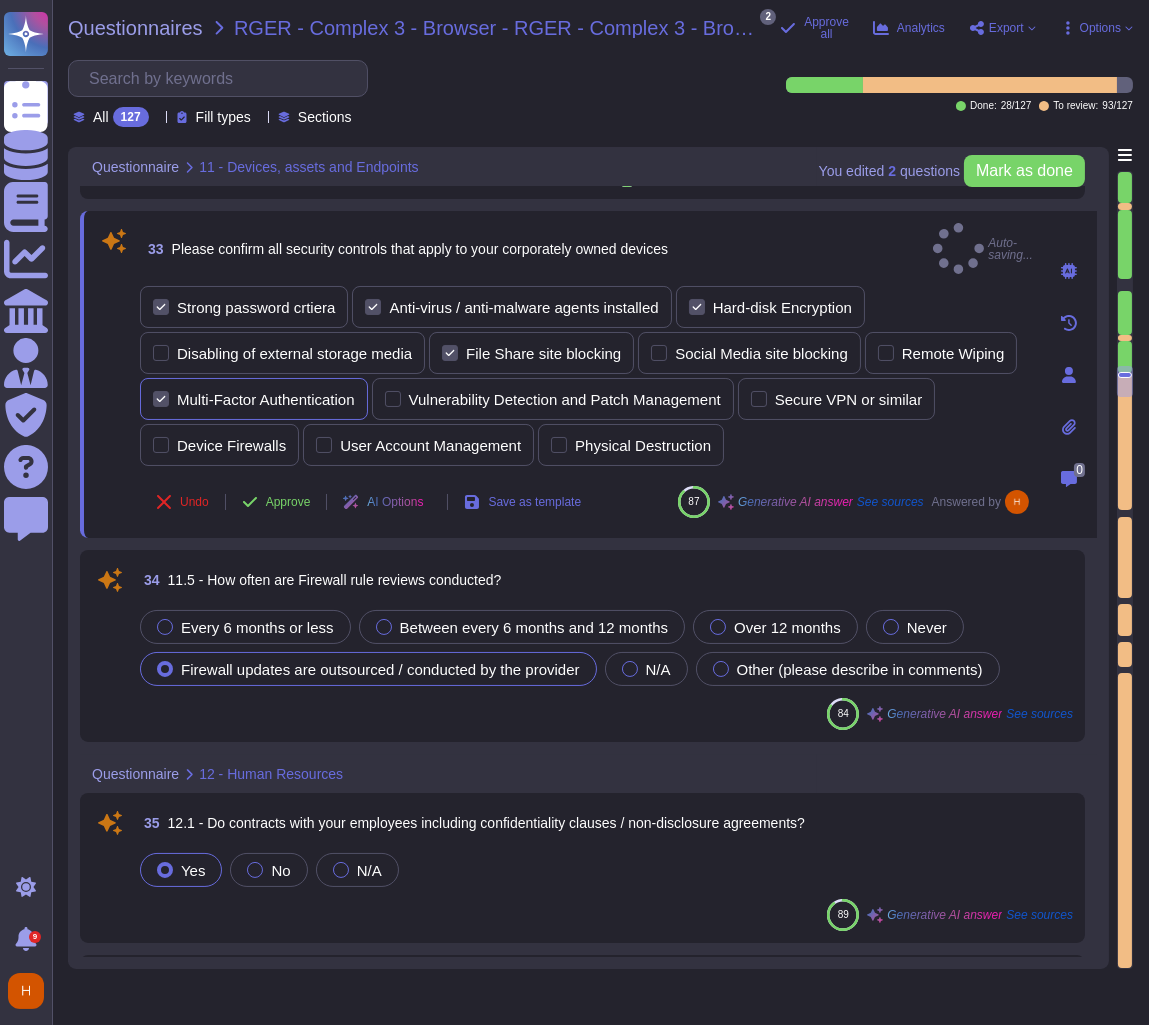 click on "Multi-Factor Authentication" at bounding box center (266, 399) 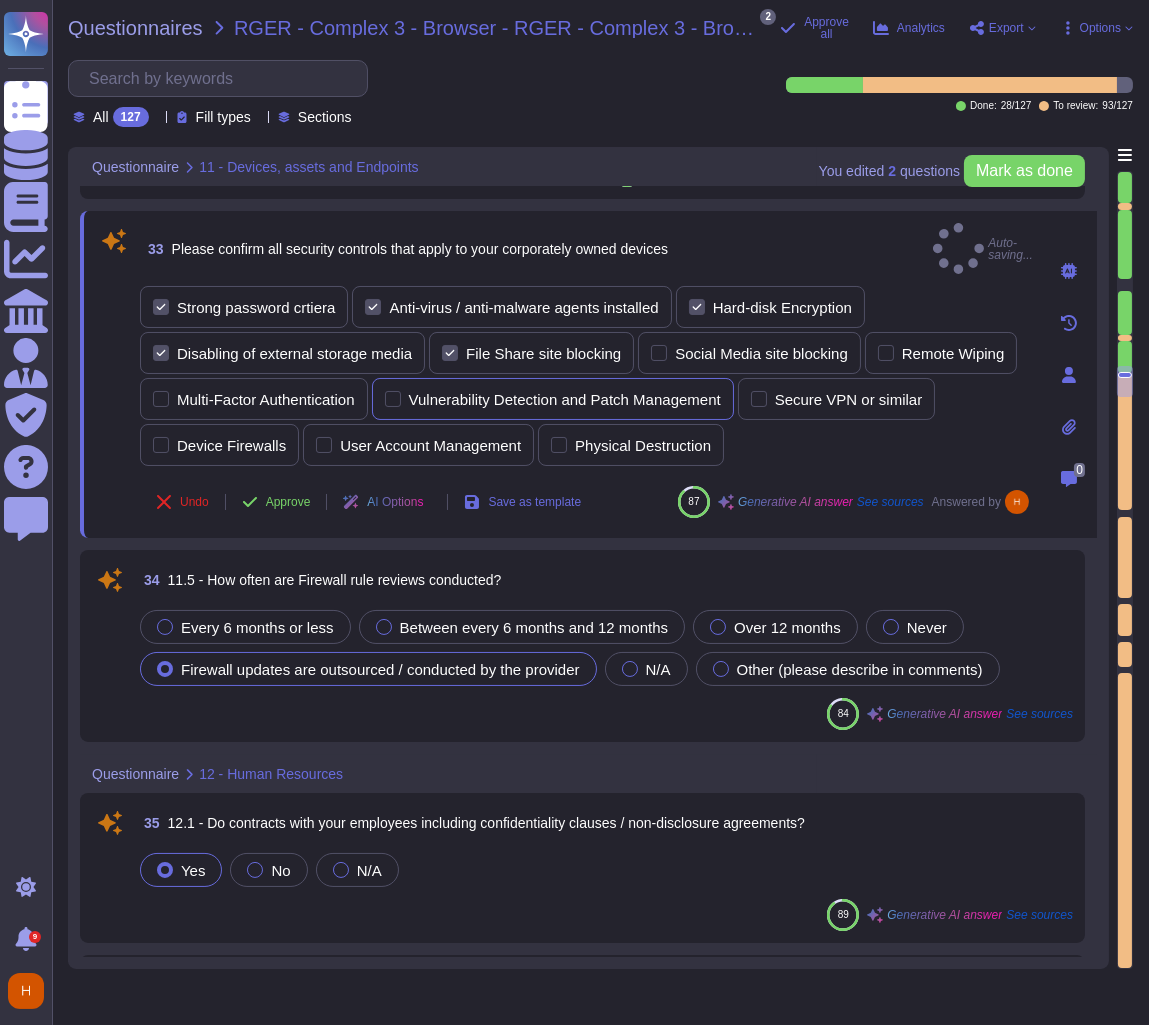 click on "Vulnerability Detection and Patch Management" at bounding box center (565, 399) 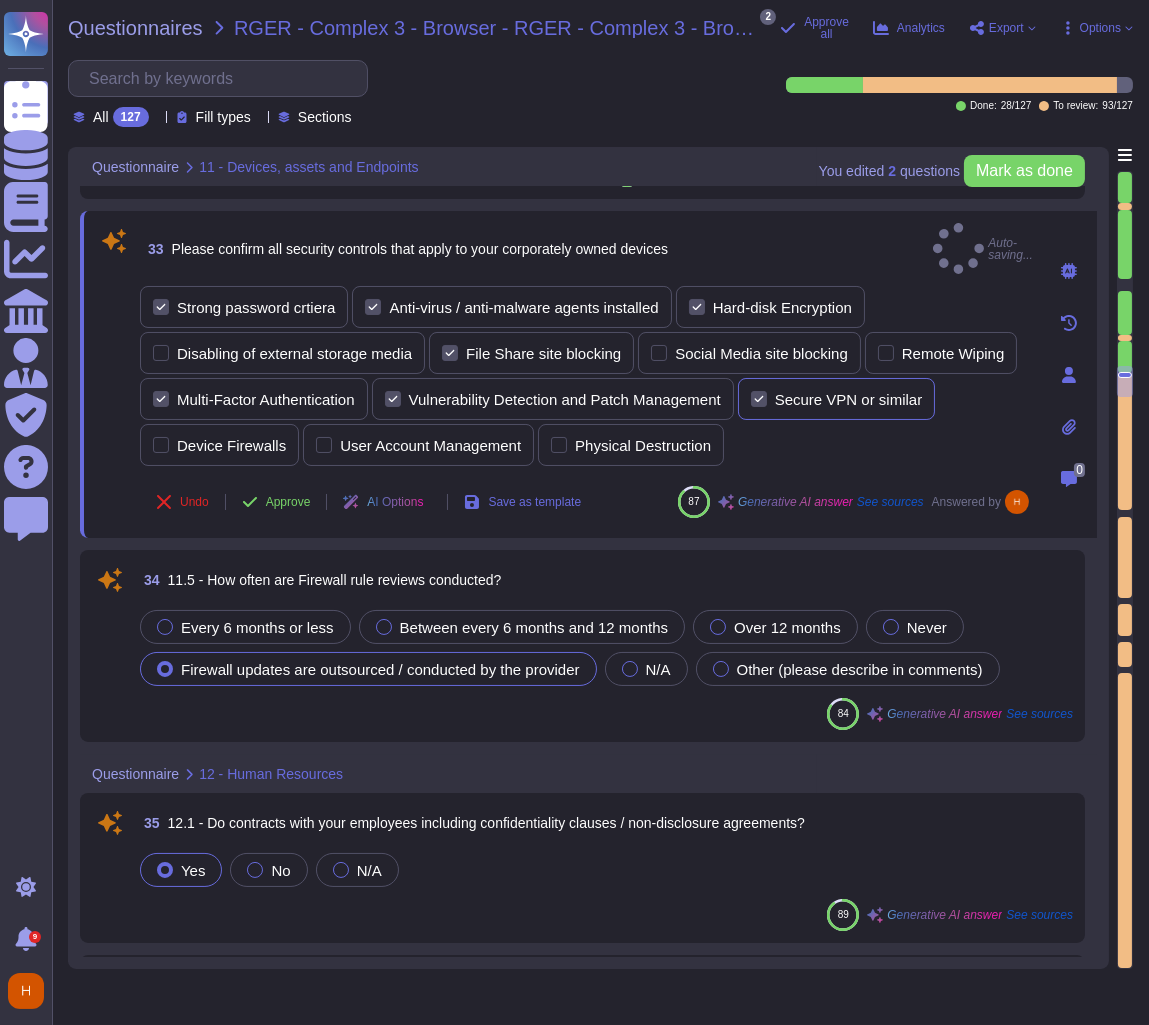 click on "Secure VPN or similar" at bounding box center (837, 399) 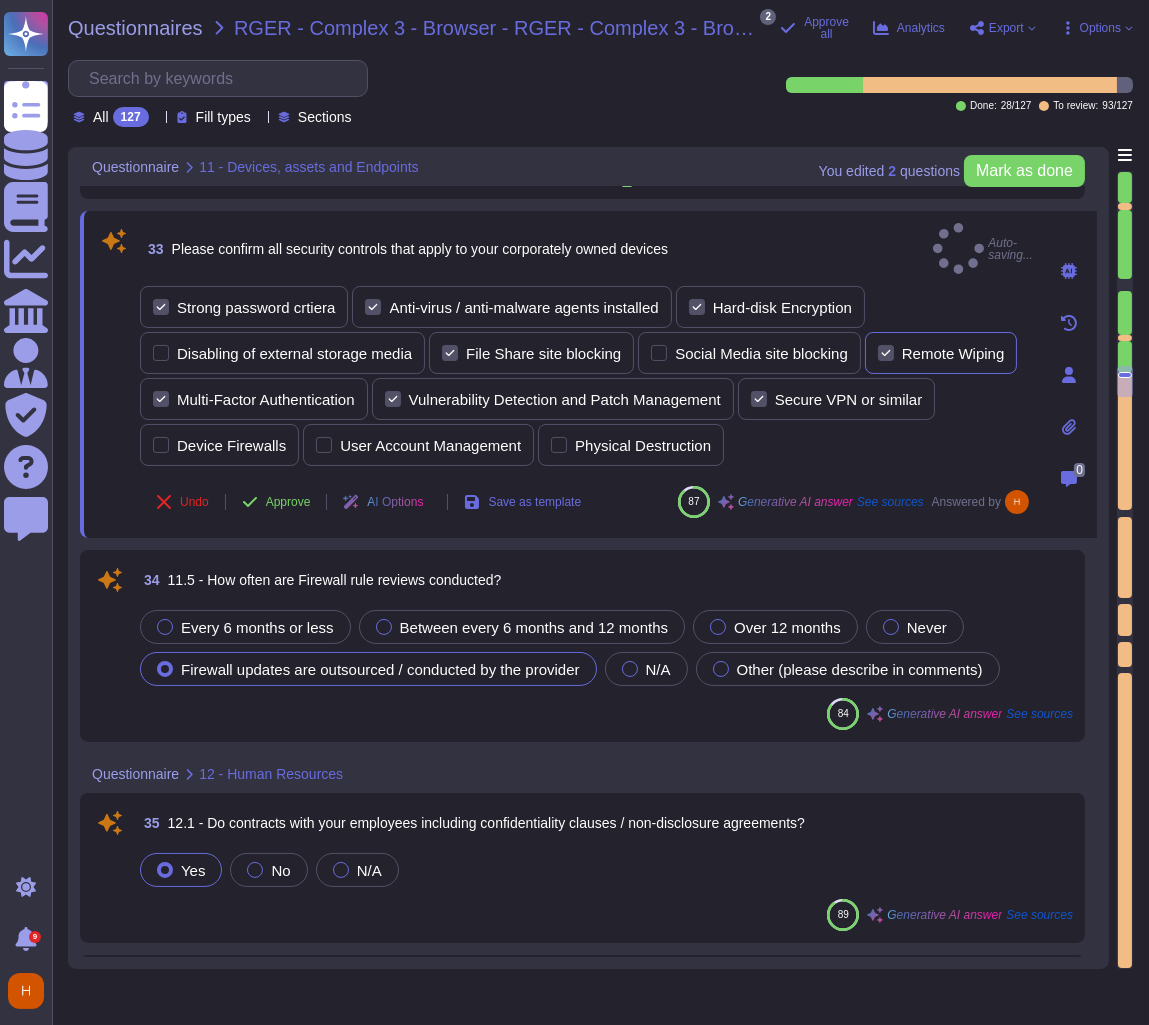 click on "Remote Wiping" at bounding box center (953, 353) 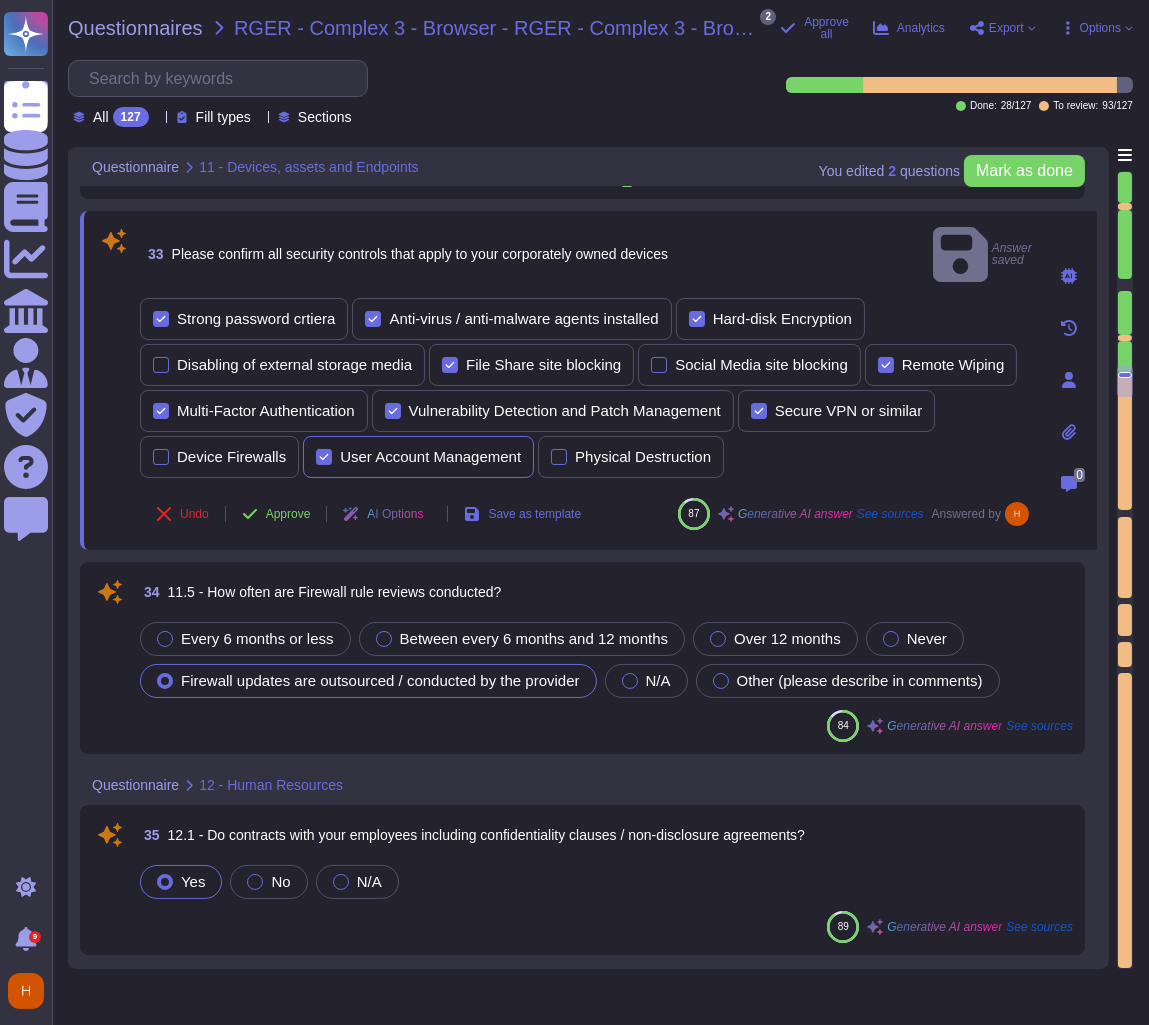 click on "User Account Management" at bounding box center [430, 456] 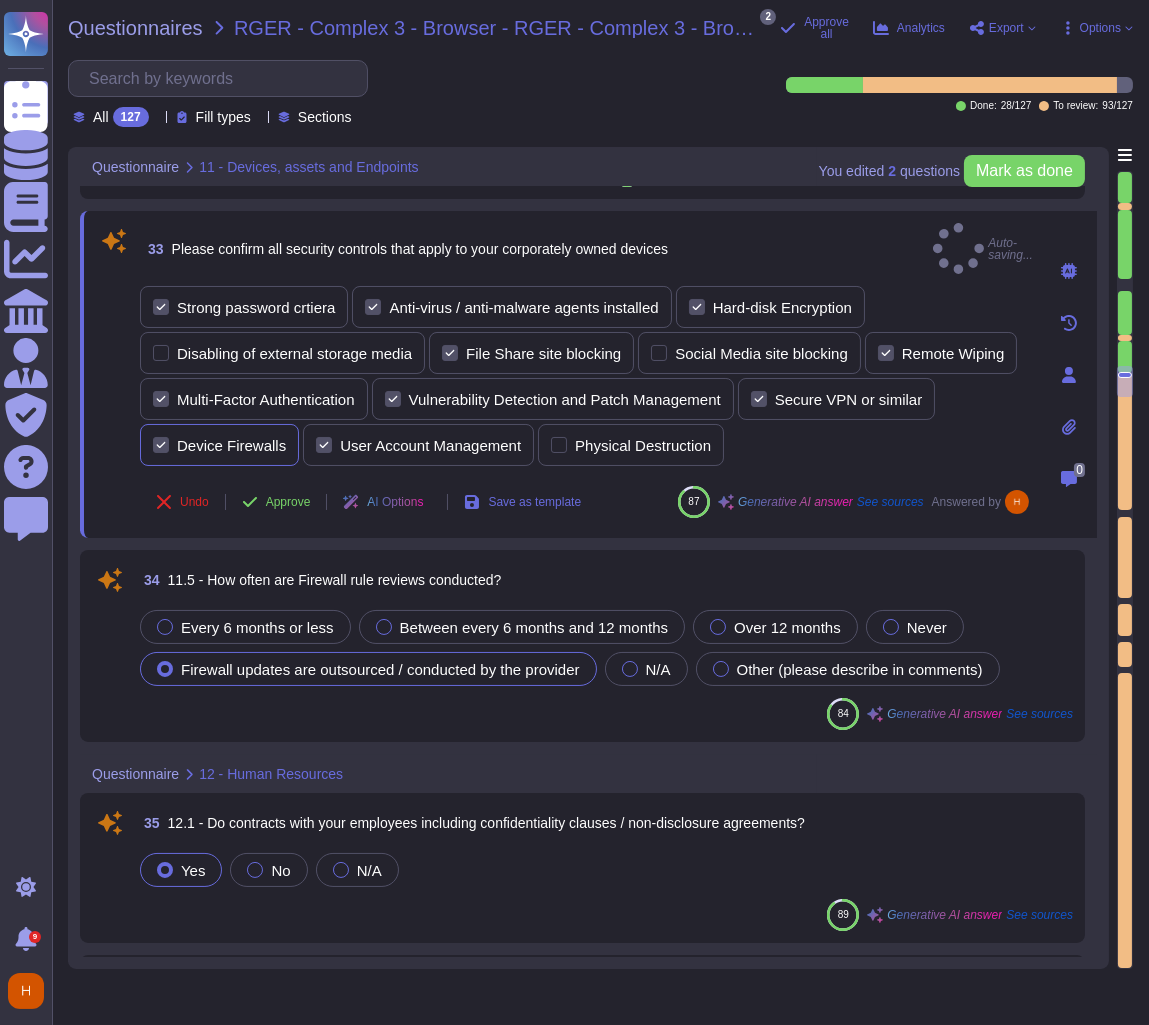 click on "Device Firewalls" at bounding box center [231, 445] 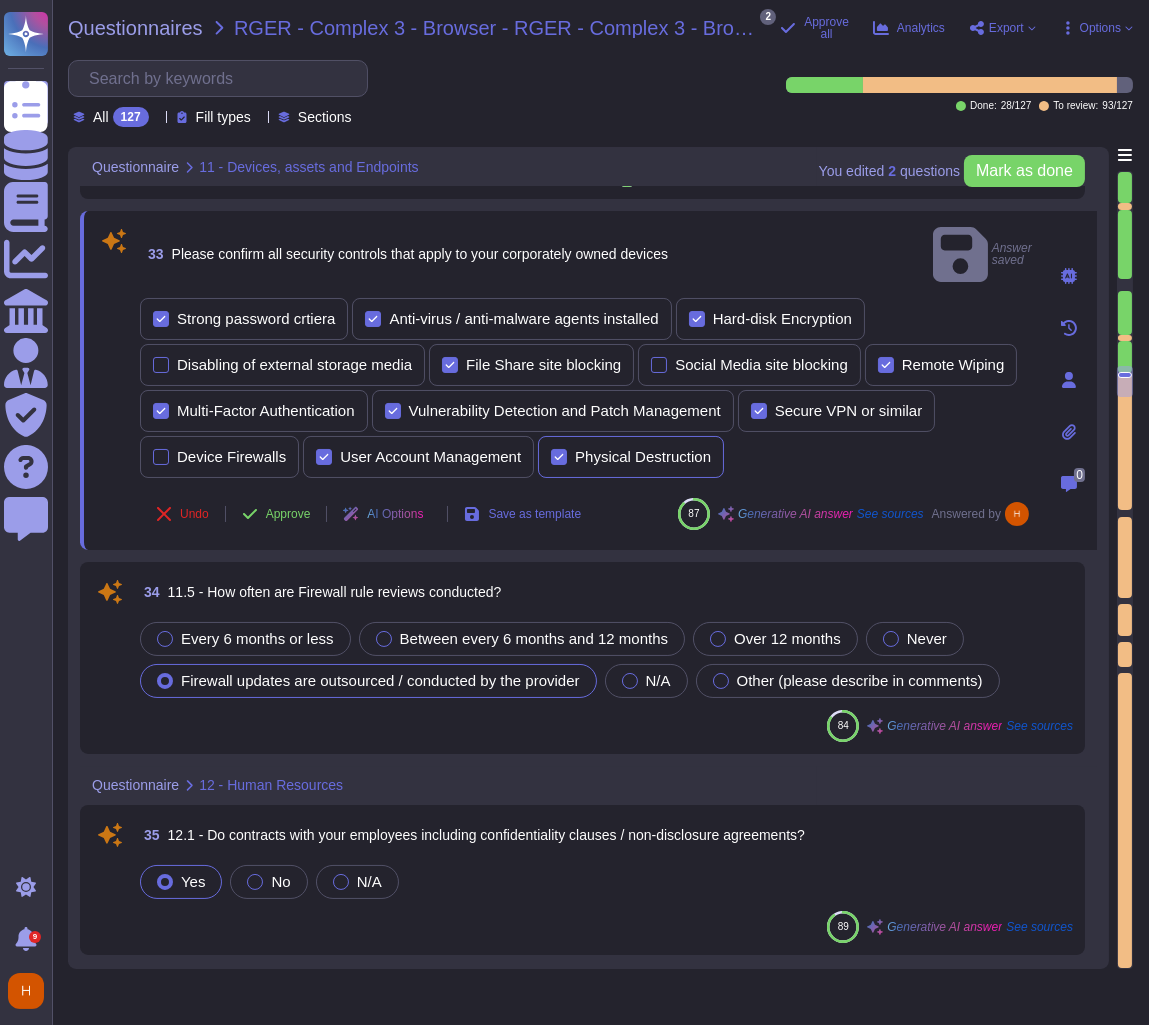click on "Physical Destruction" at bounding box center (643, 456) 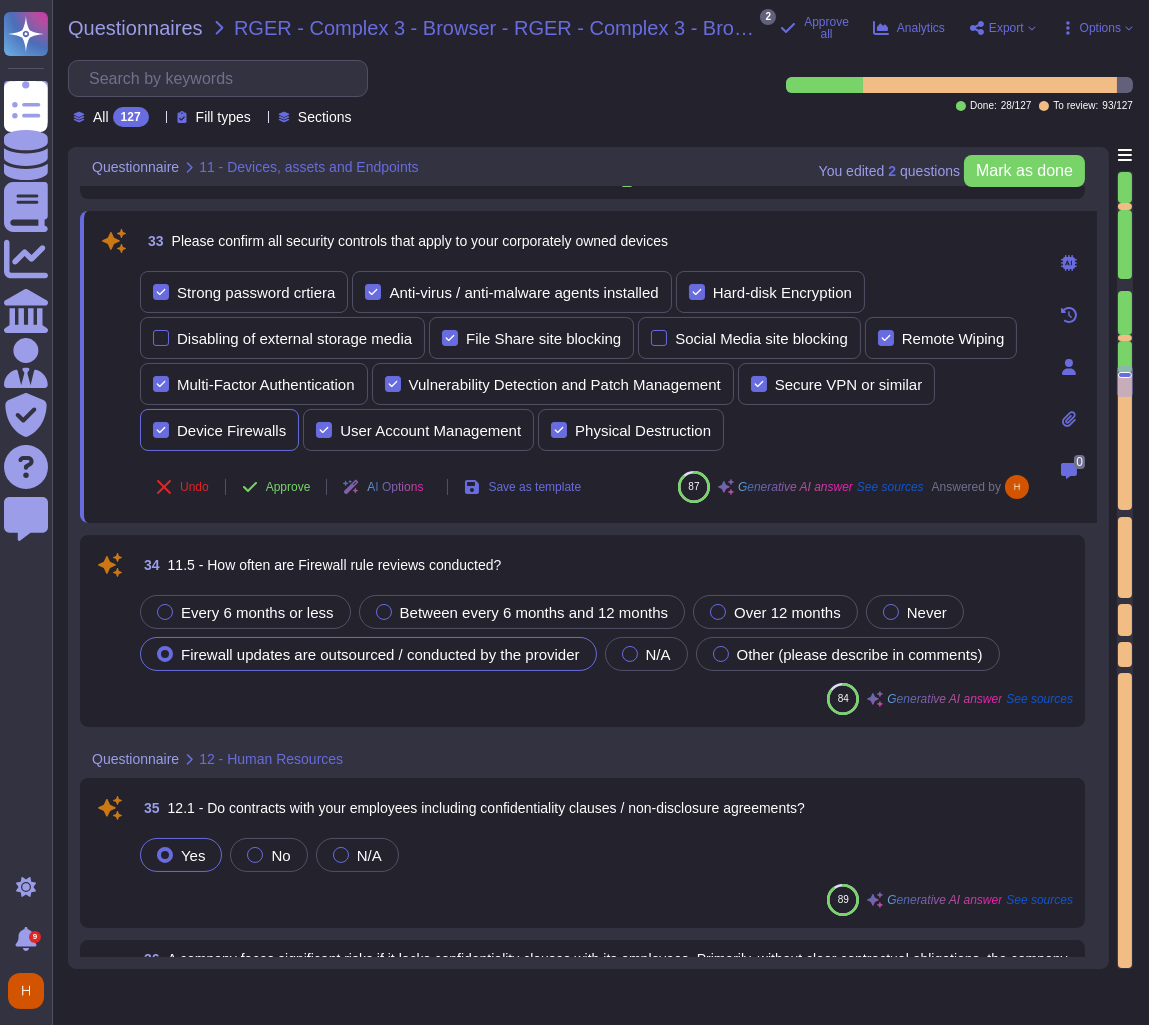 click on "Device Firewalls" at bounding box center (231, 430) 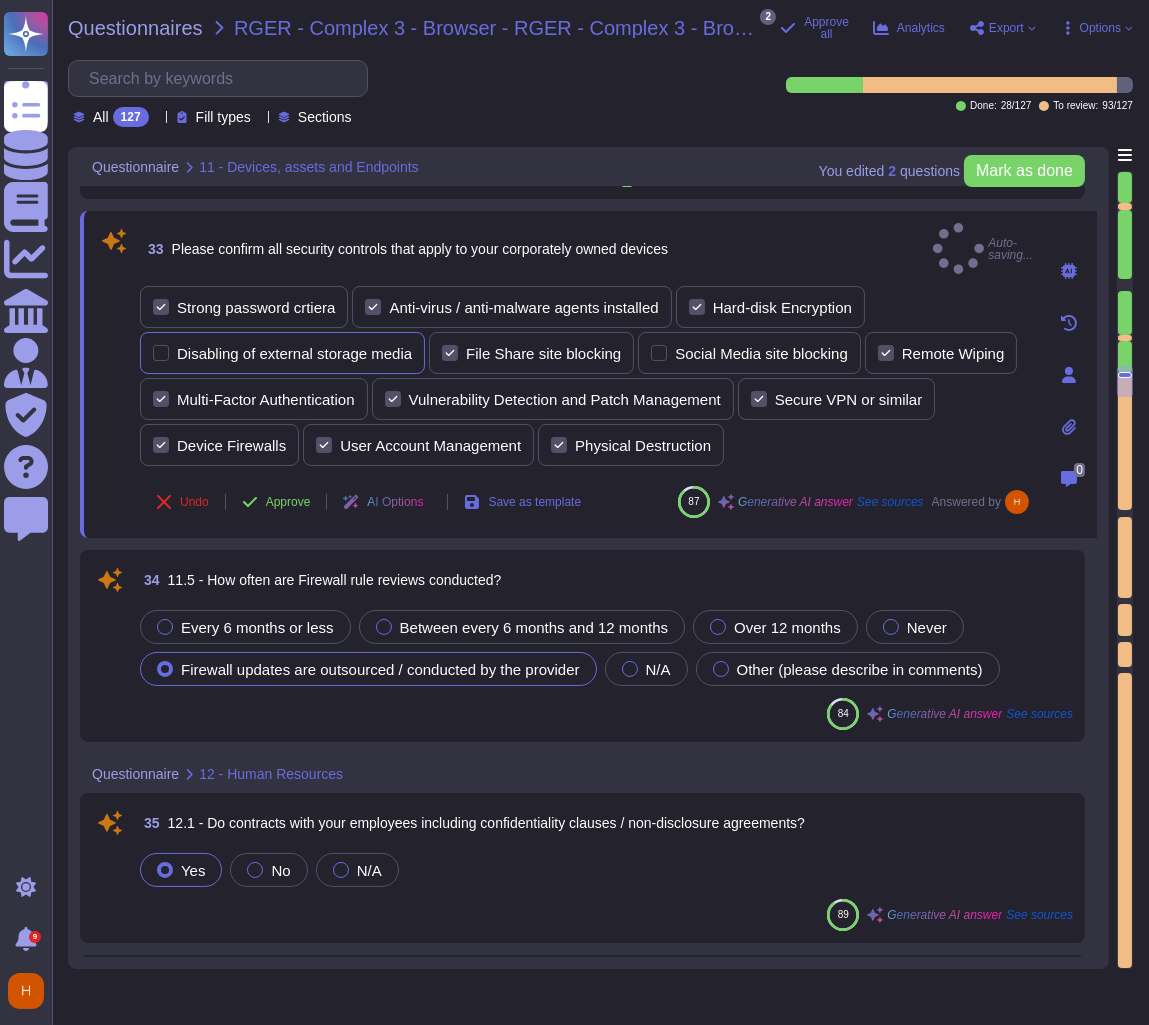 click on "Disabling of external storage media" at bounding box center (294, 353) 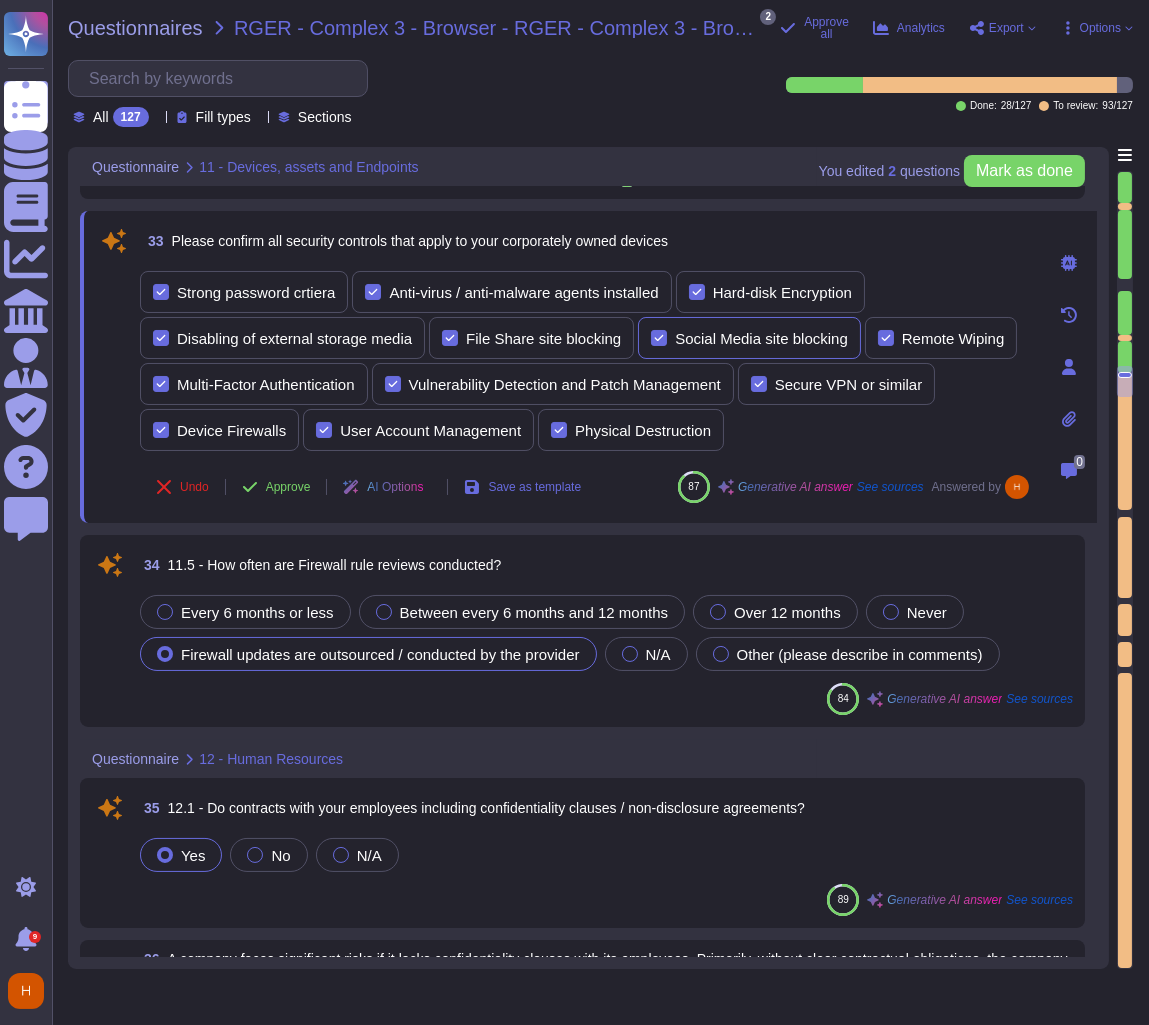 click on "Social Media site blocking" at bounding box center (749, 338) 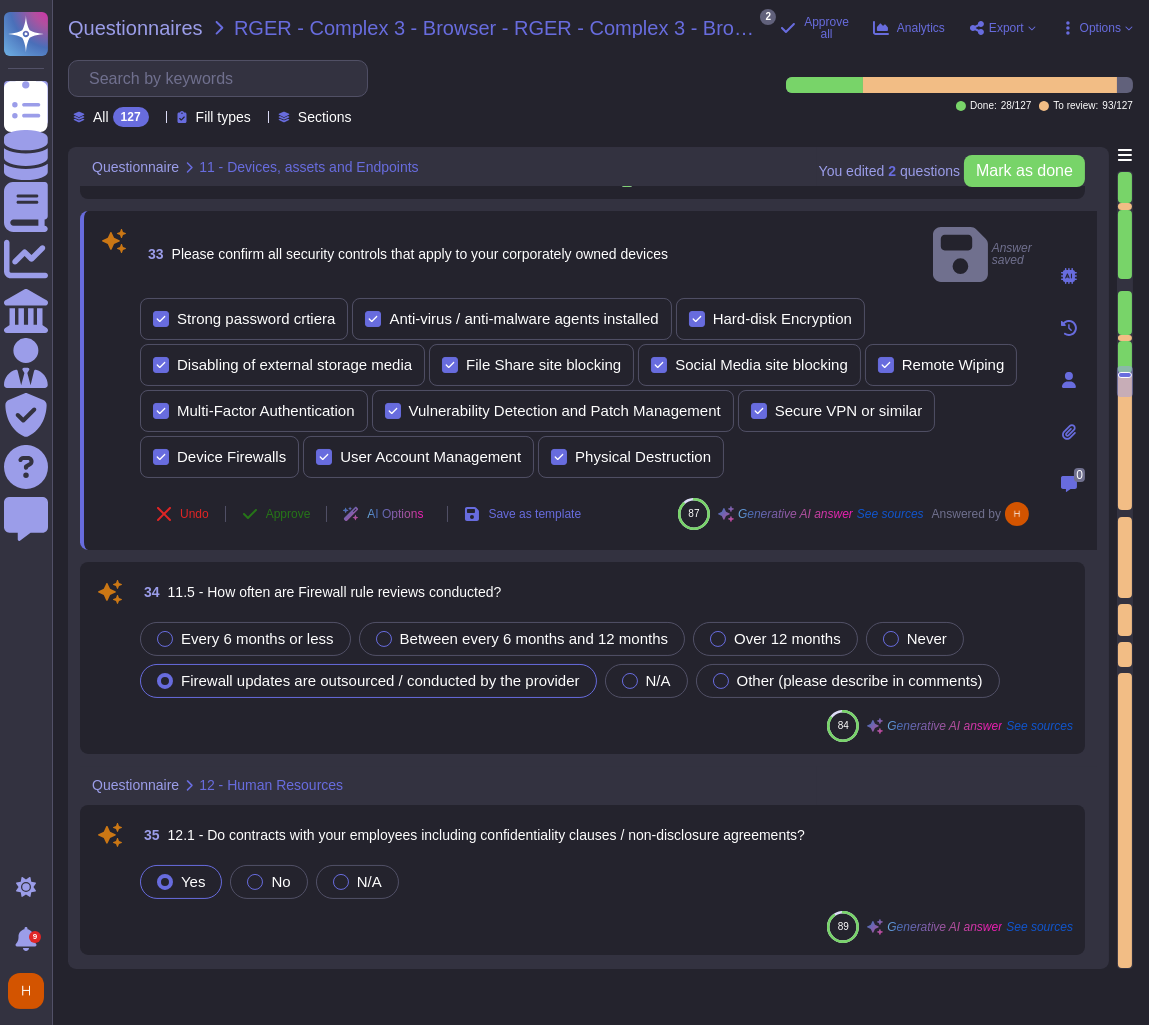 click on "Approve" at bounding box center (288, 514) 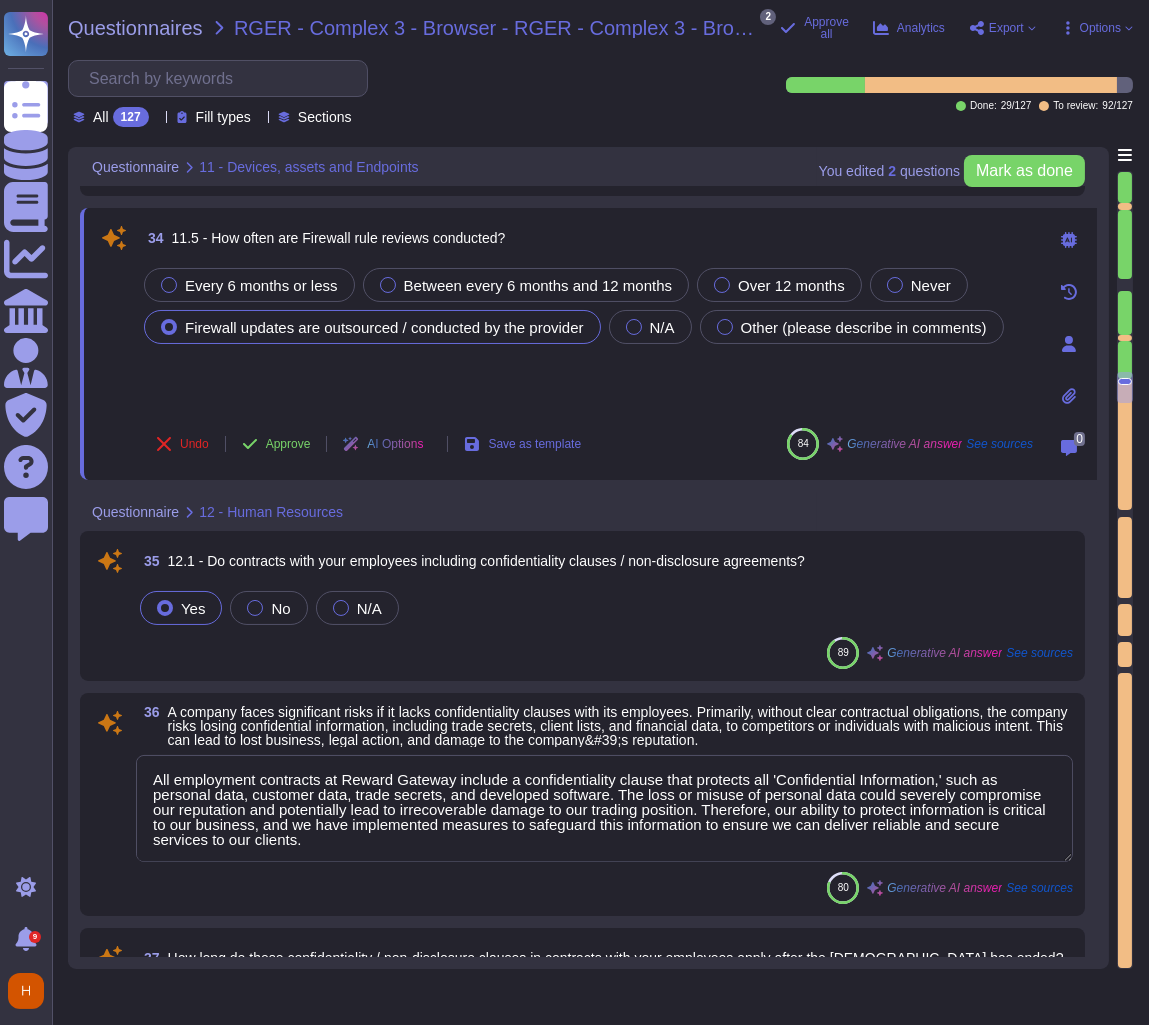 scroll, scrollTop: 7268, scrollLeft: 0, axis: vertical 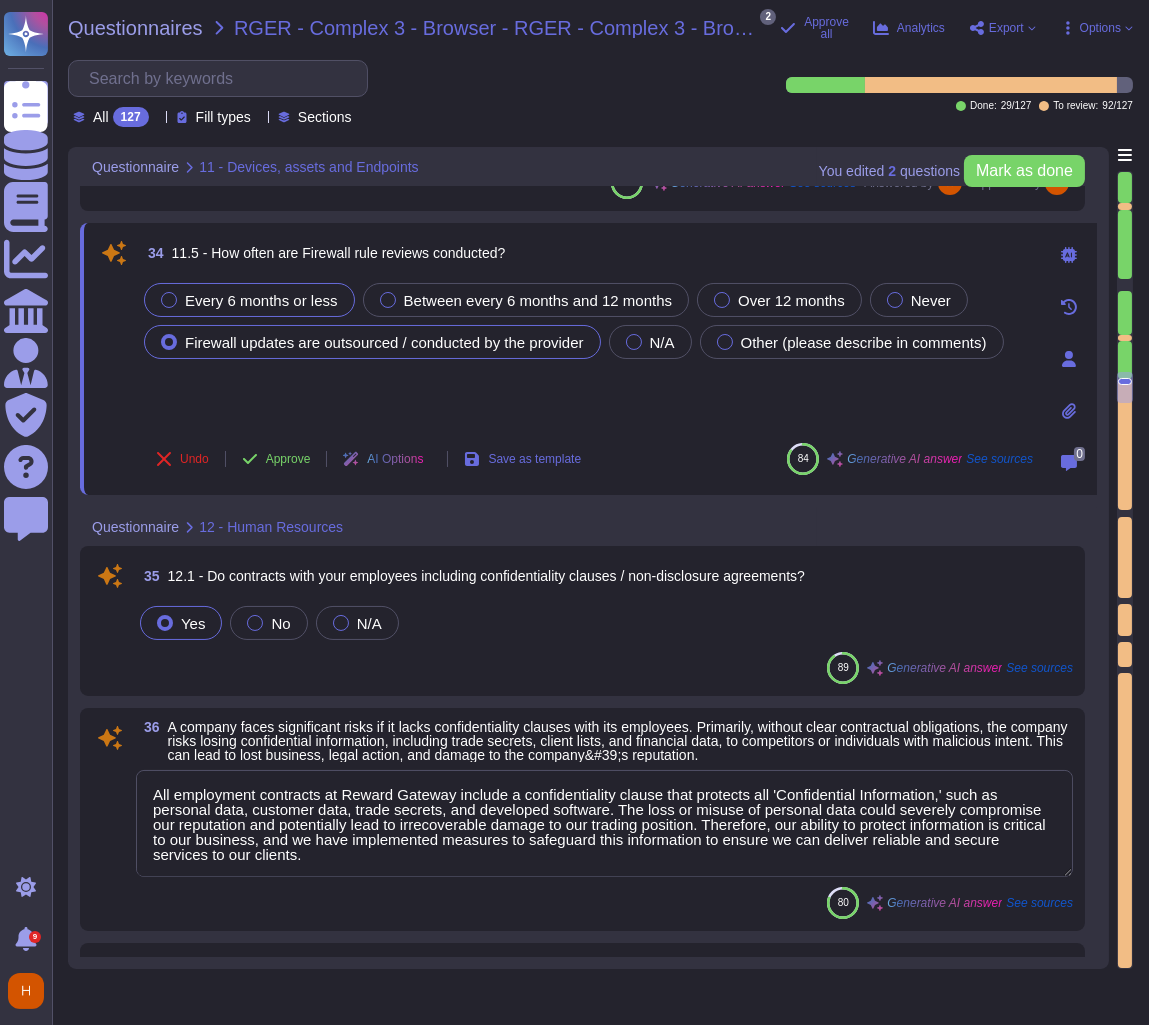 click on "Every 6 months or less" at bounding box center (249, 300) 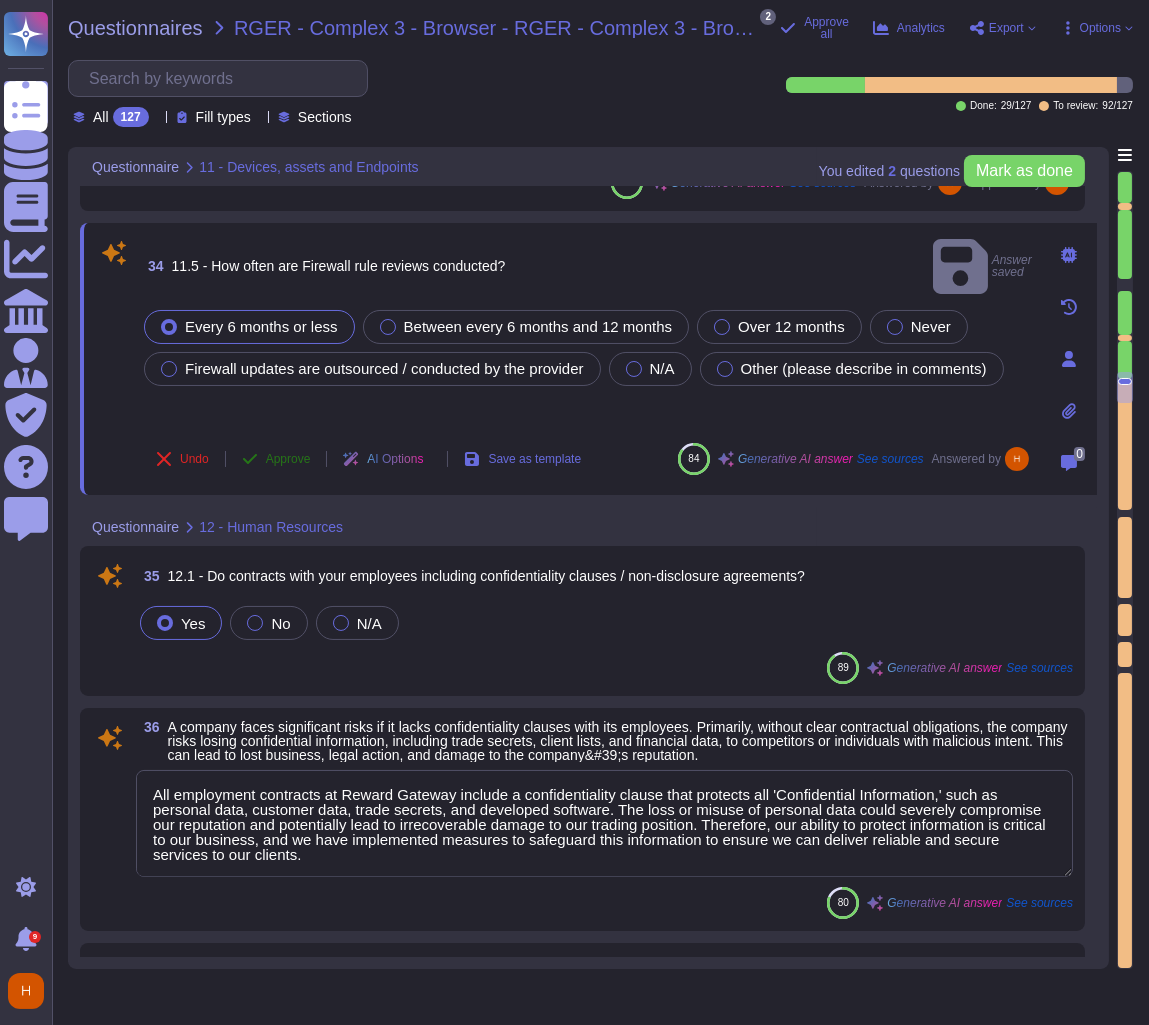 click on "Approve" at bounding box center [288, 459] 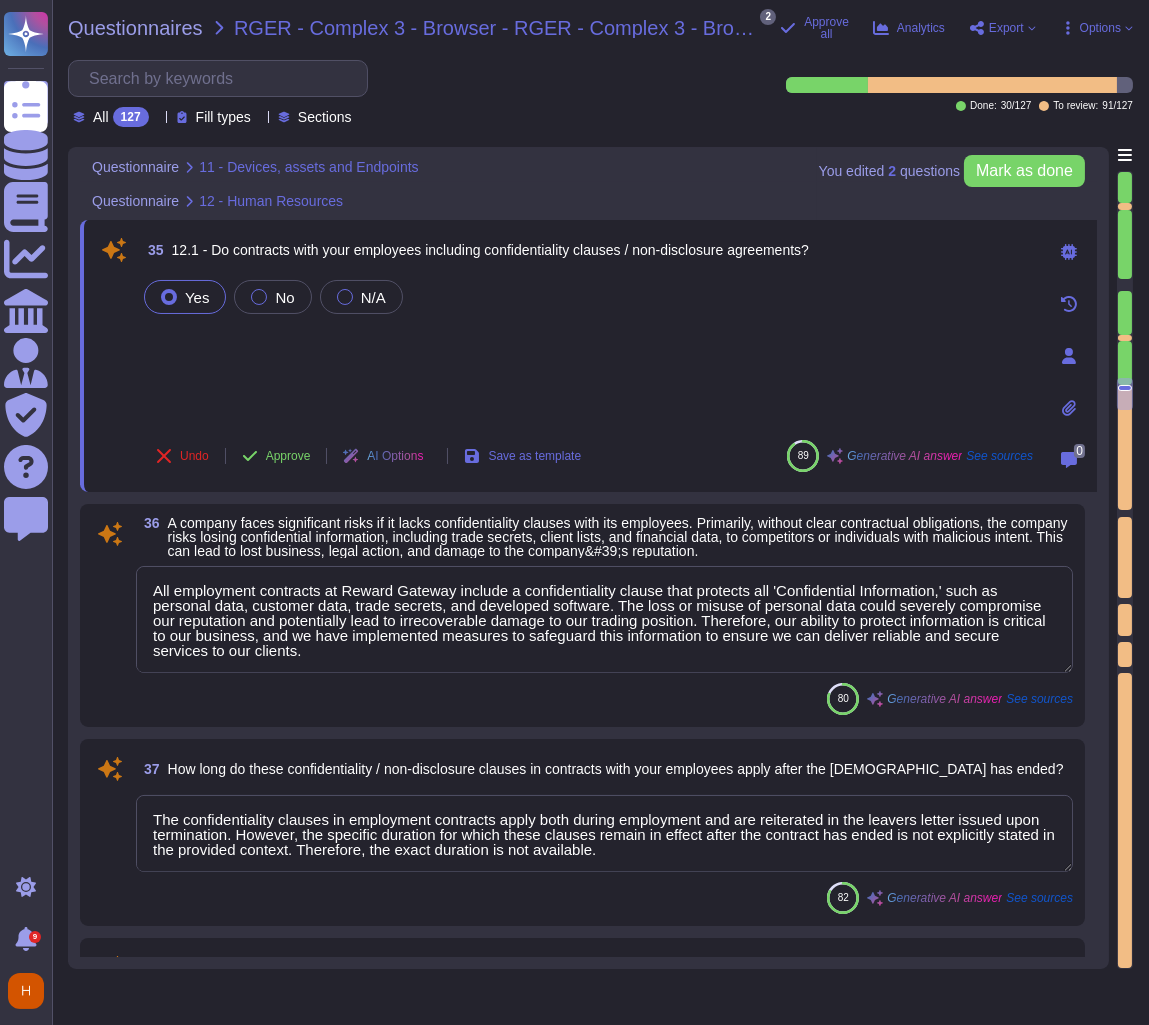 scroll, scrollTop: 7499, scrollLeft: 0, axis: vertical 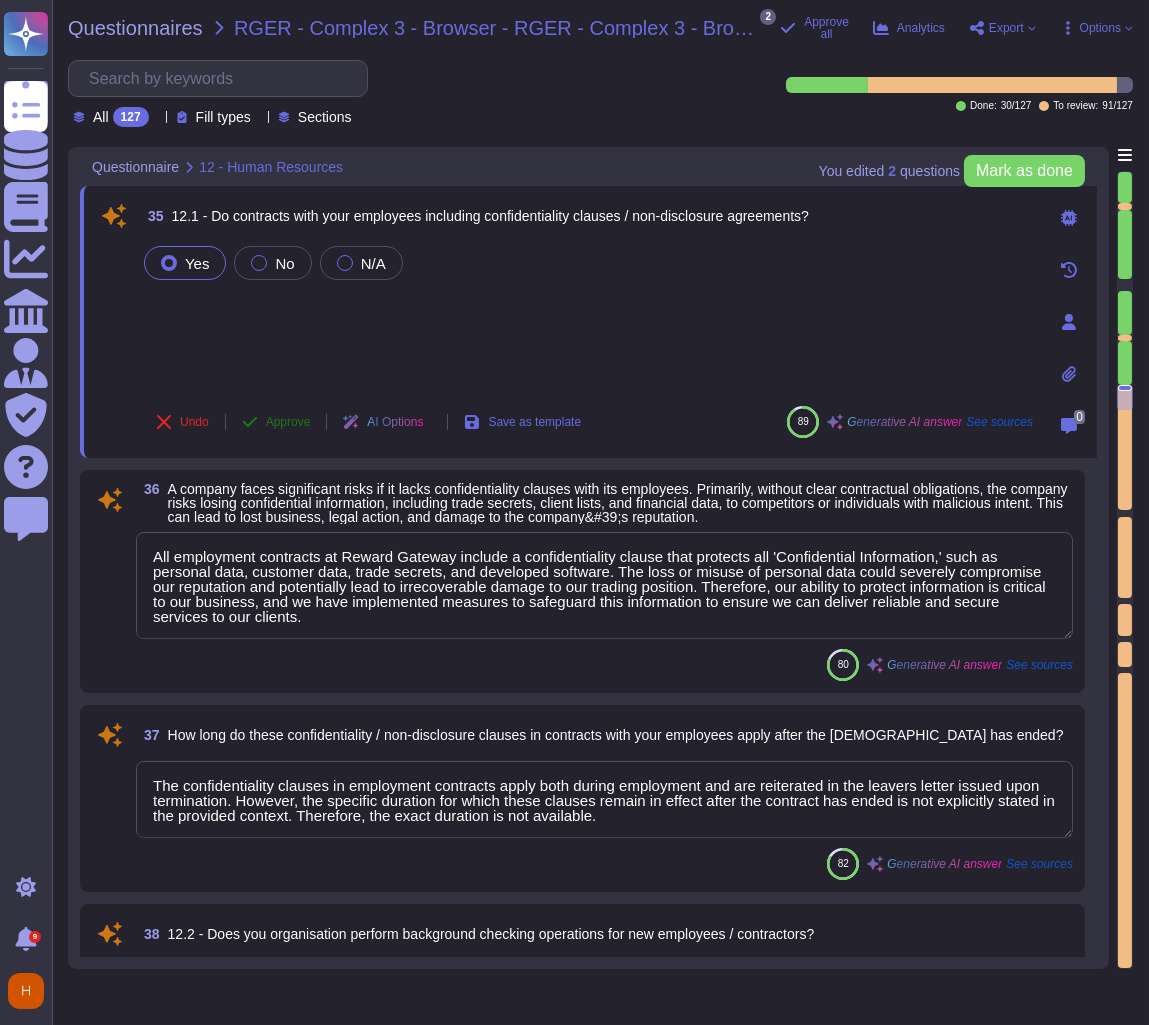 click on "Approve" at bounding box center [276, 422] 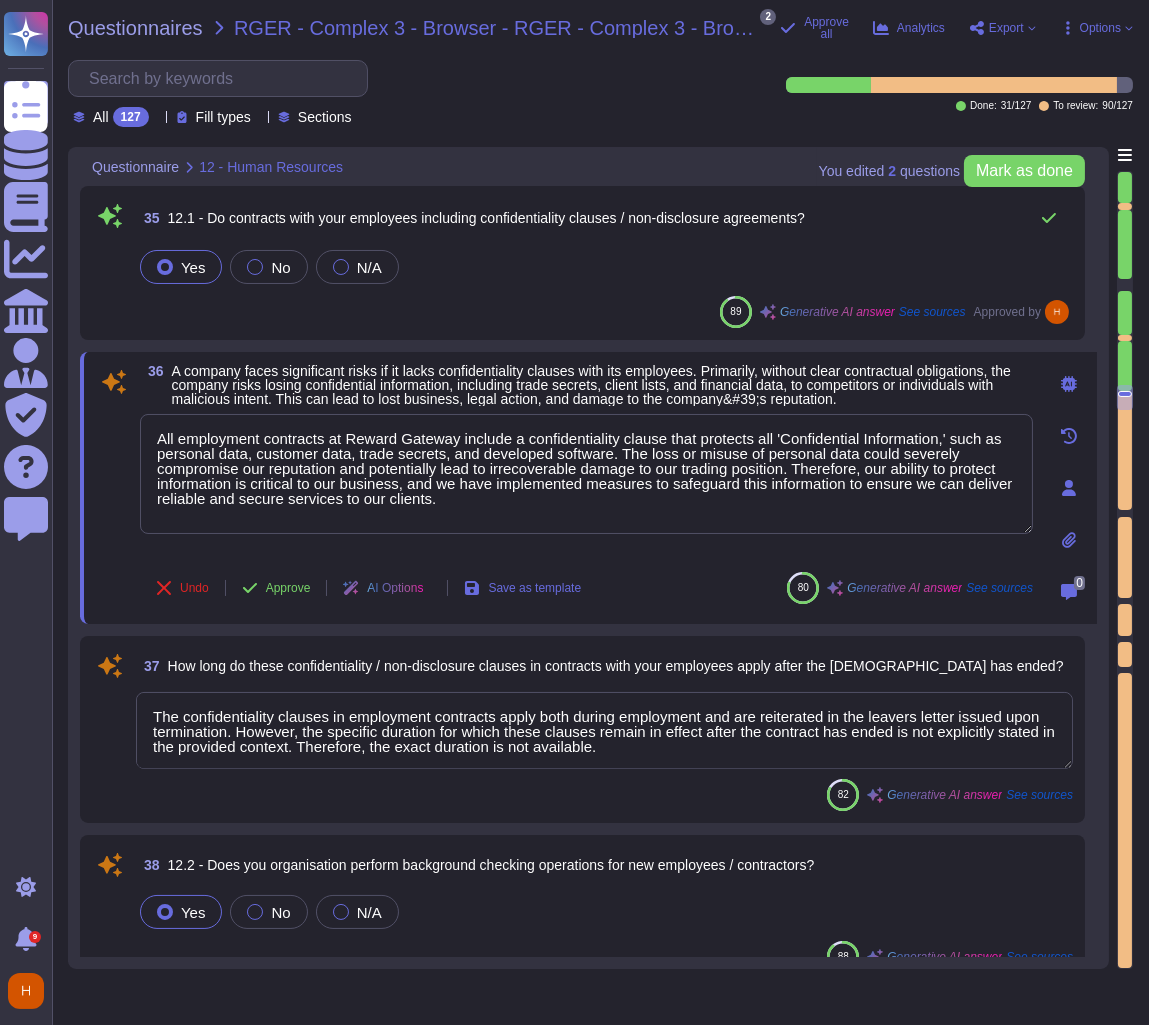 scroll, scrollTop: 7652, scrollLeft: 0, axis: vertical 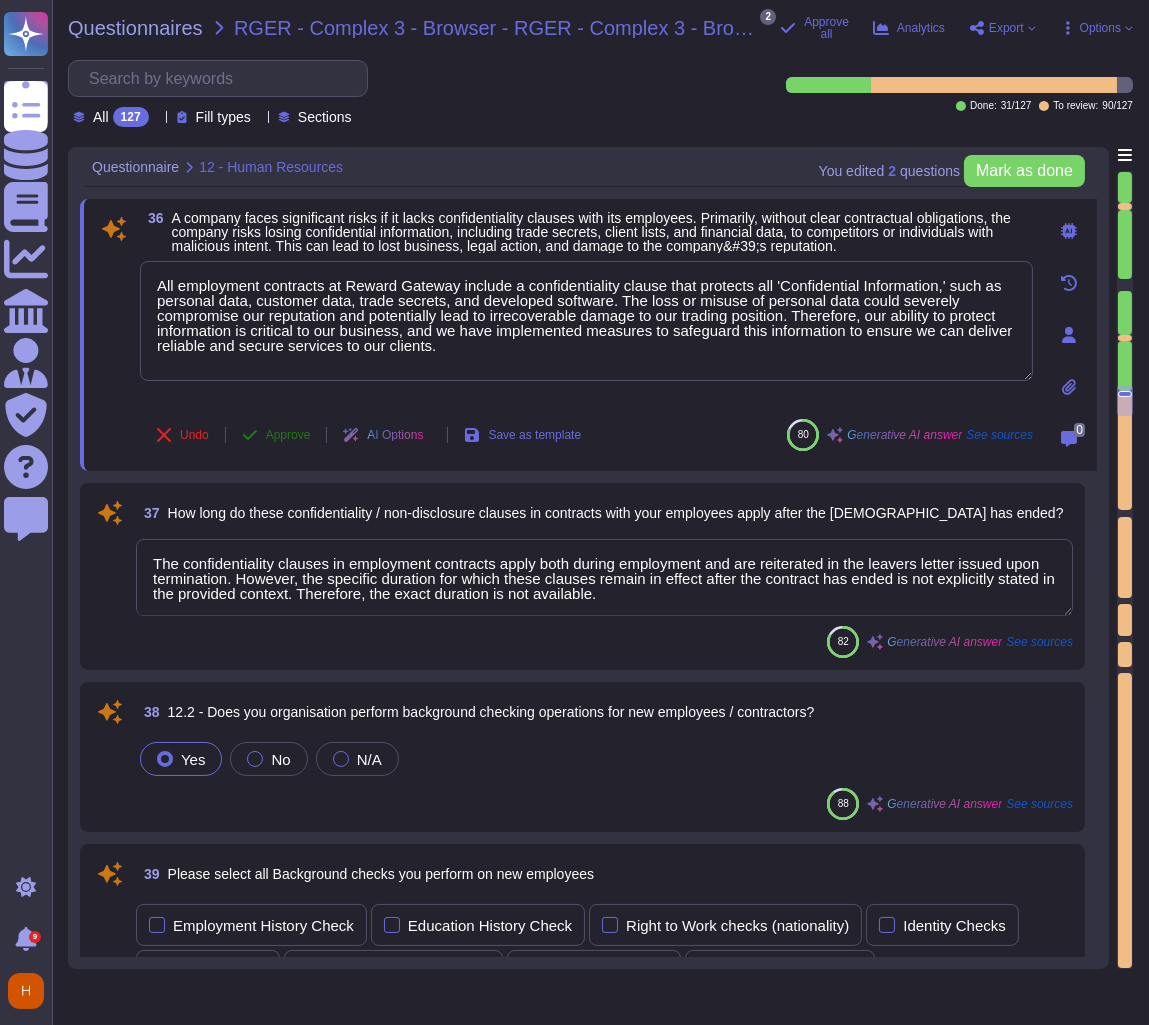 click on "Approve" at bounding box center [288, 435] 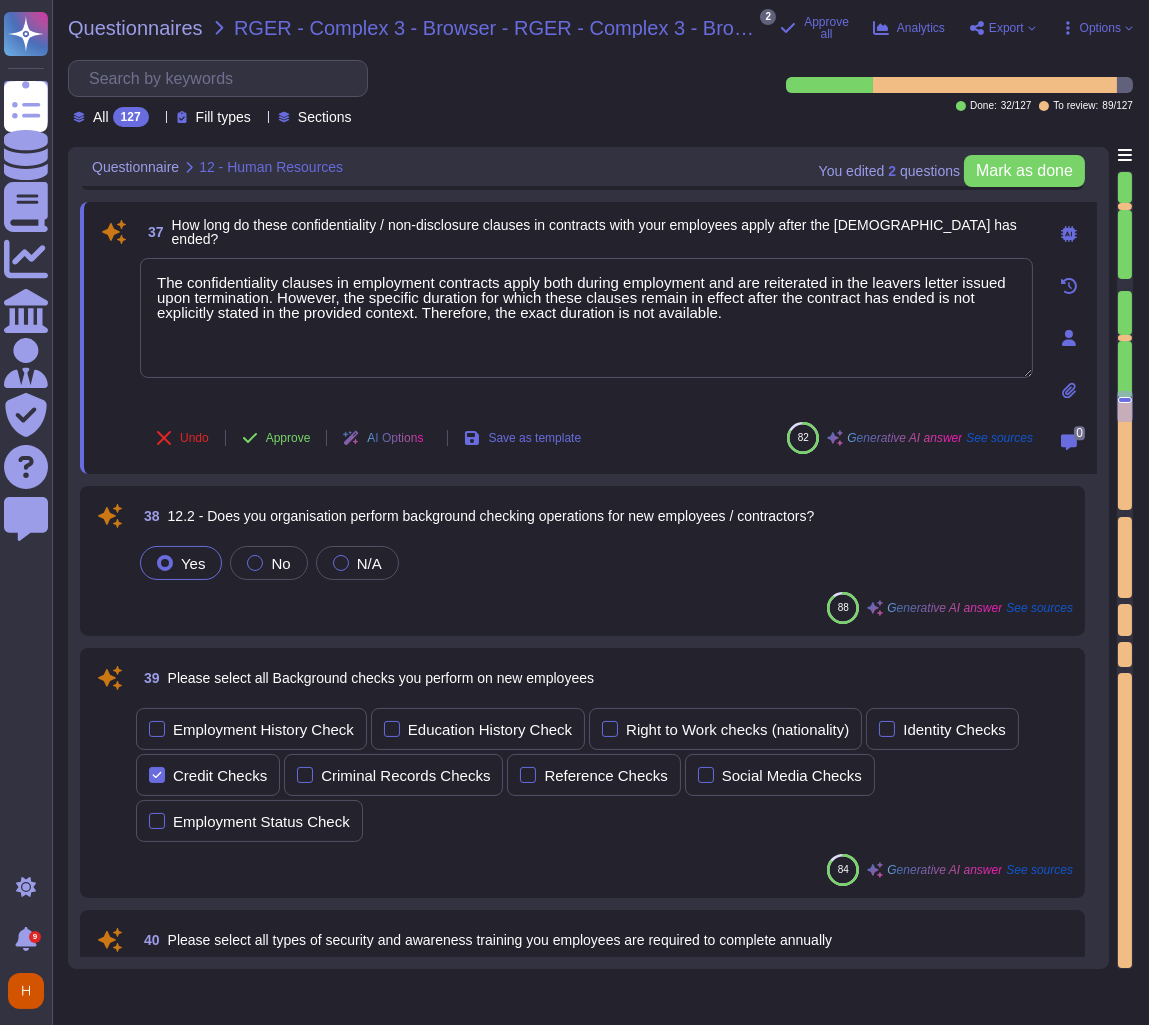 scroll, scrollTop: 7890, scrollLeft: 0, axis: vertical 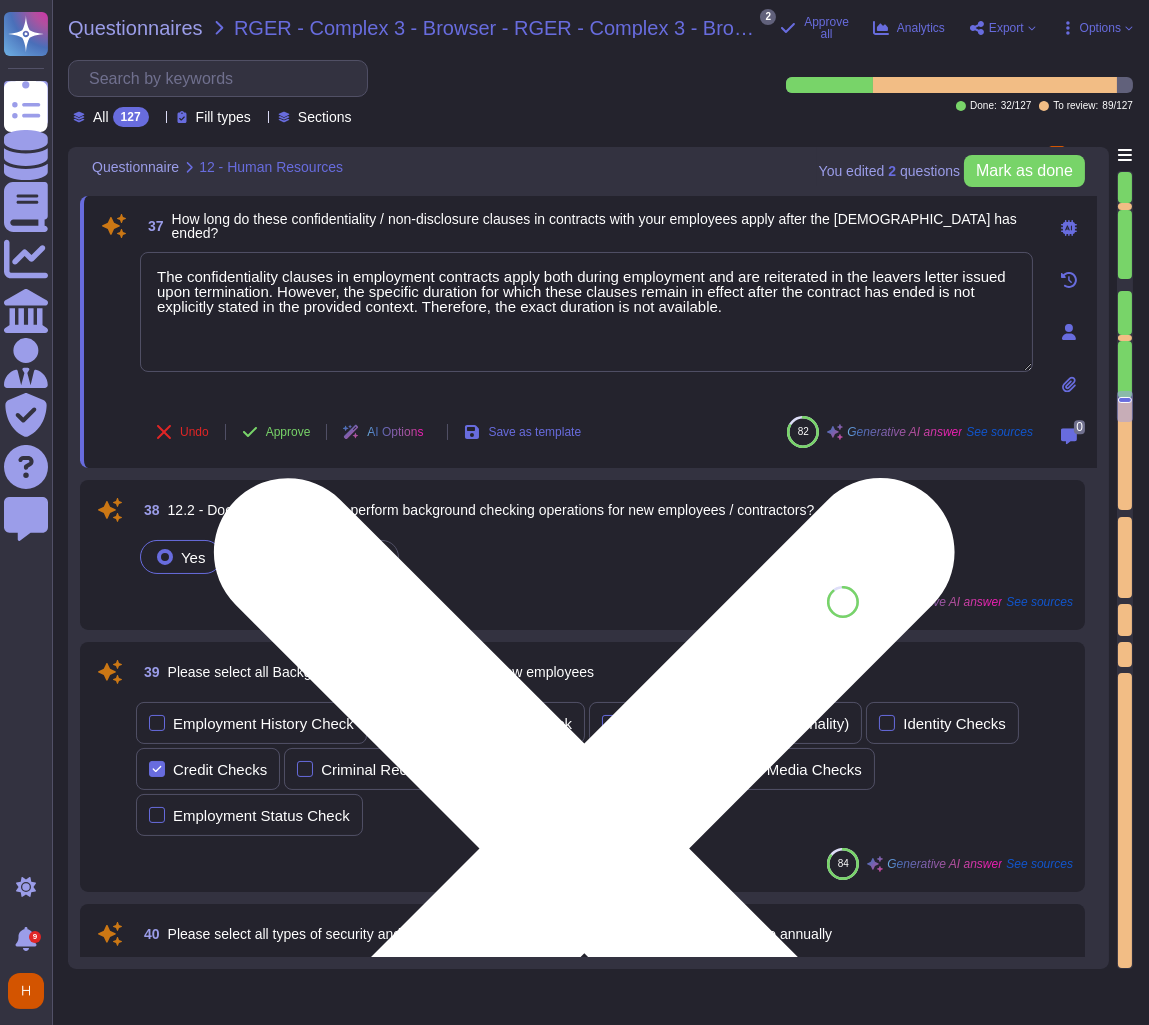 drag, startPoint x: 796, startPoint y: 340, endPoint x: 330, endPoint y: 308, distance: 467.0974 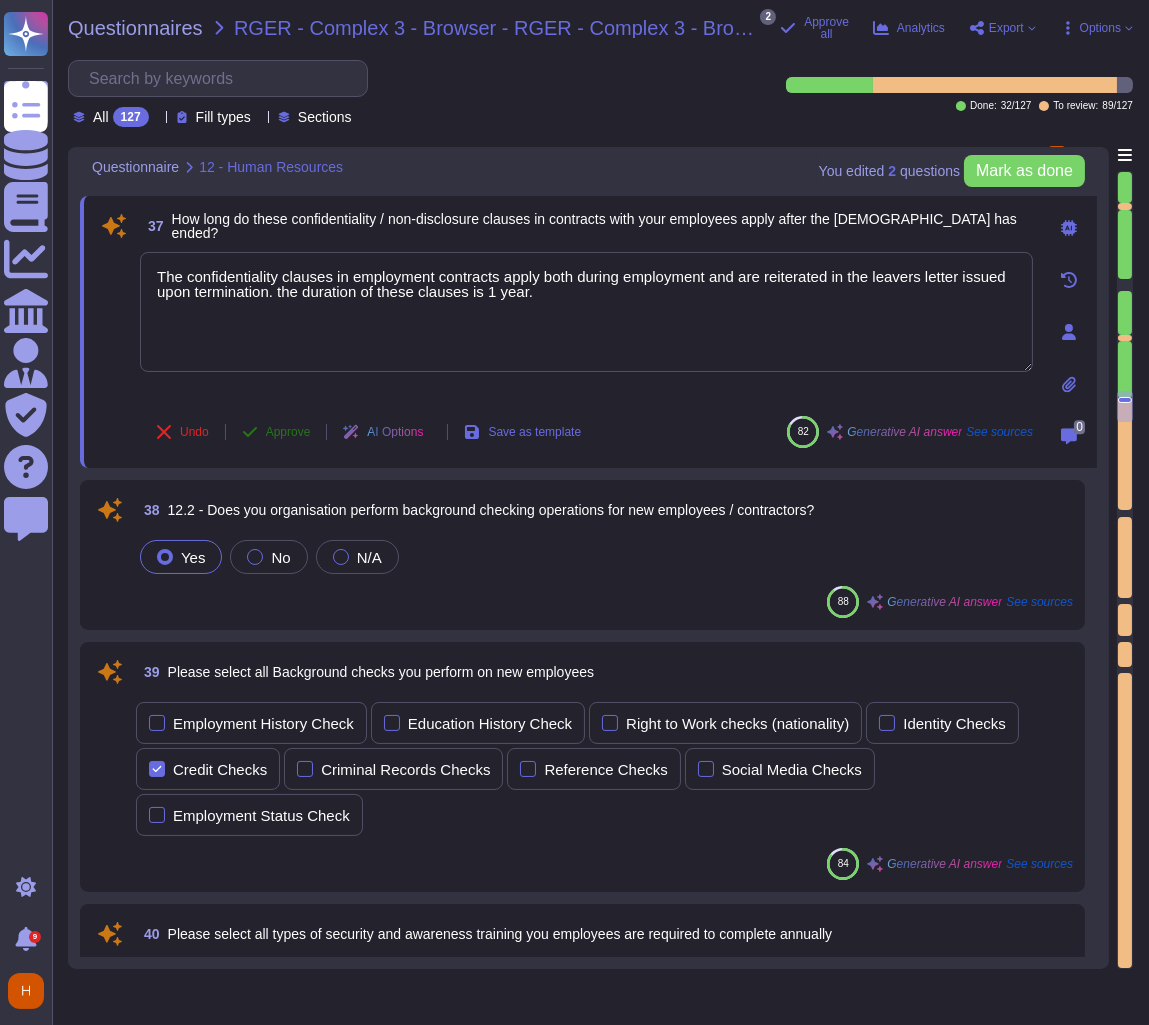 type on "The confidentiality clauses in employment contracts apply both during employment and are reiterated in the leavers letter issued upon termination. the duration of these clauses is 1 year." 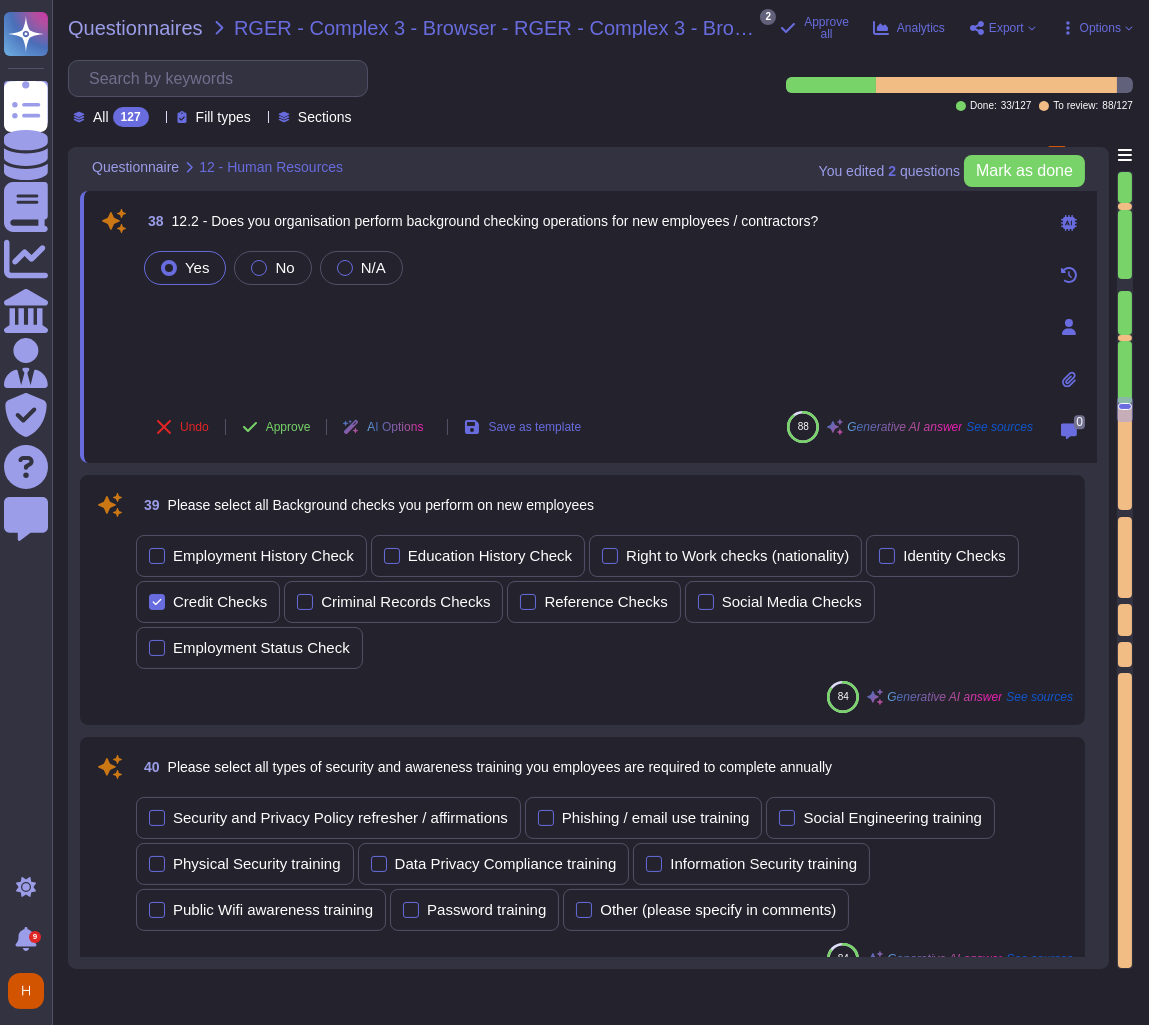 scroll, scrollTop: 8110, scrollLeft: 0, axis: vertical 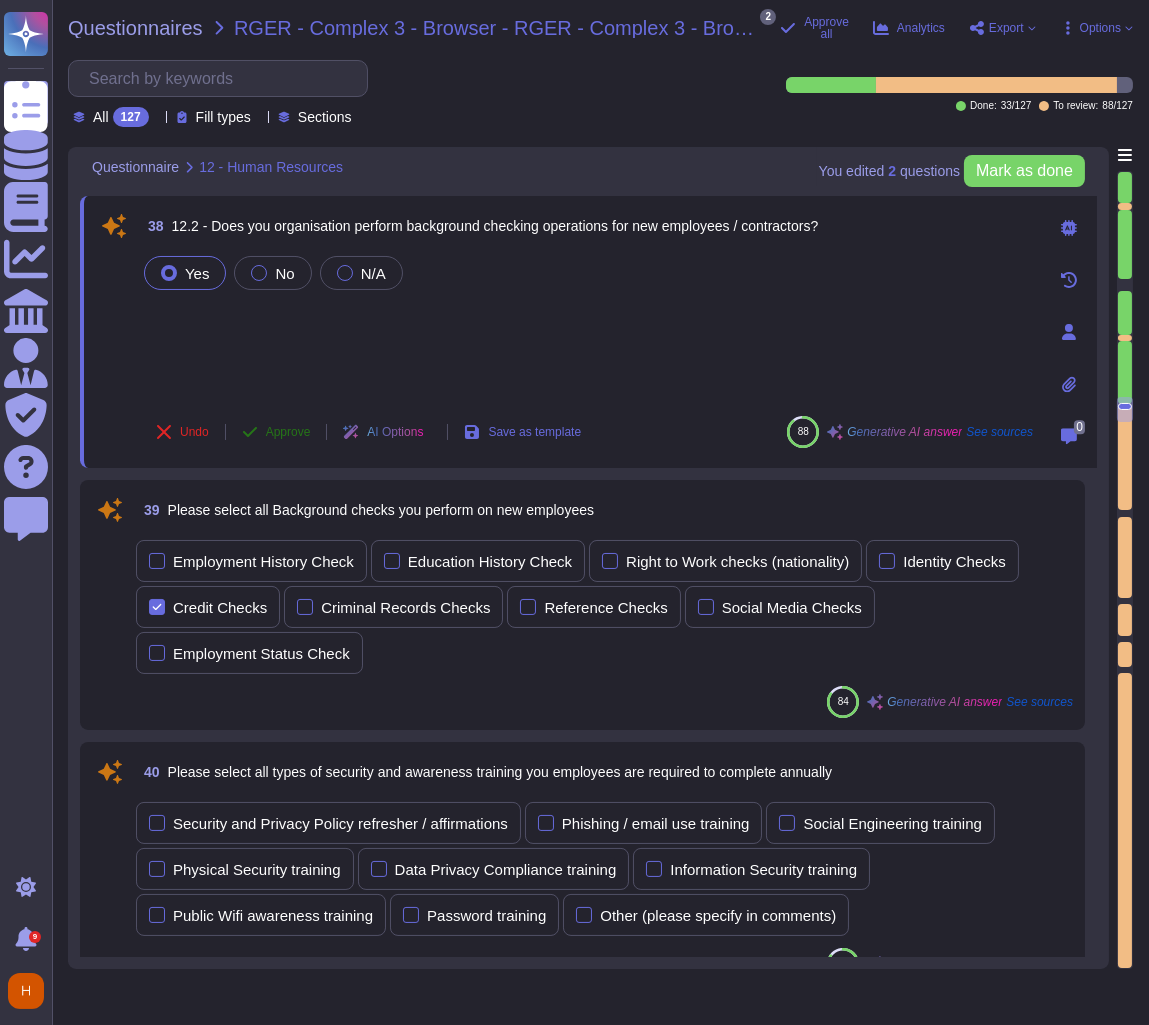 click on "Approve" at bounding box center [288, 432] 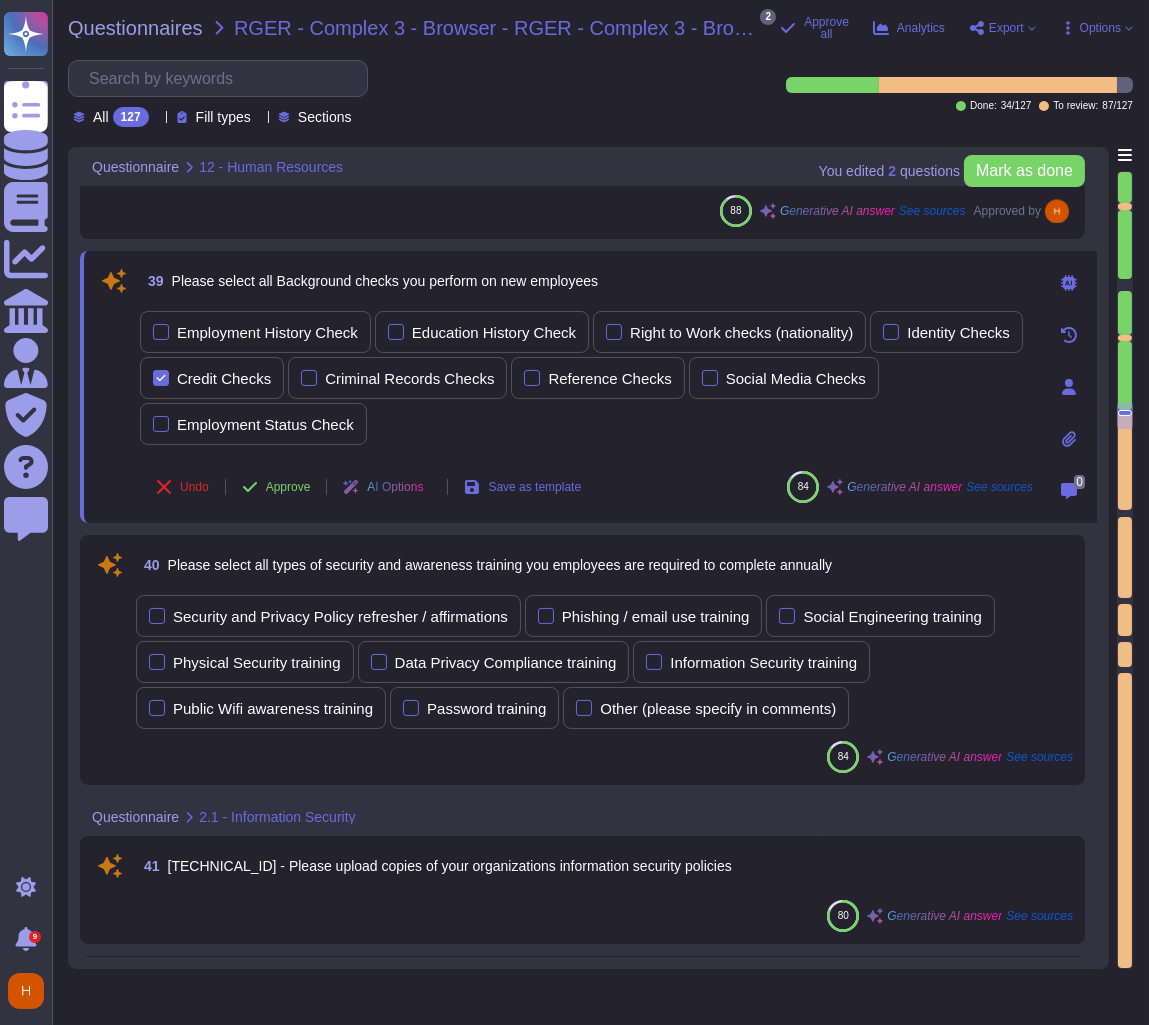 type on "All employment contracts at Reward Gateway include a confidentiality clause that protects all 'Confidential Information,' such as personal data, customer data, trade secrets, and developed software. The loss or misuse of personal data could severely compromise our reputation and potentially lead to irrecoverable damage to our trading position. Therefore, our ability to protect information is critical to our business, and we have implemented measures to safeguard this information to ensure we can deliver reliable and secure services to our clients." 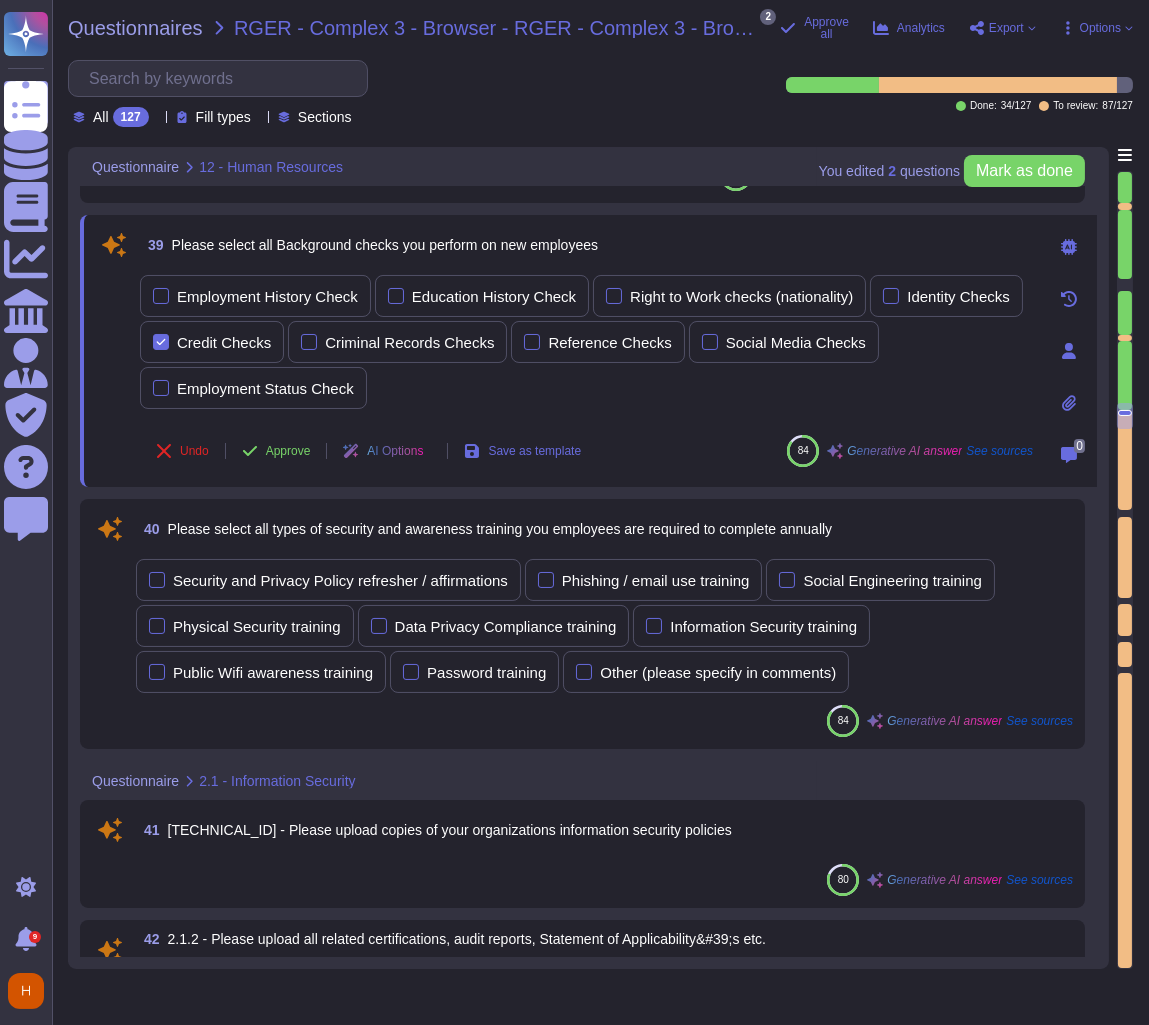 scroll, scrollTop: 8263, scrollLeft: 0, axis: vertical 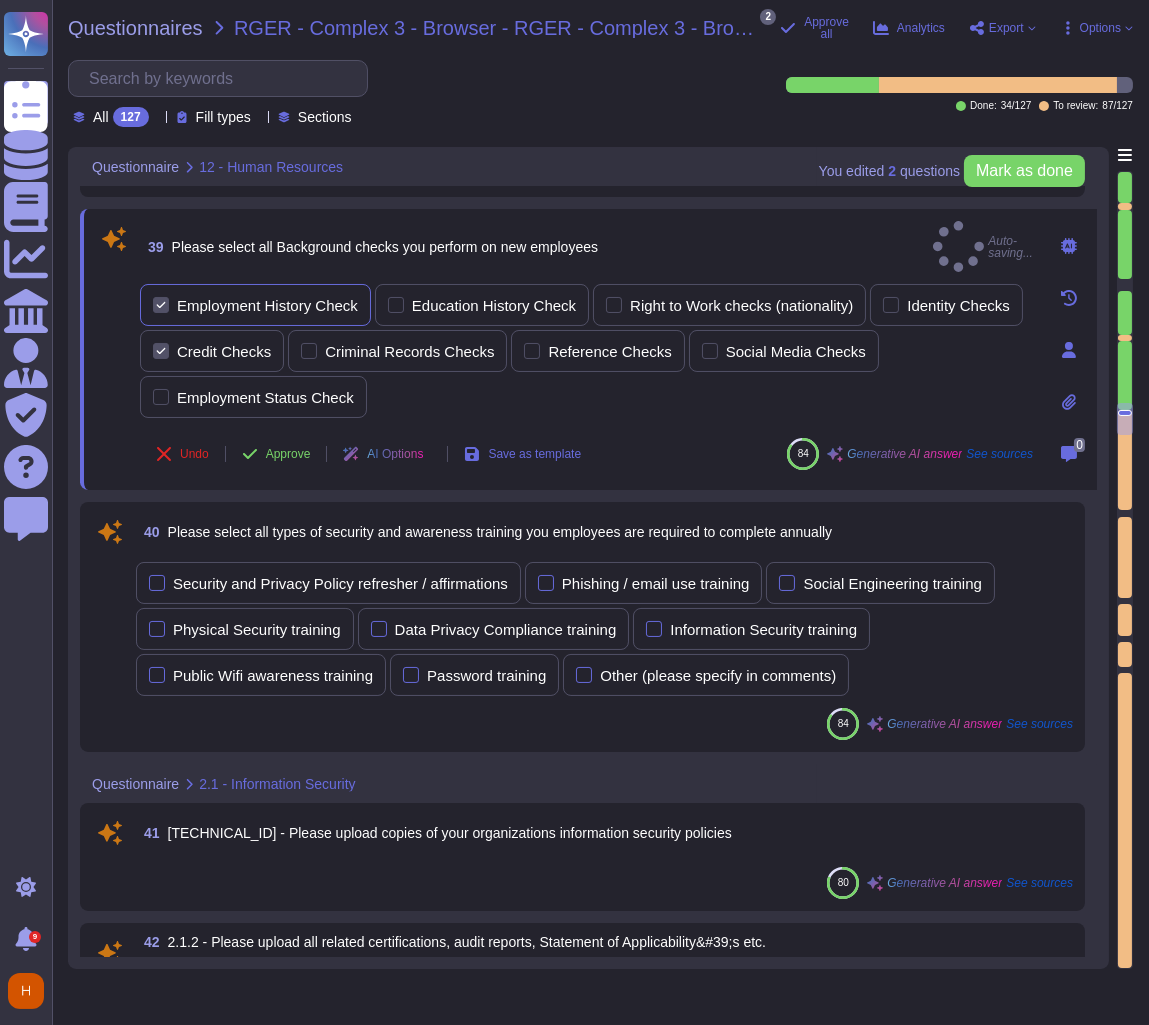 click on "Employment History Check" at bounding box center [267, 305] 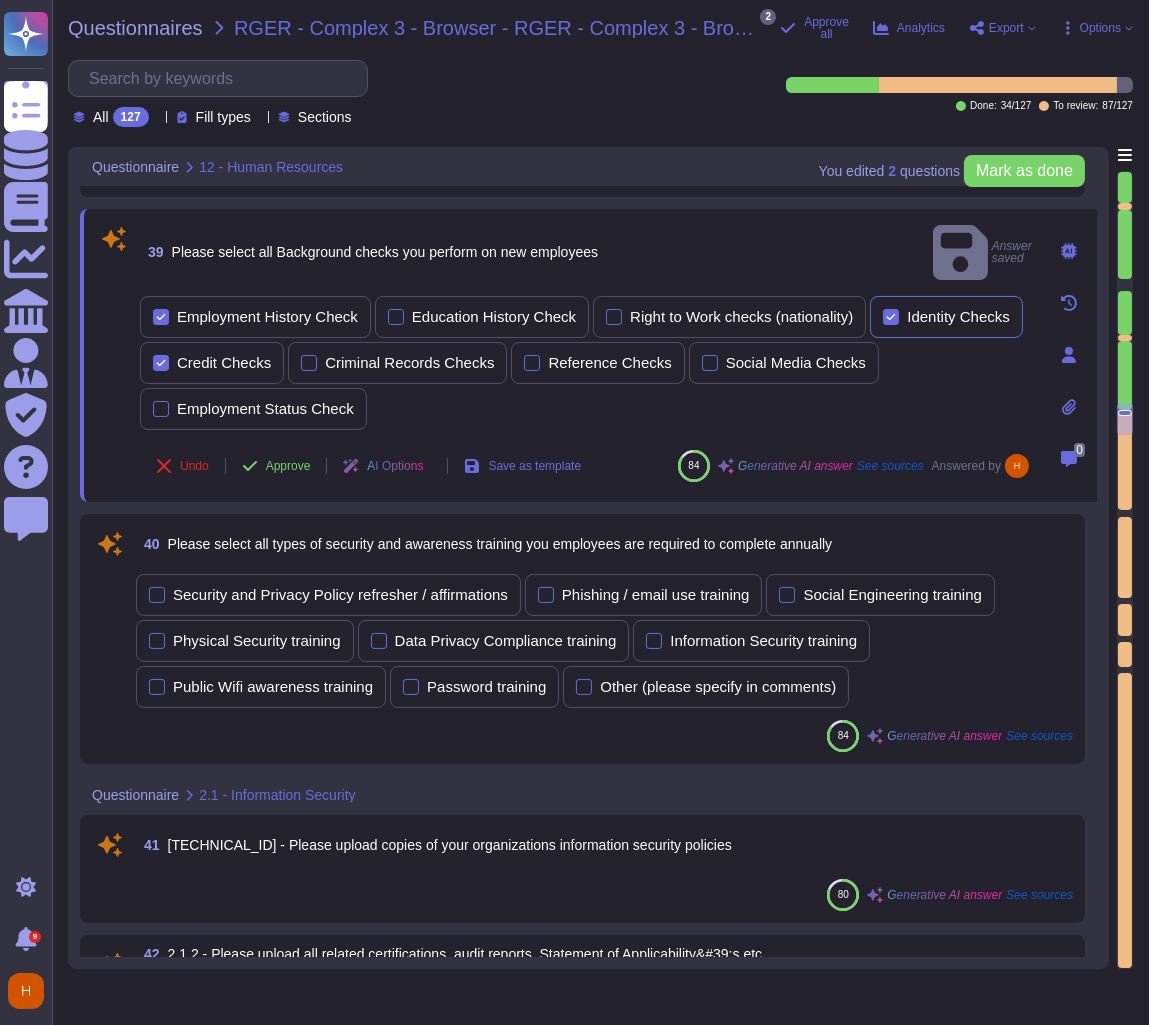 click on "Identity Checks" at bounding box center [958, 316] 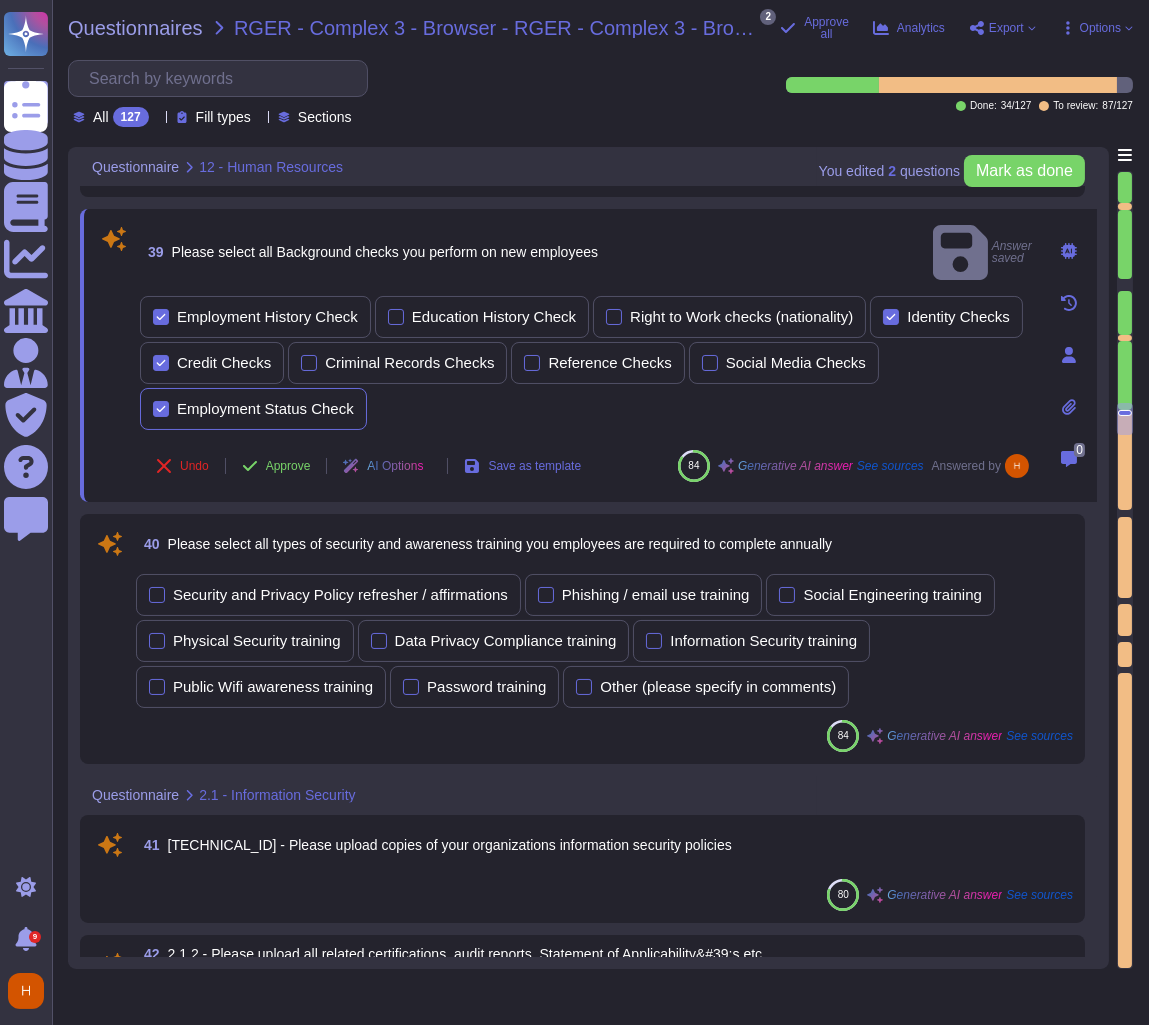 click on "Employment Status Check" at bounding box center [265, 408] 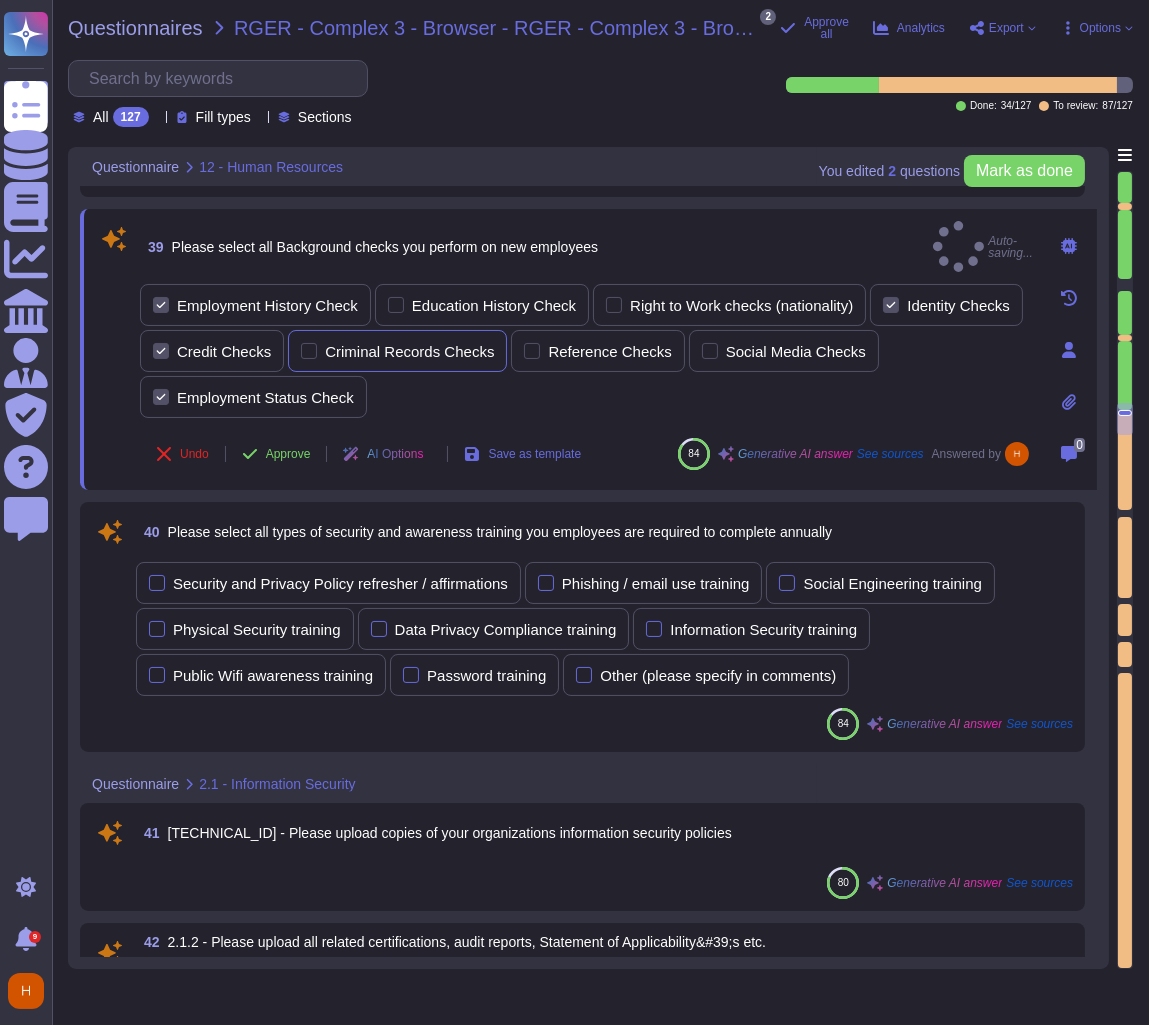 click on "Criminal Records Checks" at bounding box center [409, 351] 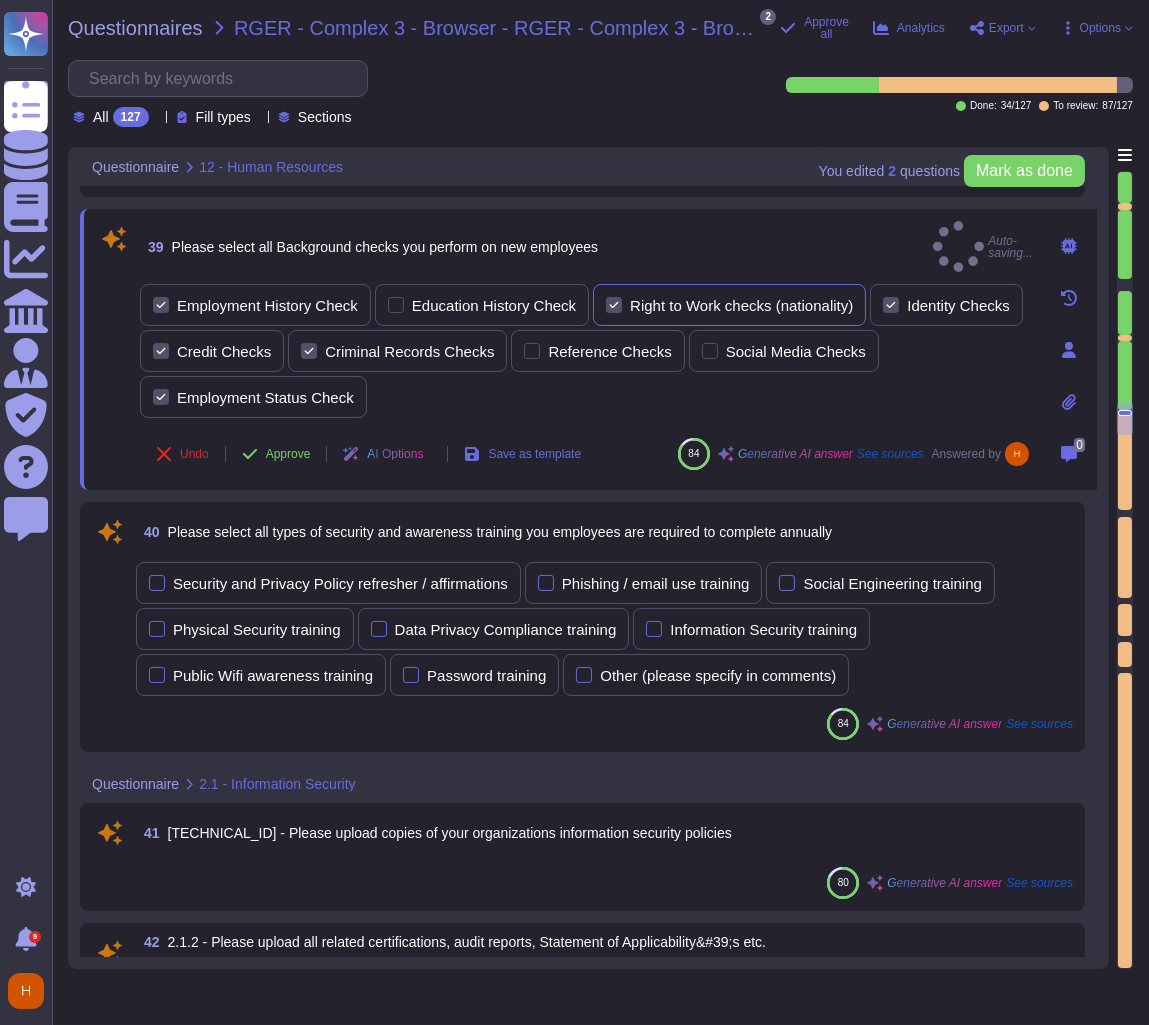 click on "Right to Work checks (nationality)" at bounding box center (741, 305) 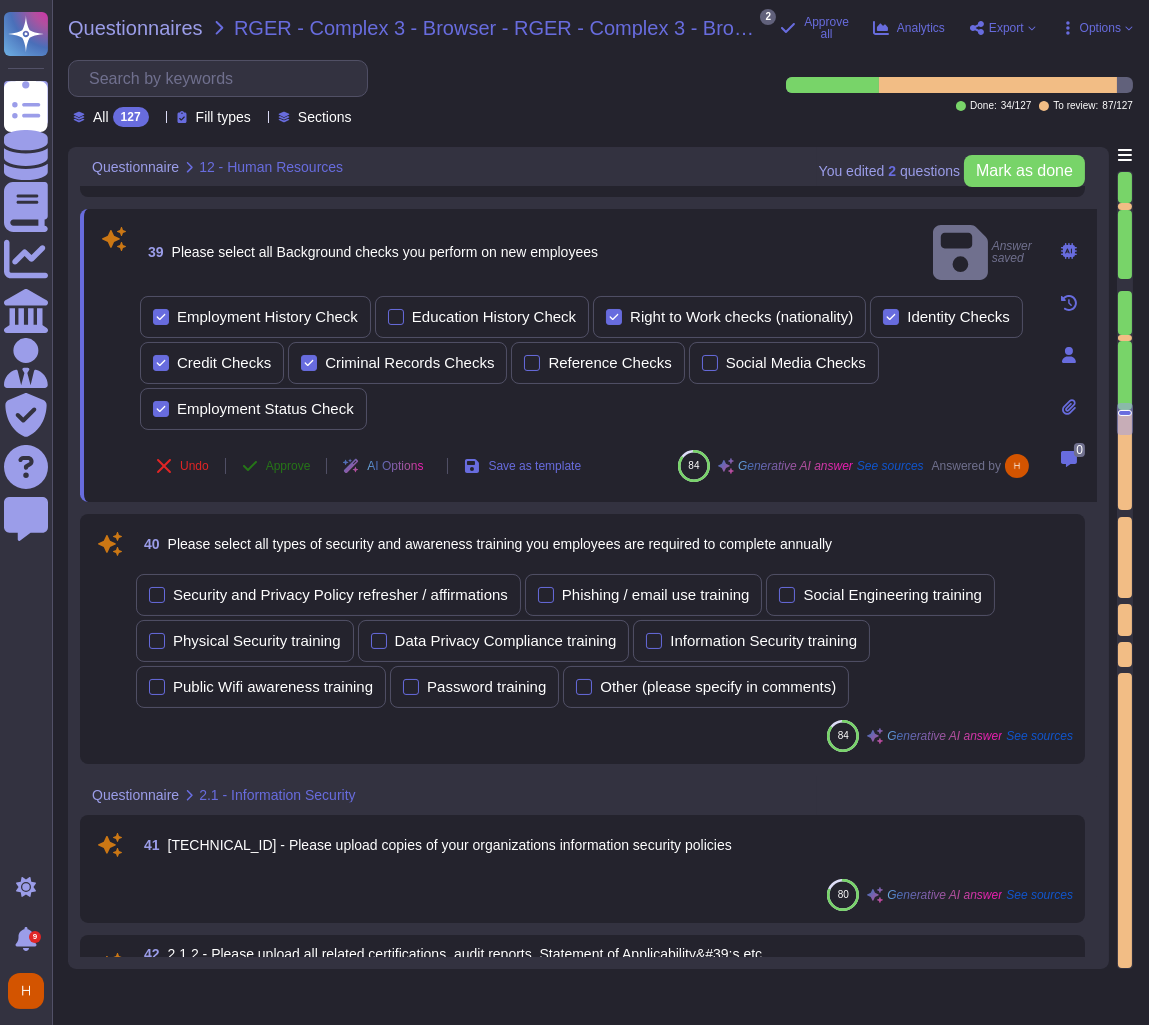 click on "Approve" at bounding box center (288, 466) 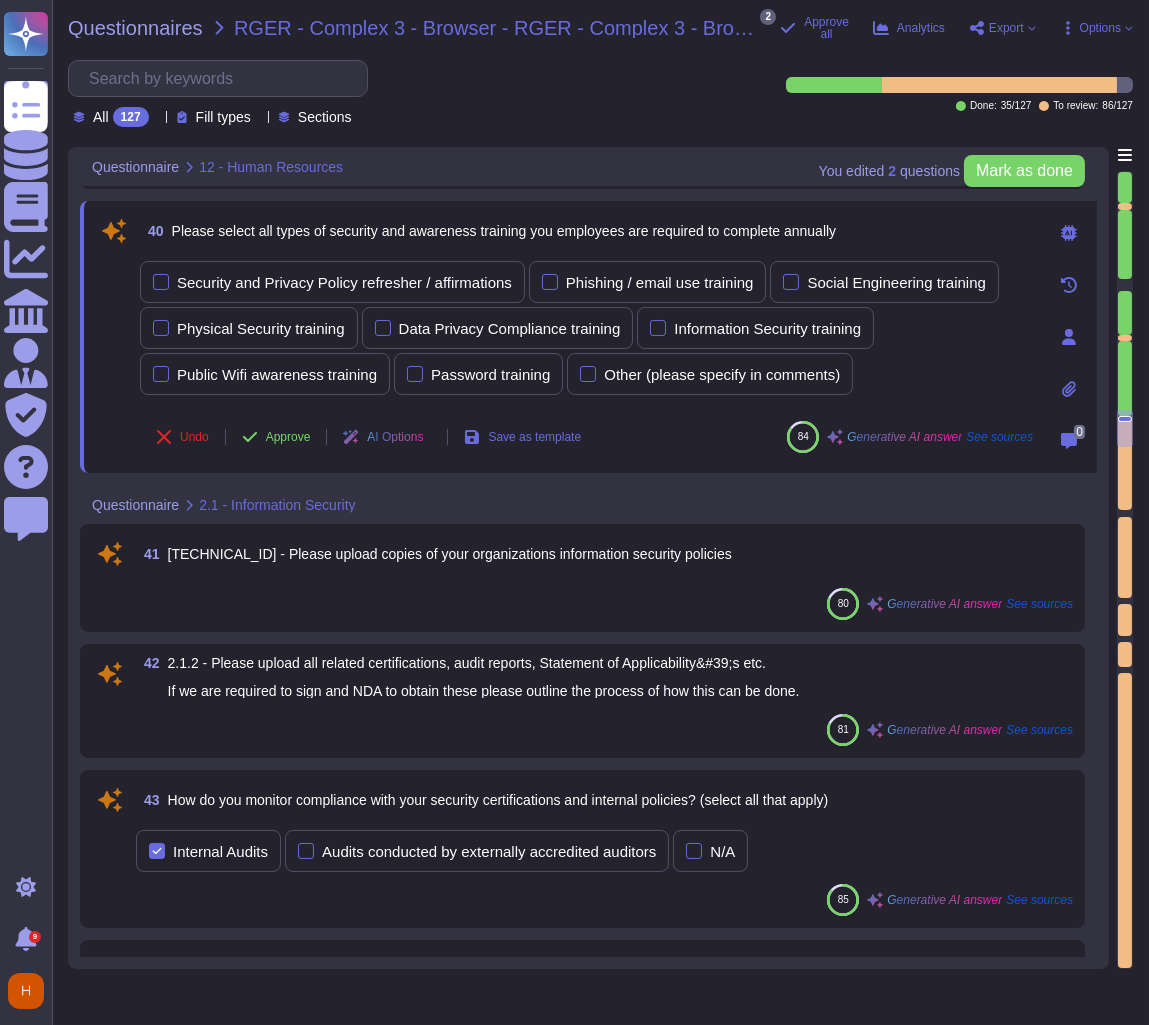 scroll, scrollTop: 8512, scrollLeft: 0, axis: vertical 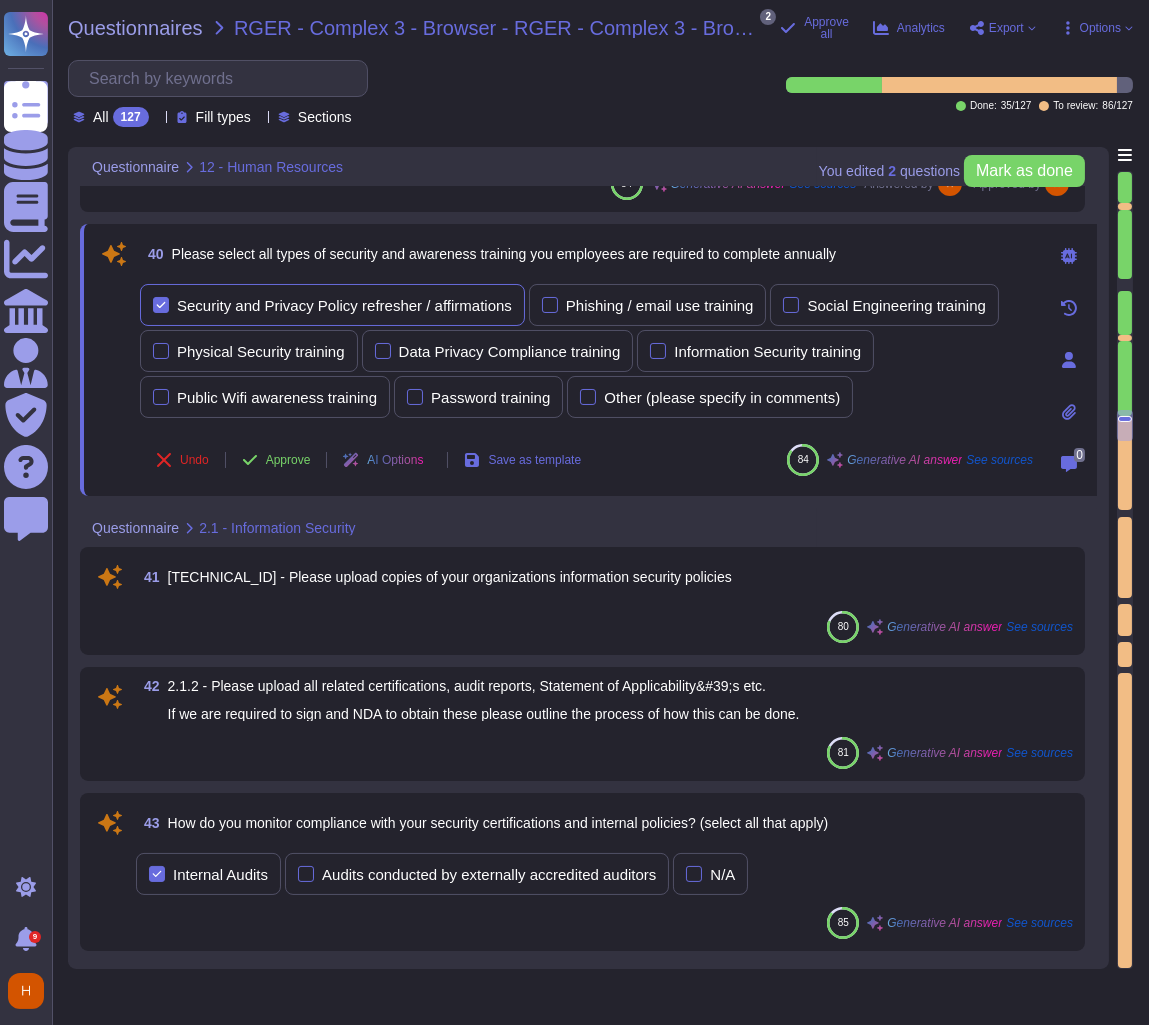 click on "Security and Privacy Policy refresher / affirmations" at bounding box center (332, 305) 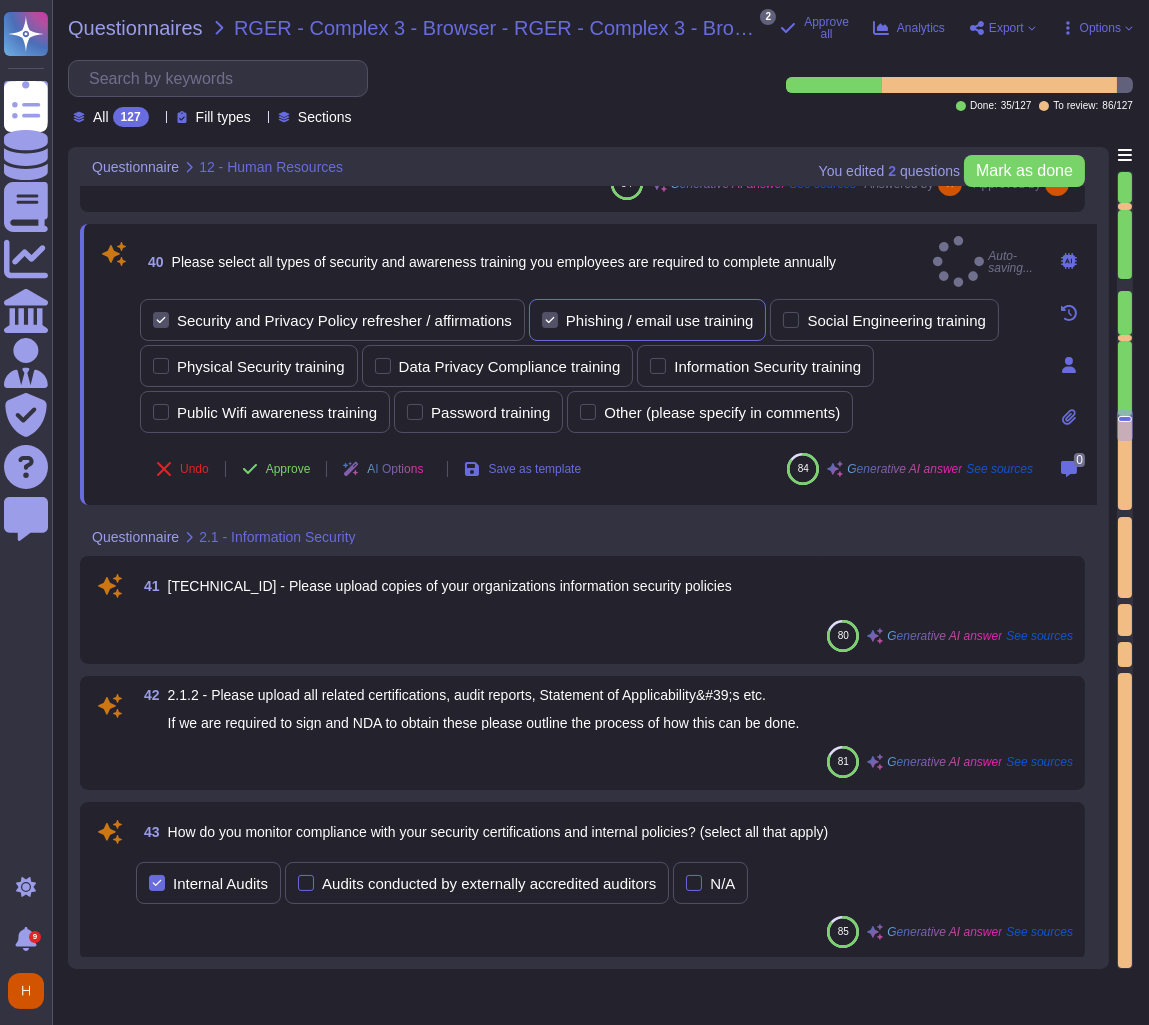 click on "Phishing / email use training" at bounding box center [648, 320] 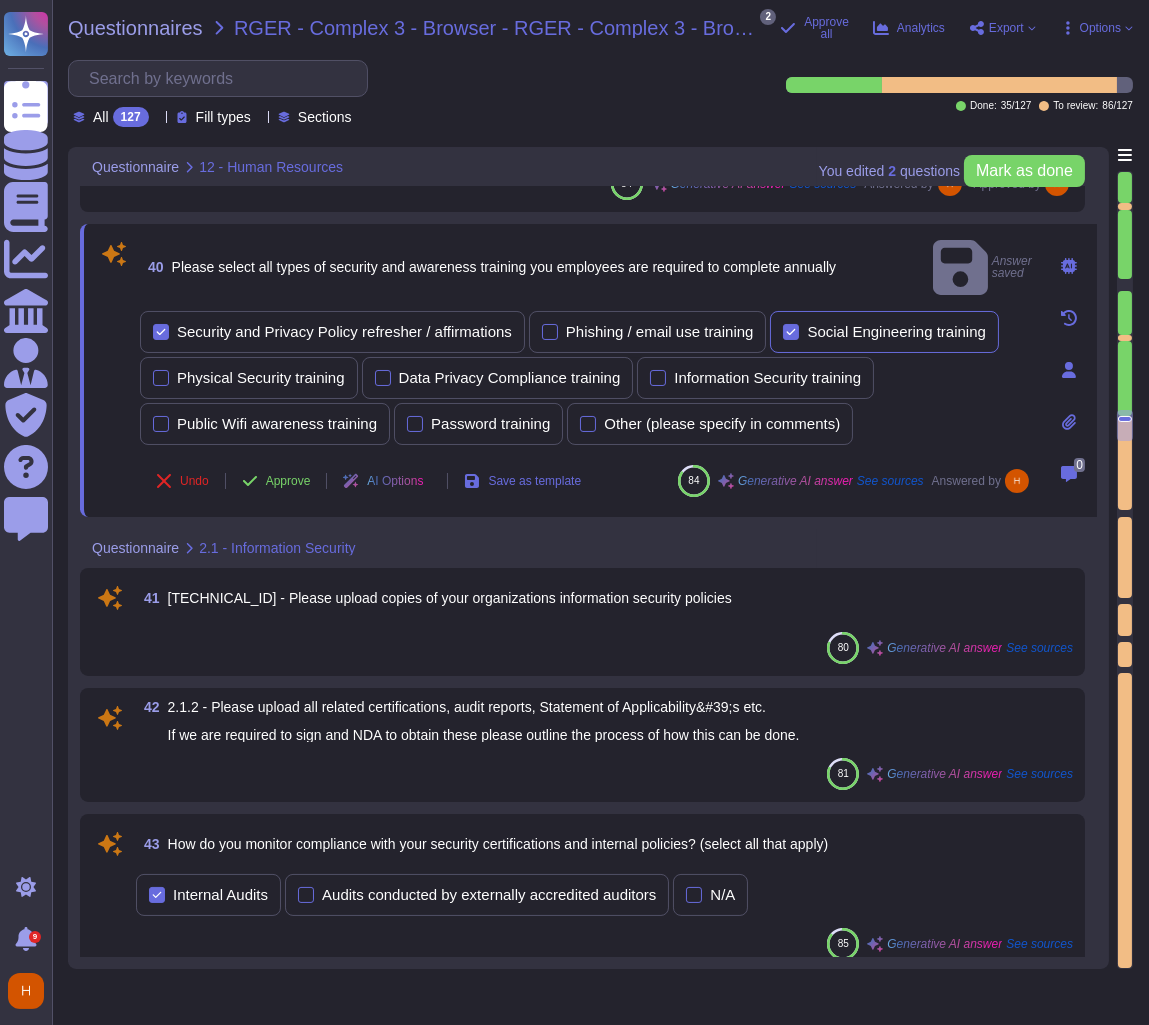 click on "Social Engineering training" at bounding box center (896, 331) 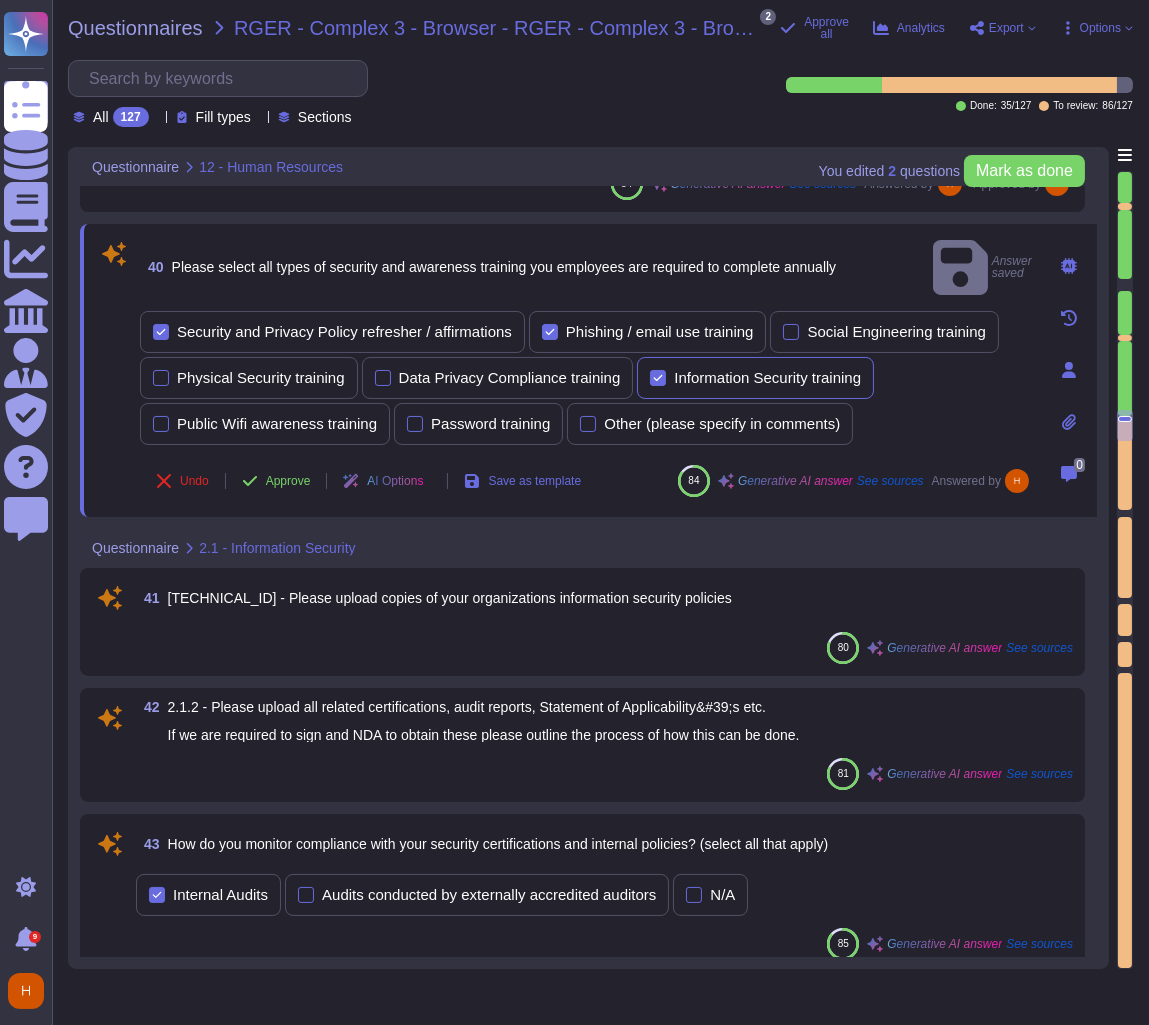 click on "Information Security training" at bounding box center [767, 377] 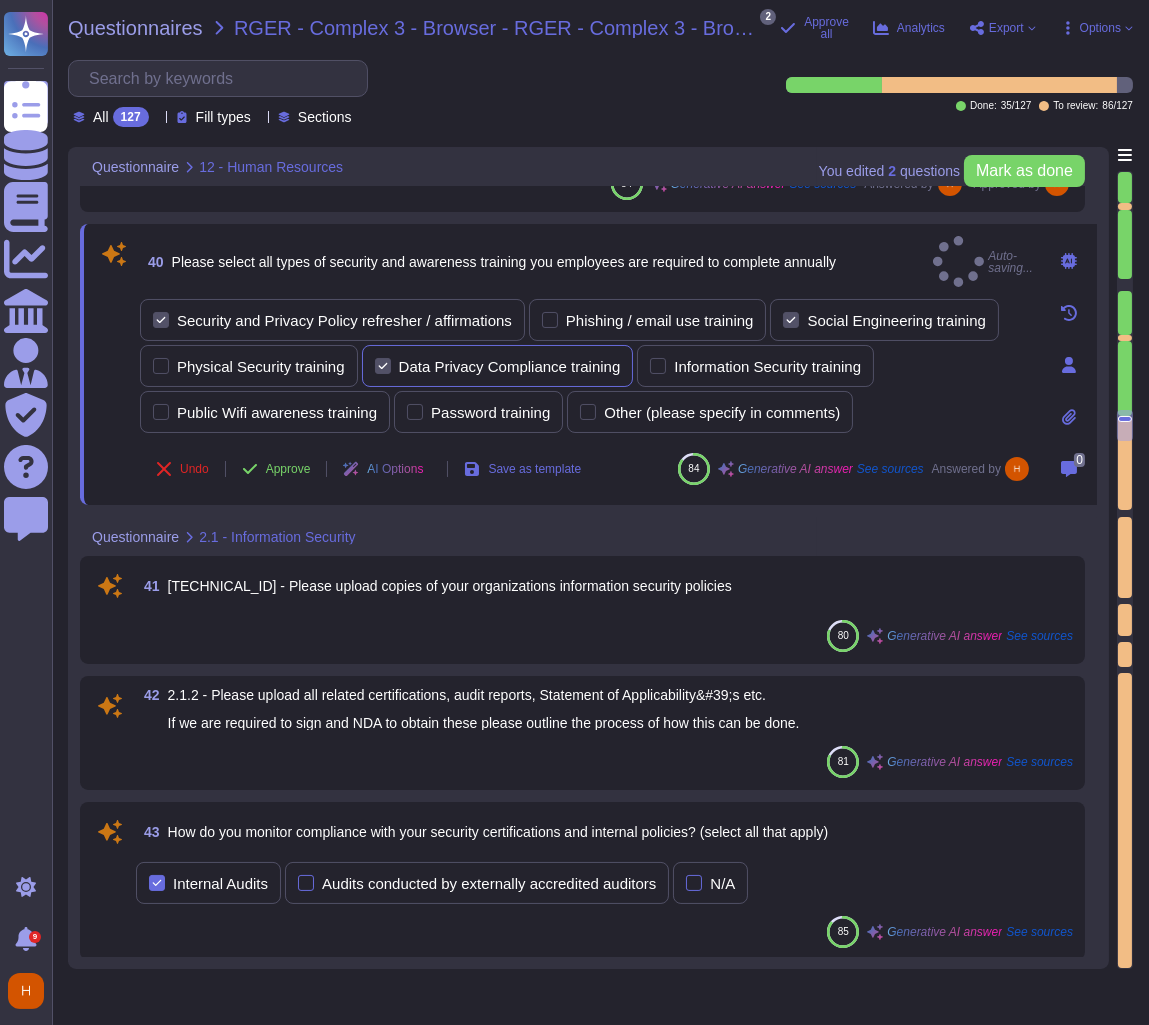 click on "Data Privacy Compliance training" at bounding box center (498, 366) 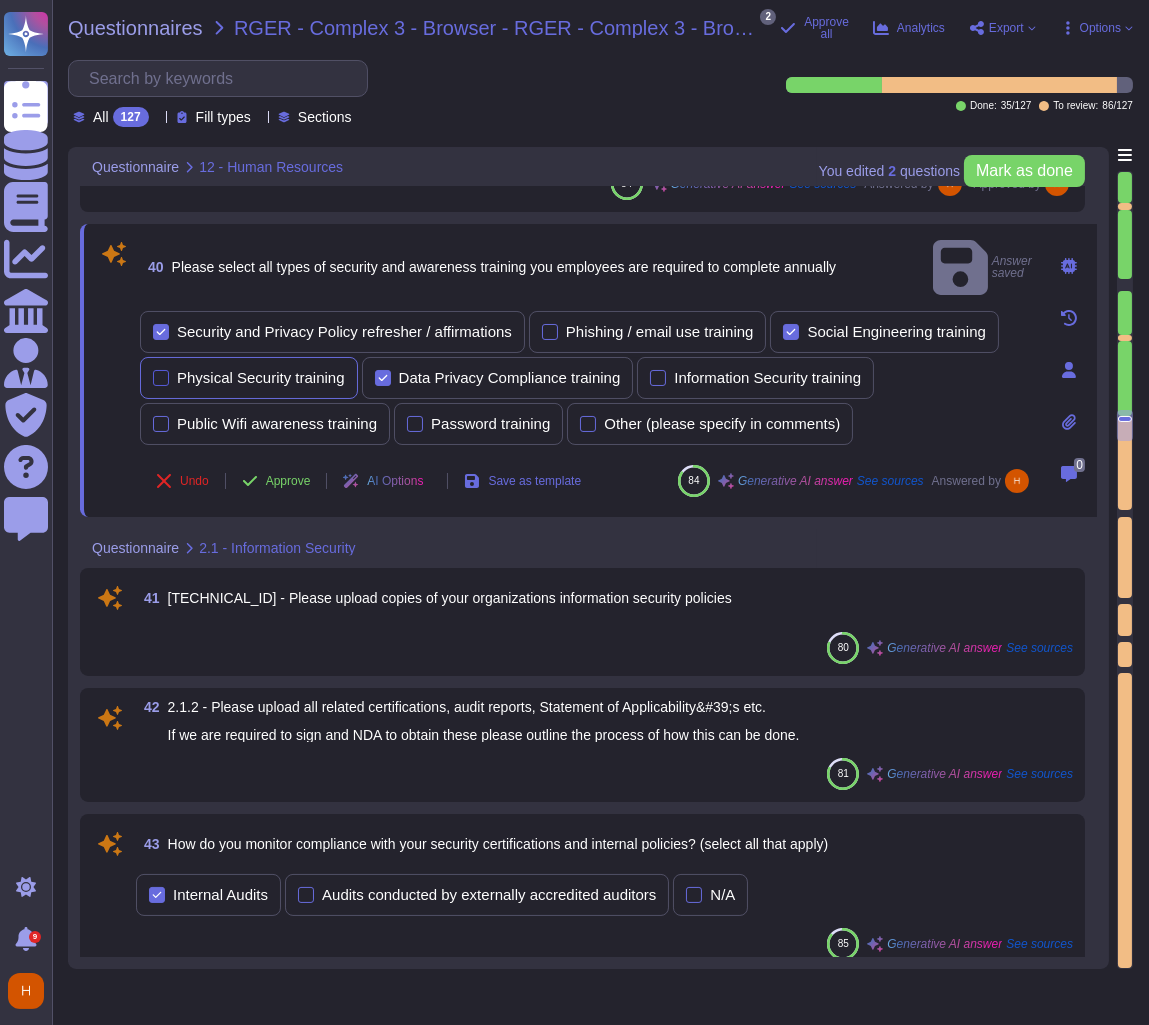 click on "Physical Security training" at bounding box center [261, 377] 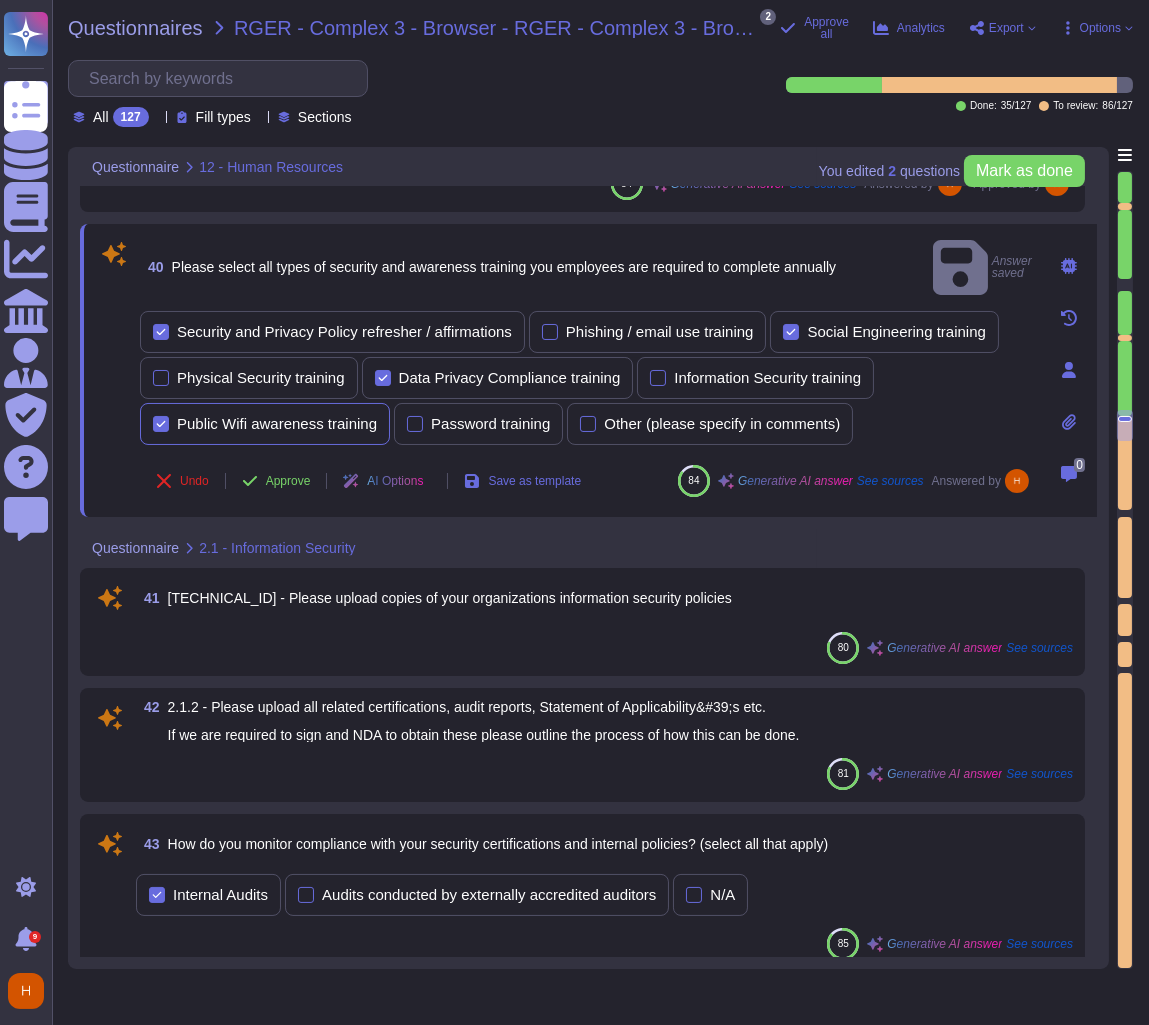 click on "Public Wifi awareness training" at bounding box center [277, 423] 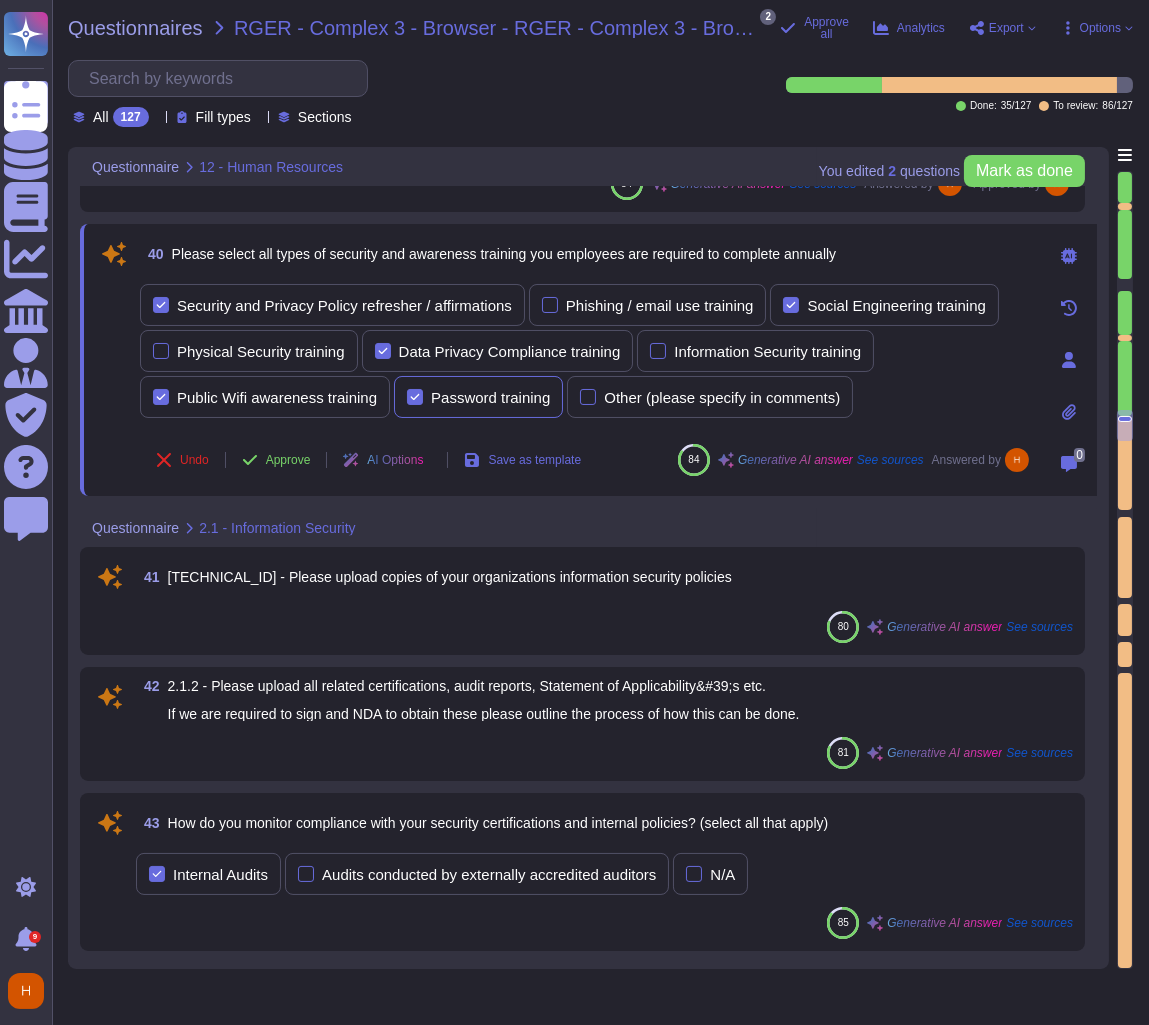 click on "Password training" at bounding box center [478, 397] 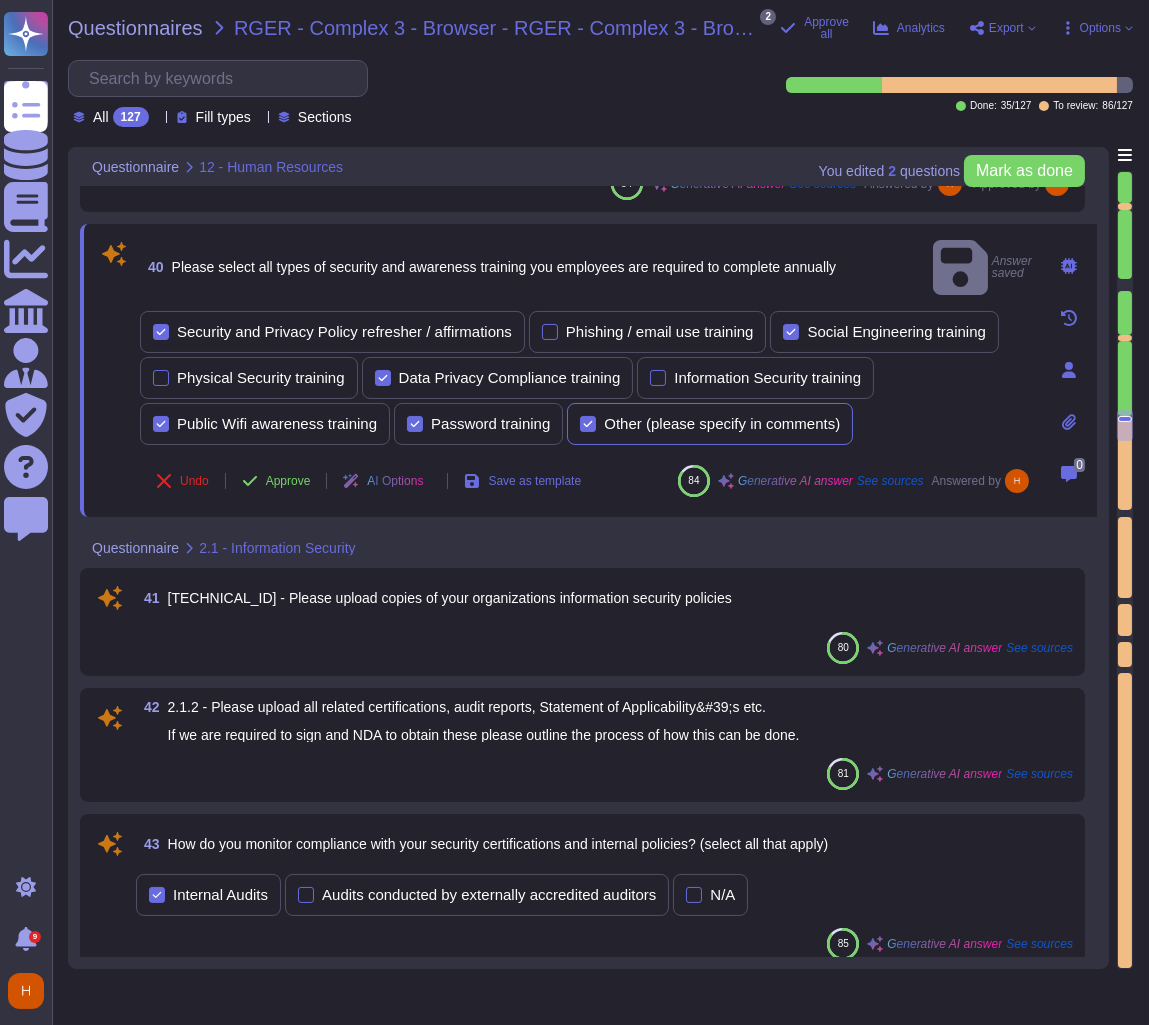 click on "Other (please specify in comments)" at bounding box center (722, 423) 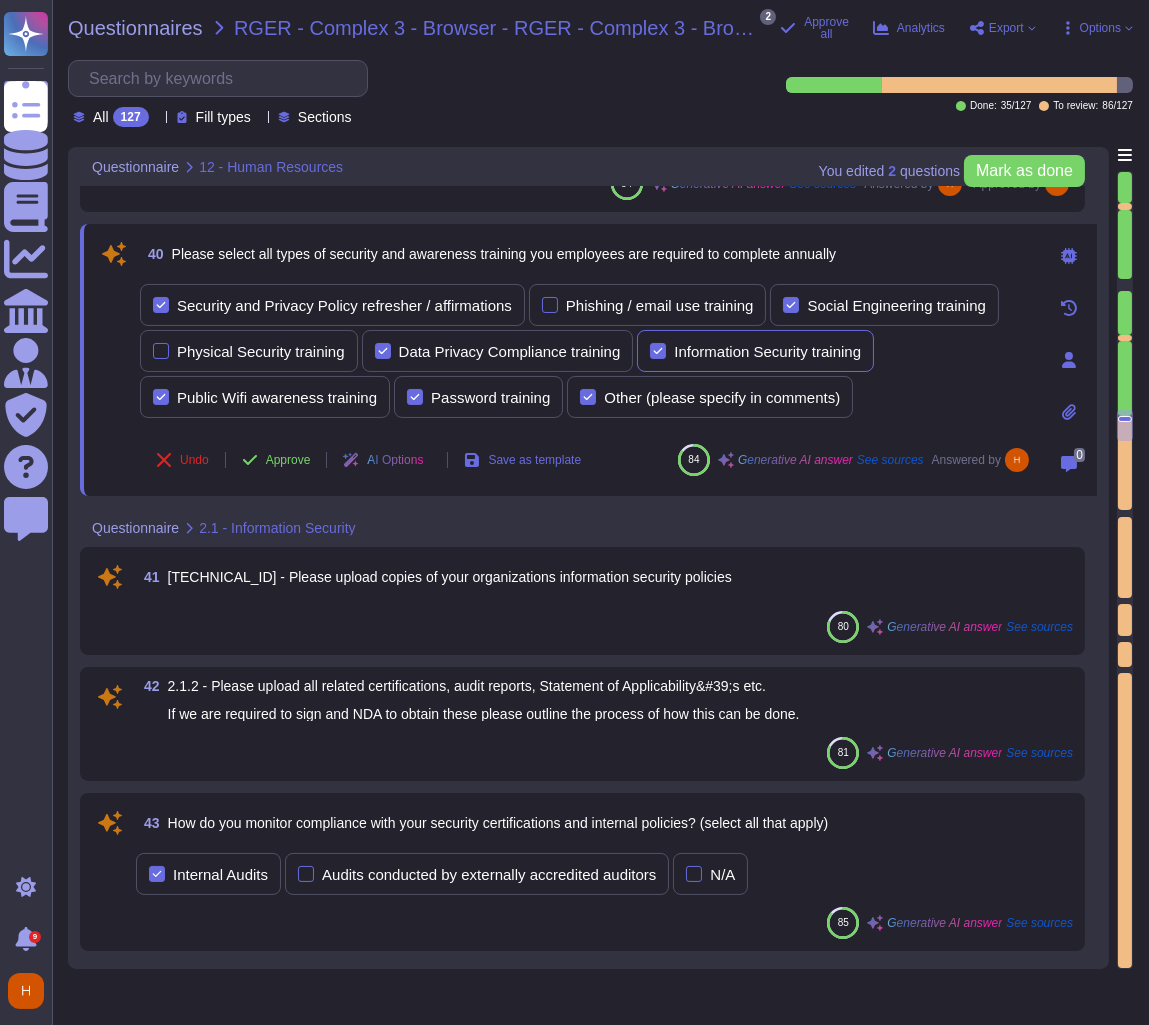 click on "Information Security training" at bounding box center (755, 351) 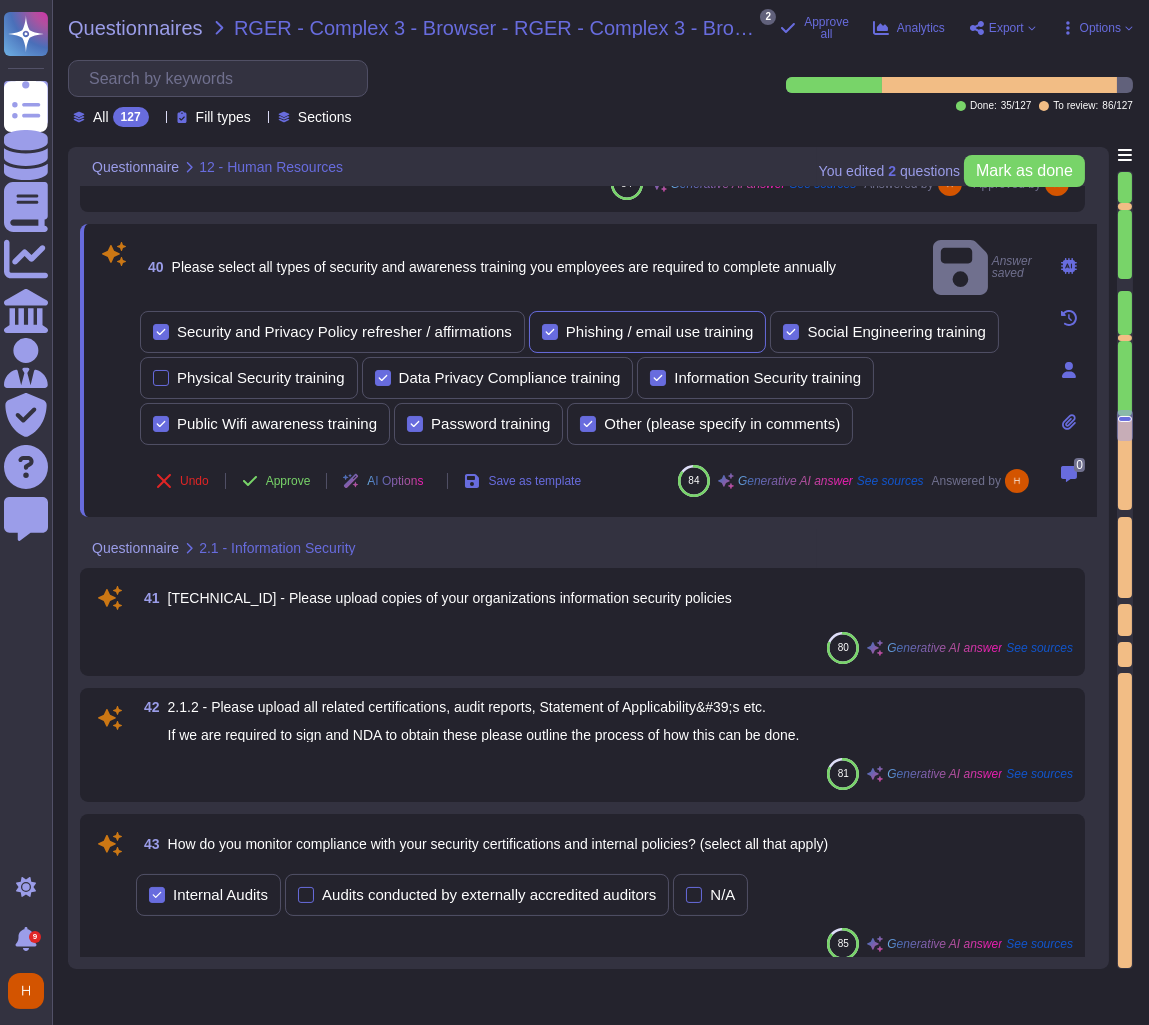 click on "Phishing / email use training" at bounding box center [660, 331] 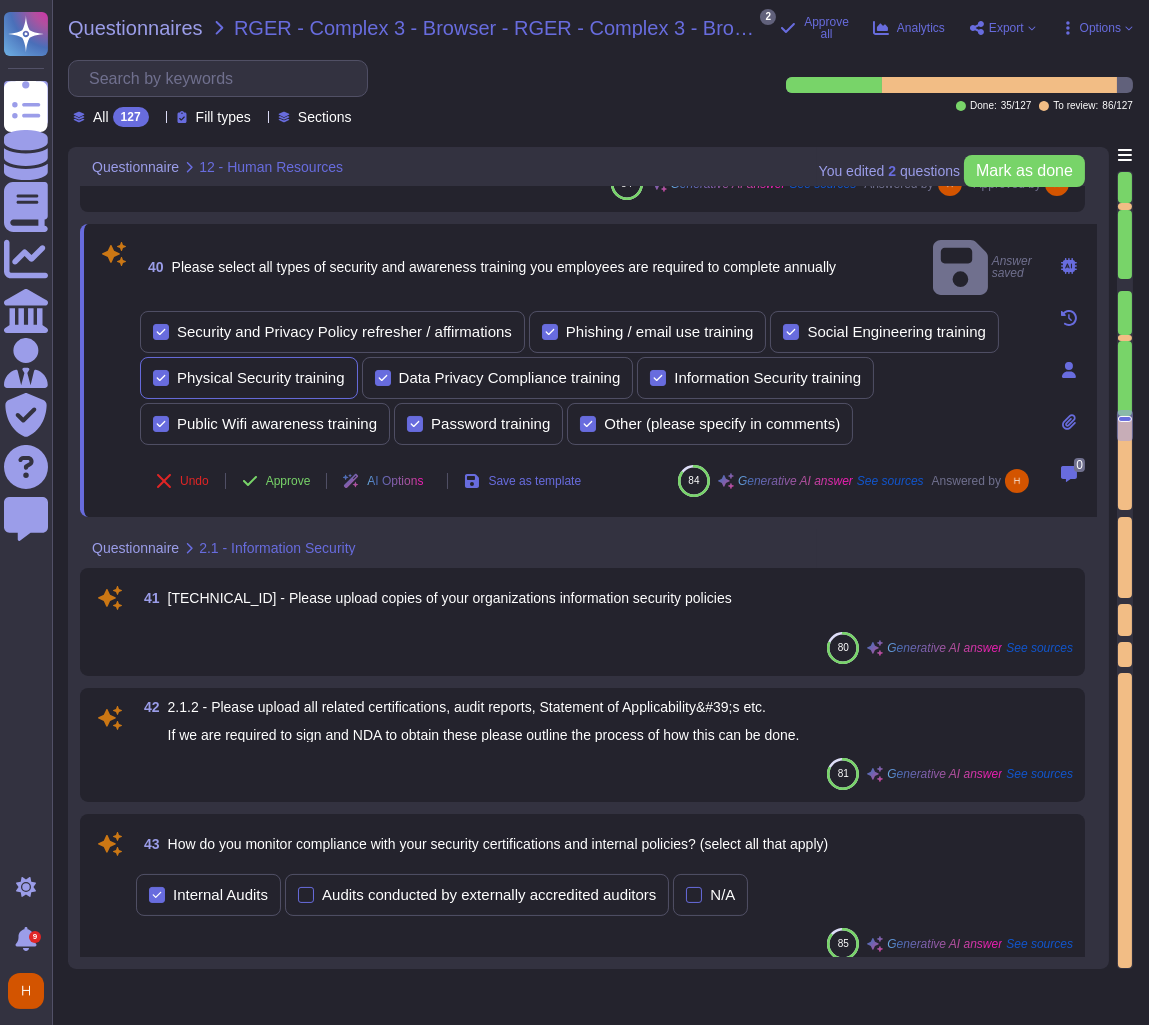 click on "Physical Security training" at bounding box center [249, 378] 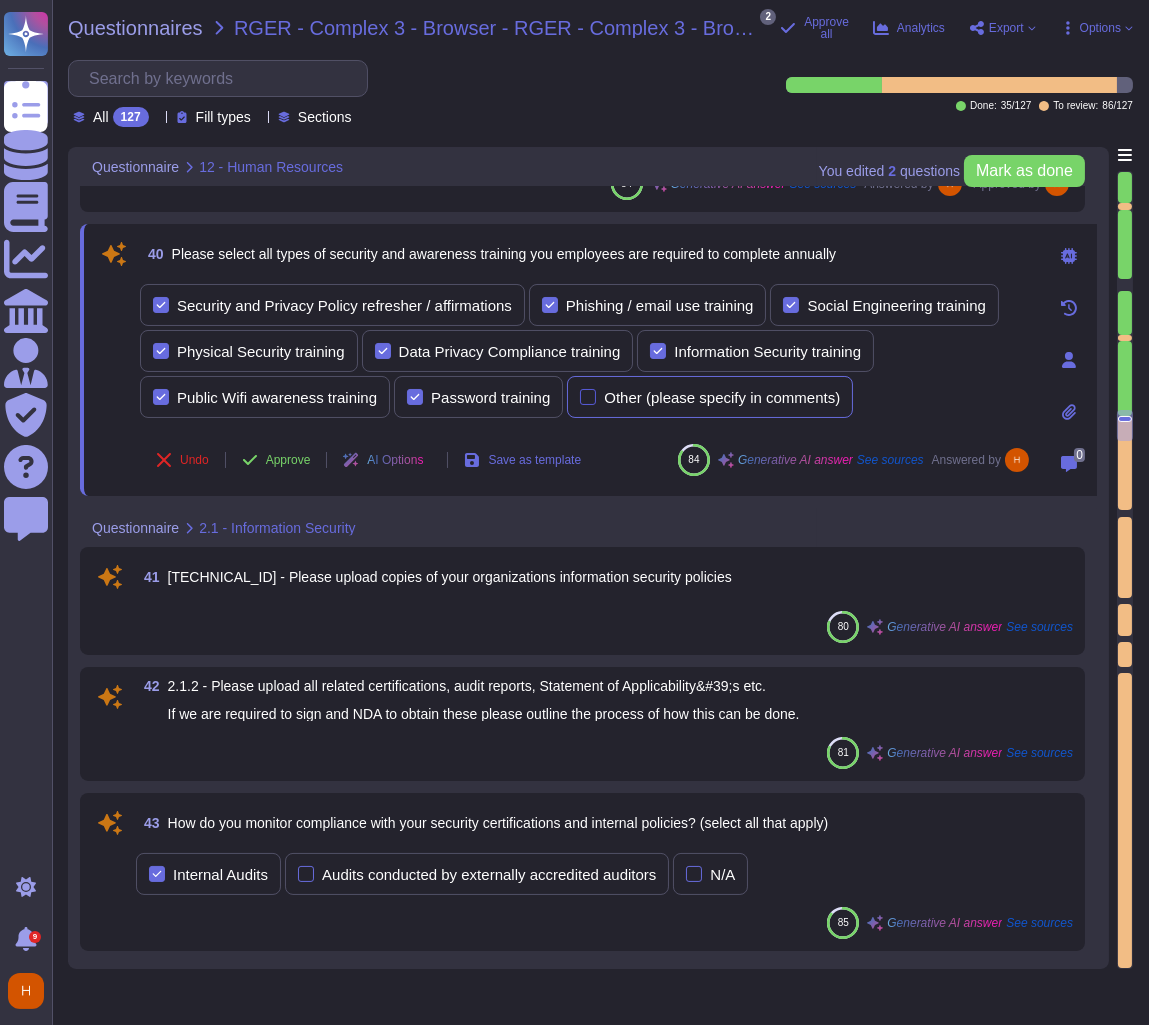 click at bounding box center (588, 397) 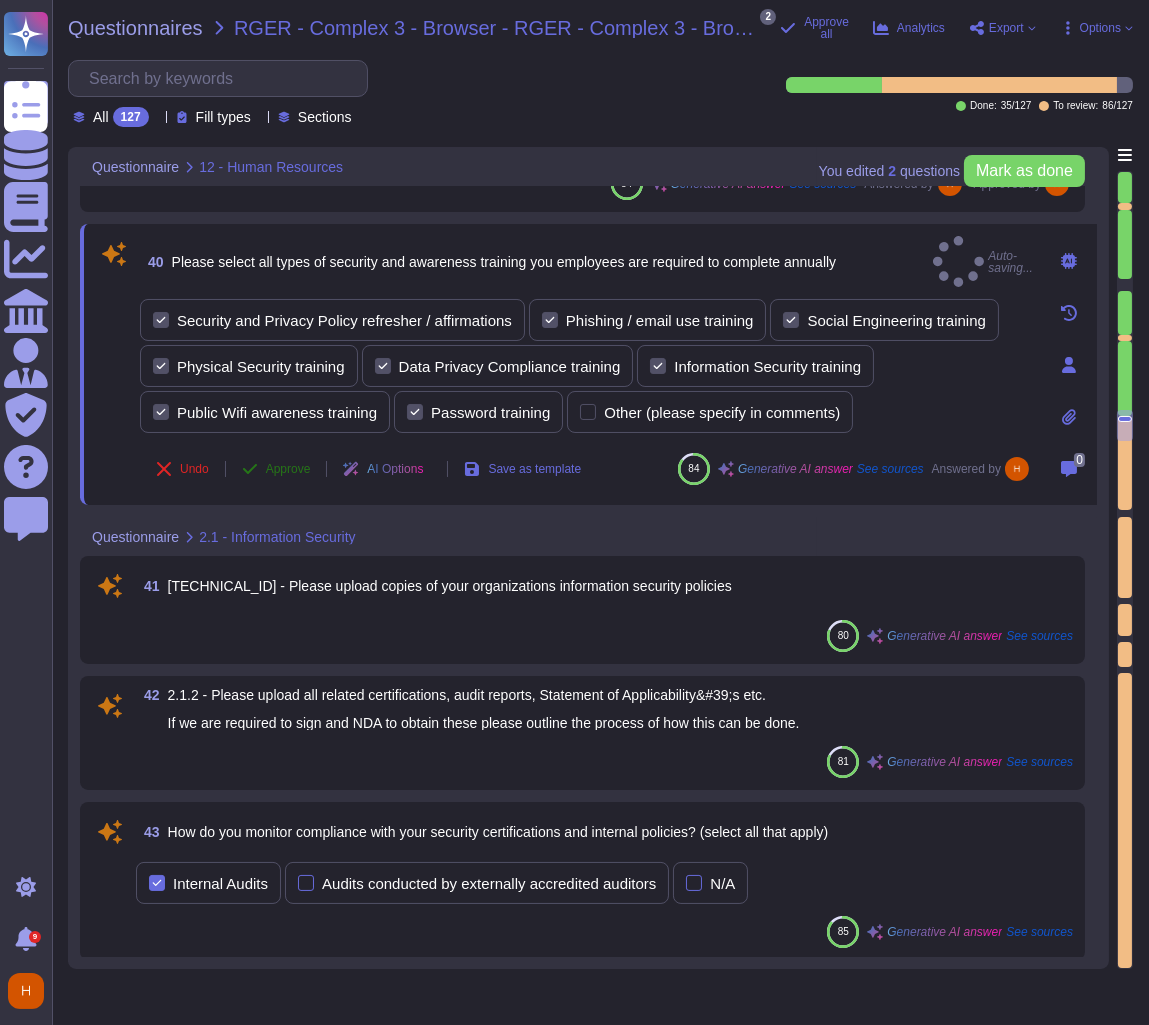 click on "Approve" at bounding box center (288, 469) 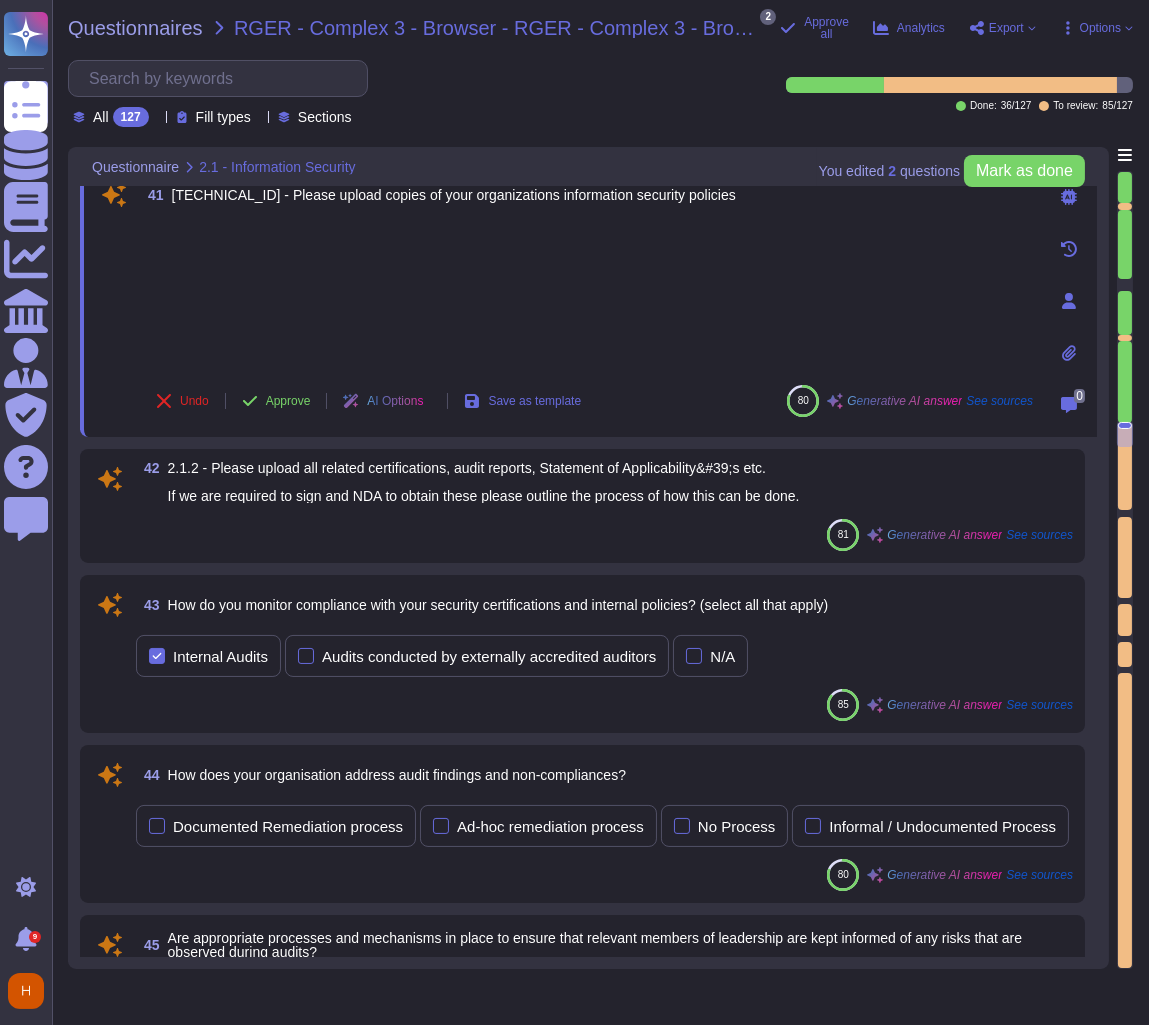 scroll, scrollTop: 8800, scrollLeft: 0, axis: vertical 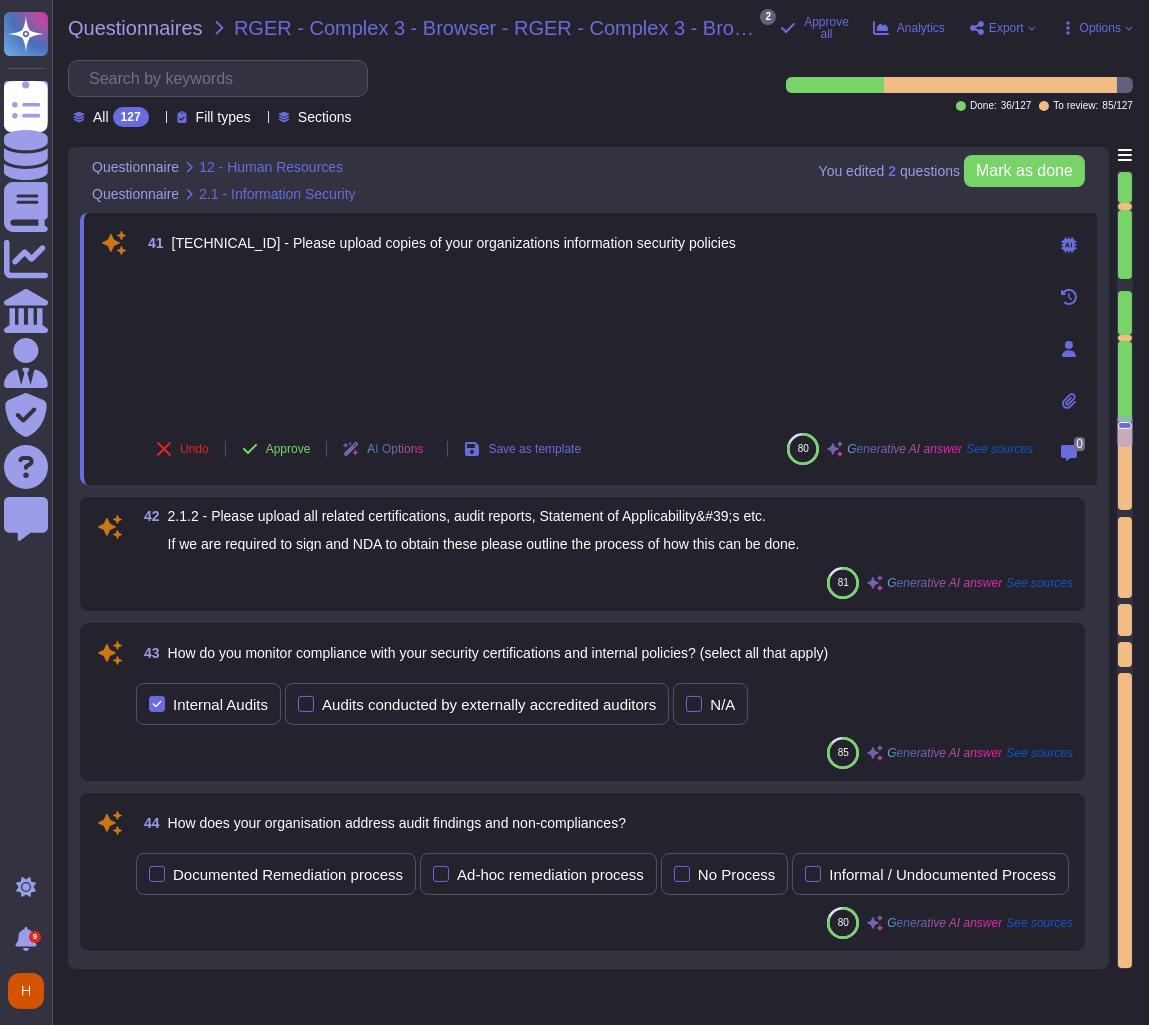 click at bounding box center (1069, 401) 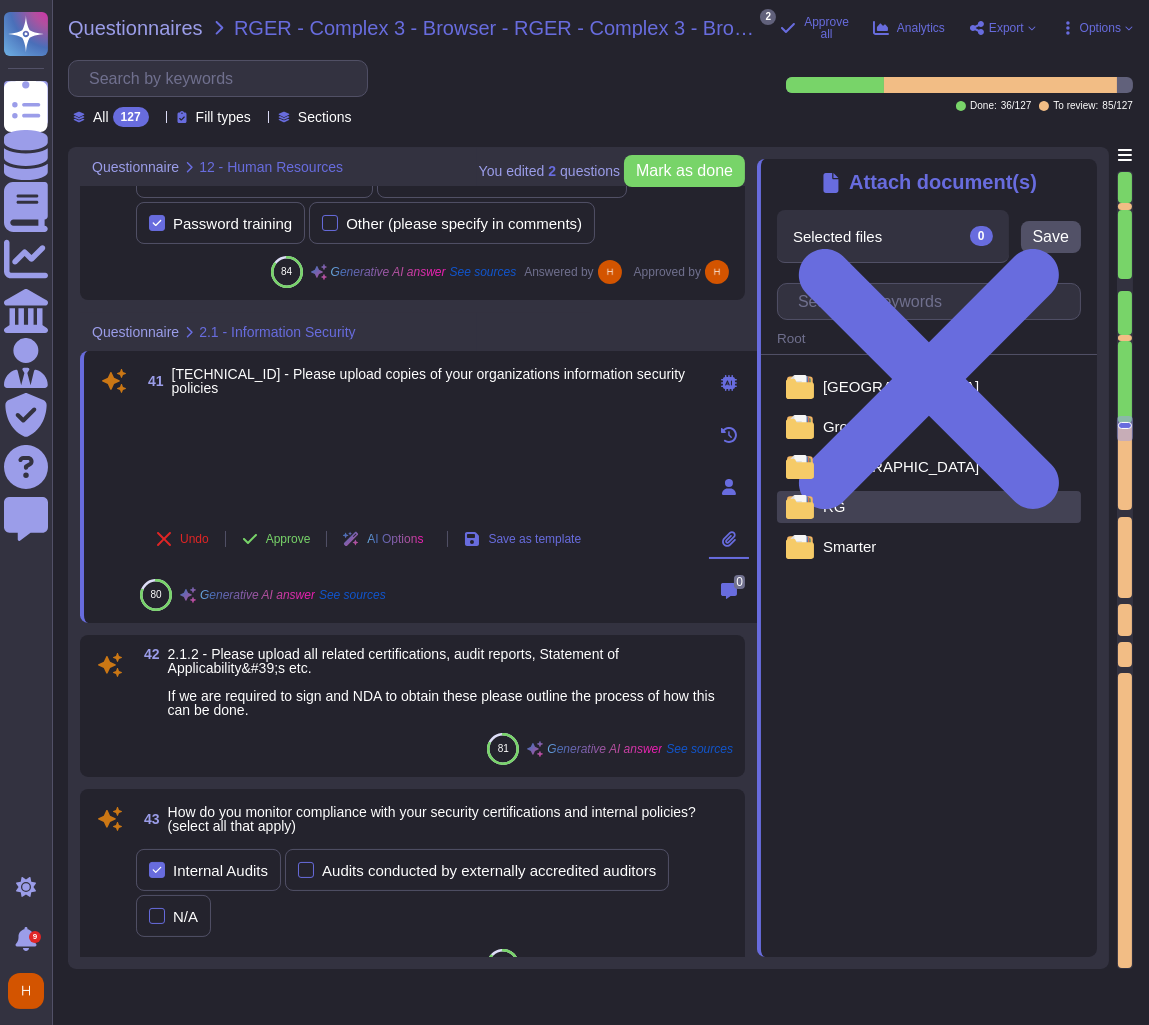 click on "RG" at bounding box center (834, 506) 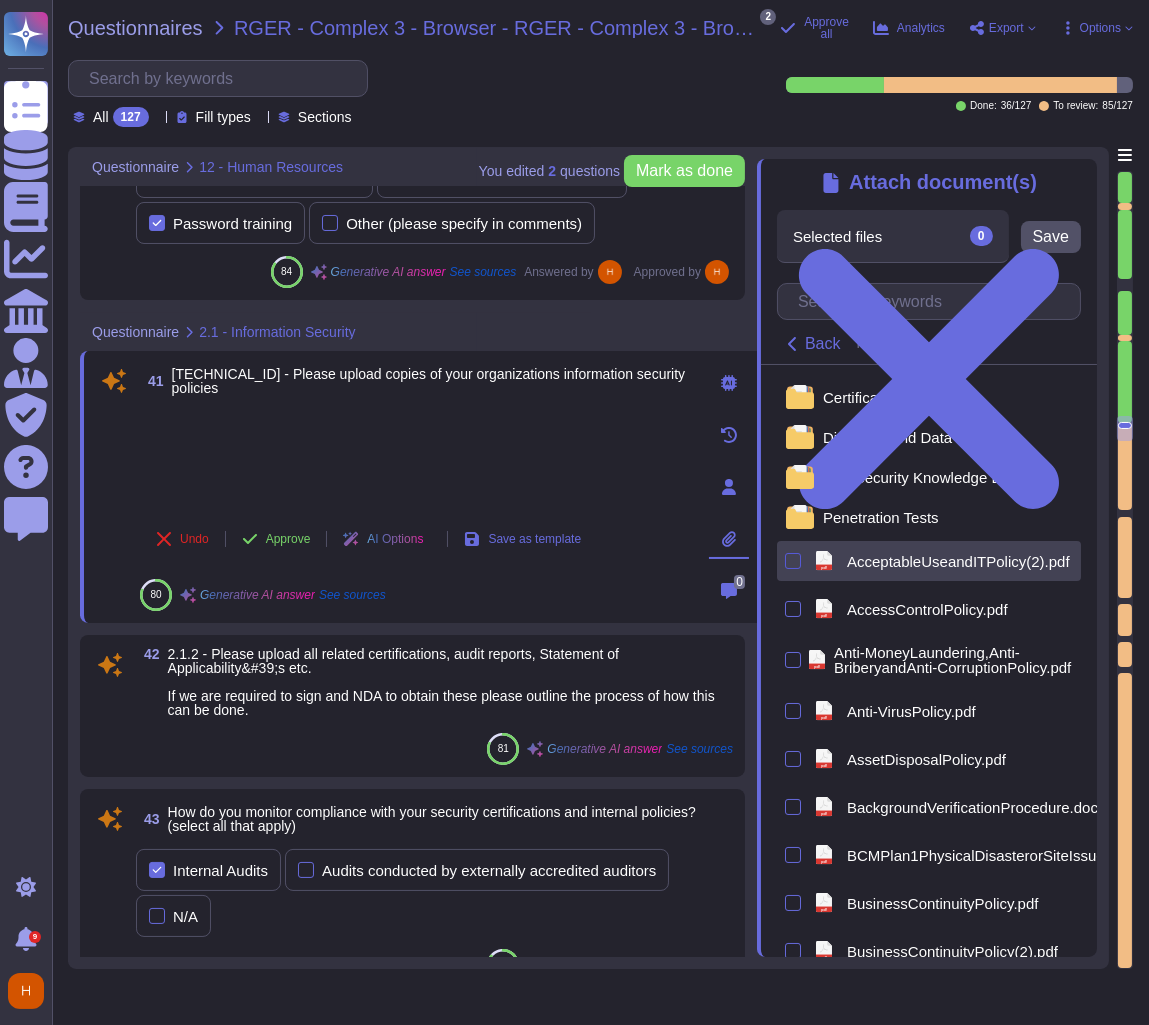 click at bounding box center [793, 561] 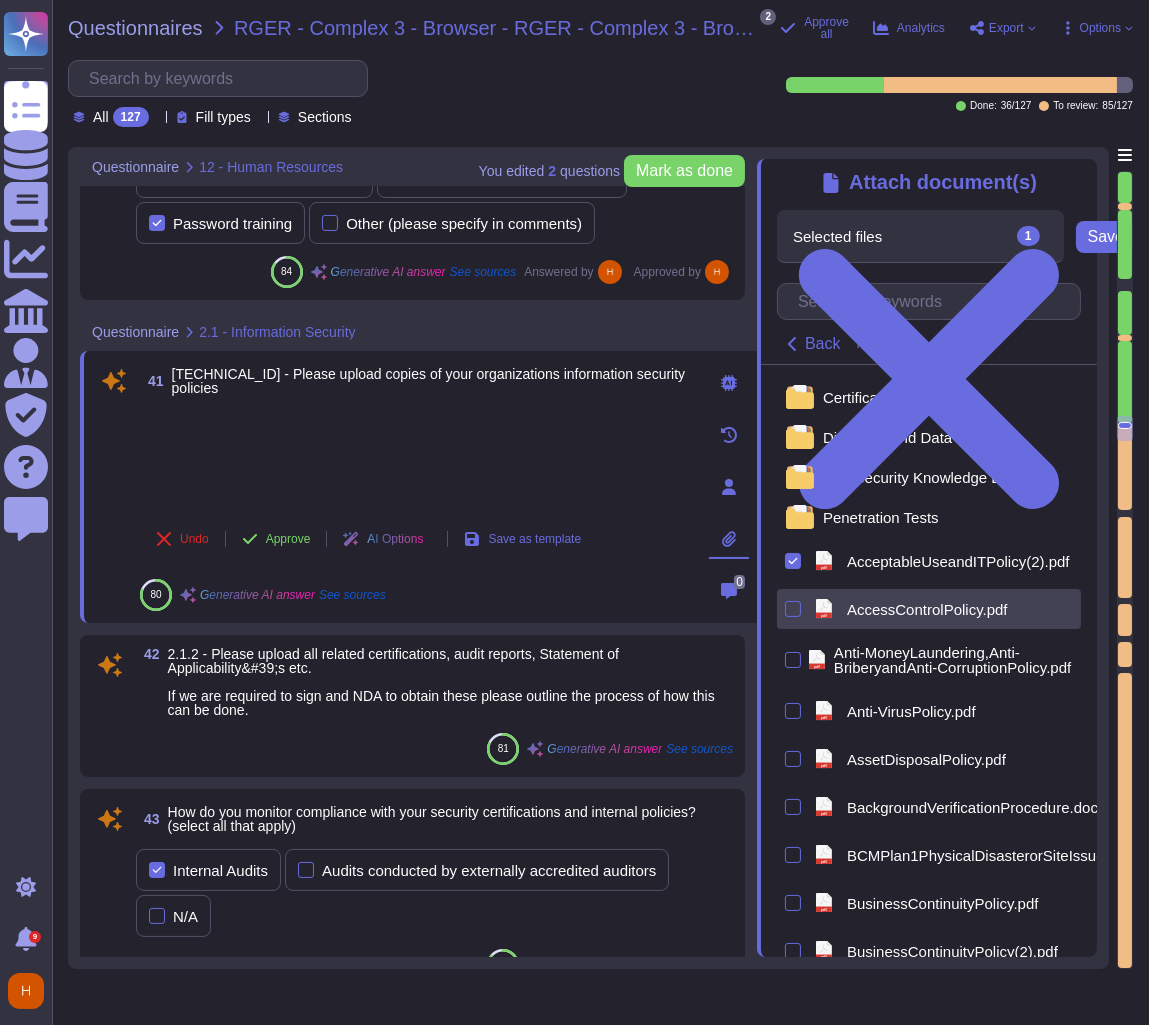 click on "pdf AccessControlPolicy.pdf" at bounding box center [929, 609] 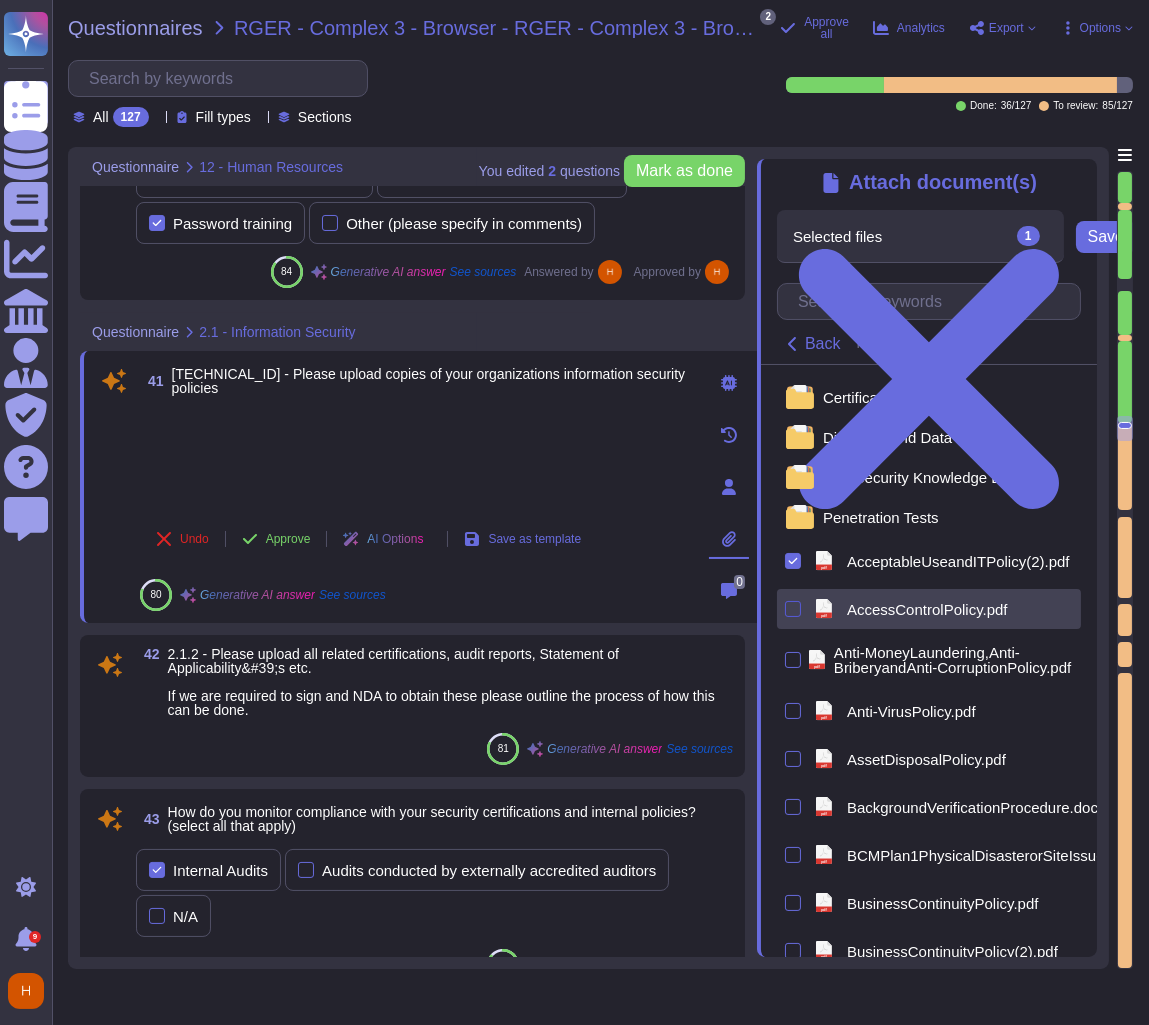click at bounding box center [793, 609] 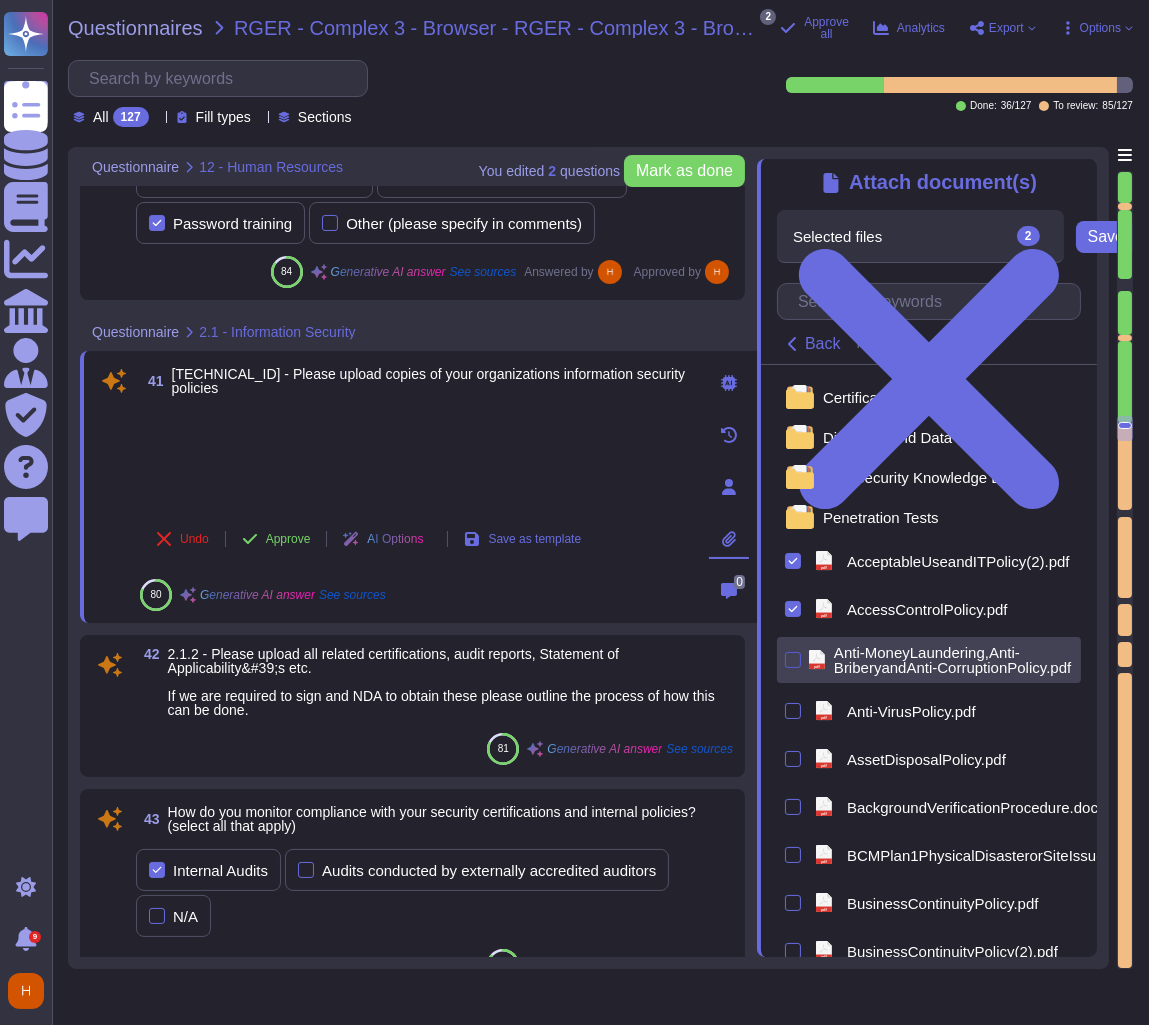 click at bounding box center [793, 660] 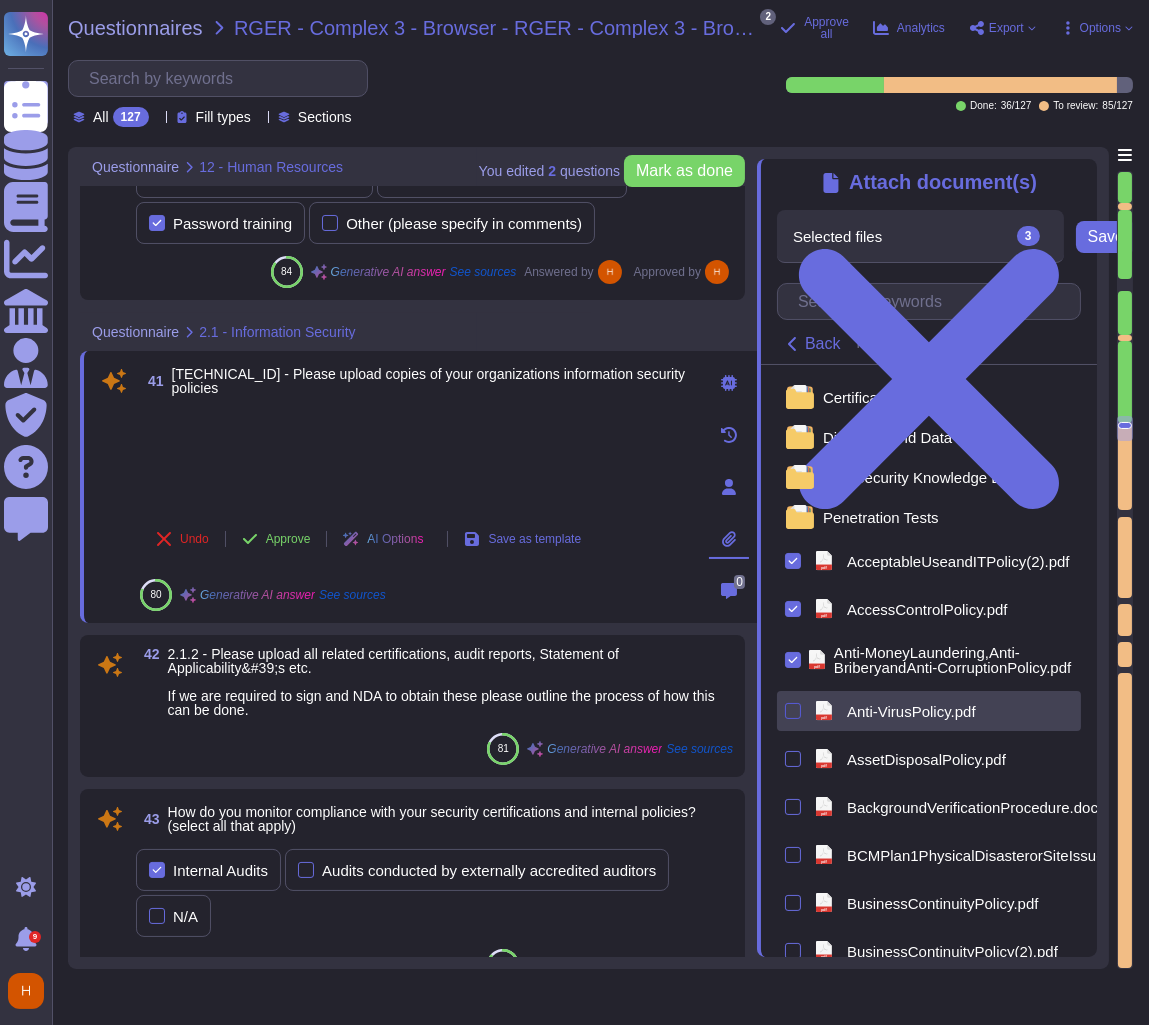 click at bounding box center (793, 711) 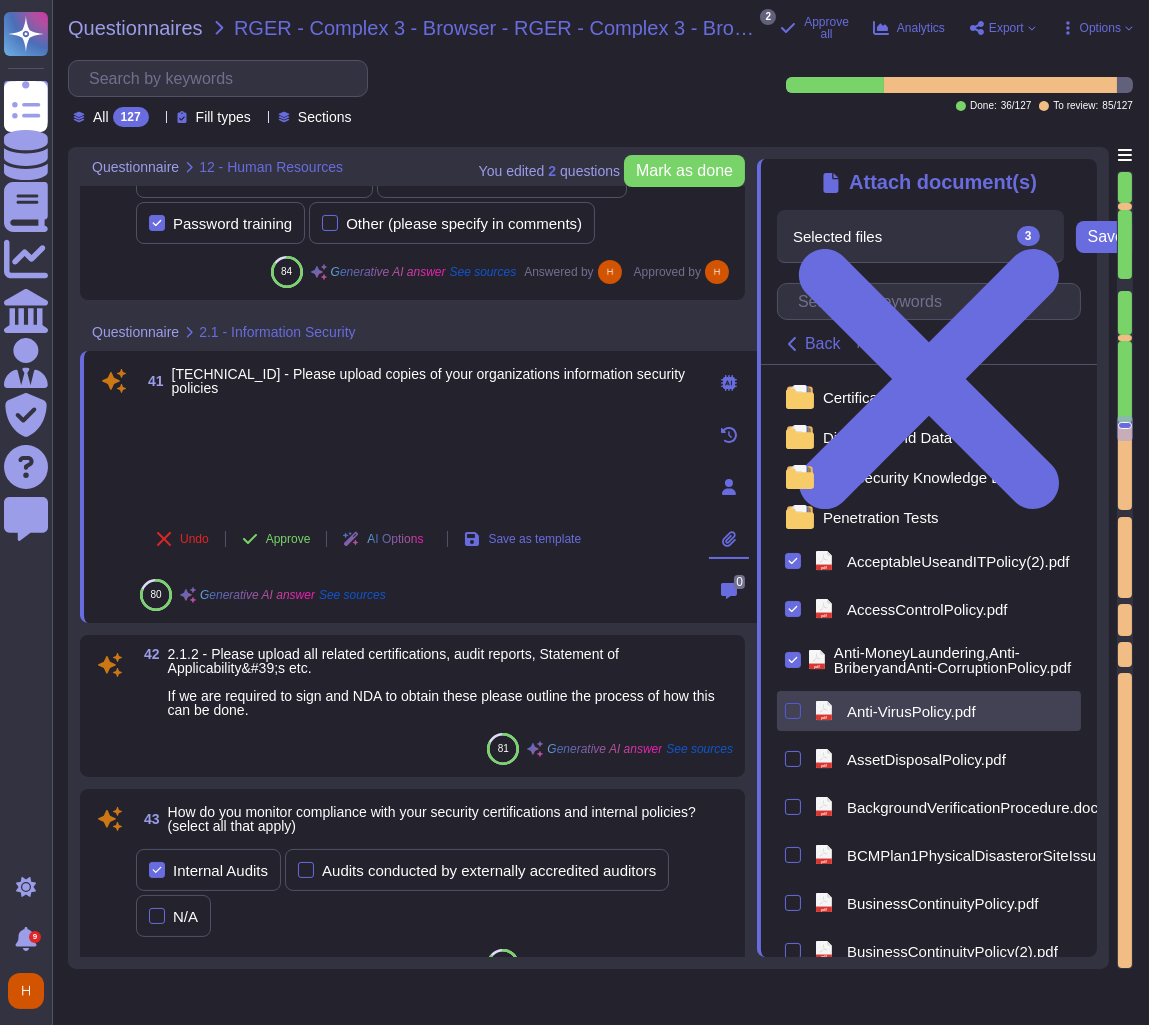 click at bounding box center [0, 0] 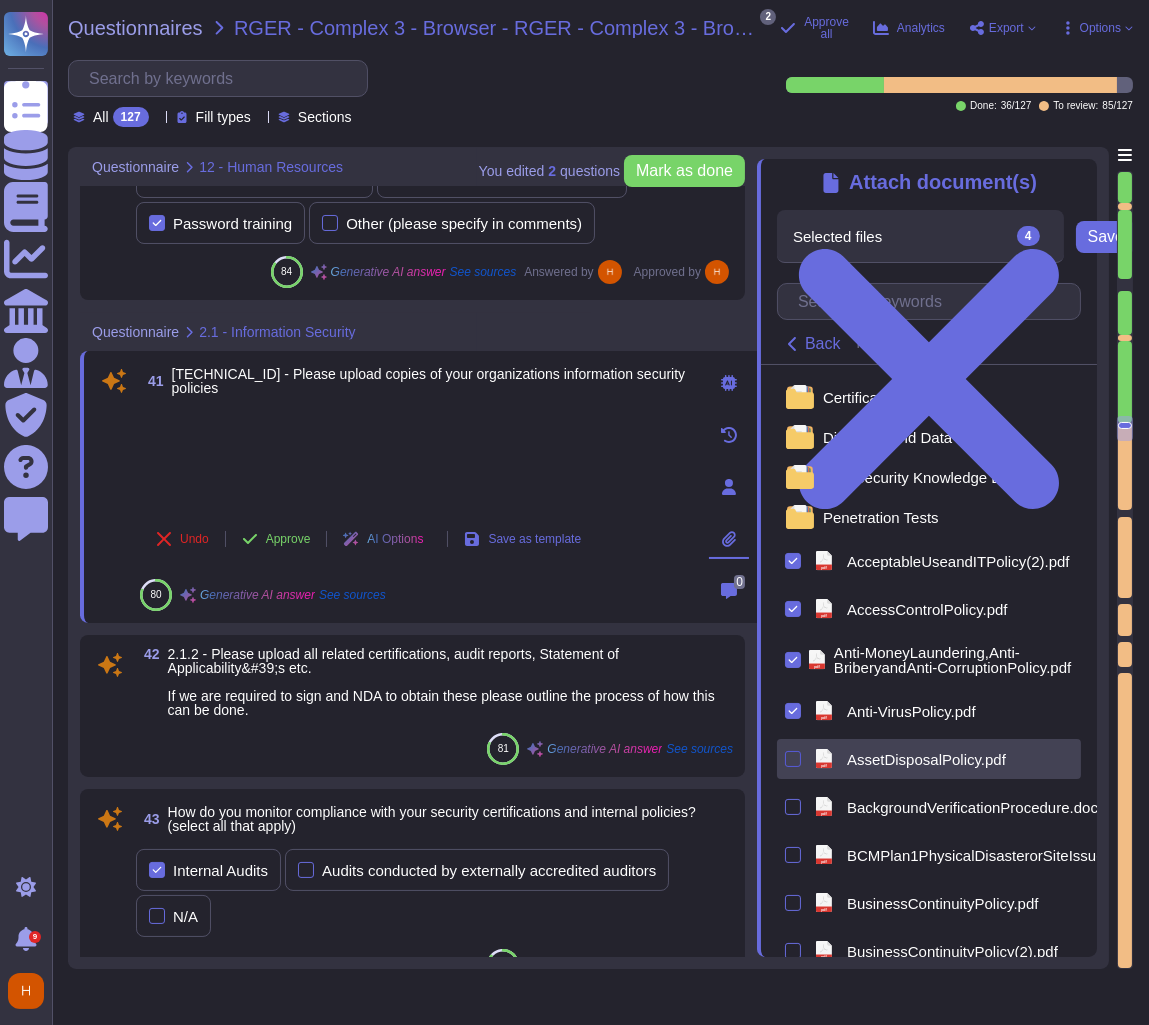 click at bounding box center [793, 759] 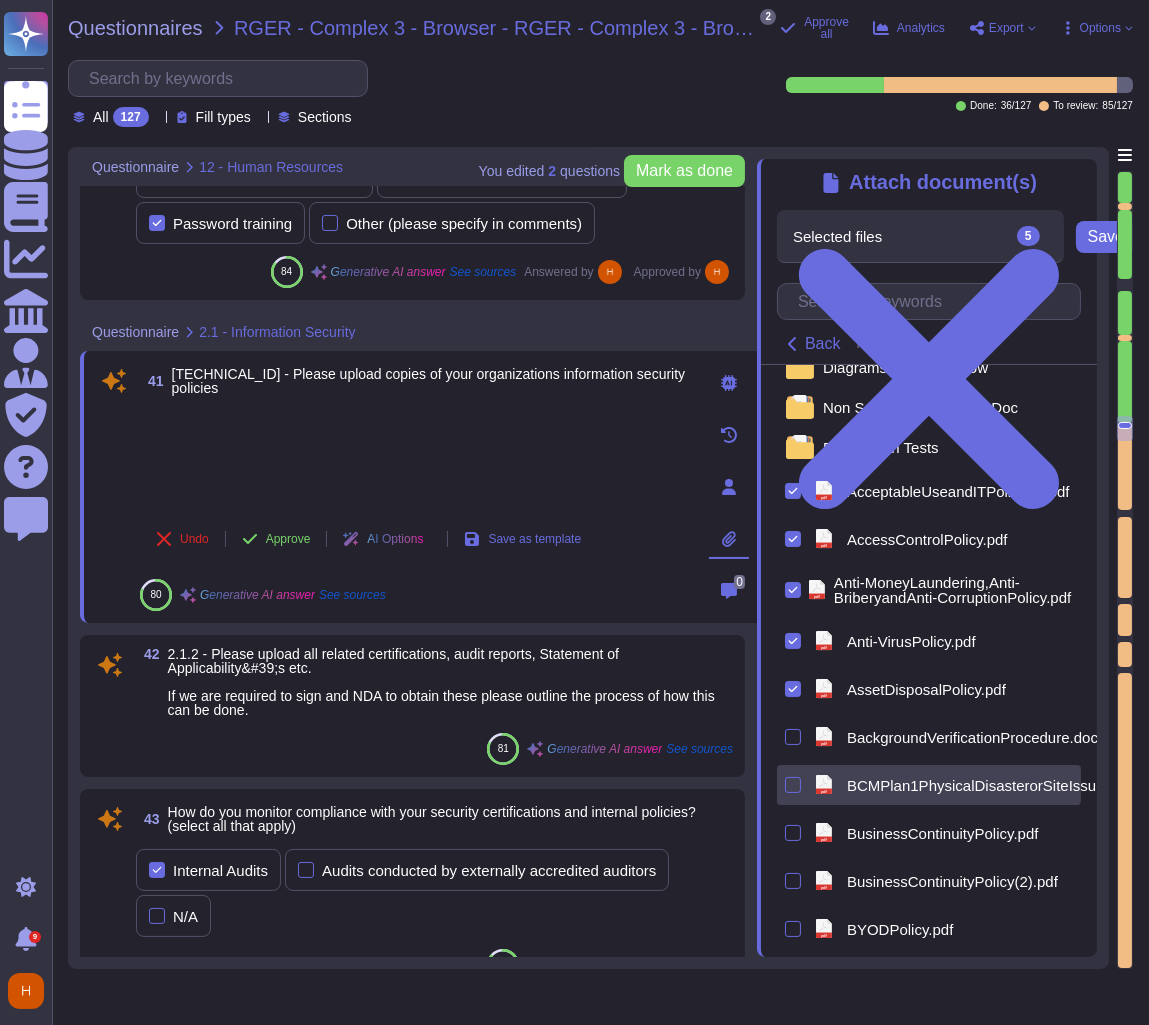 scroll, scrollTop: 71, scrollLeft: 0, axis: vertical 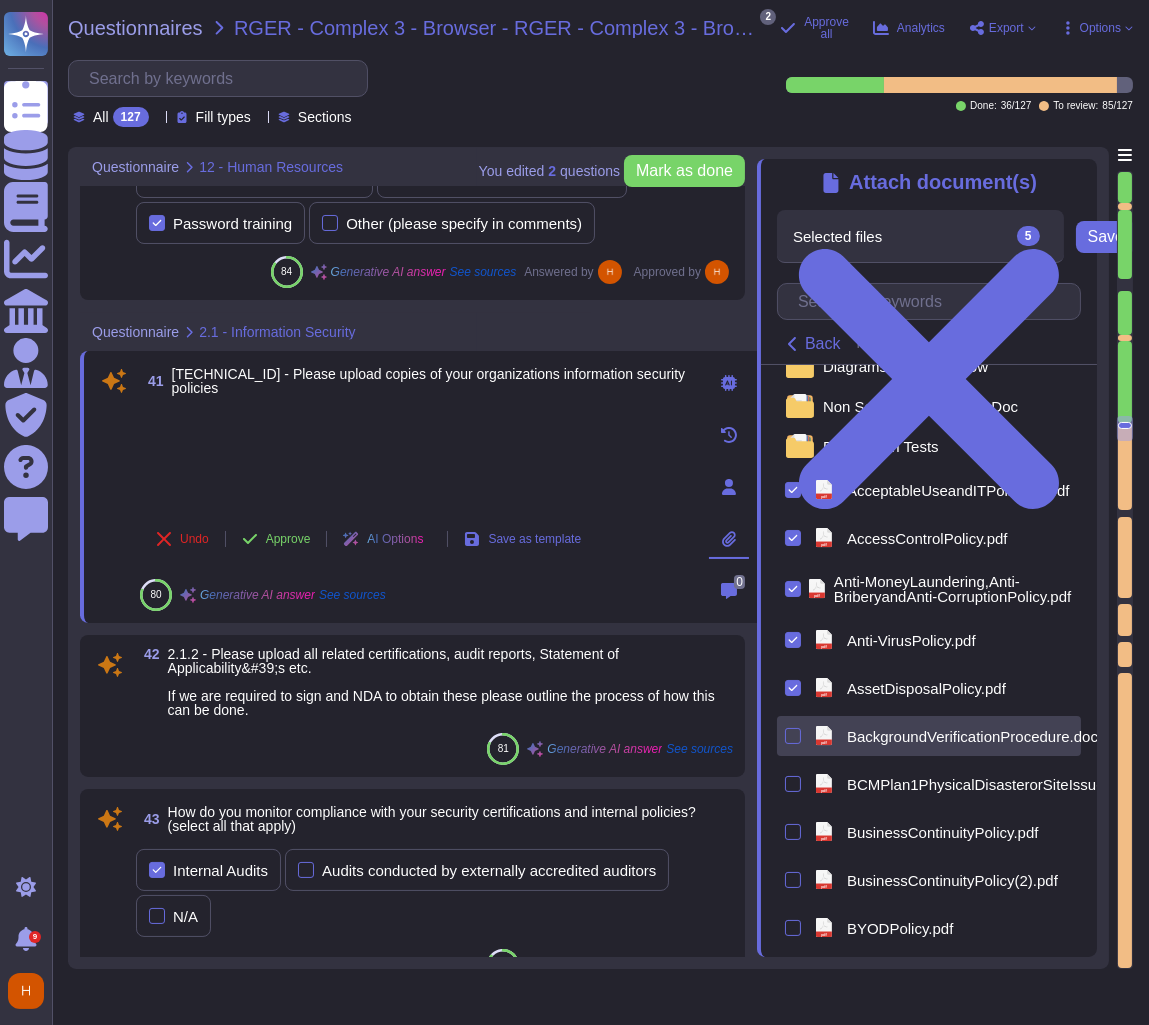 click at bounding box center [793, 736] 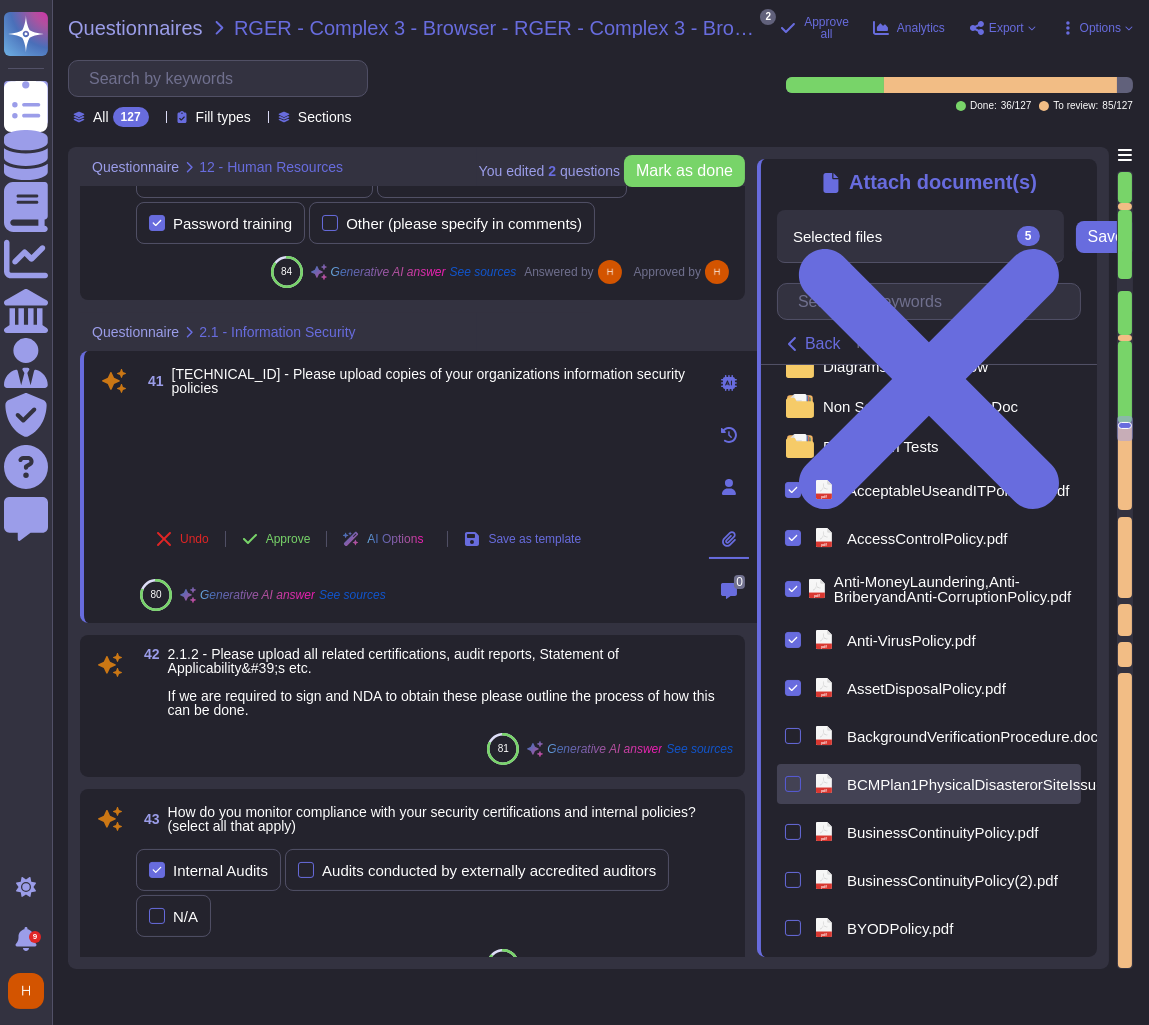 click at bounding box center [793, 784] 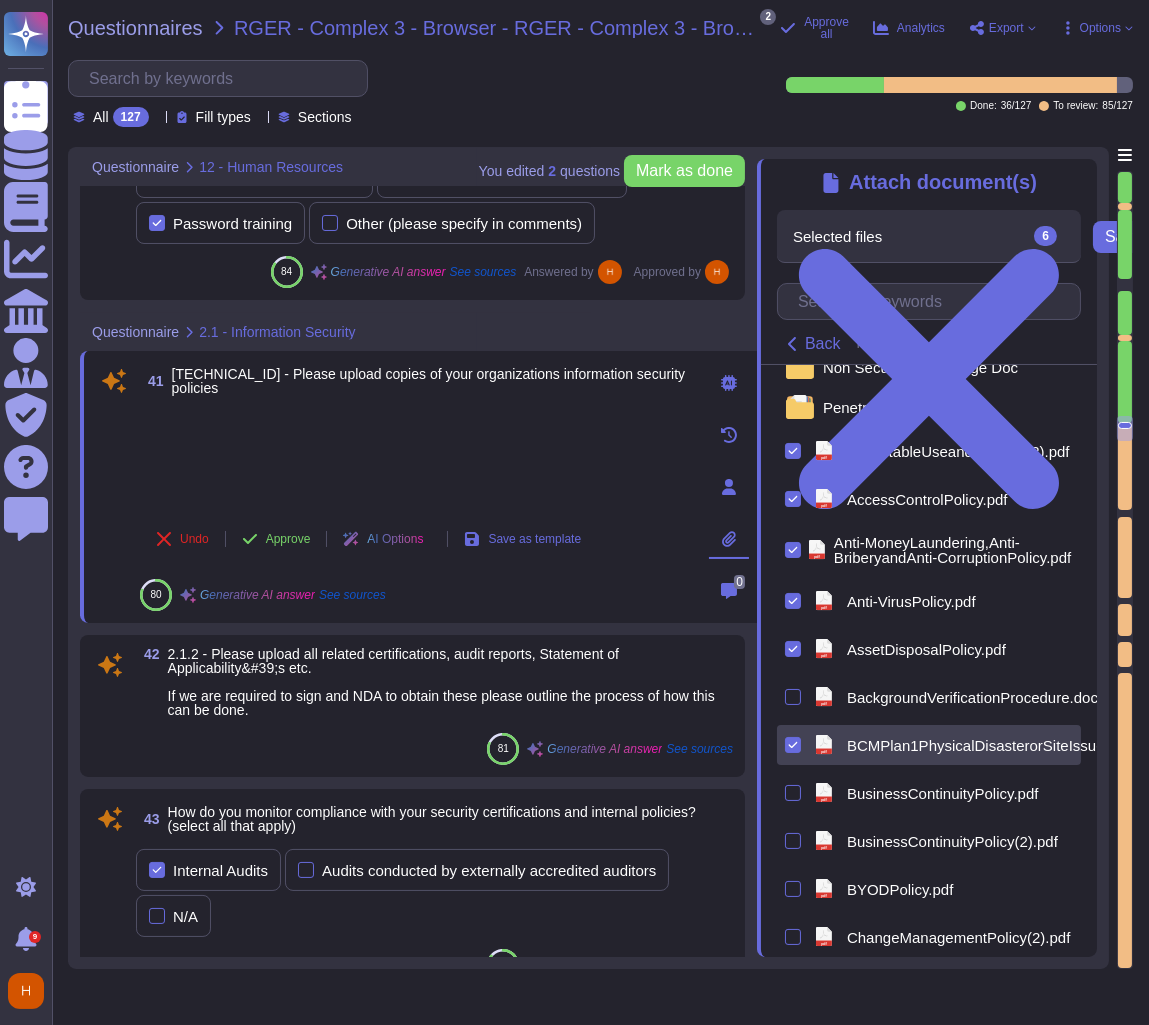 scroll, scrollTop: 127, scrollLeft: 0, axis: vertical 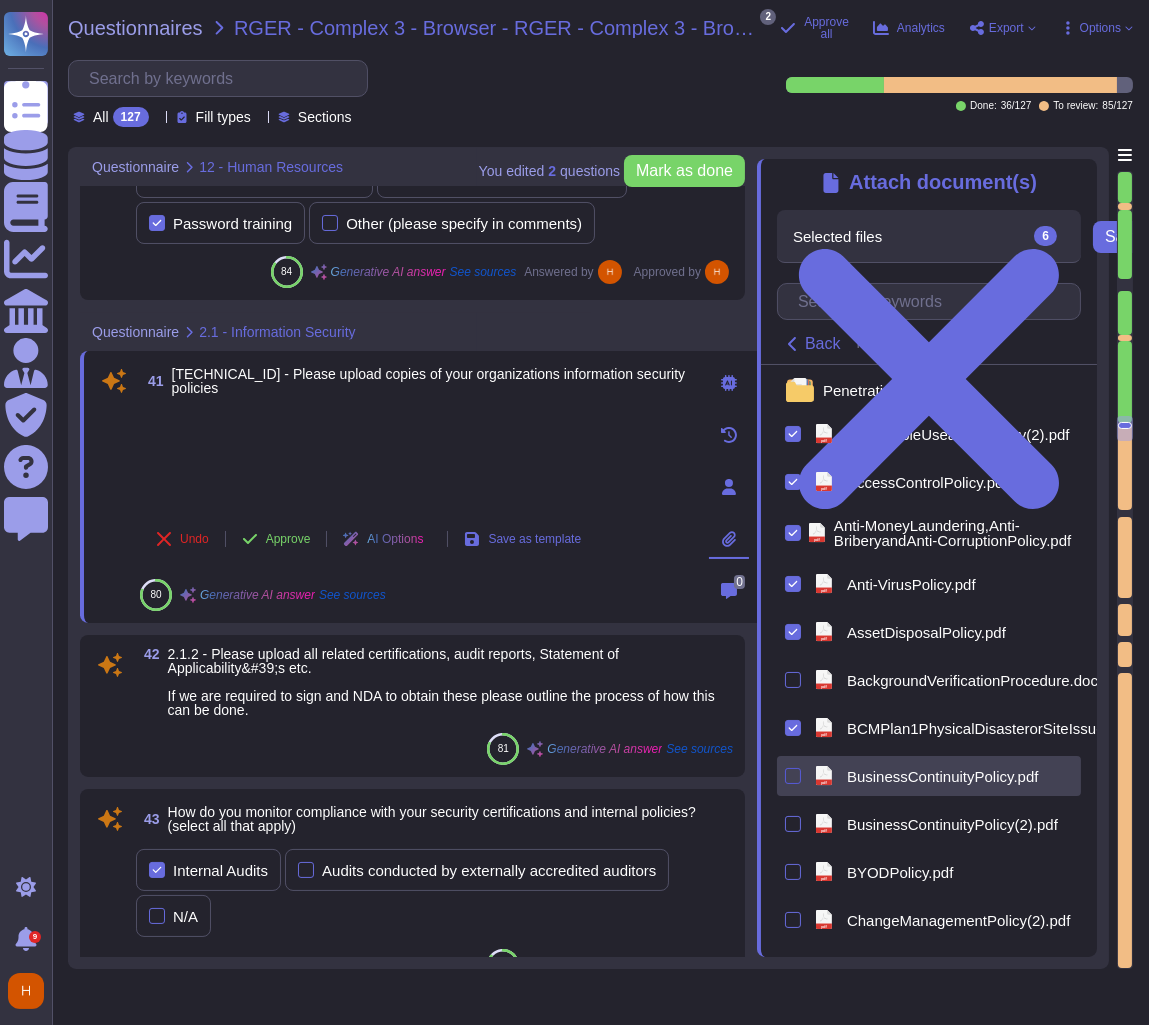 click at bounding box center [793, 776] 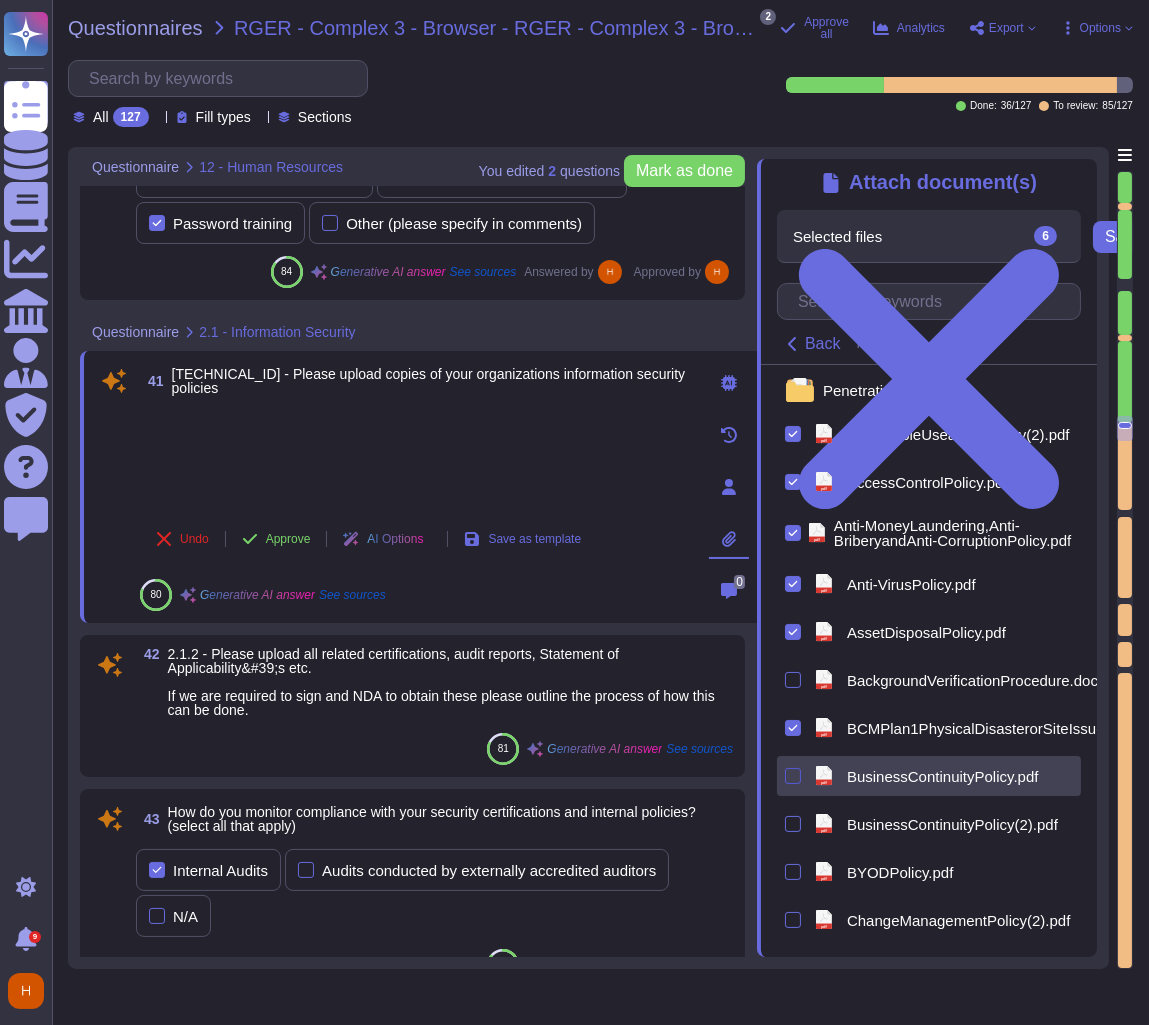 click at bounding box center [0, 0] 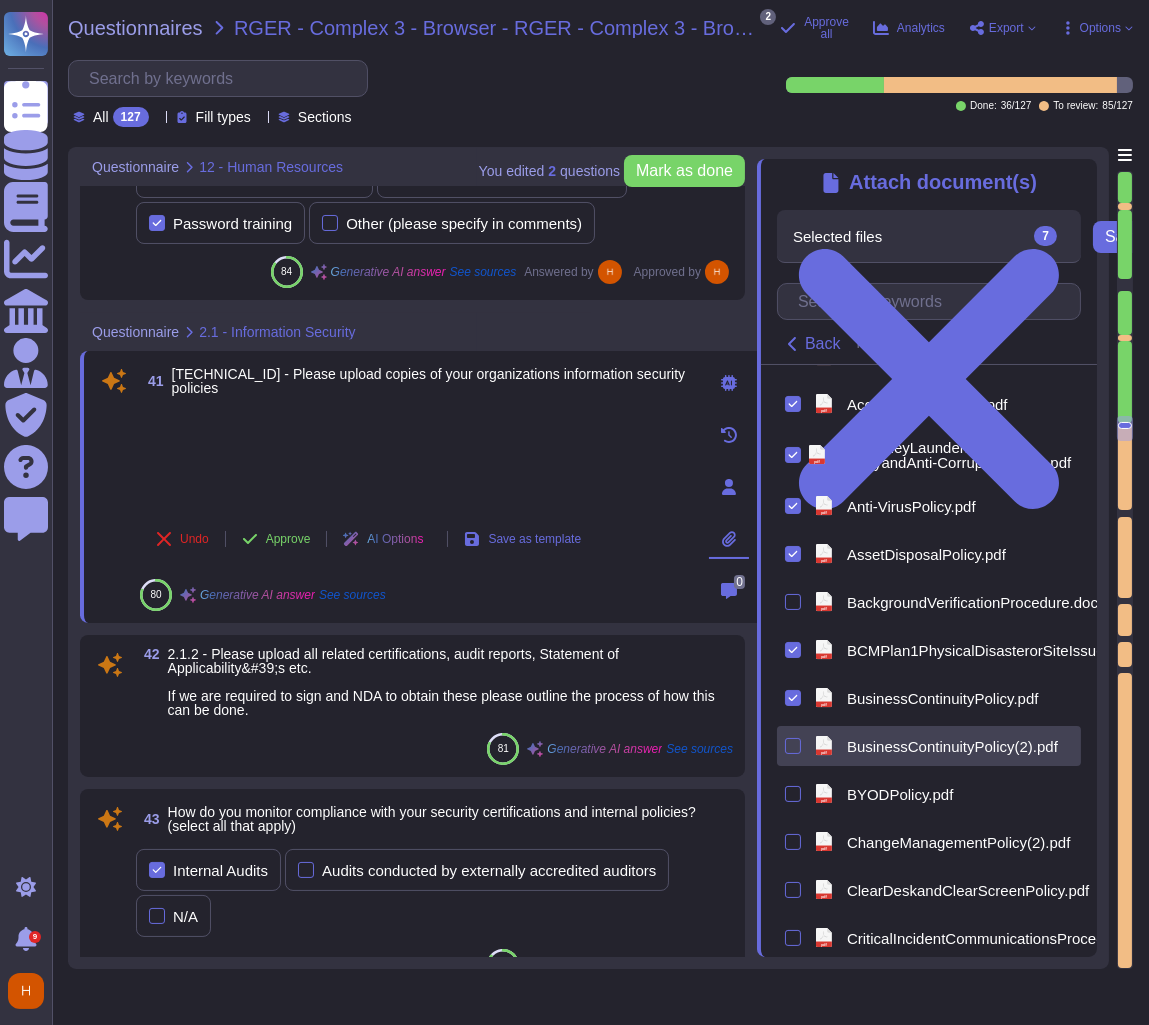 scroll, scrollTop: 263, scrollLeft: 0, axis: vertical 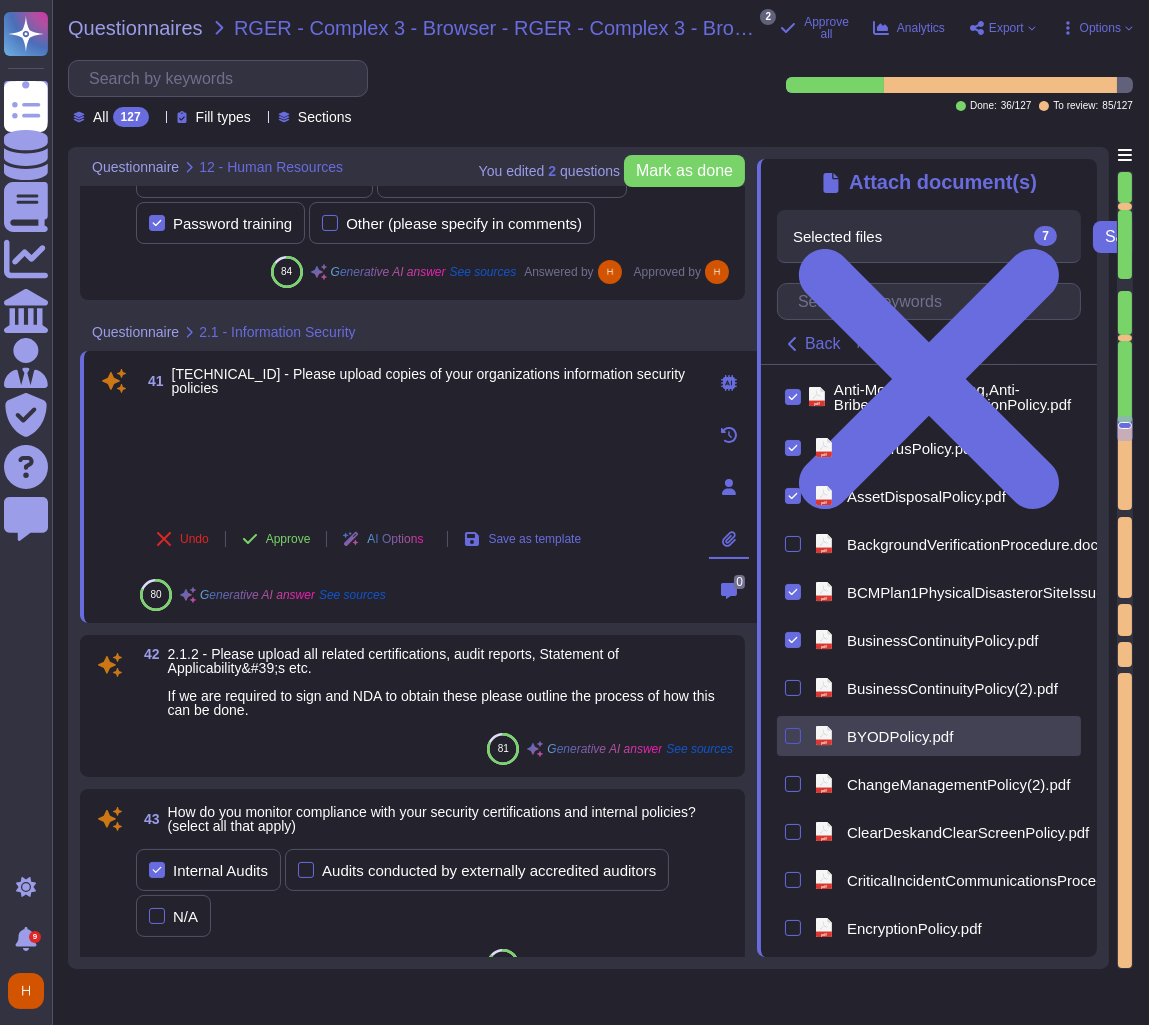 click at bounding box center [793, 736] 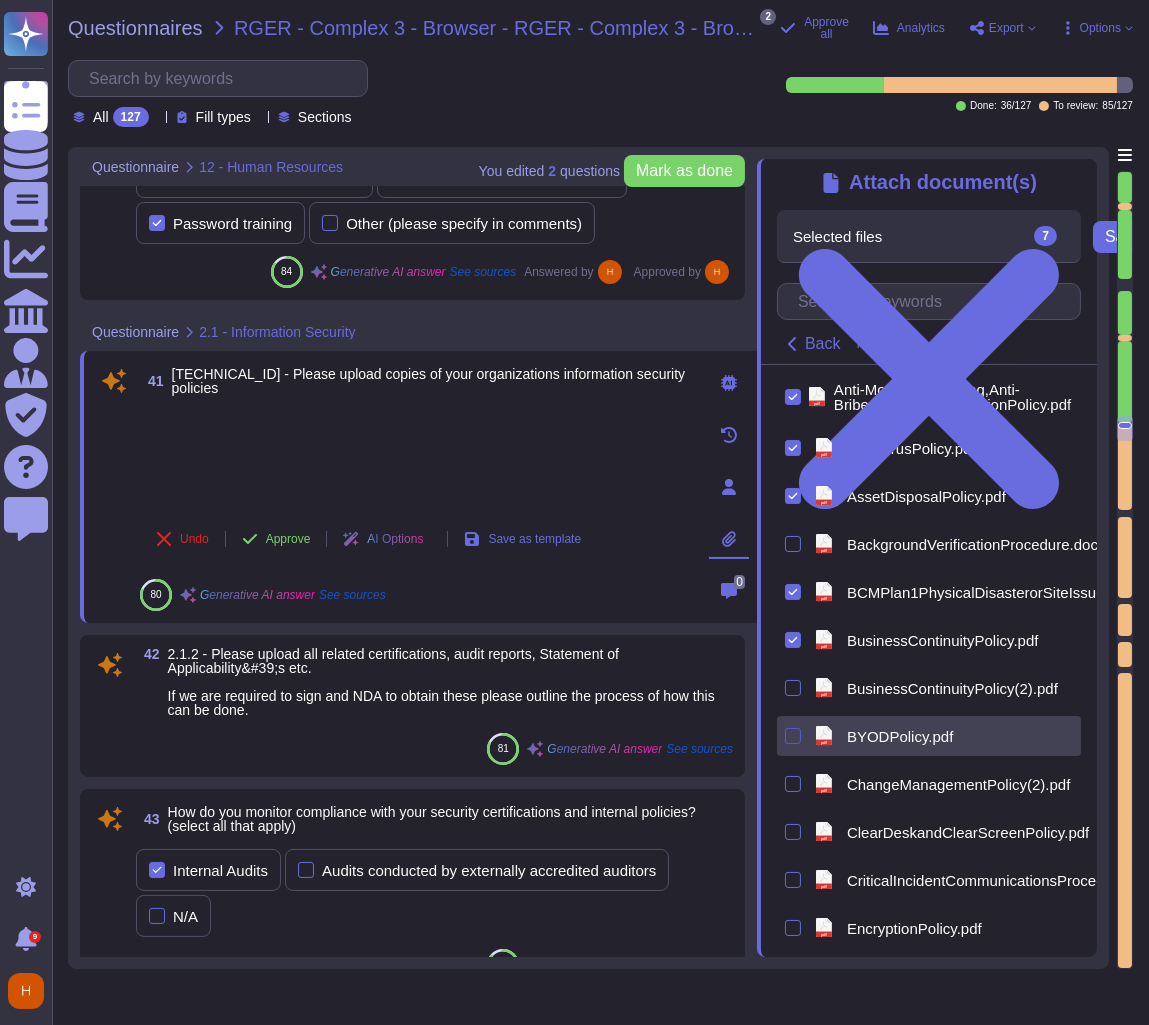 click at bounding box center (0, 0) 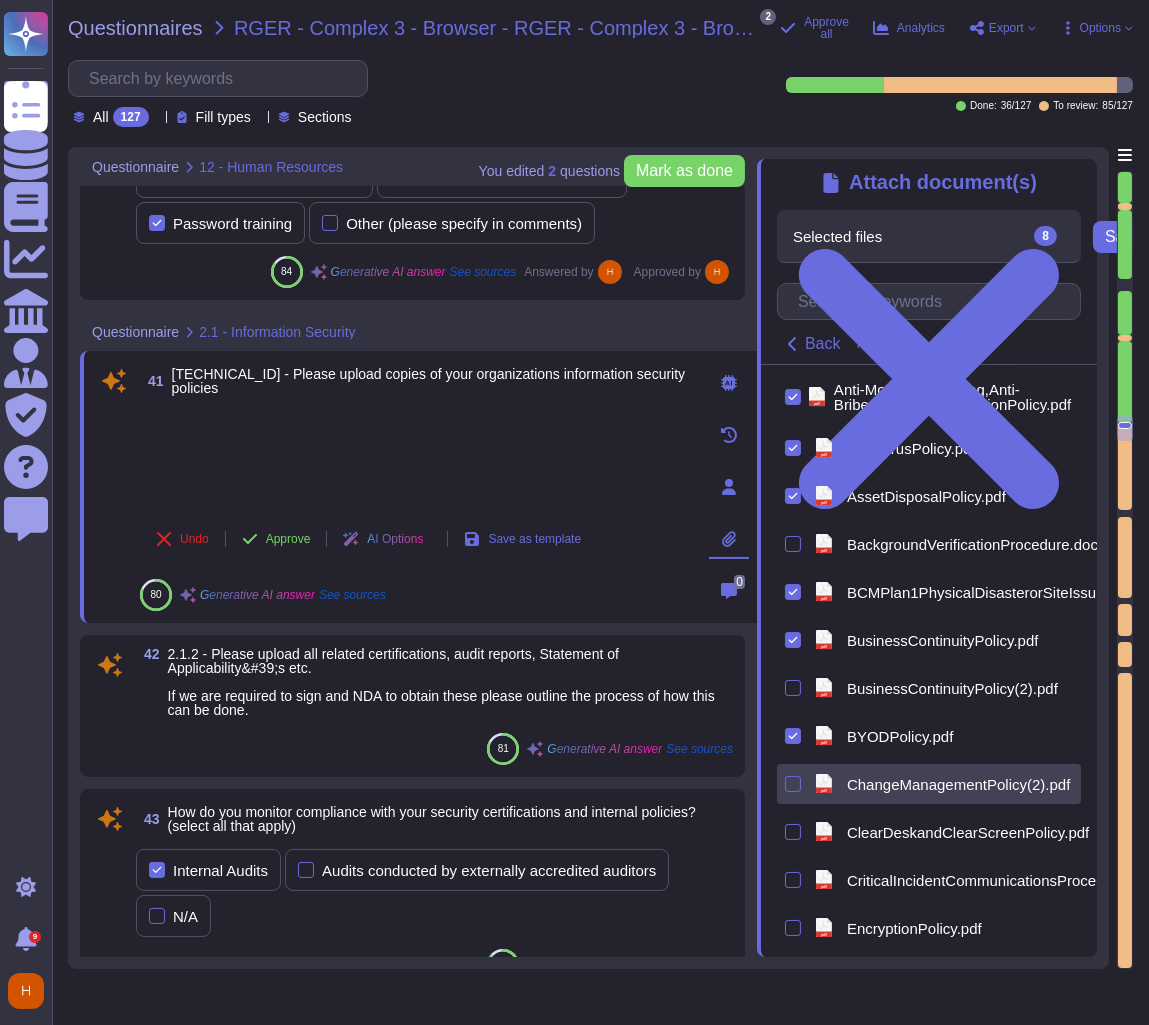 click on "pdf ChangeManagementPolicy(2).pdf" at bounding box center [929, 784] 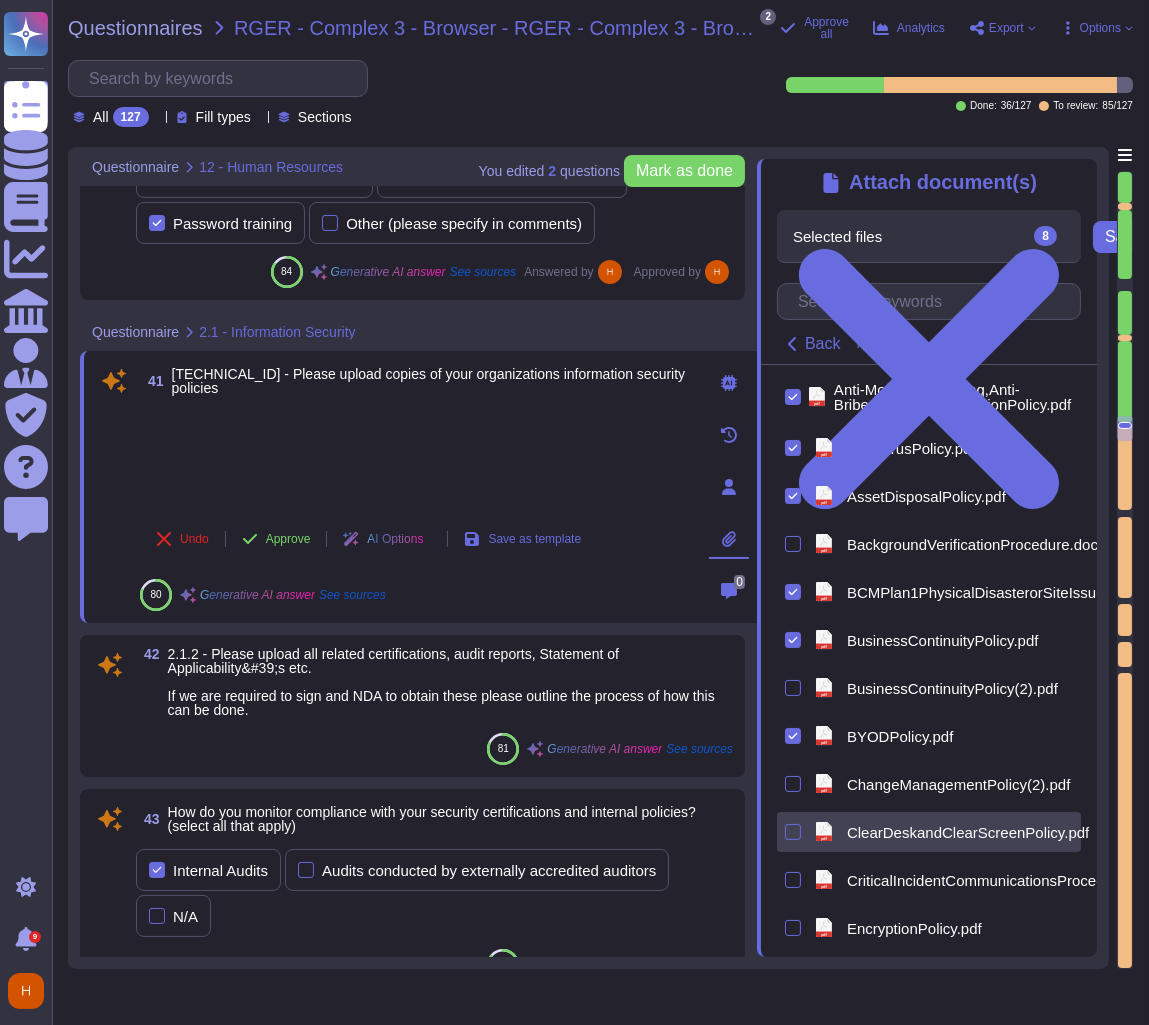 click at bounding box center (793, 832) 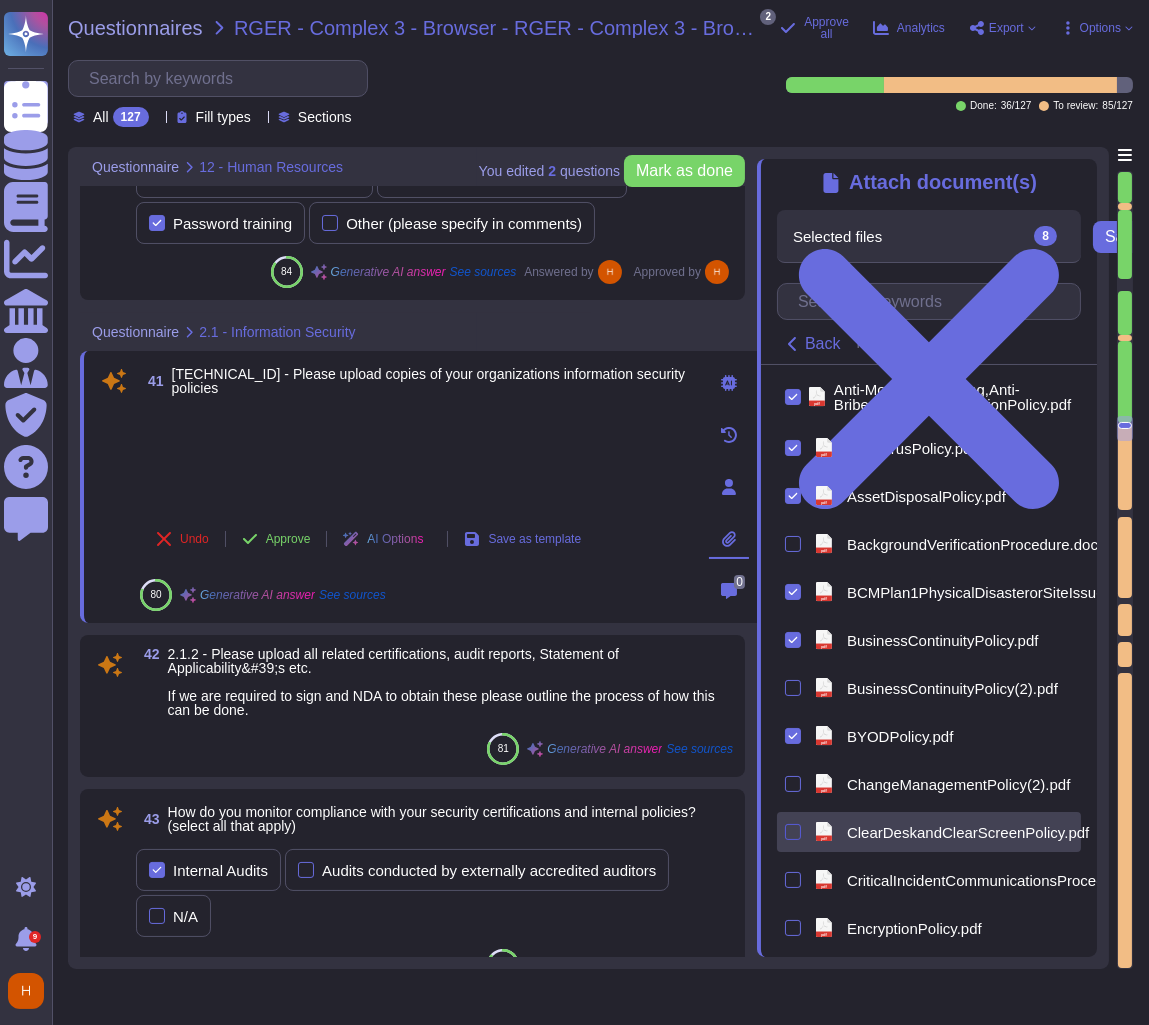 click at bounding box center [793, 832] 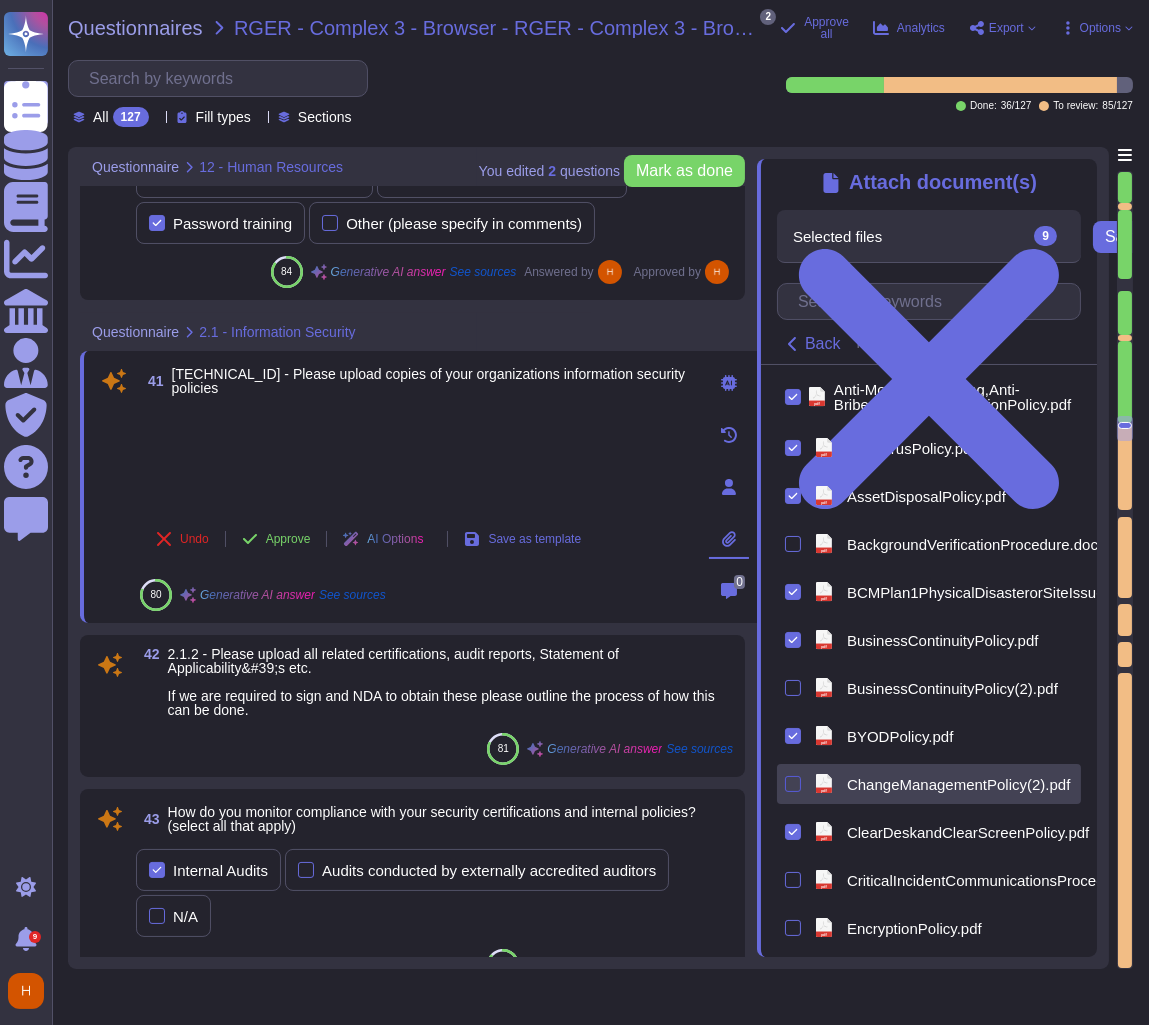 click at bounding box center (793, 784) 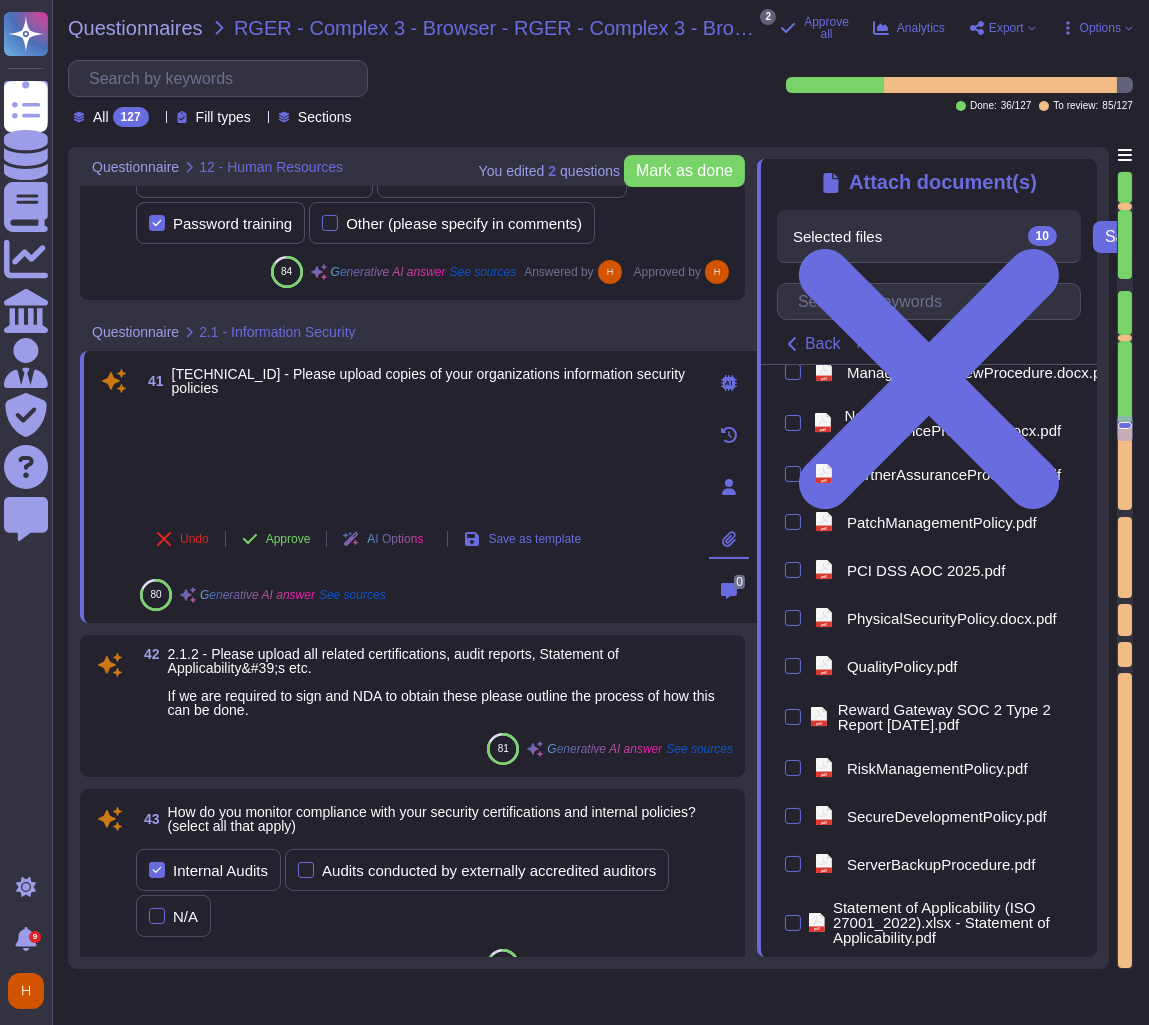 scroll, scrollTop: 1327, scrollLeft: 0, axis: vertical 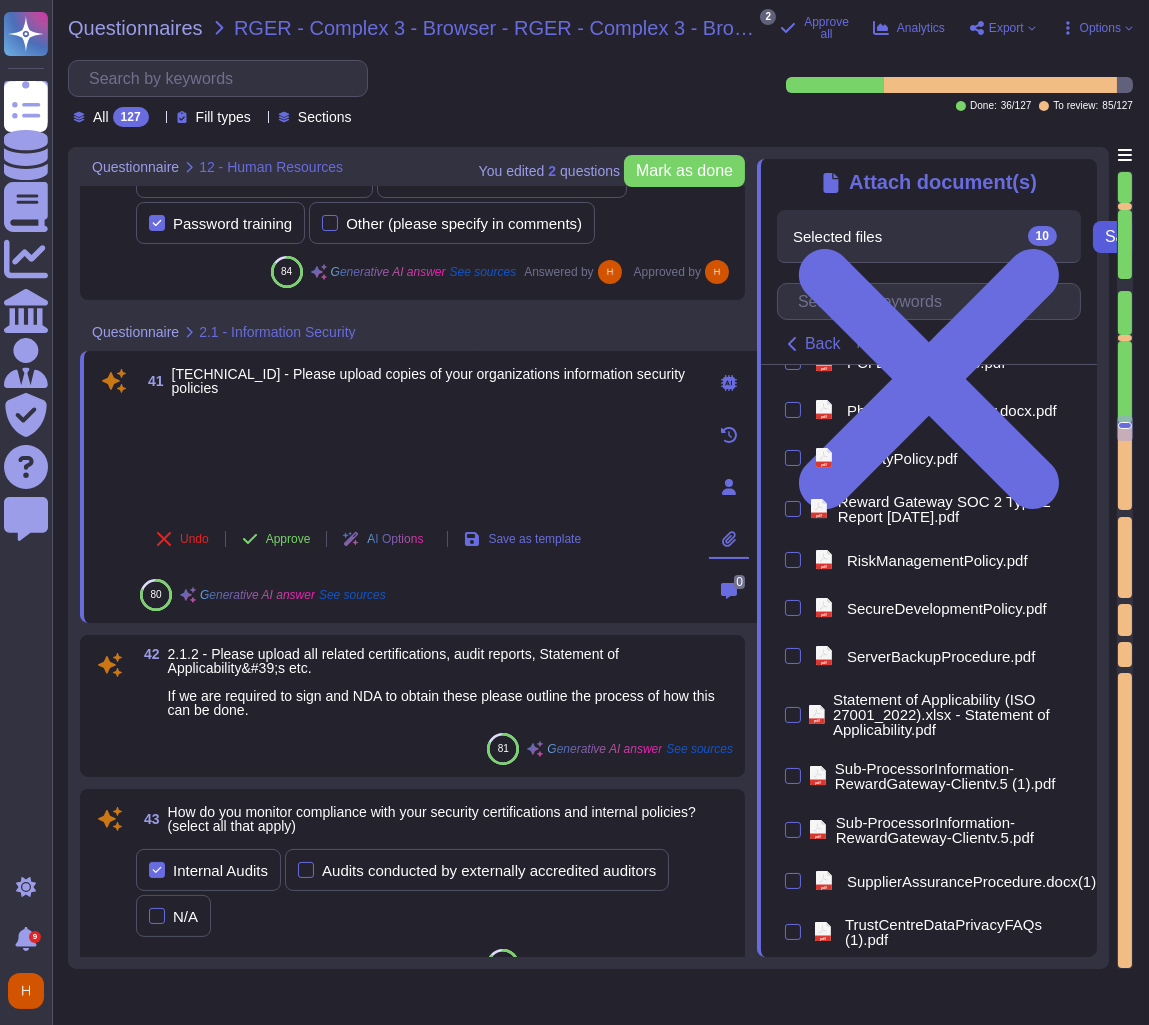 click on "Save" at bounding box center (1123, 237) 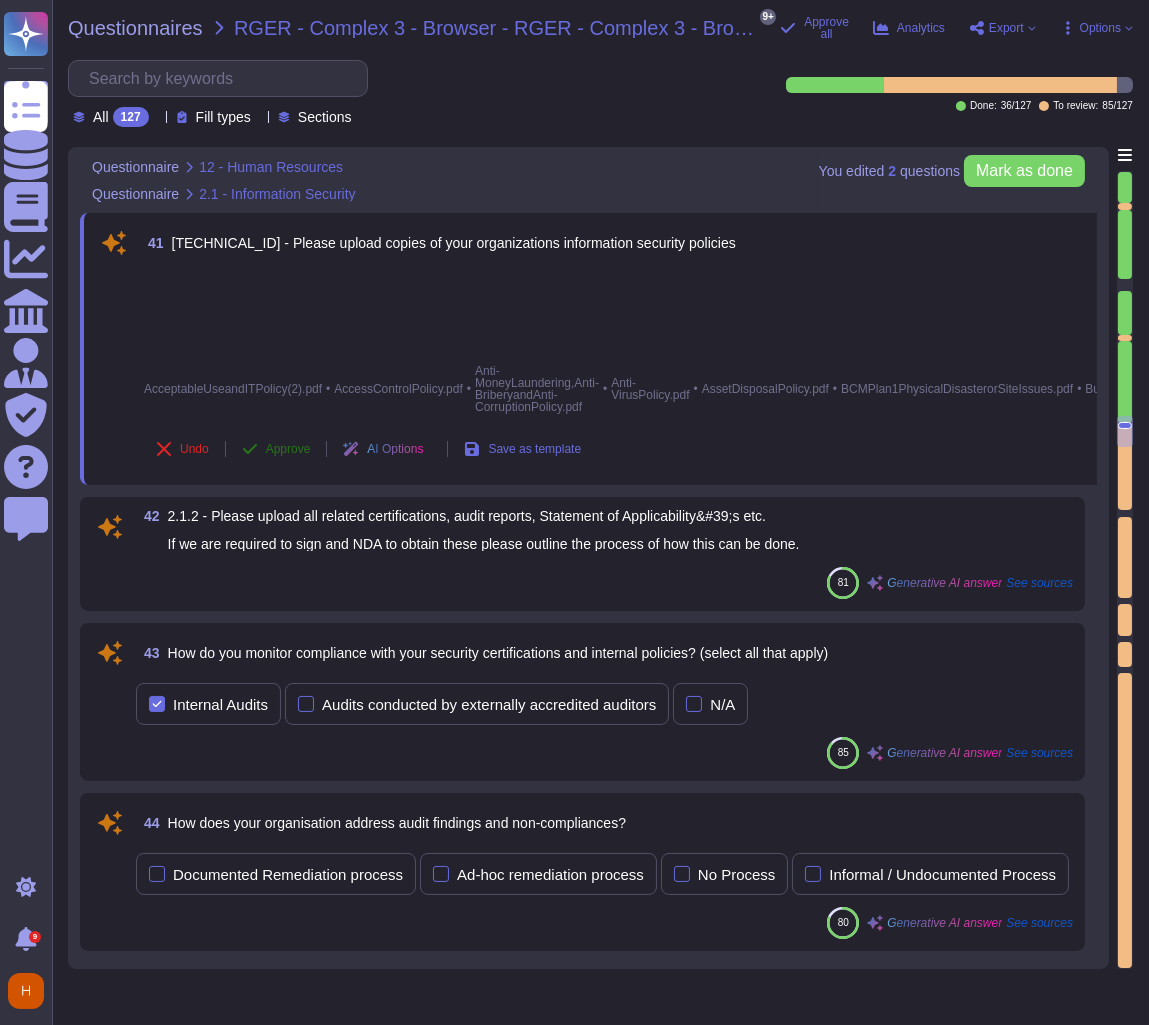 click on "Approve" at bounding box center [288, 449] 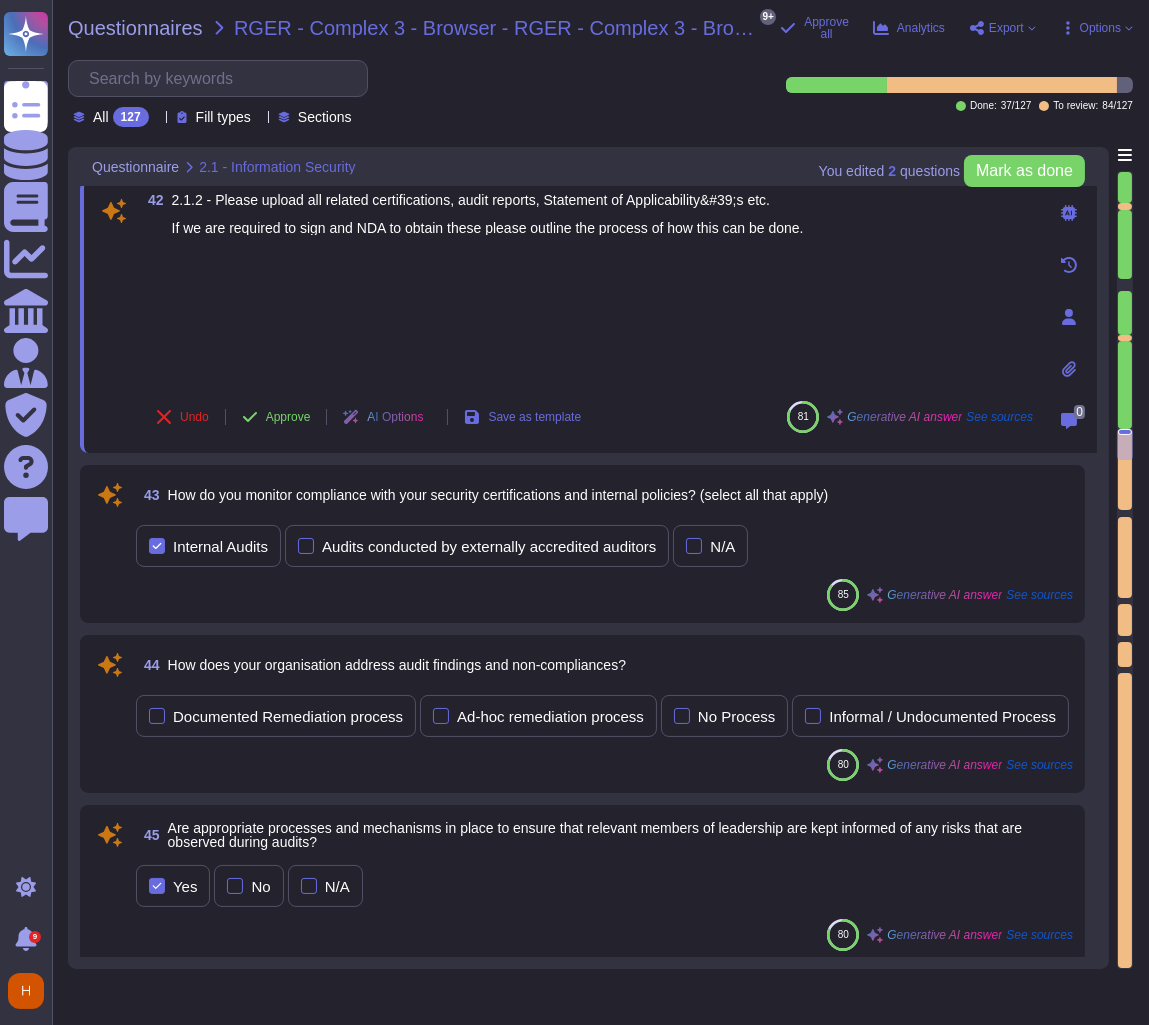 scroll, scrollTop: 8977, scrollLeft: 0, axis: vertical 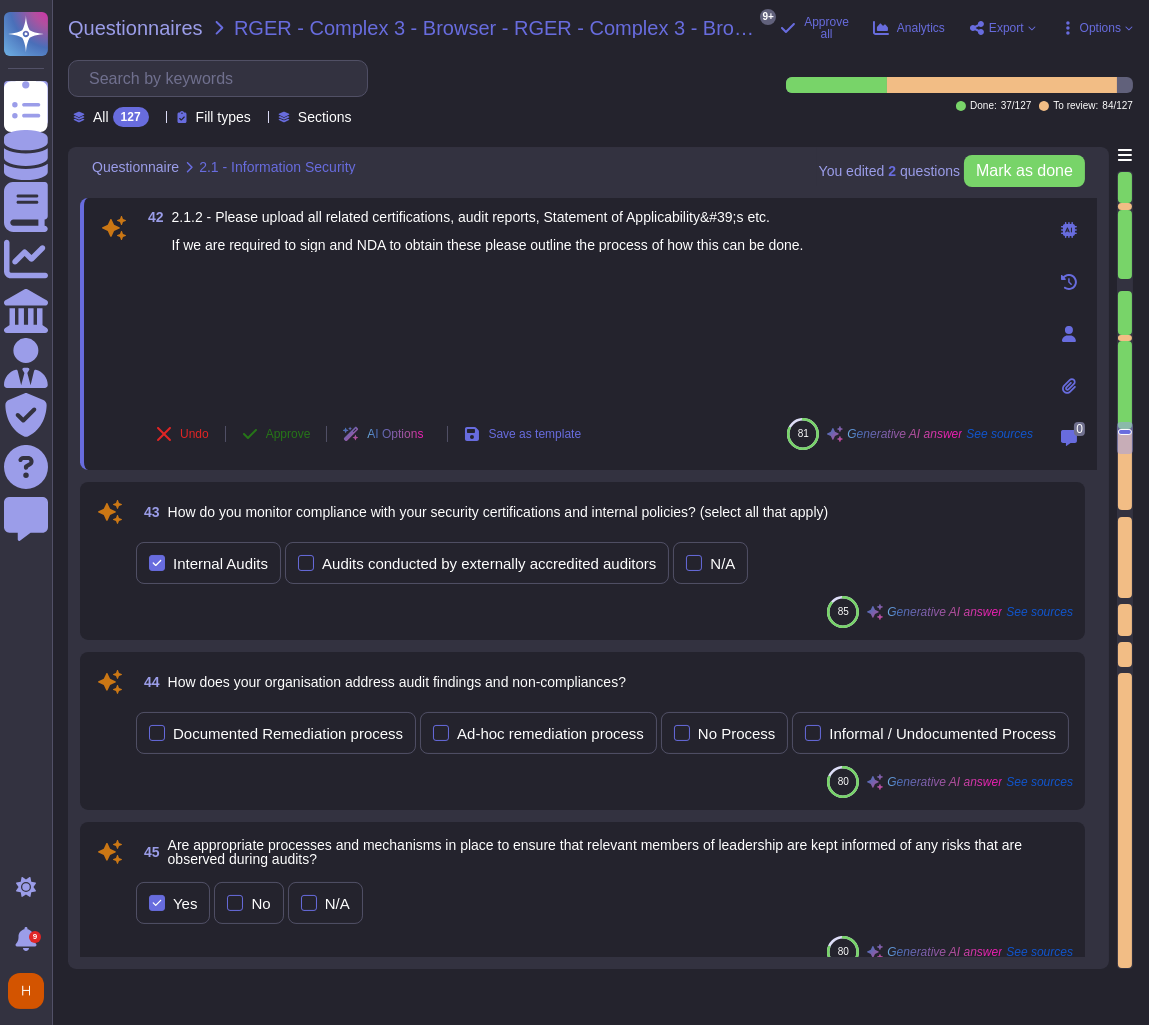 click on "Approve" at bounding box center (288, 434) 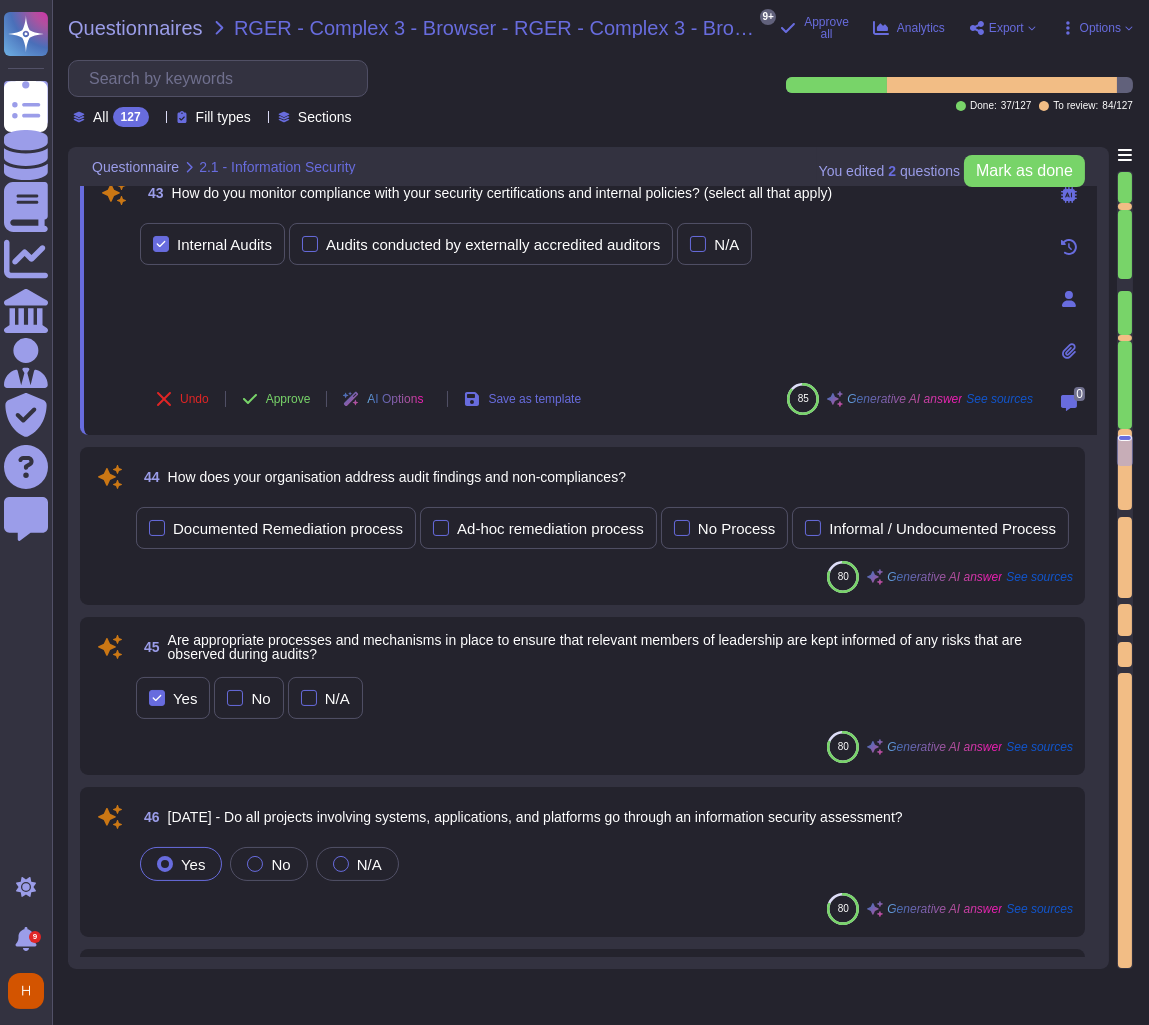 type on "We maintain a comprehensive Information Security Management System (ISMS) that includes a variety of measures, resources, processes, policies, and tools to ensure the security of the information we process. Here are the key elements:
1. Documentation and Policies:
- Our ISMS Manual includes documented information to support our processes, including legal obligations, objectives, management reviews, internal audits, and various security policies.
- Information Security policies and procedures define our organization-wide approach to protecting systems and data, including how services are designed, developed, and operated.
2. Security Certifications:
- We are certified in ISO 27001, PCI DSS, Cyber Essentials Plus, and undergo SOC 2 Type 1 and Type 2 audits. Our certifications demonstrate our commitment to maintaining a high level of security.
3. Risk Management:
- We have a documented risk assessment policy that guides the identification, analysis, and management of risks, including potential ..." 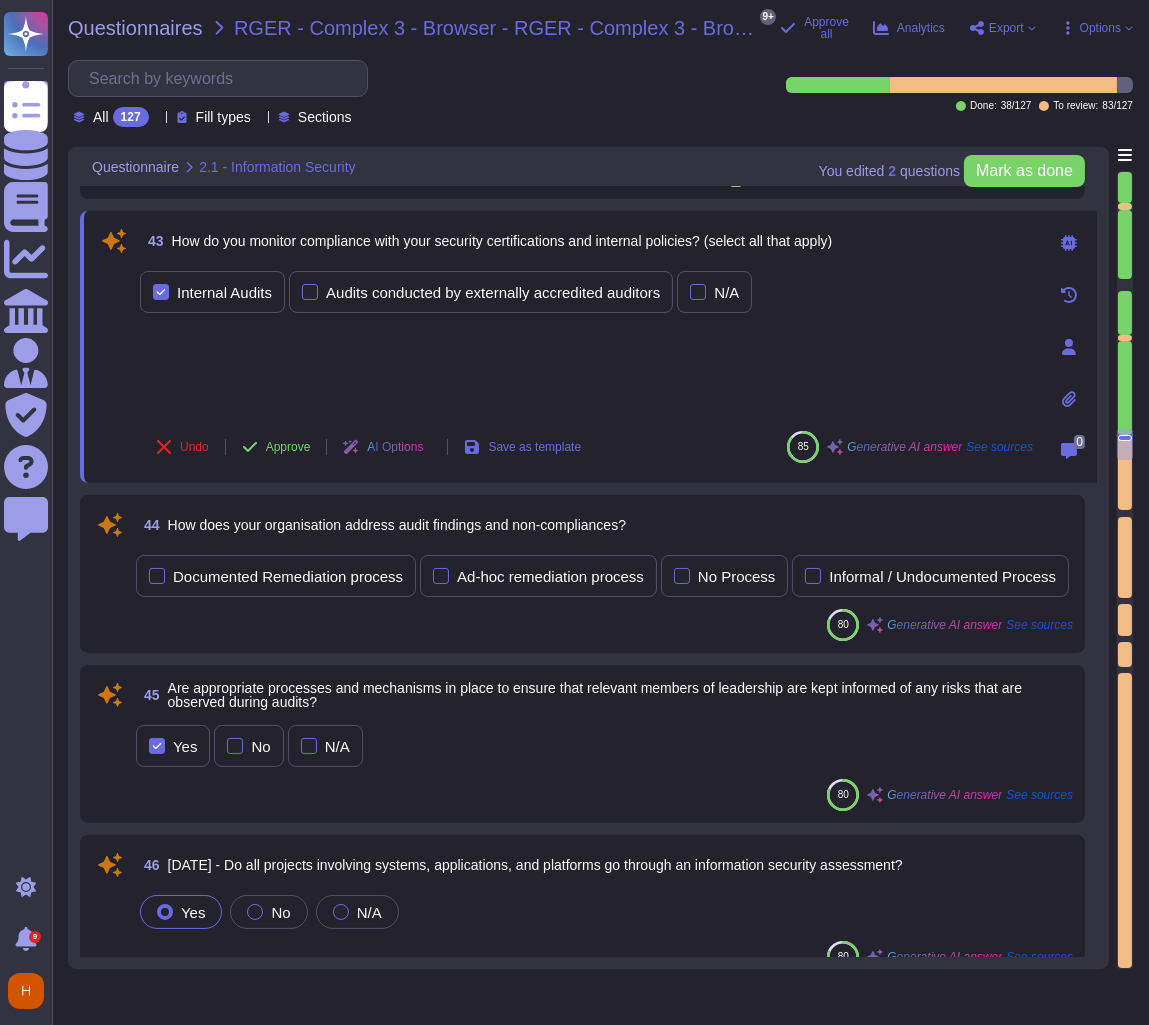 scroll, scrollTop: 9090, scrollLeft: 0, axis: vertical 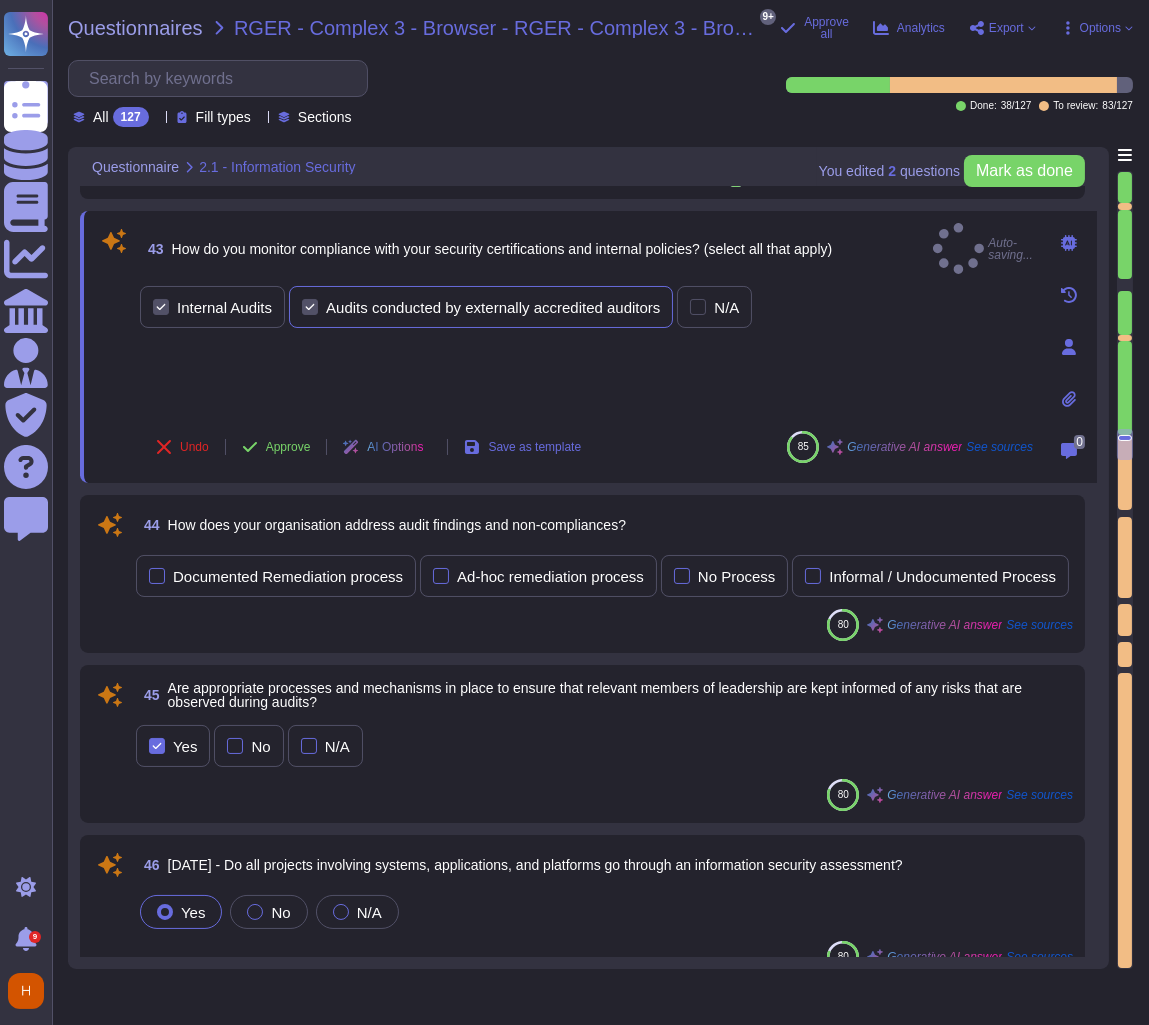 click at bounding box center (310, 307) 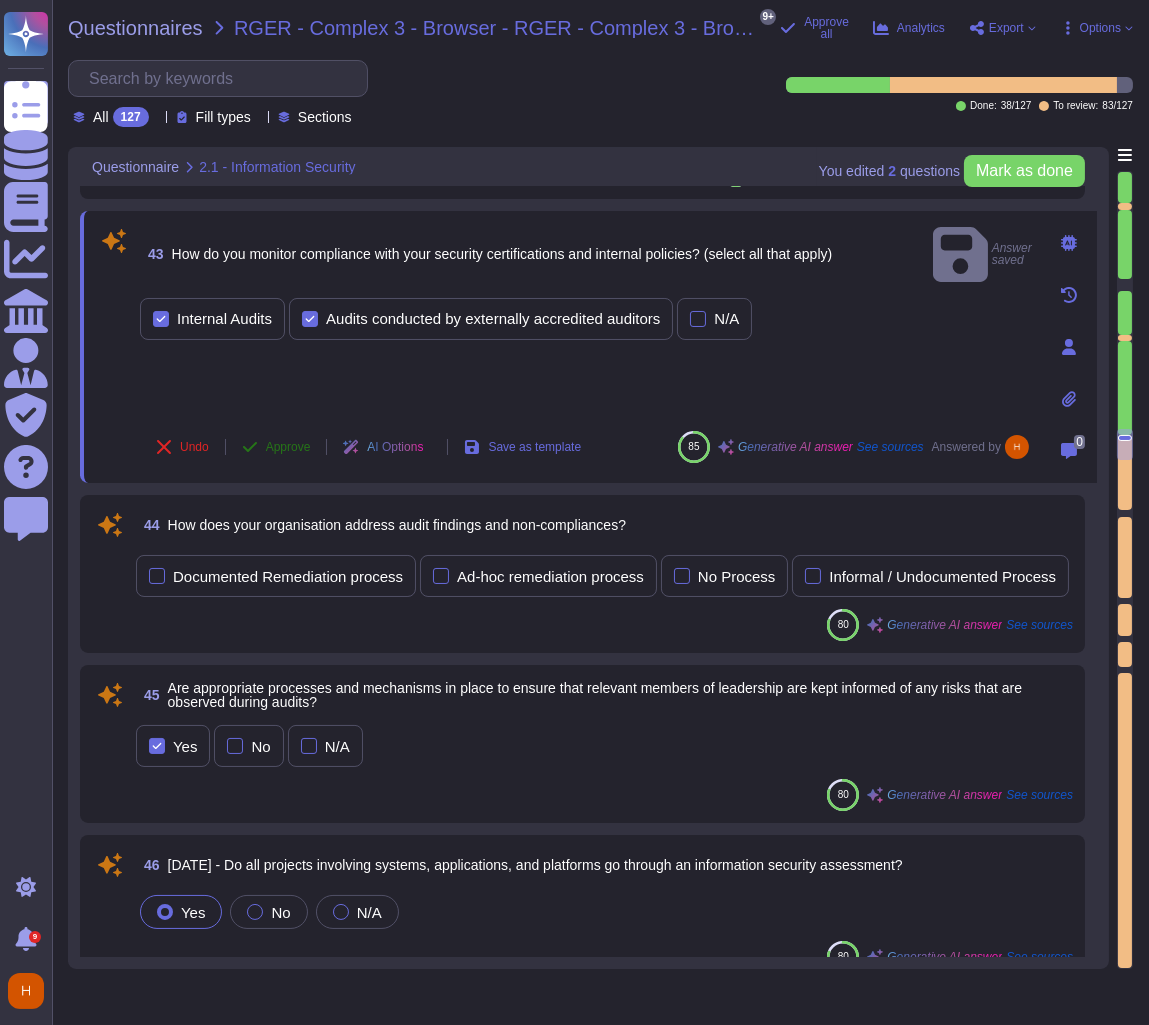 click on "Approve" at bounding box center (288, 447) 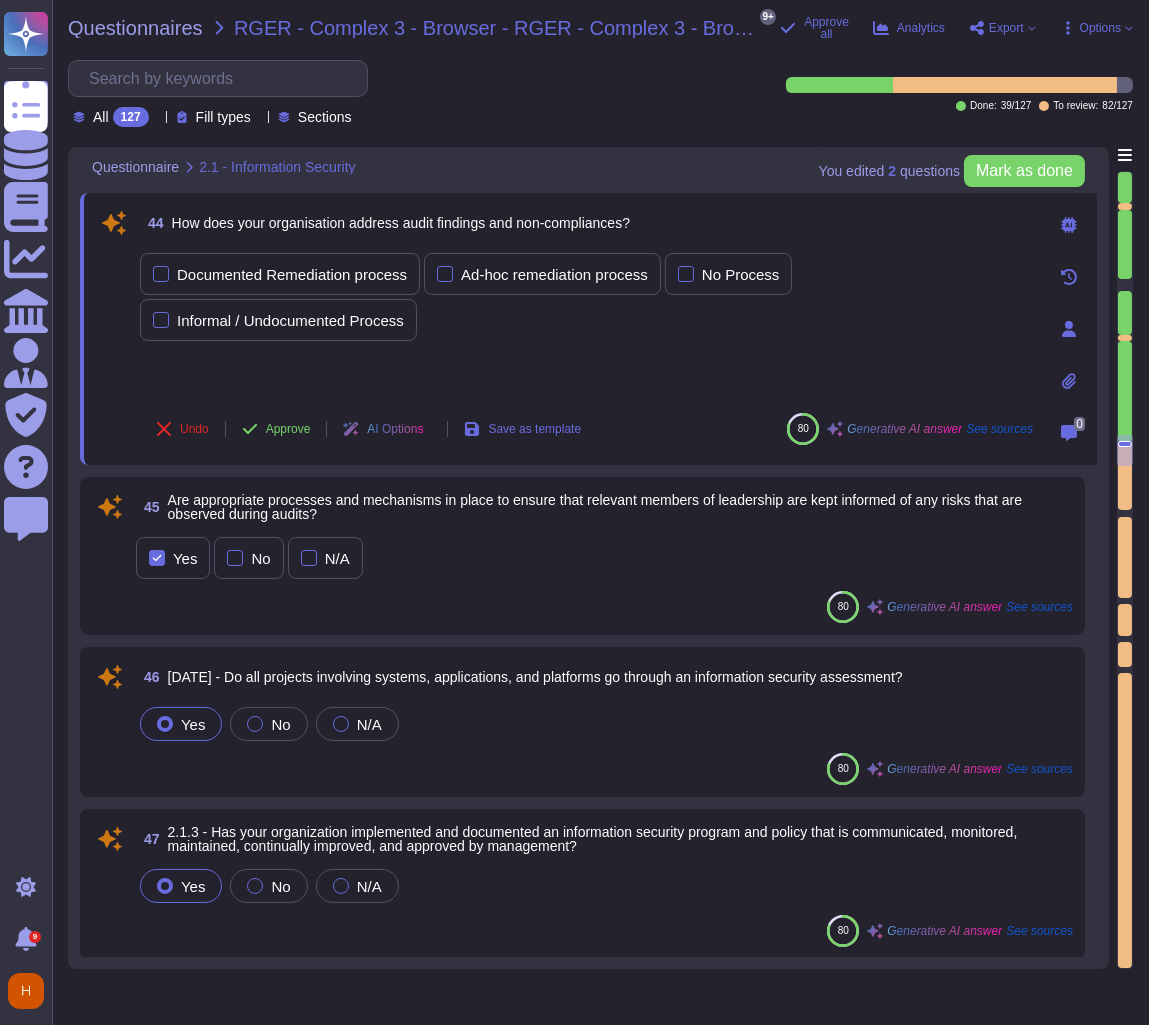 scroll, scrollTop: 9249, scrollLeft: 0, axis: vertical 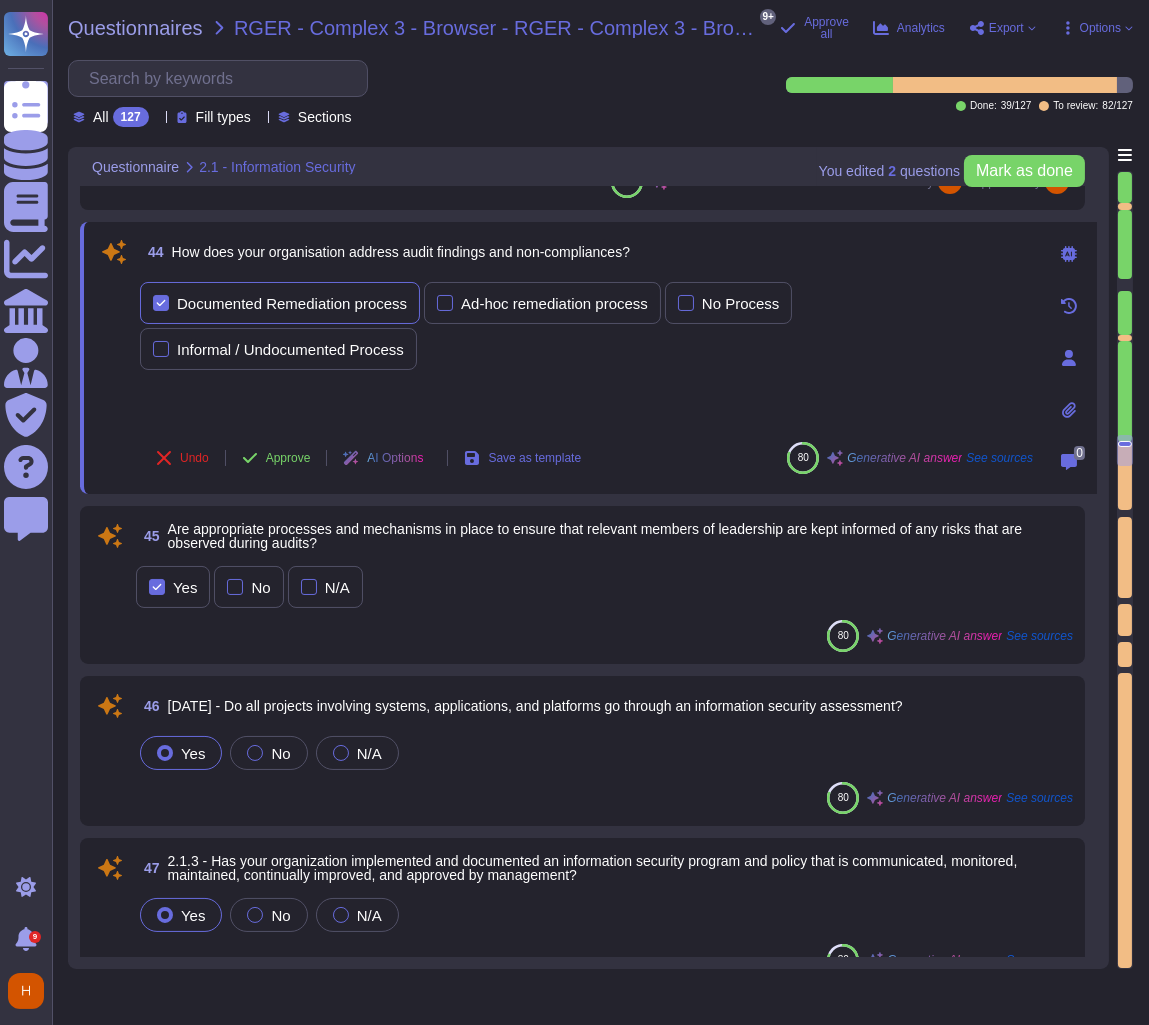 click on "Documented Remediation process" at bounding box center [292, 303] 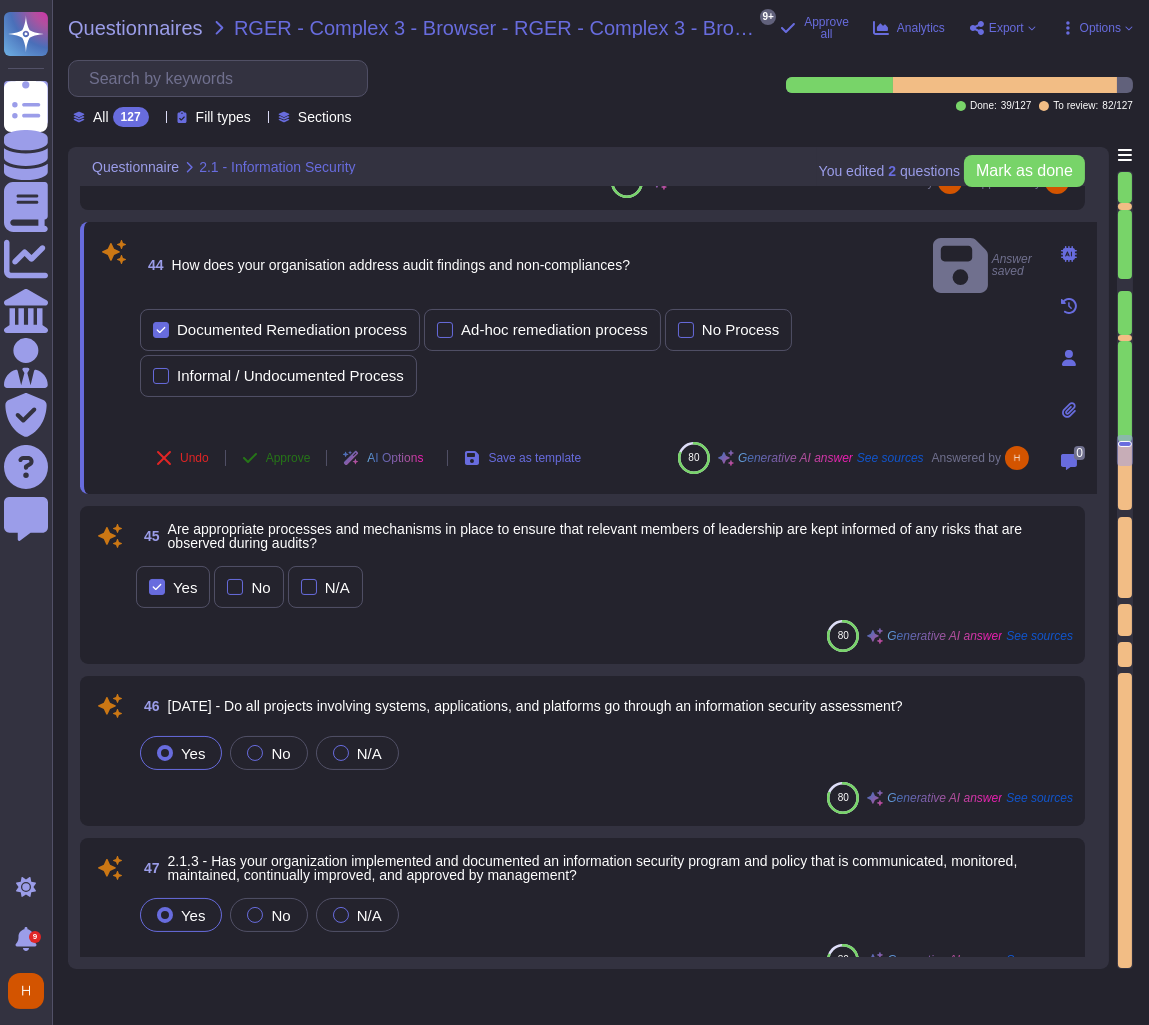 click on "Approve" at bounding box center [288, 458] 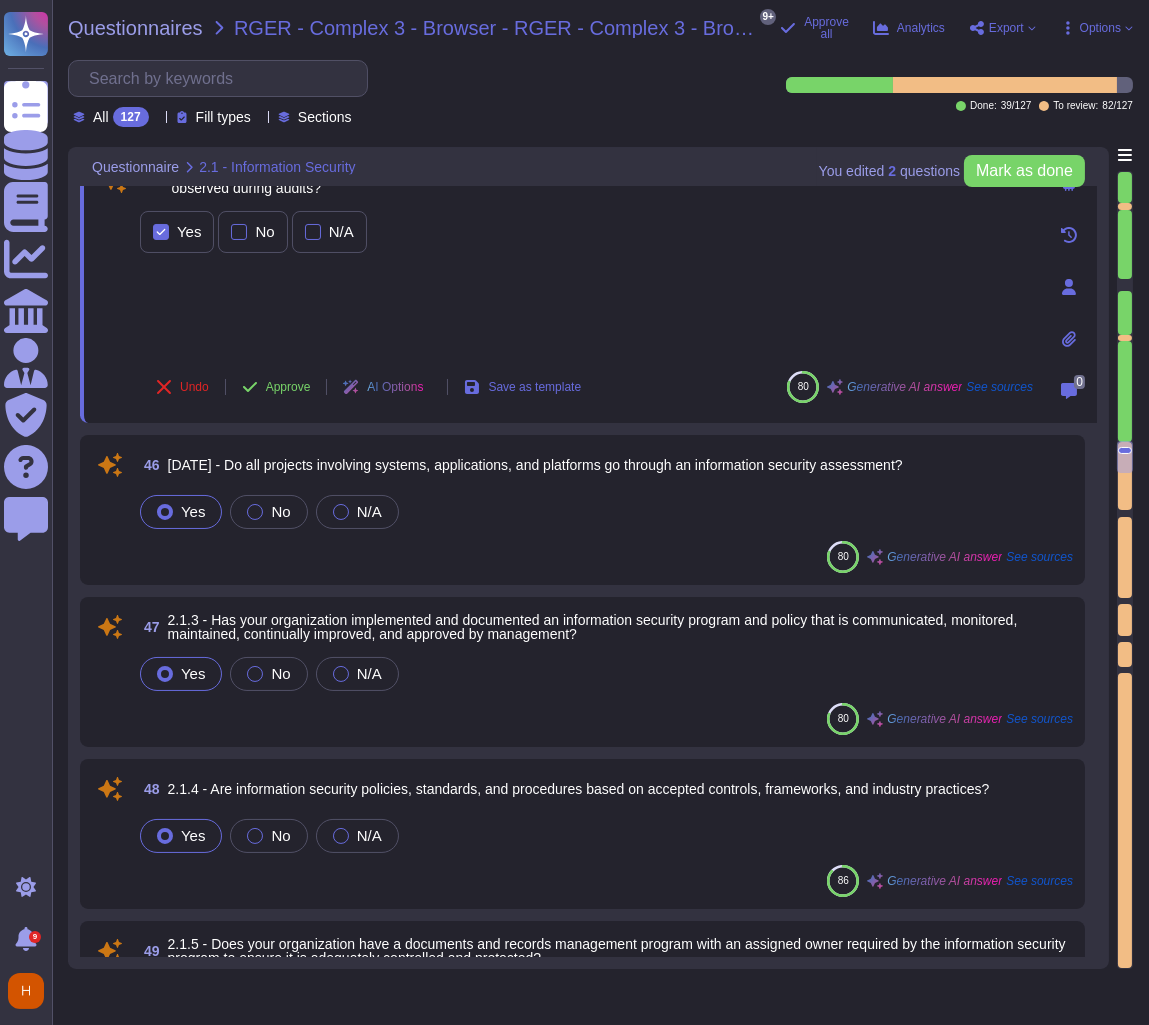 scroll, scrollTop: 9445, scrollLeft: 0, axis: vertical 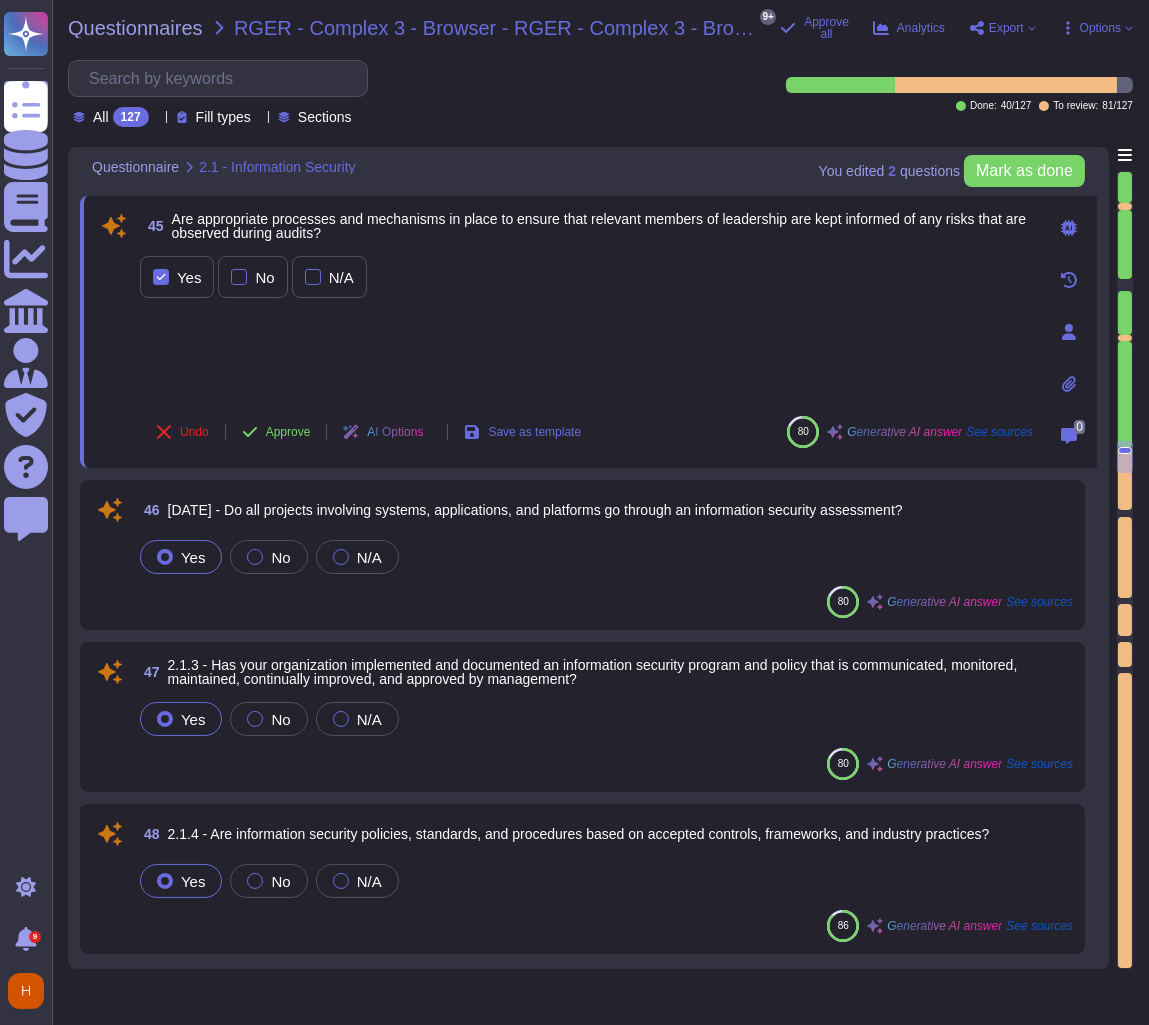 click on "Undo Approve AI Options Save as template" at bounding box center (368, 432) 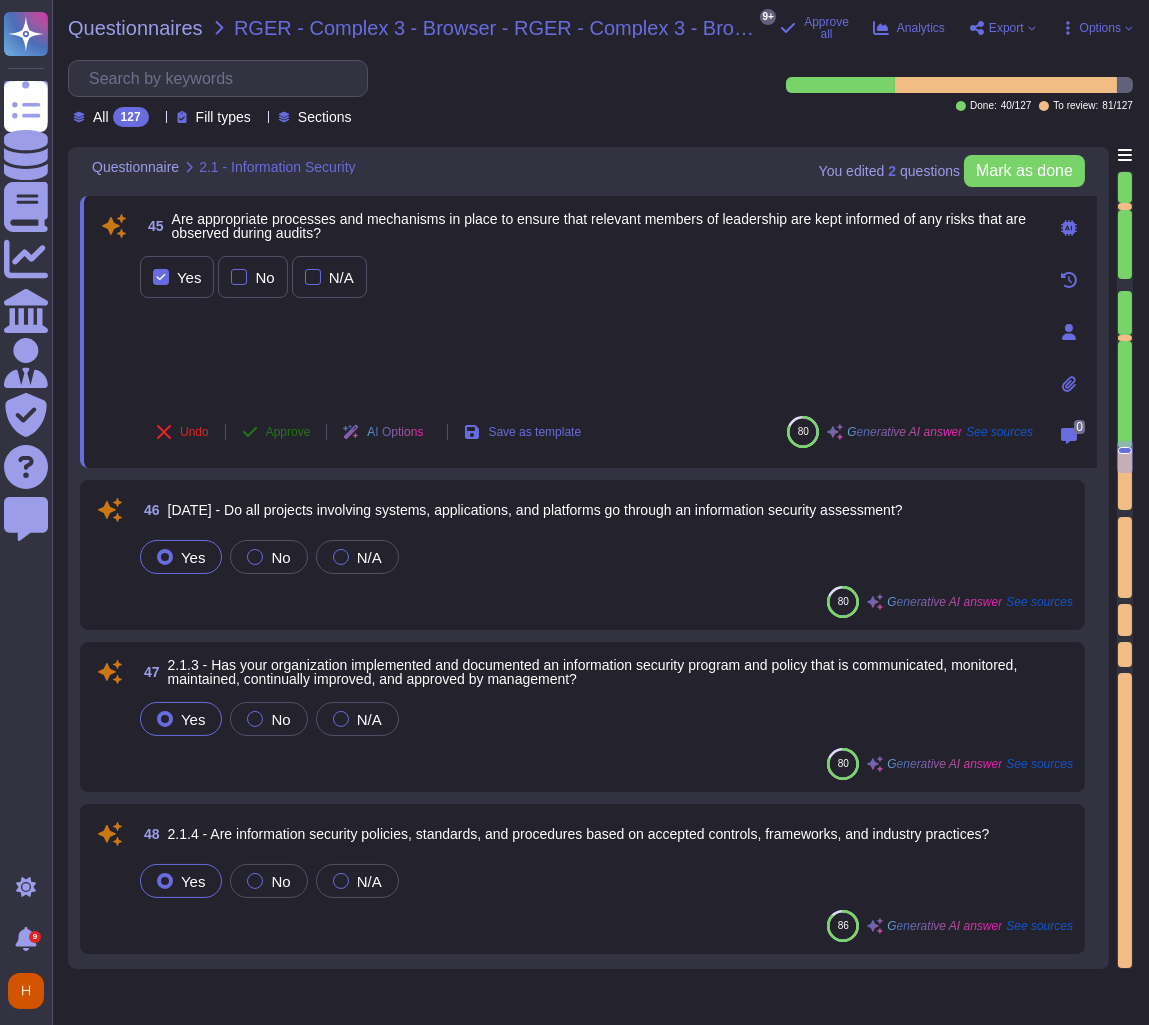 click on "Approve" at bounding box center [276, 432] 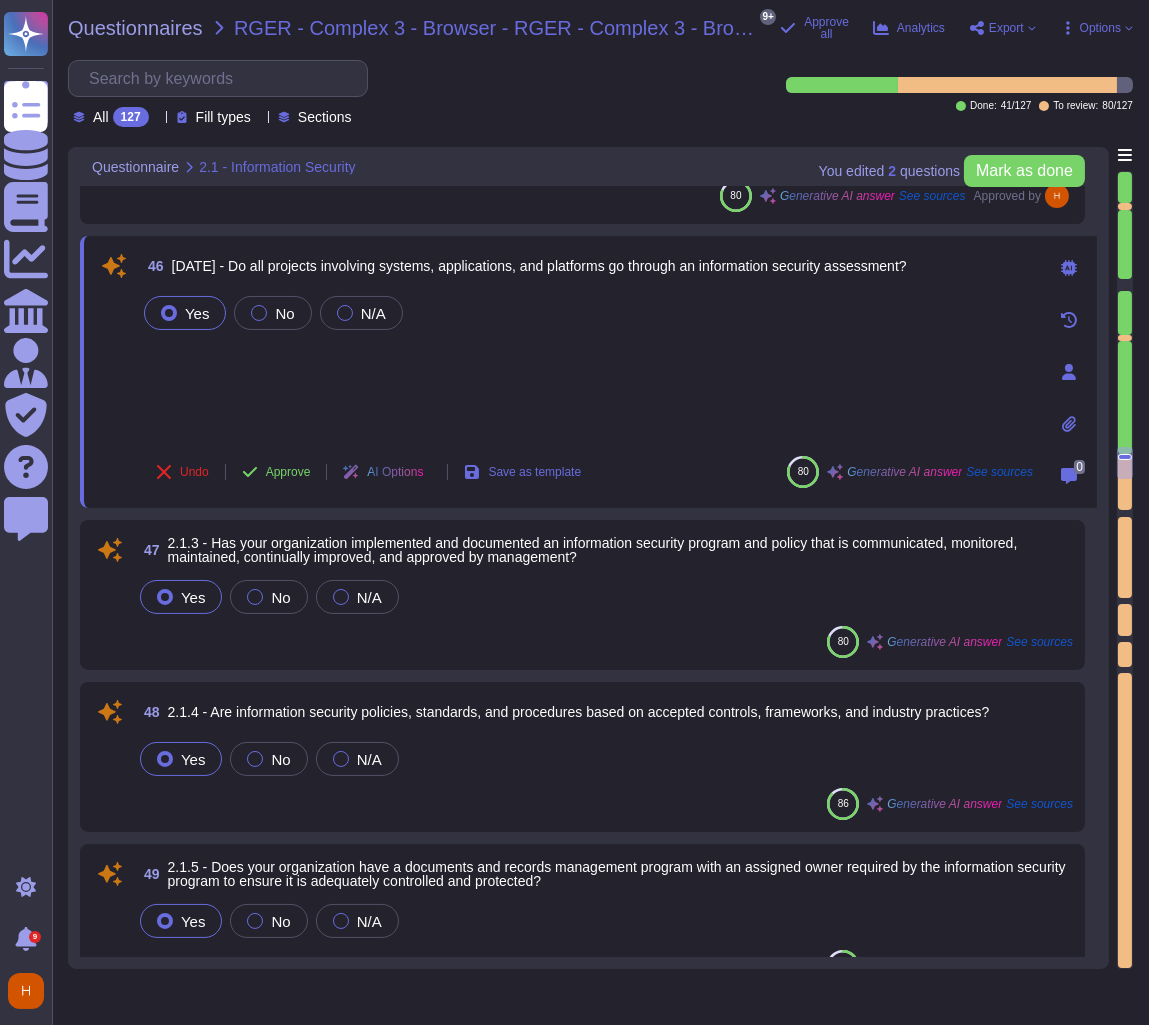 scroll, scrollTop: 9615, scrollLeft: 0, axis: vertical 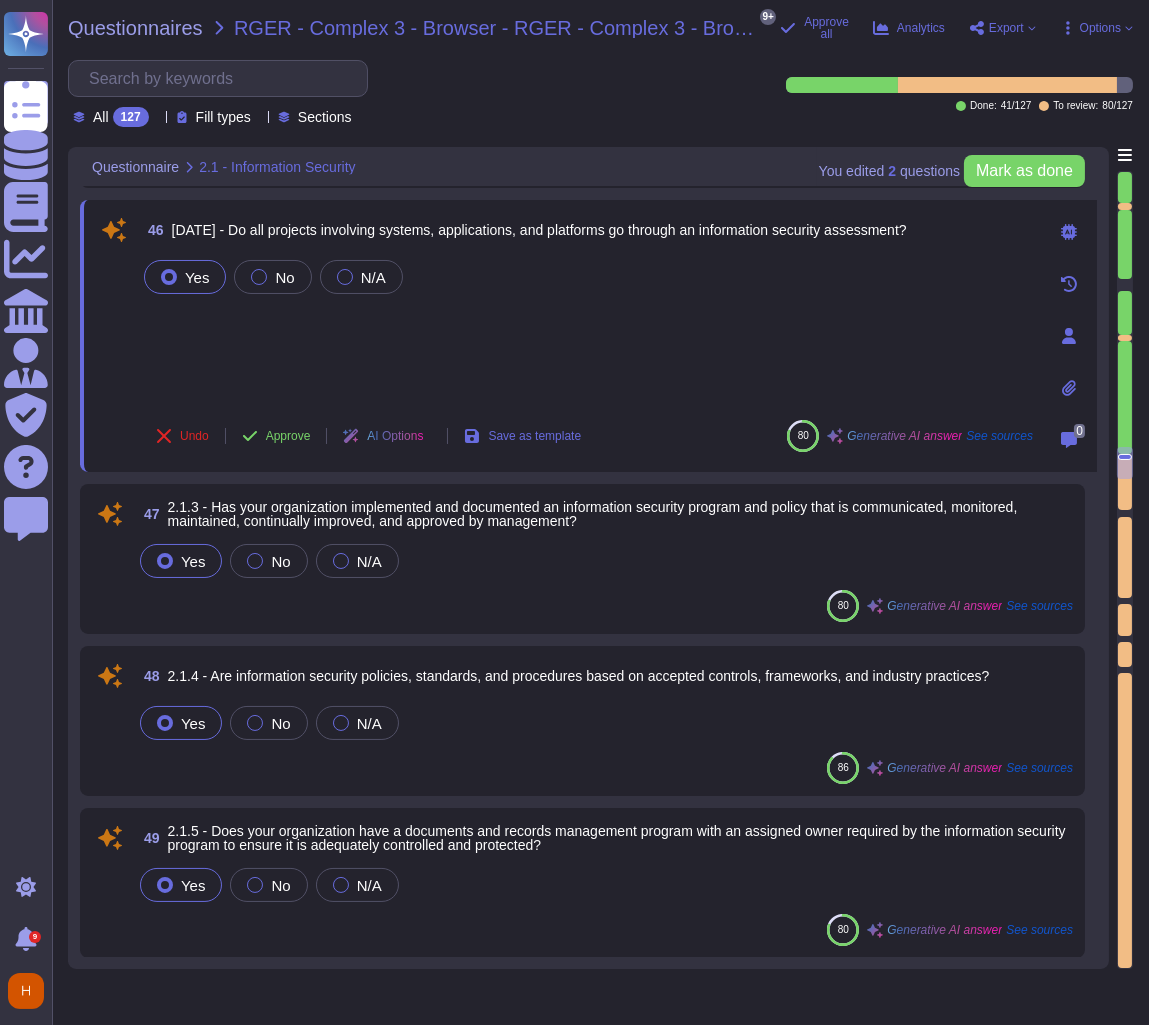 click on "Yes No N/A" at bounding box center (586, 330) 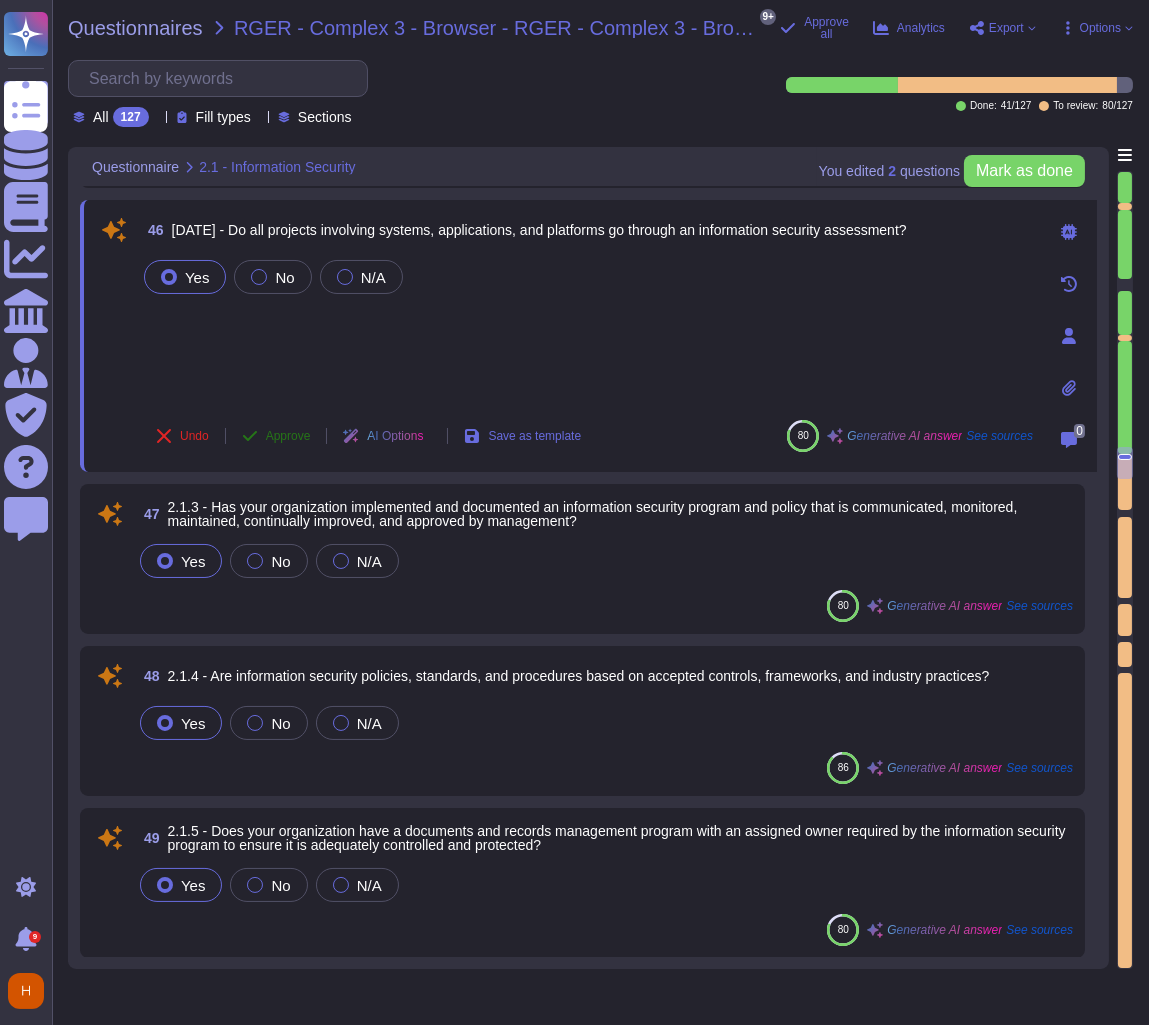 click on "Approve" at bounding box center [276, 436] 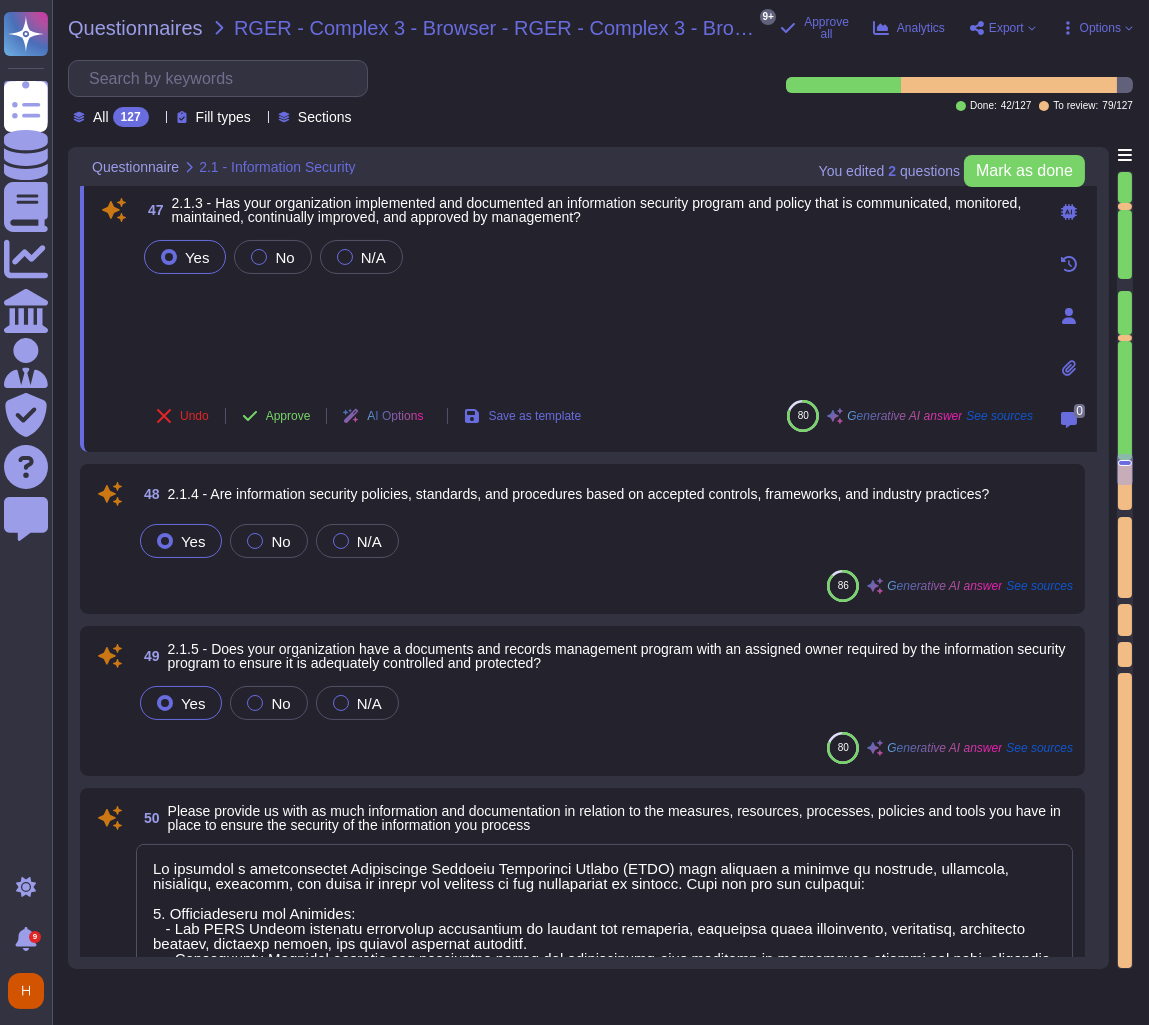 scroll, scrollTop: 9769, scrollLeft: 0, axis: vertical 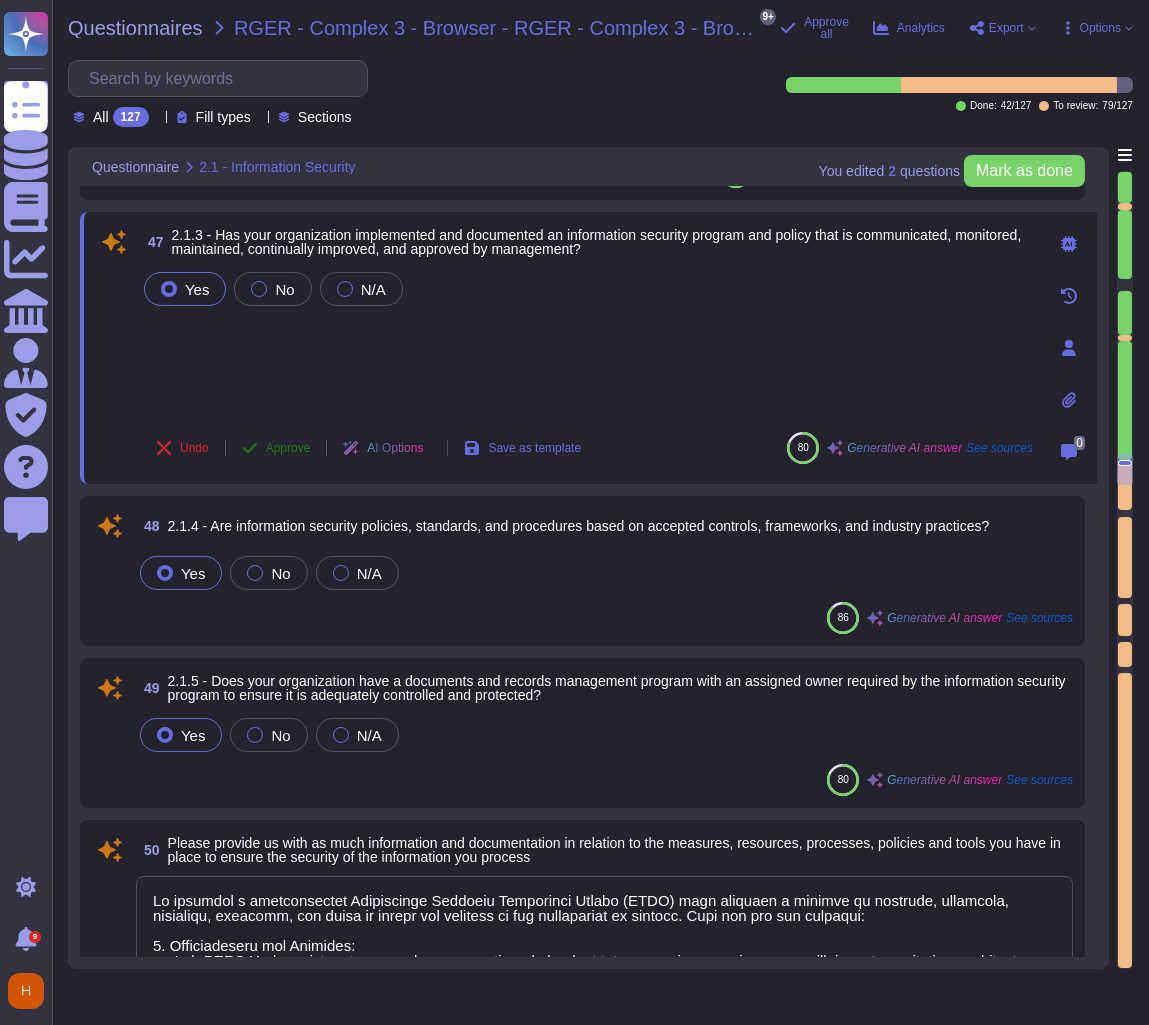 click on "Approve" at bounding box center (276, 448) 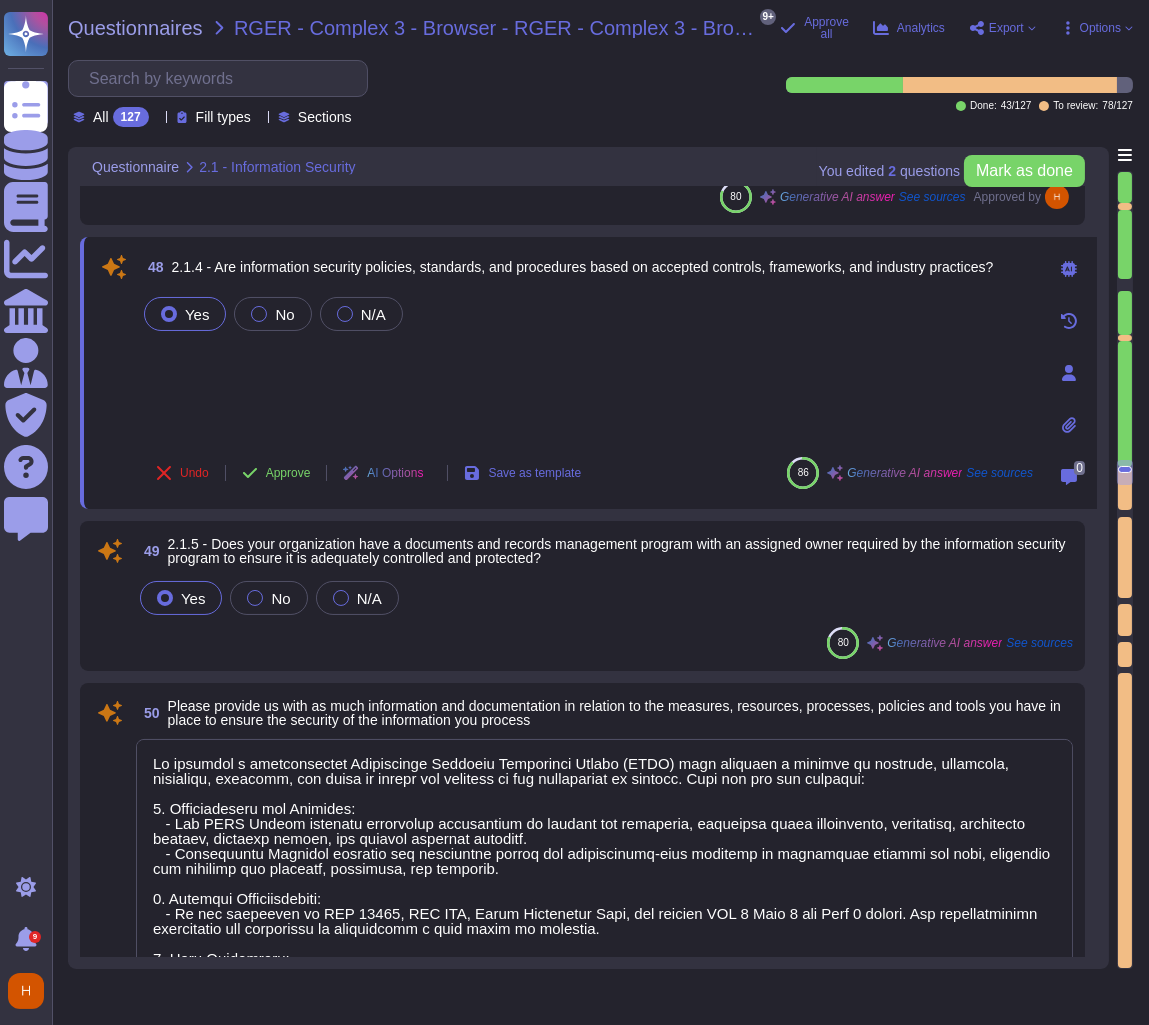 scroll, scrollTop: 9887, scrollLeft: 0, axis: vertical 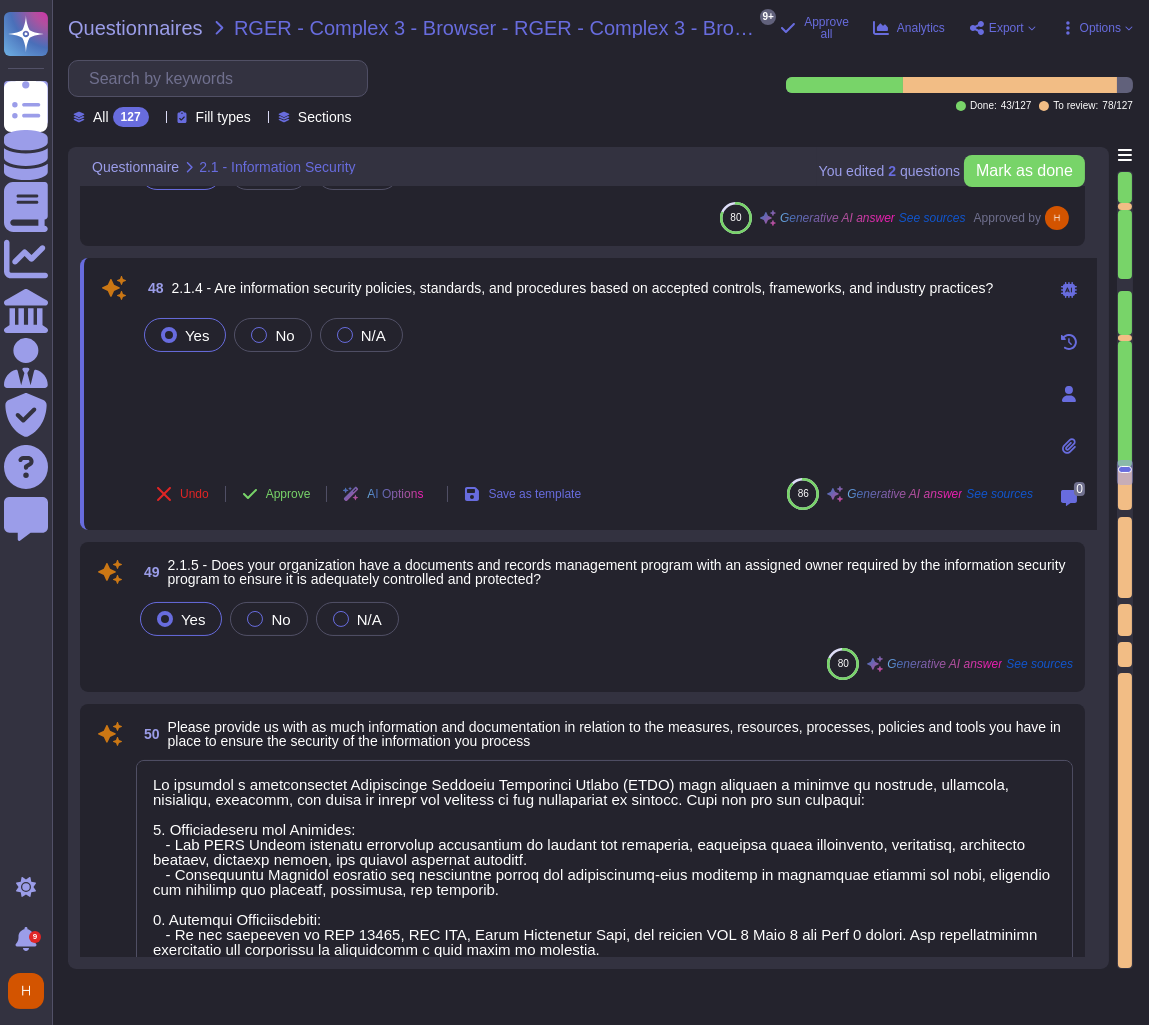 click on "Approve" at bounding box center [276, 494] 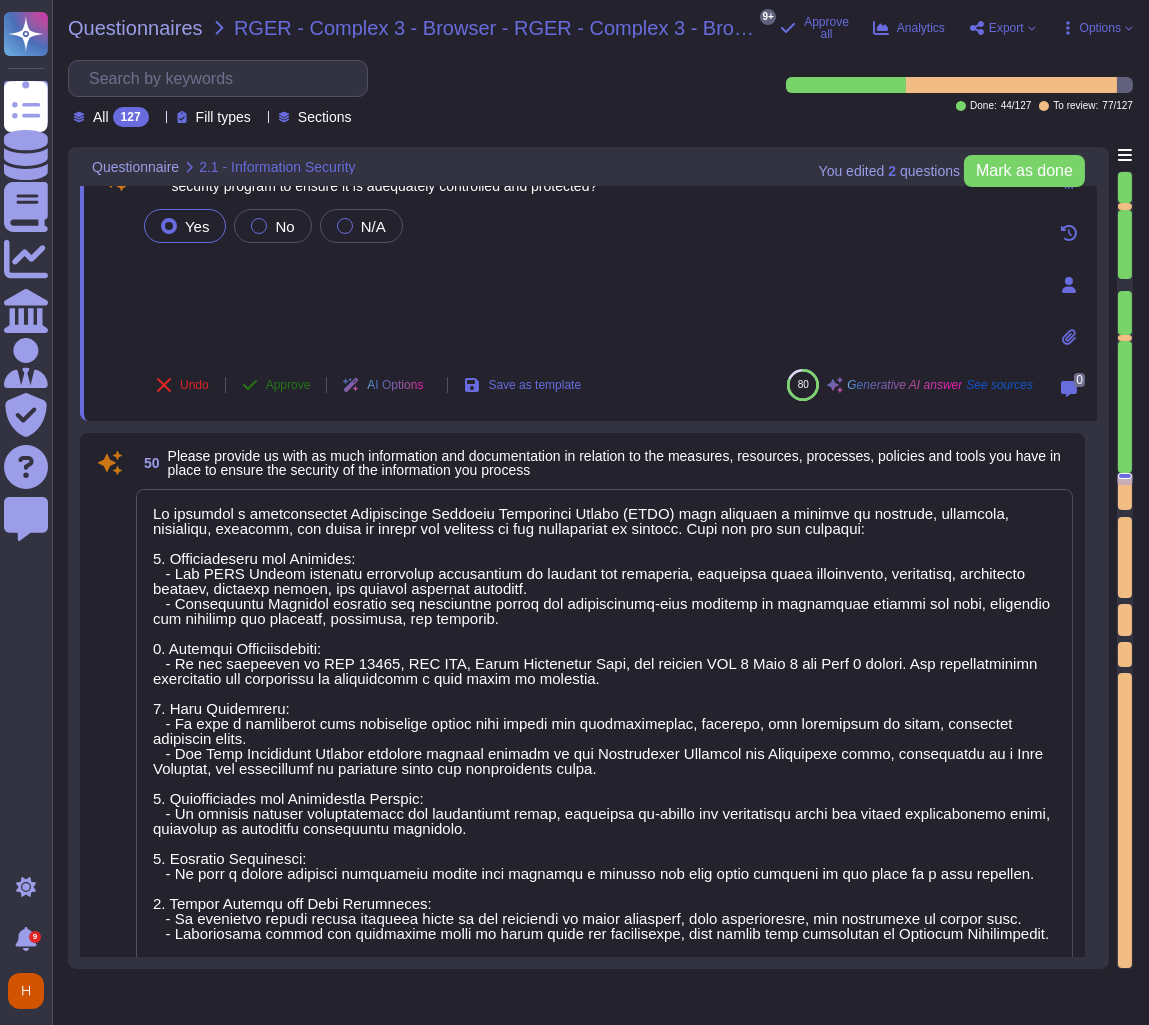 scroll, scrollTop: 10077, scrollLeft: 0, axis: vertical 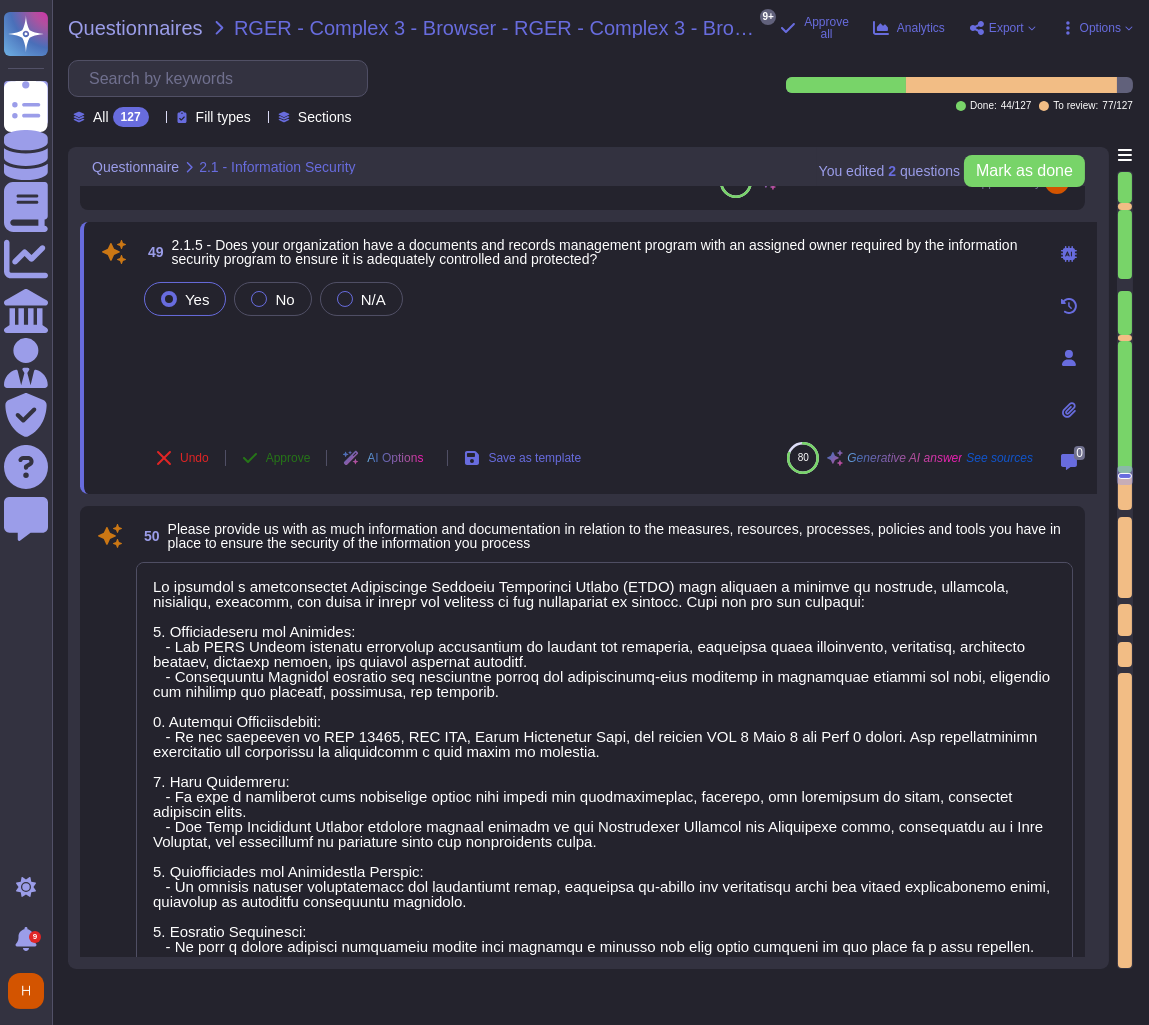 click on "Approve" at bounding box center (276, 458) 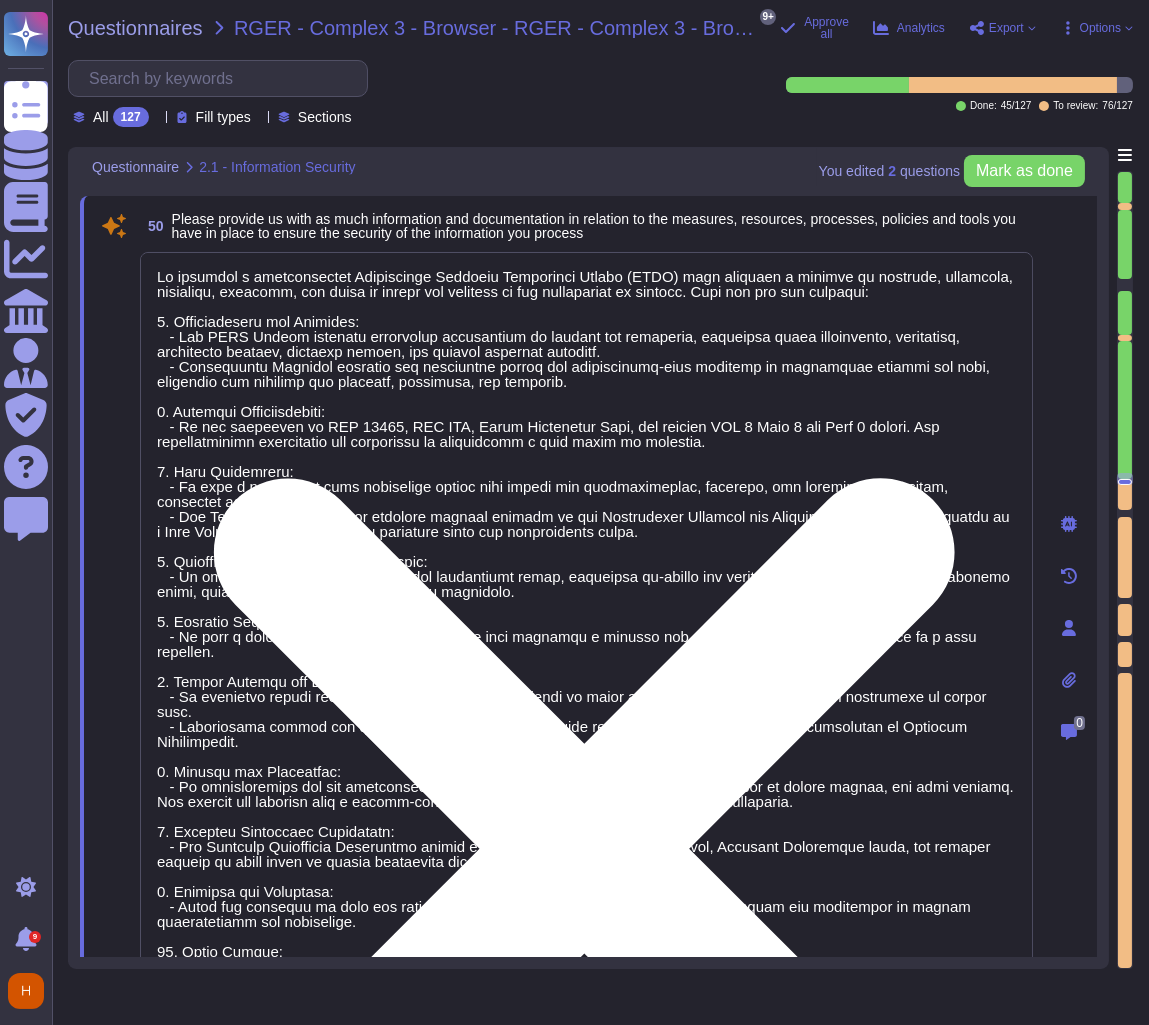 scroll, scrollTop: 10277, scrollLeft: 0, axis: vertical 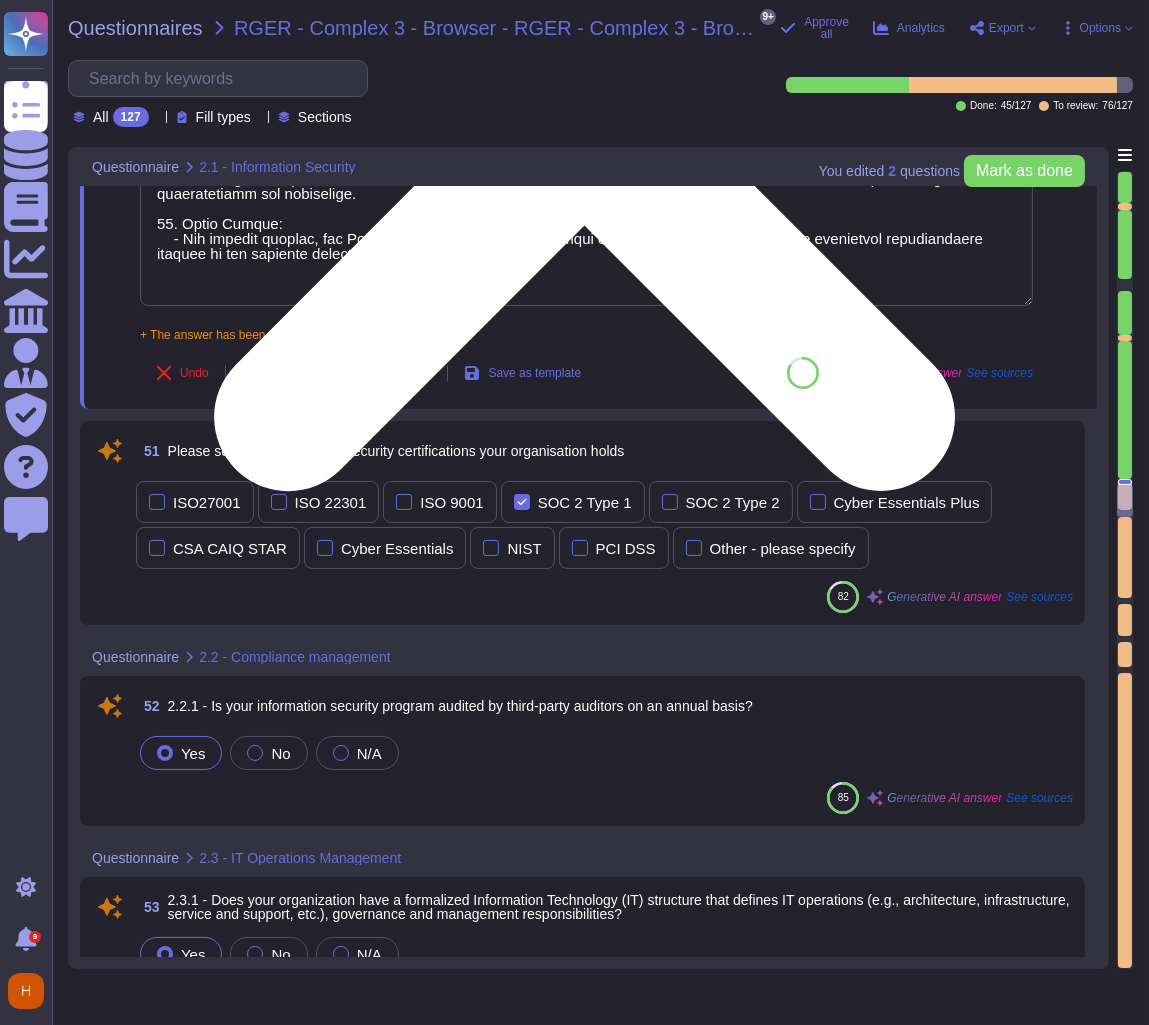 type on "We maintain a comprehensive Information Security Management System (ISMS) that includes a variety of measures, resources, processes, policies, and tools to ensure the security of the information we process. Here are the key elements:
1. Documentation and Policies:
- Our ISMS Manual includes documented information to support our processes, including legal obligations, objectives, management reviews, internal audits, and various security policies.
- Information Security policies and procedures define our organization-wide approach to protecting systems and data, including how services are designed, developed, and operated.
2. Security Certifications:
- We are certified in ISO 27001, PCI DSS, Cyber Essentials Plus, and undergo SOC 2 Type 1 and Type 2 audits. Our certifications demonstrate our commitment to maintaining a high level of security.
3. Risk Management:
- We have a documented risk assessment policy that guides the identification, analysis, and management of risks, including potential ..." 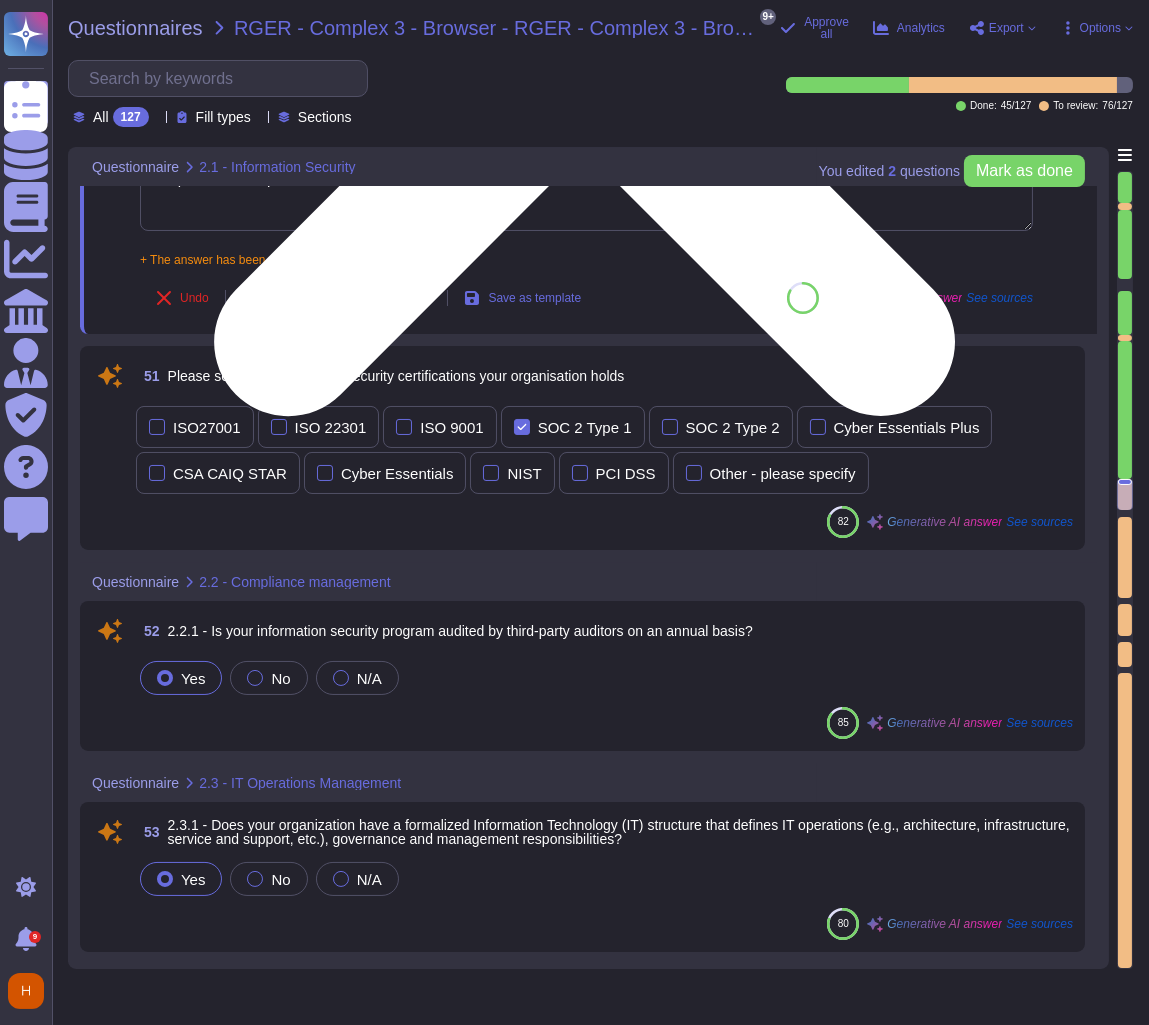 scroll, scrollTop: 10785, scrollLeft: 0, axis: vertical 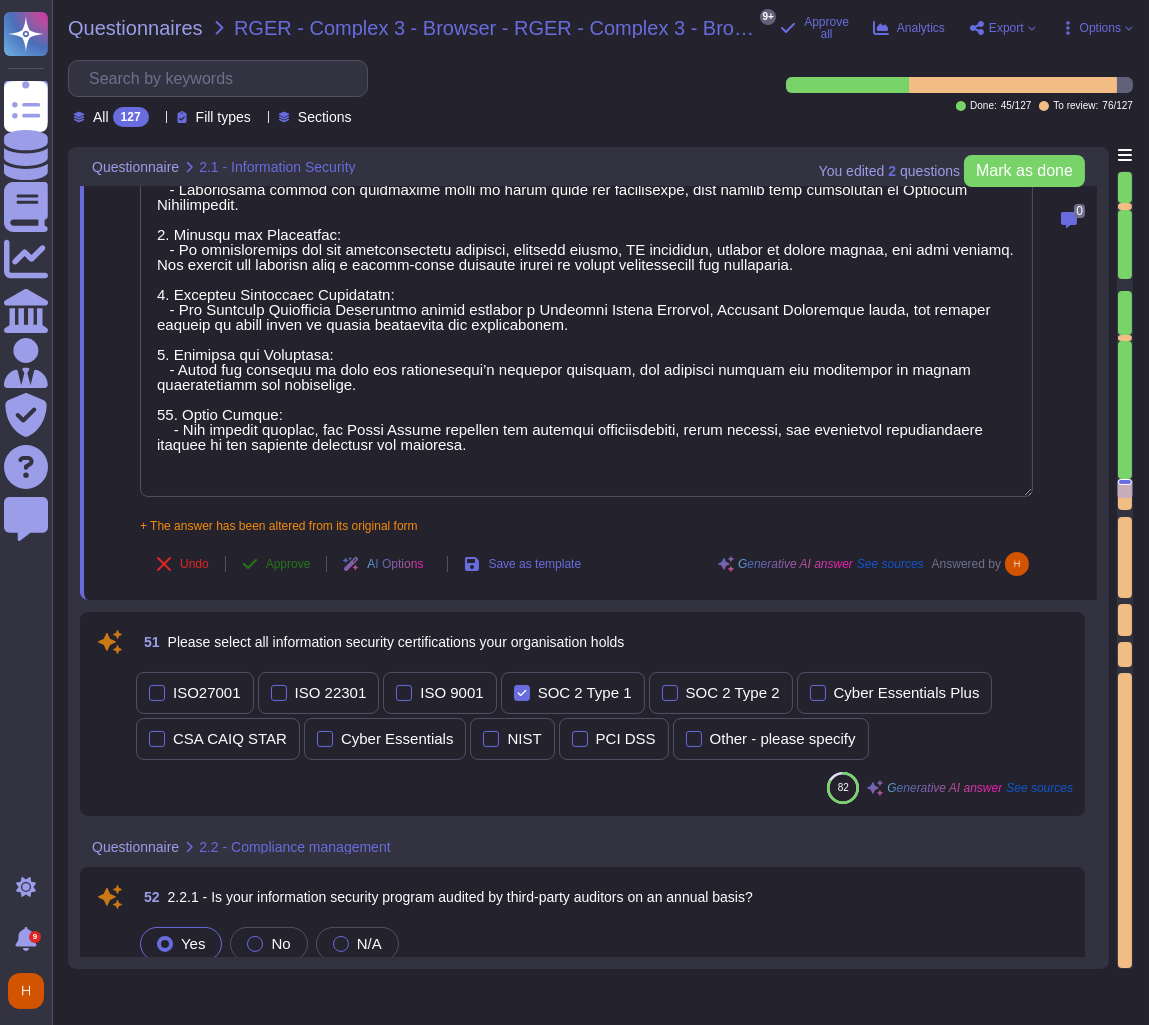 click on "Approve" at bounding box center (276, 564) 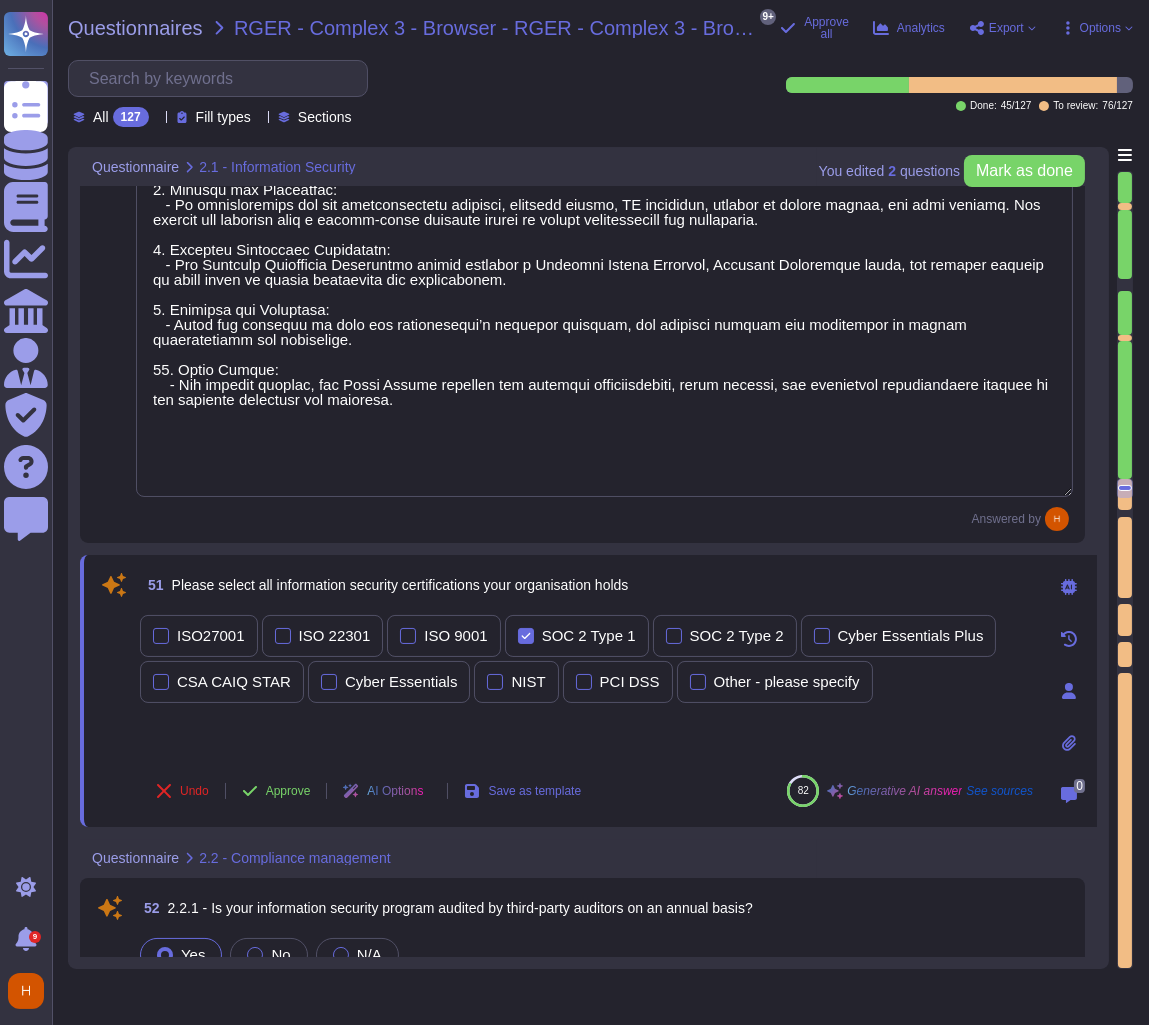 scroll, scrollTop: 0, scrollLeft: 0, axis: both 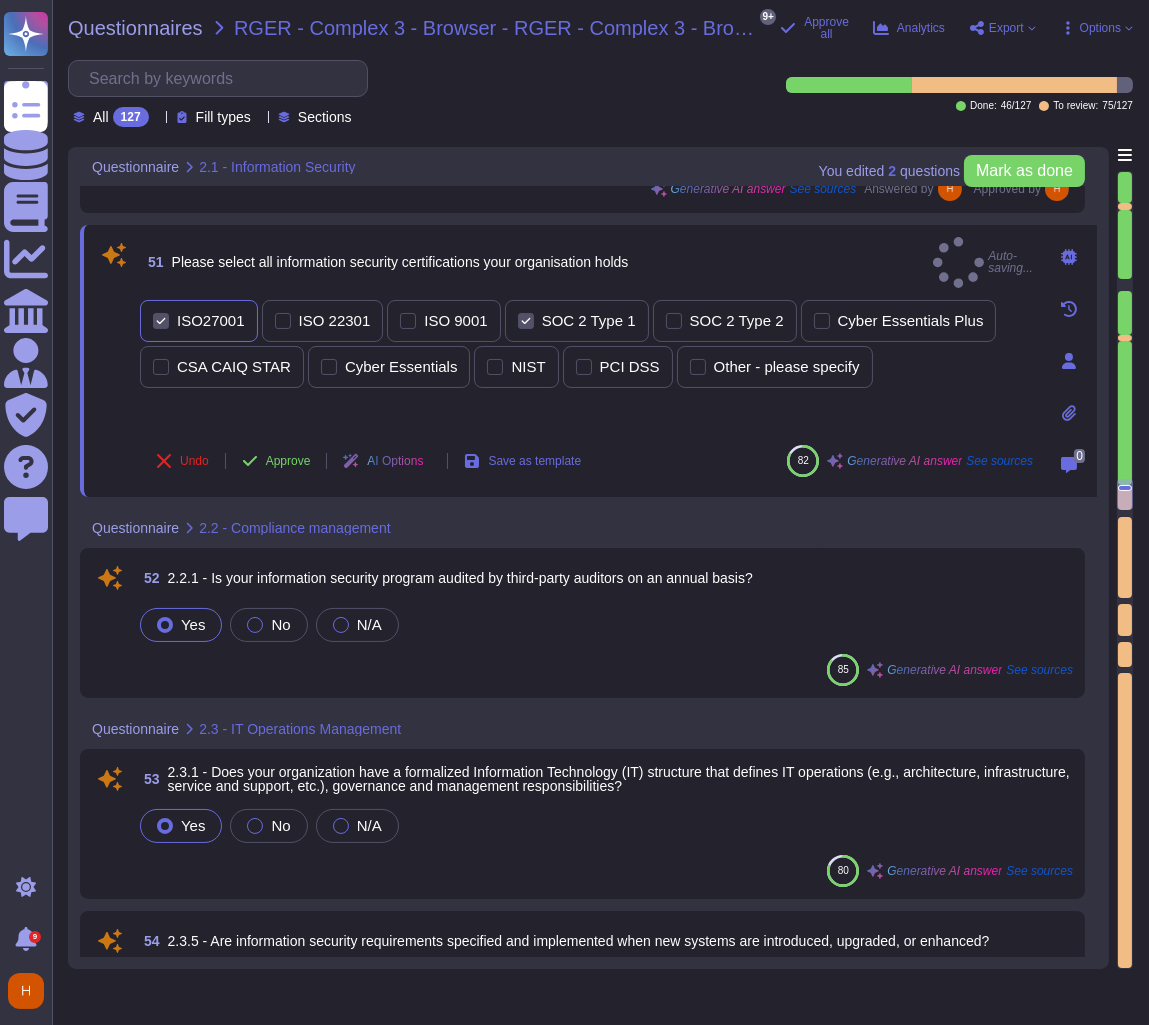 click on "ISO27001" at bounding box center (199, 321) 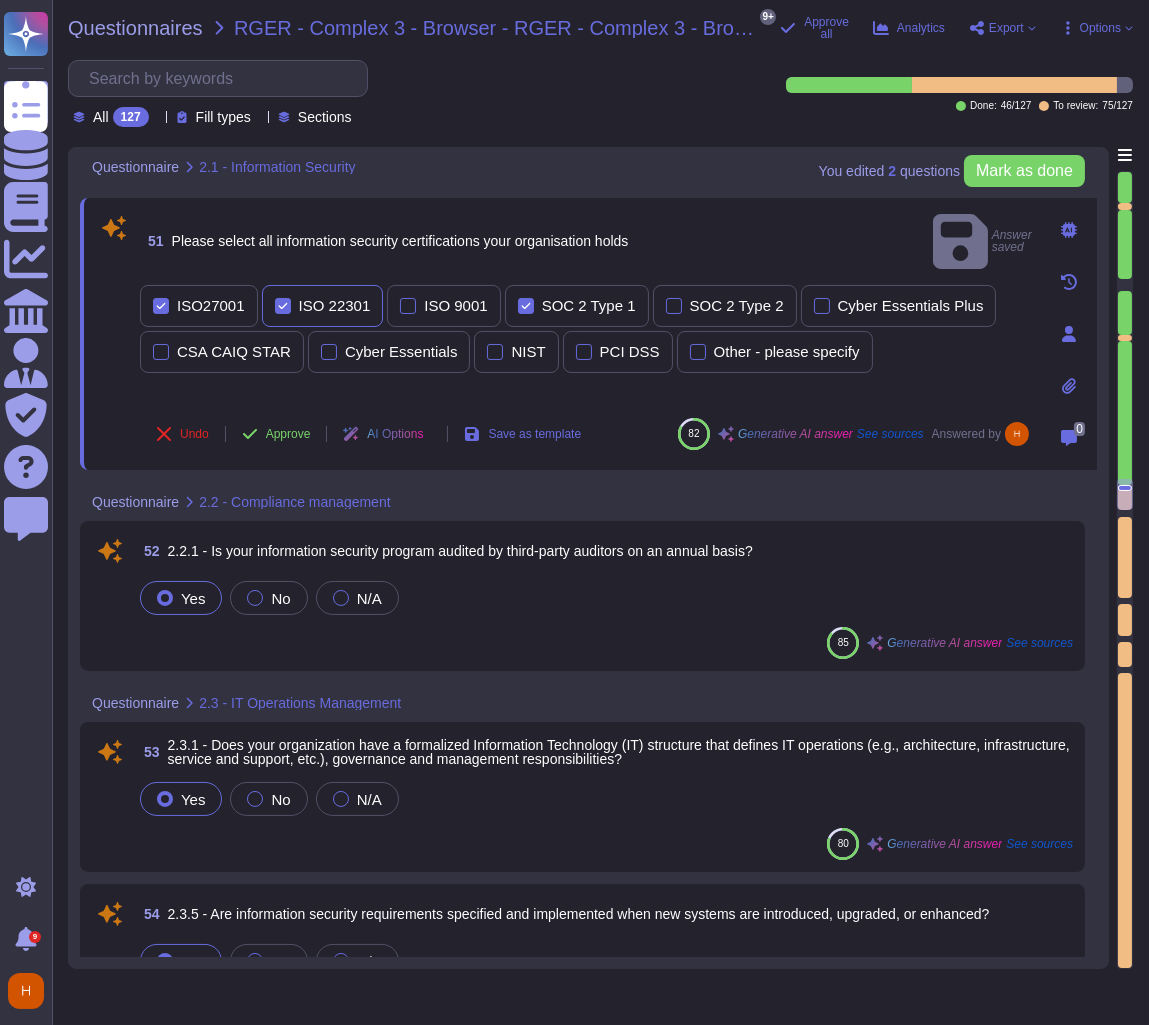 click on "ISO 22301" at bounding box center (323, 306) 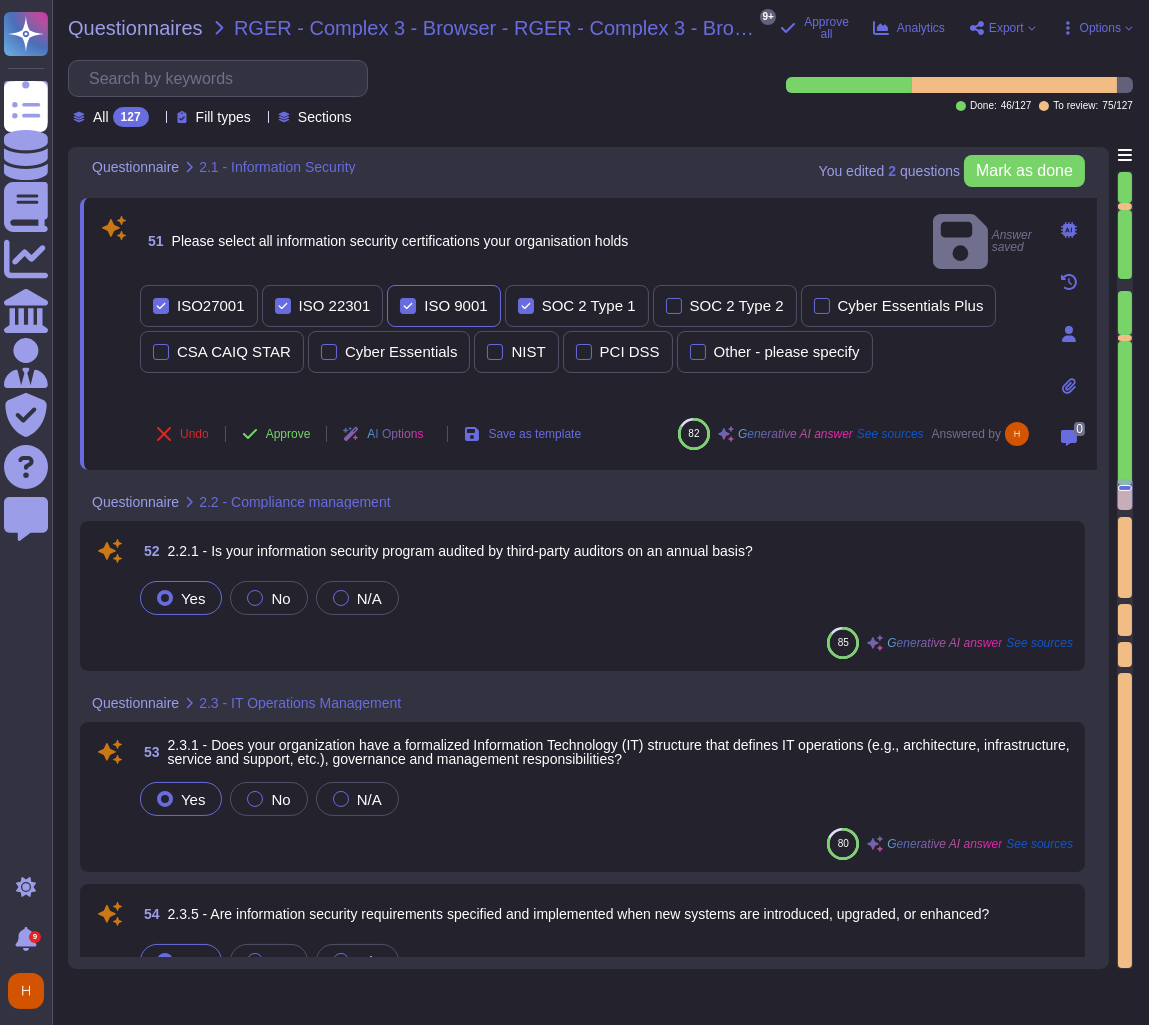 click on "ISO 9001" at bounding box center [455, 305] 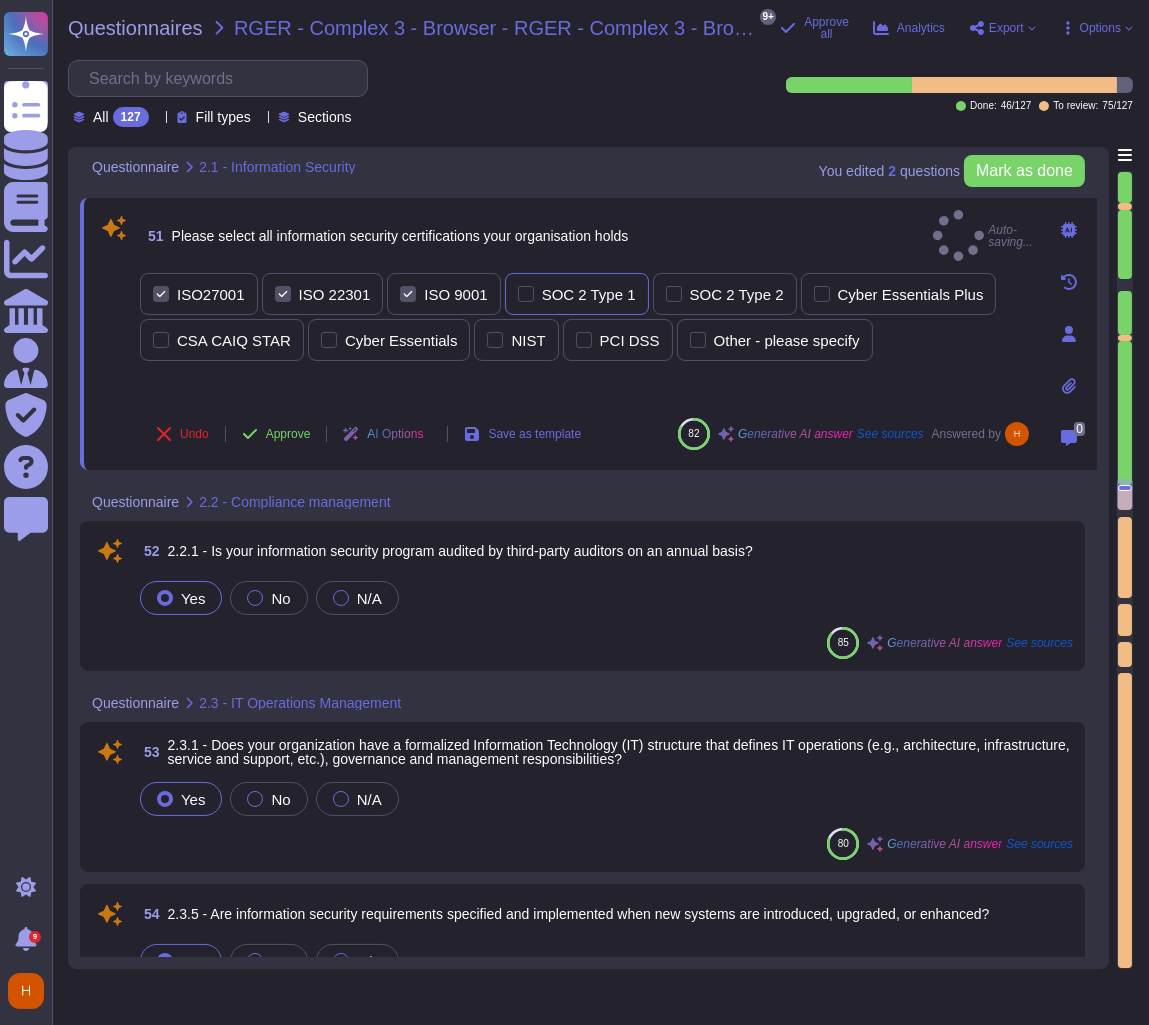 click on "SOC 2 Type 1" at bounding box center [589, 294] 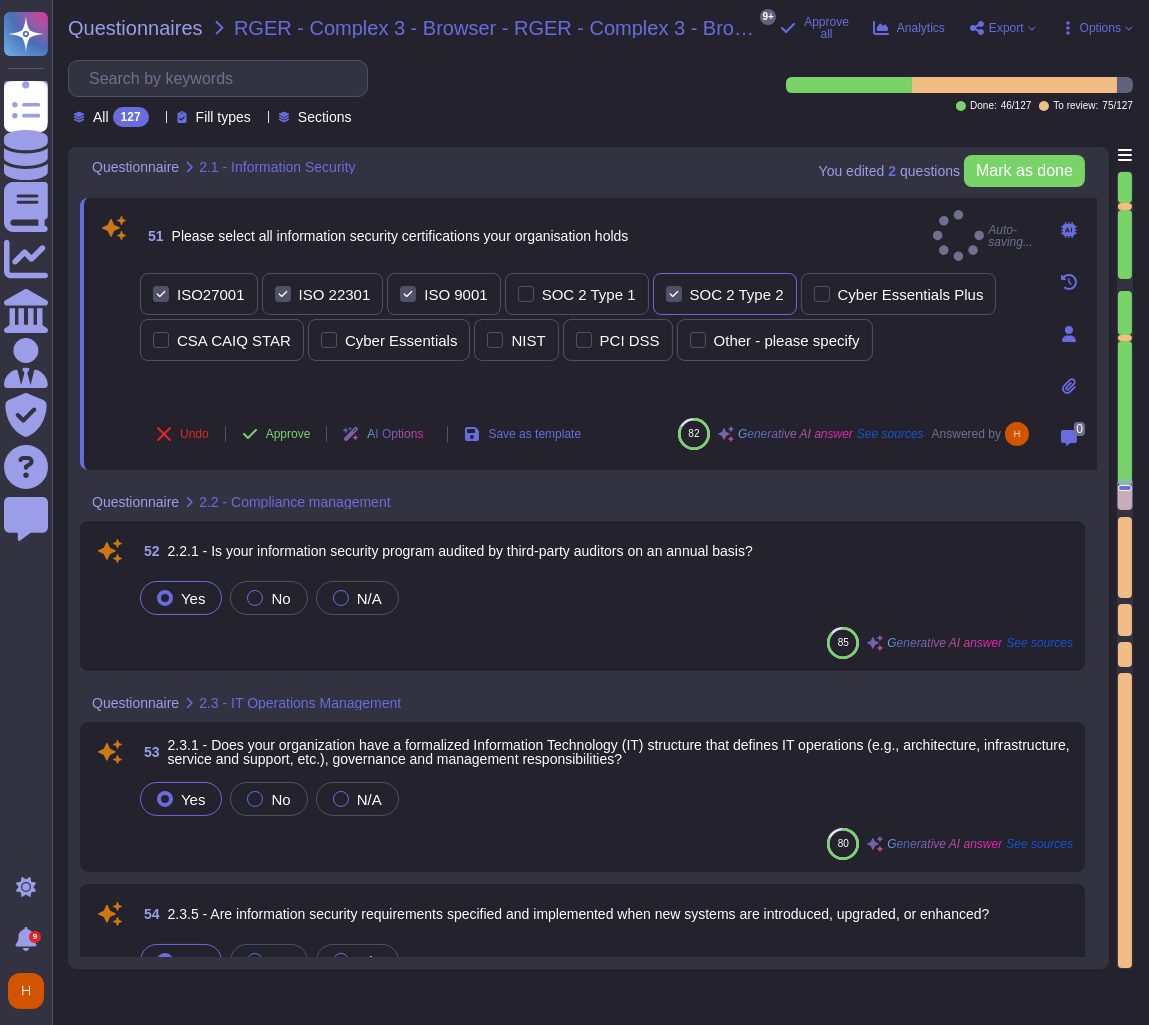 click on "SOC 2 Type 2" at bounding box center [737, 294] 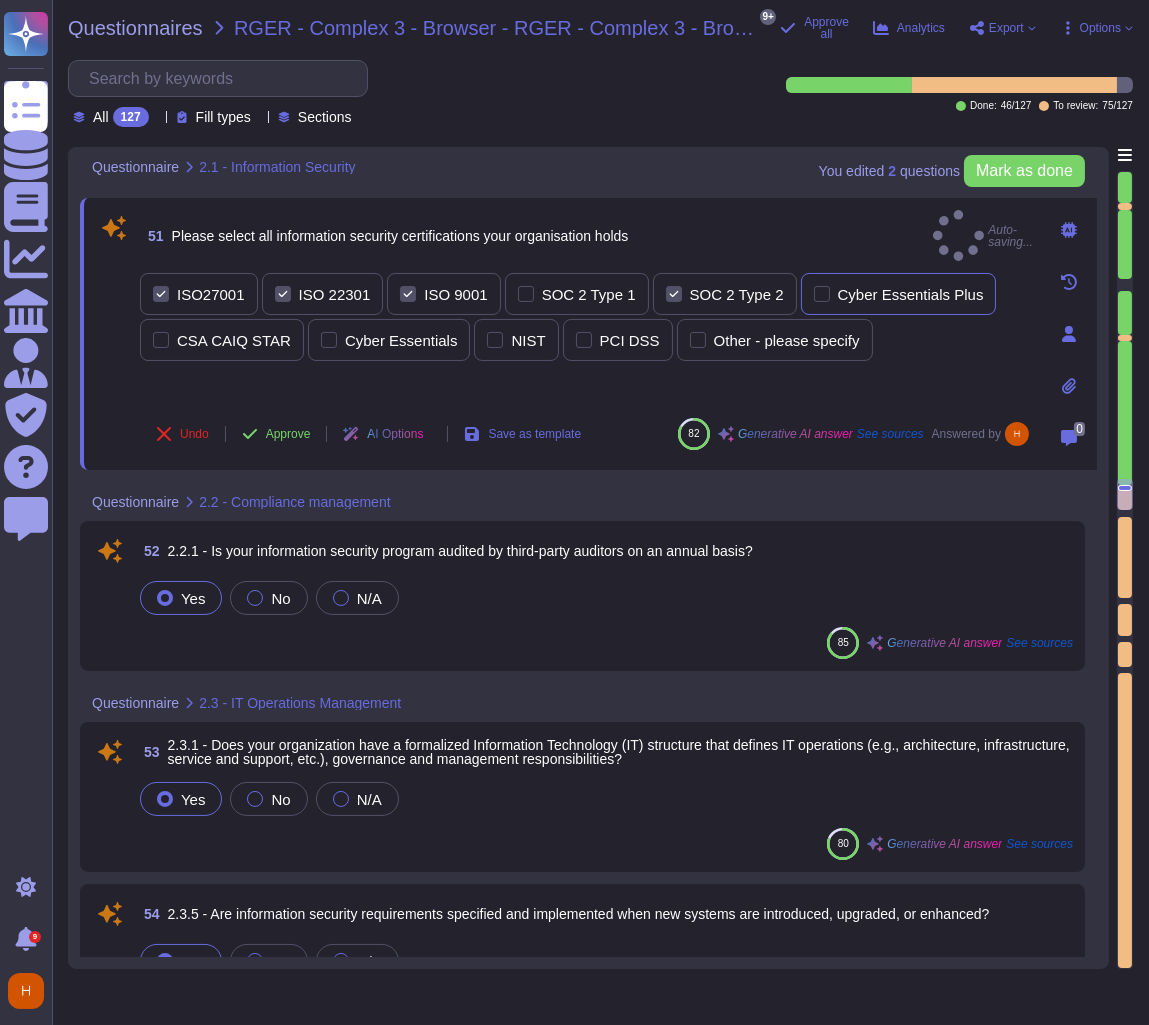 click on "Cyber Essentials Plus" at bounding box center [899, 294] 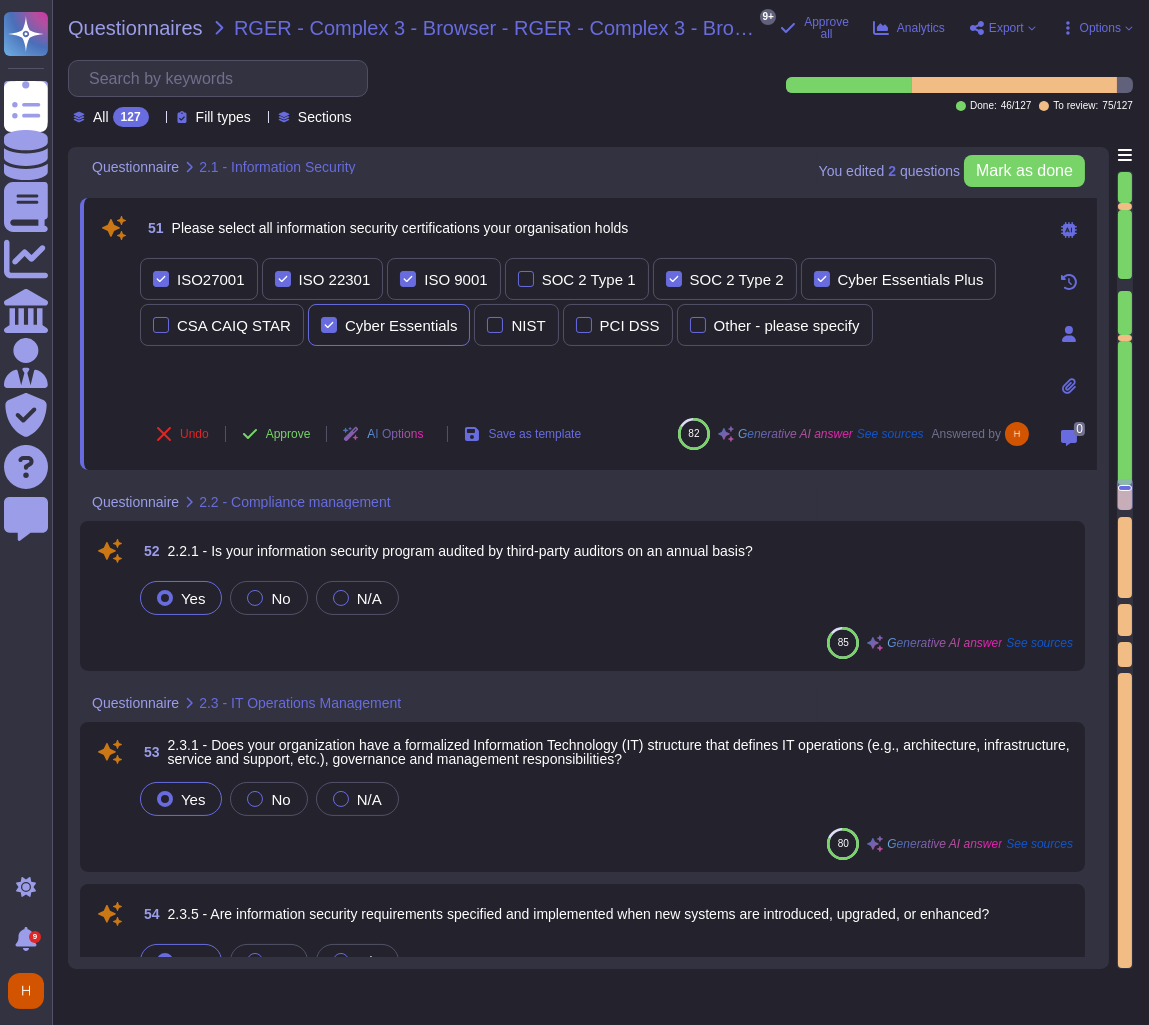 click on "Cyber Essentials" at bounding box center [389, 325] 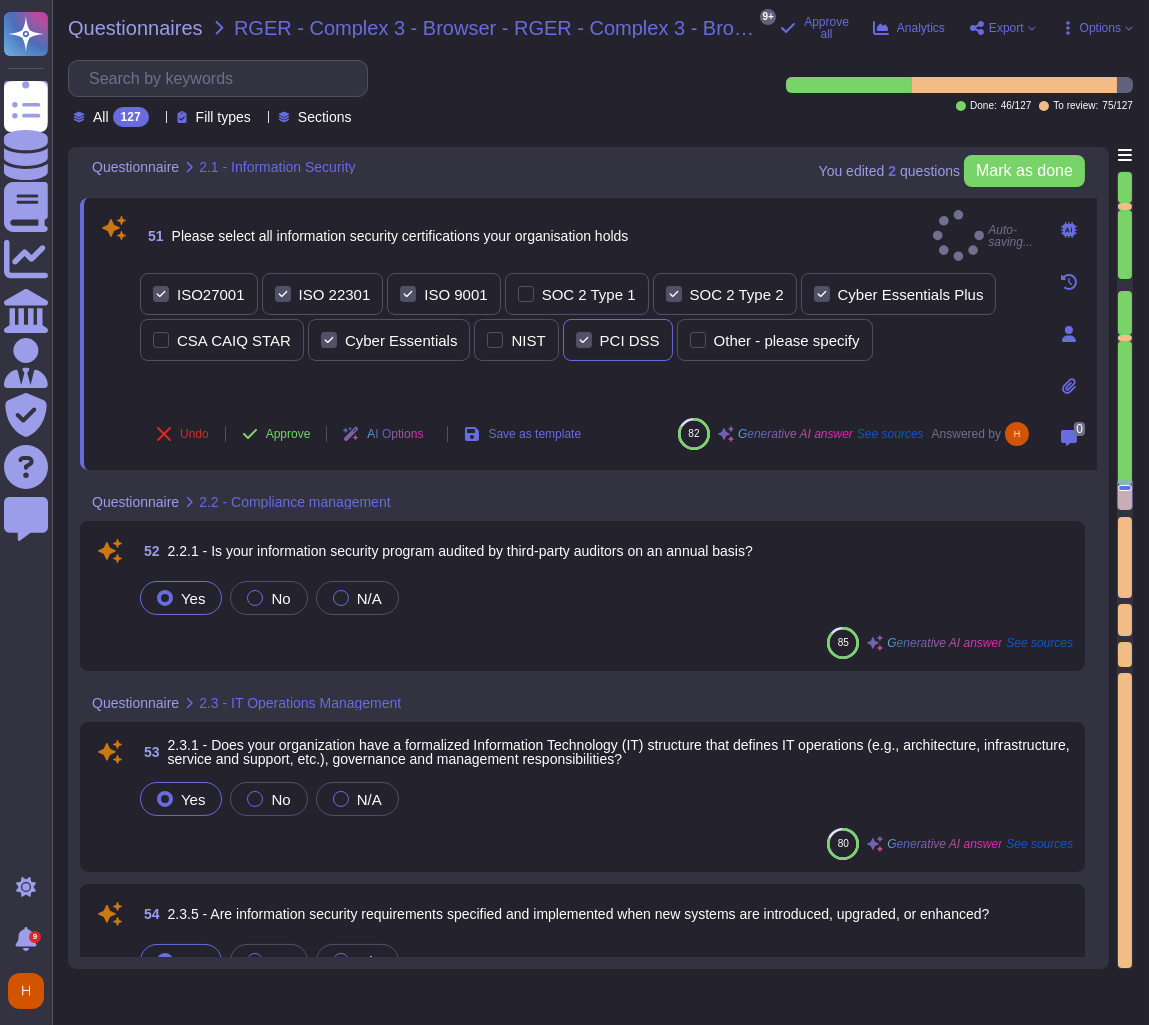 click on "PCI DSS" at bounding box center [630, 340] 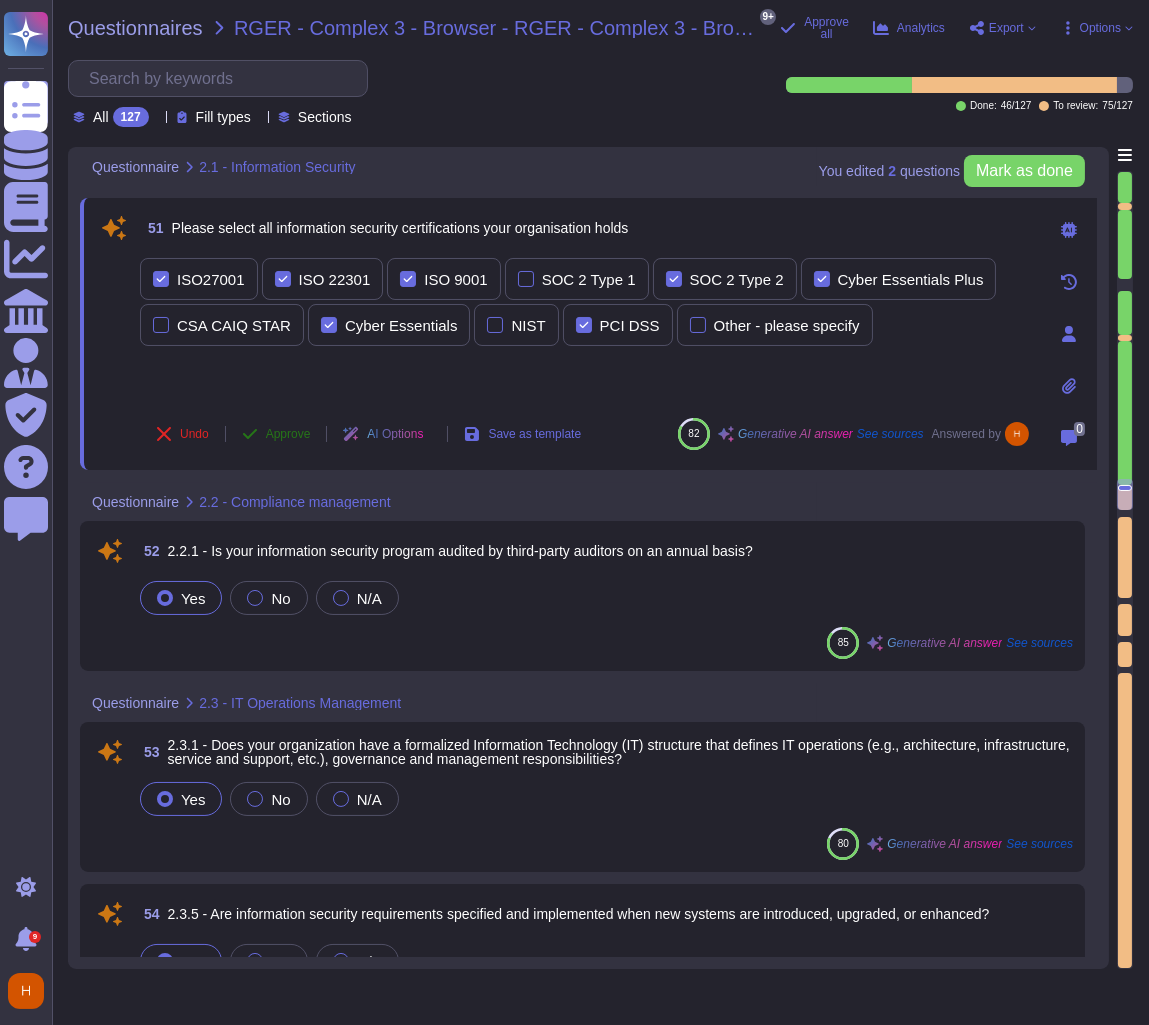 click on "Approve" at bounding box center (288, 434) 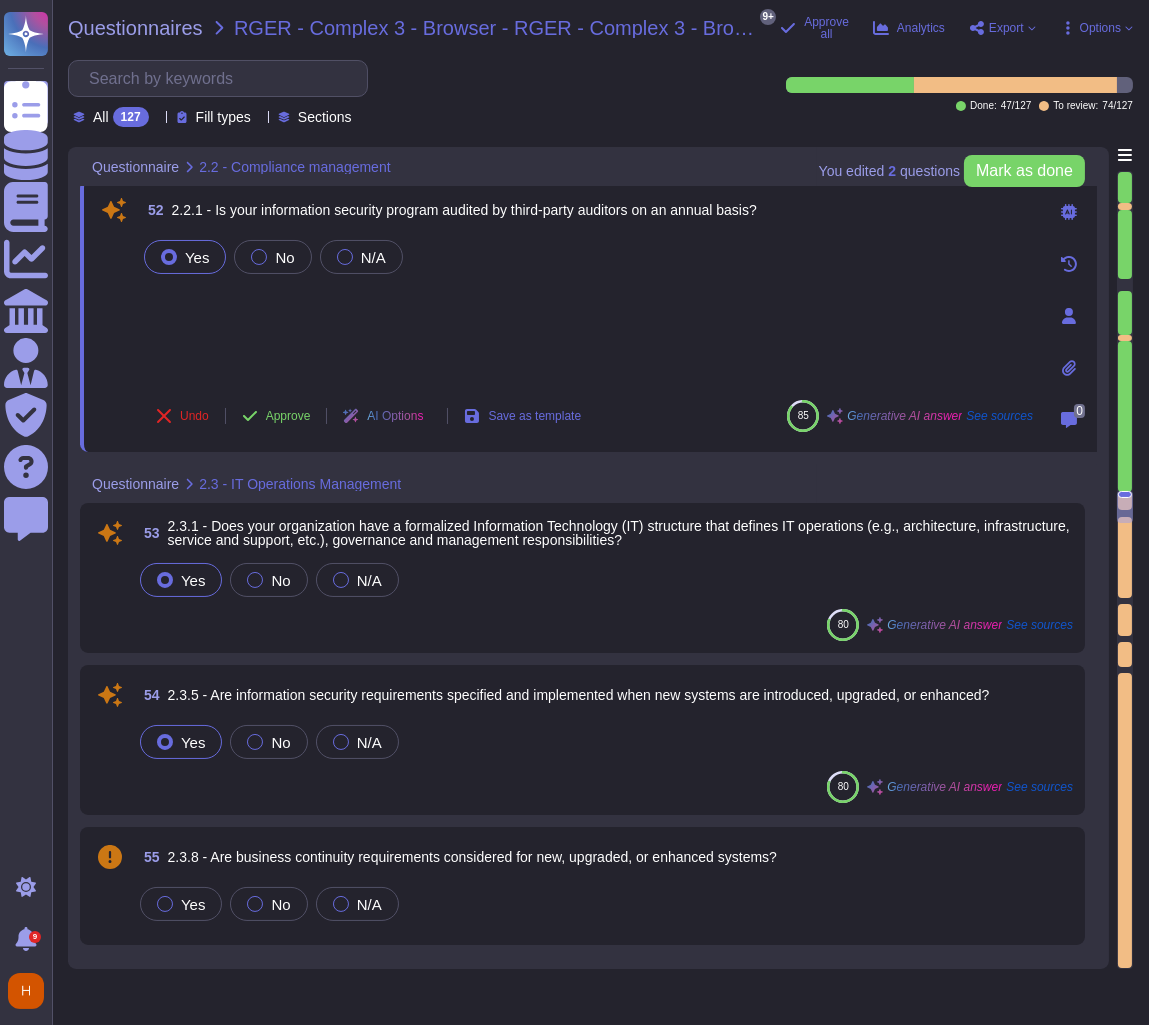 scroll, scrollTop: 11350, scrollLeft: 0, axis: vertical 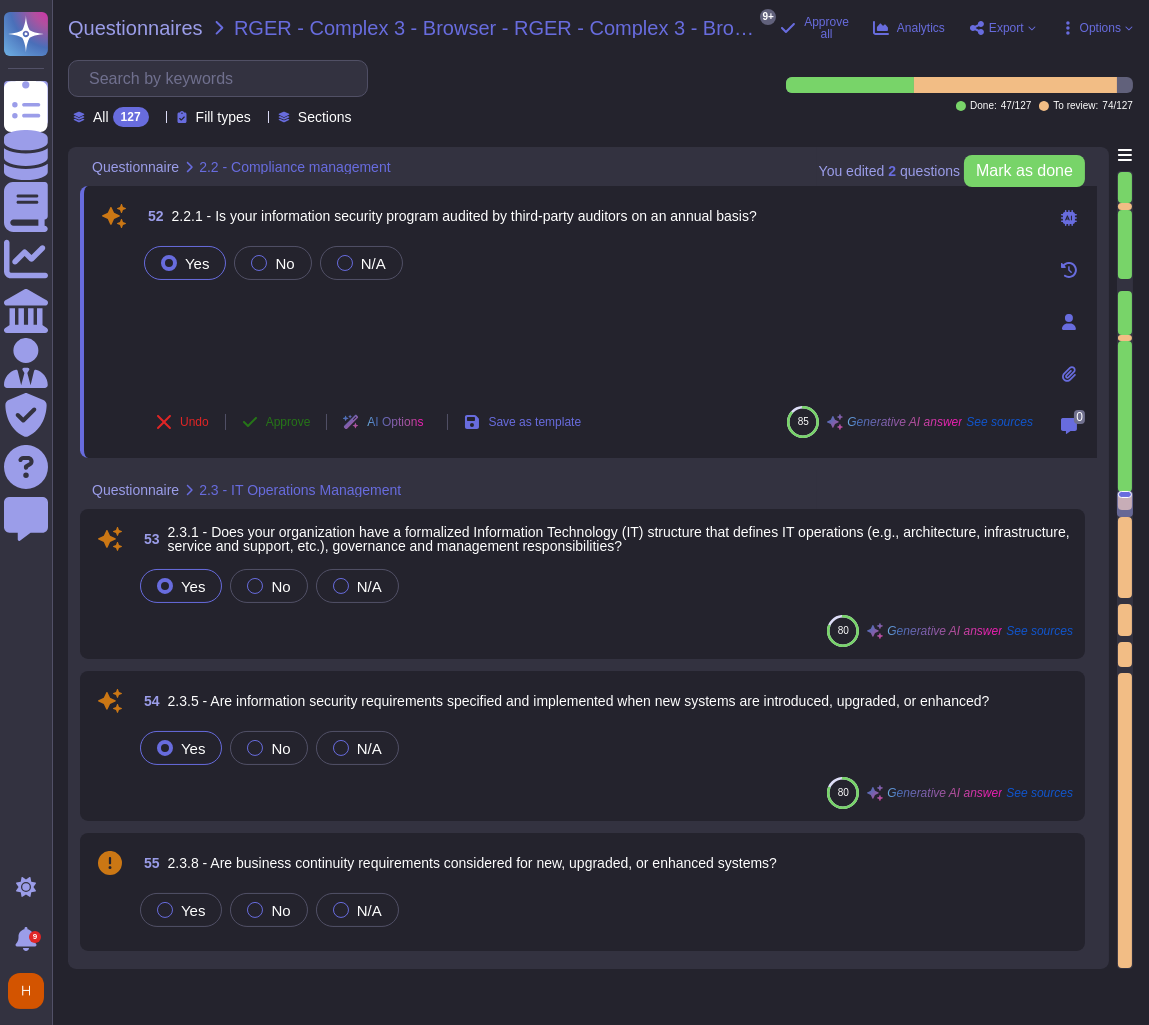 click on "Approve" at bounding box center (288, 422) 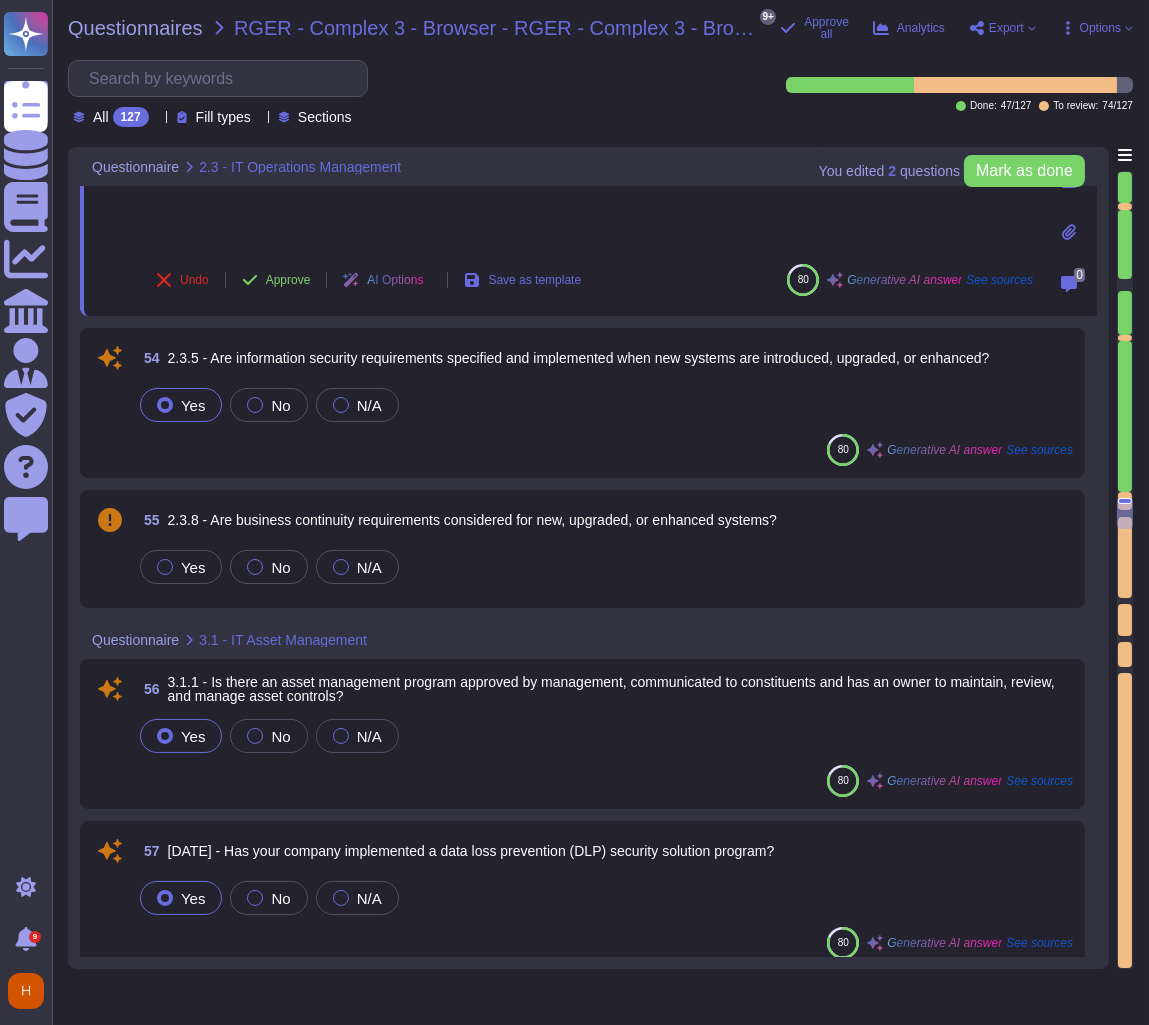 scroll, scrollTop: 11507, scrollLeft: 0, axis: vertical 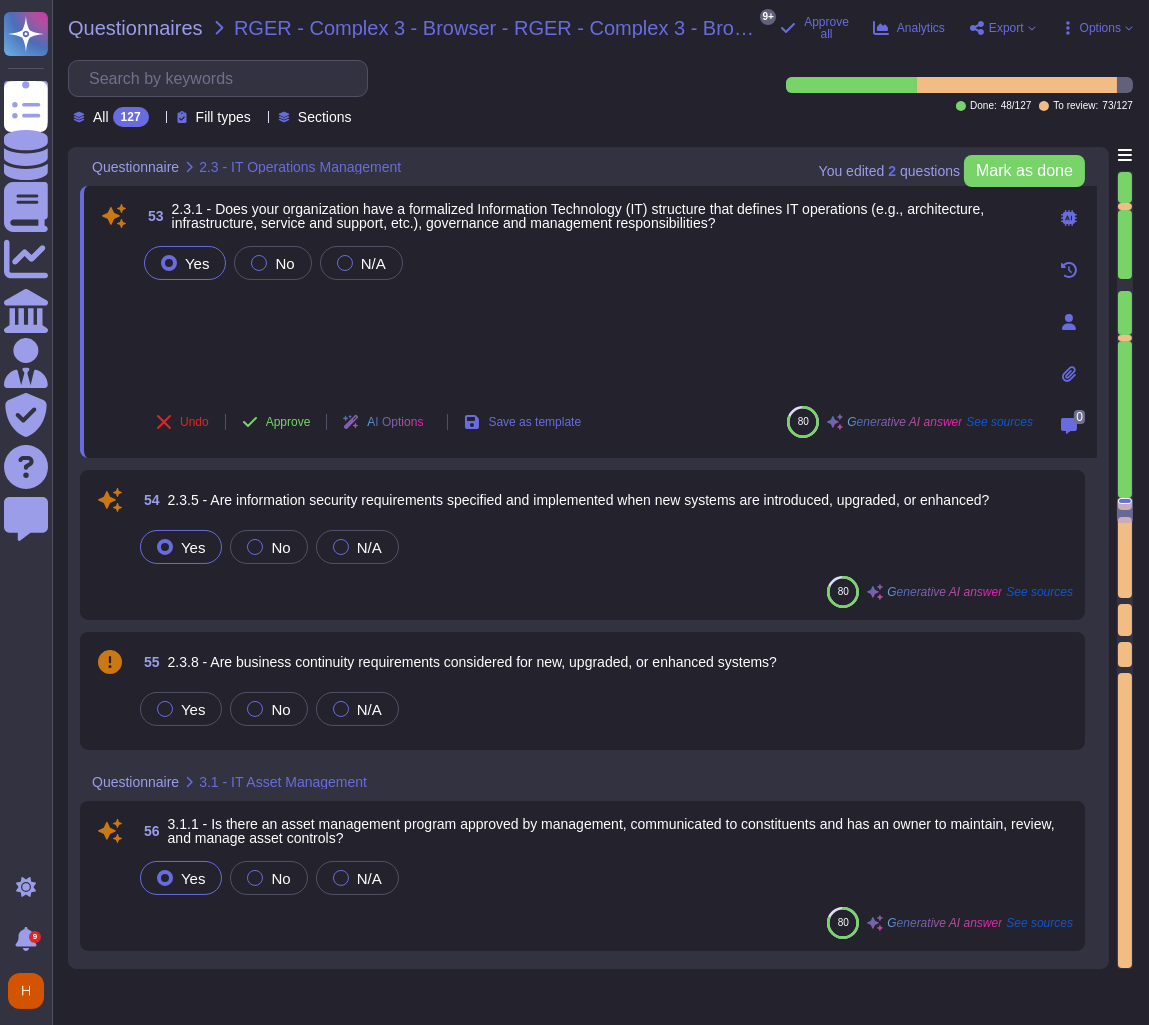 click on "Approve" at bounding box center [288, 422] 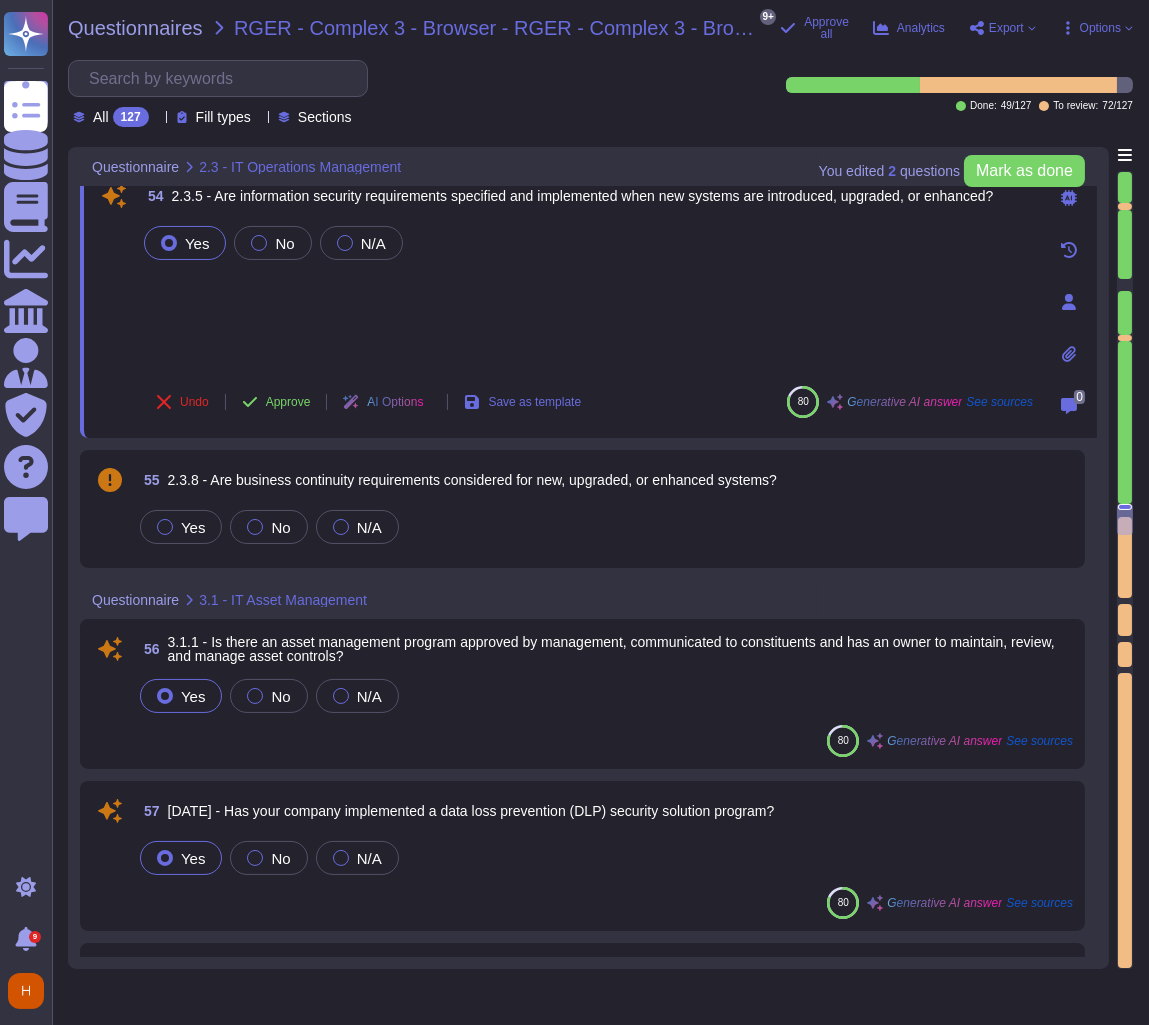 scroll, scrollTop: 11660, scrollLeft: 0, axis: vertical 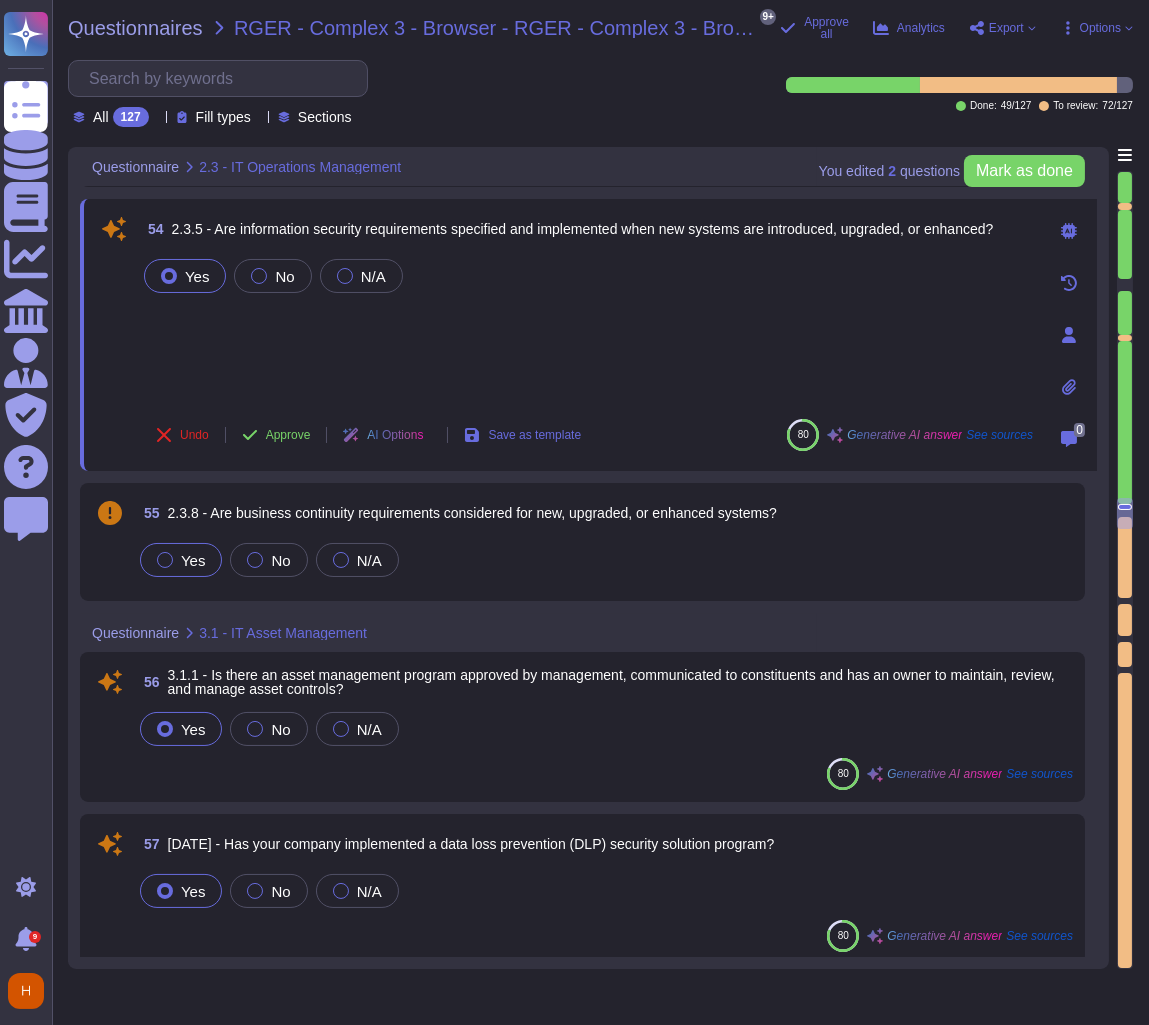 click on "Yes" at bounding box center (193, 560) 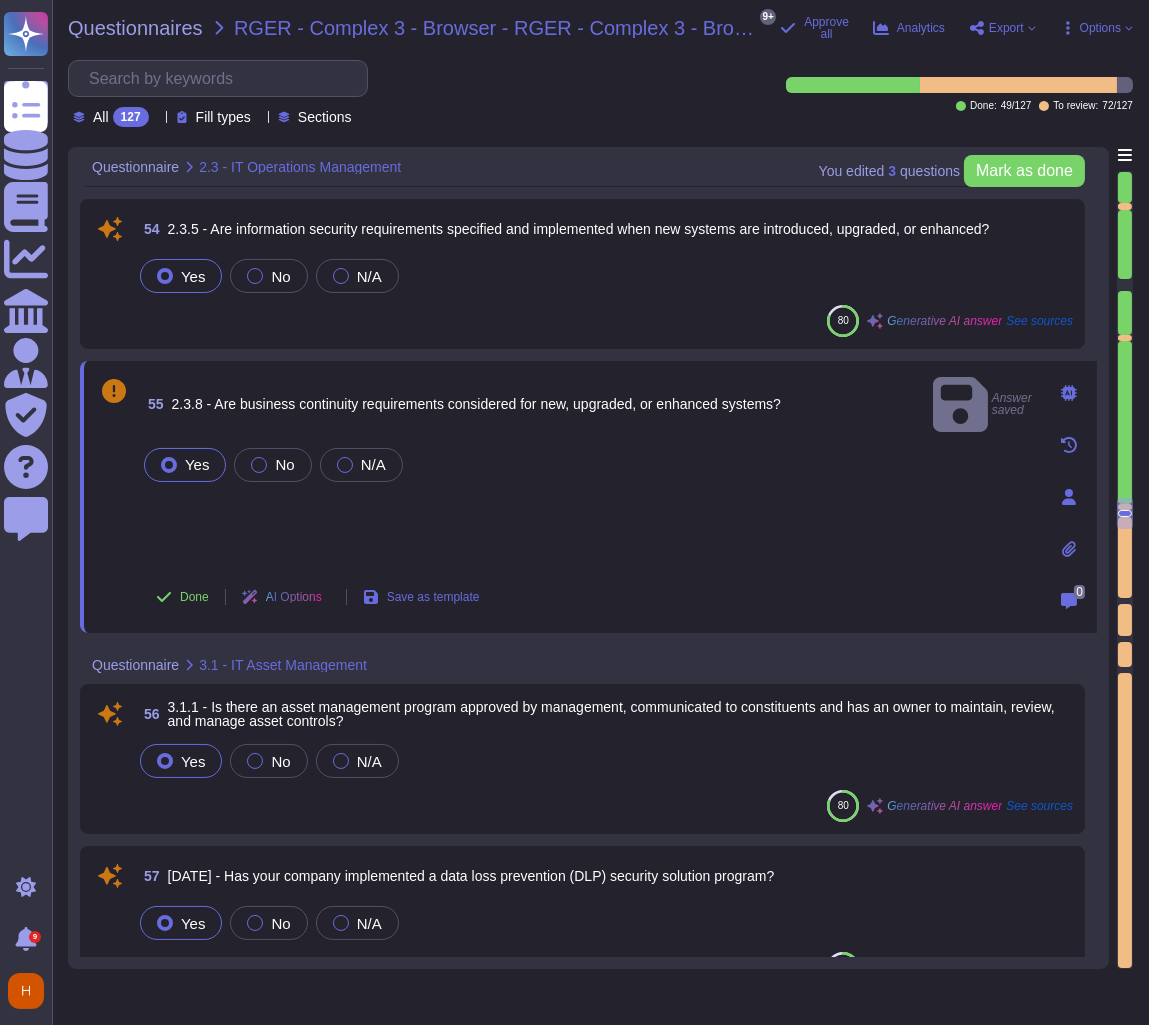 click on "Yes" at bounding box center [193, 276] 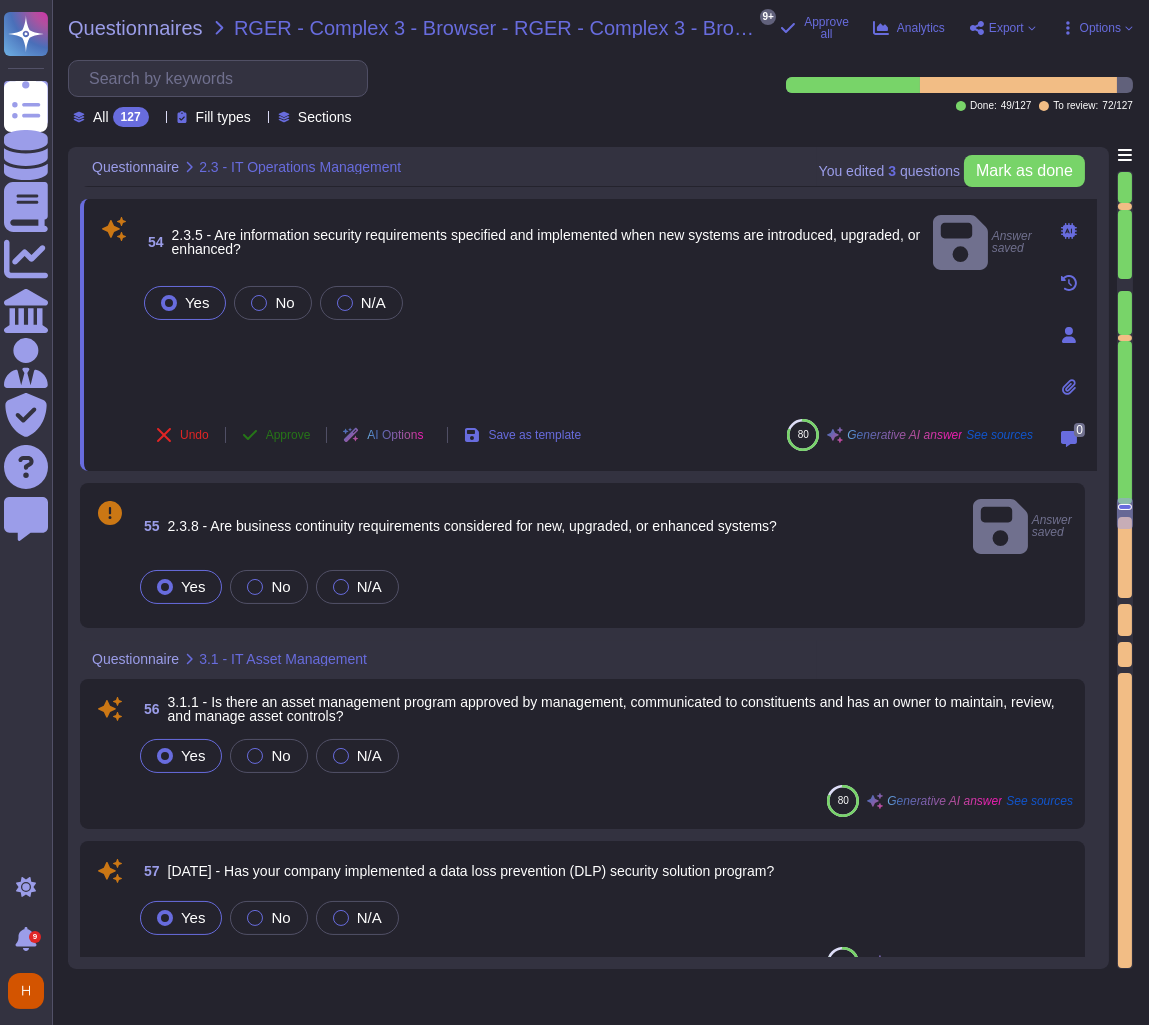 click on "Approve" at bounding box center [276, 435] 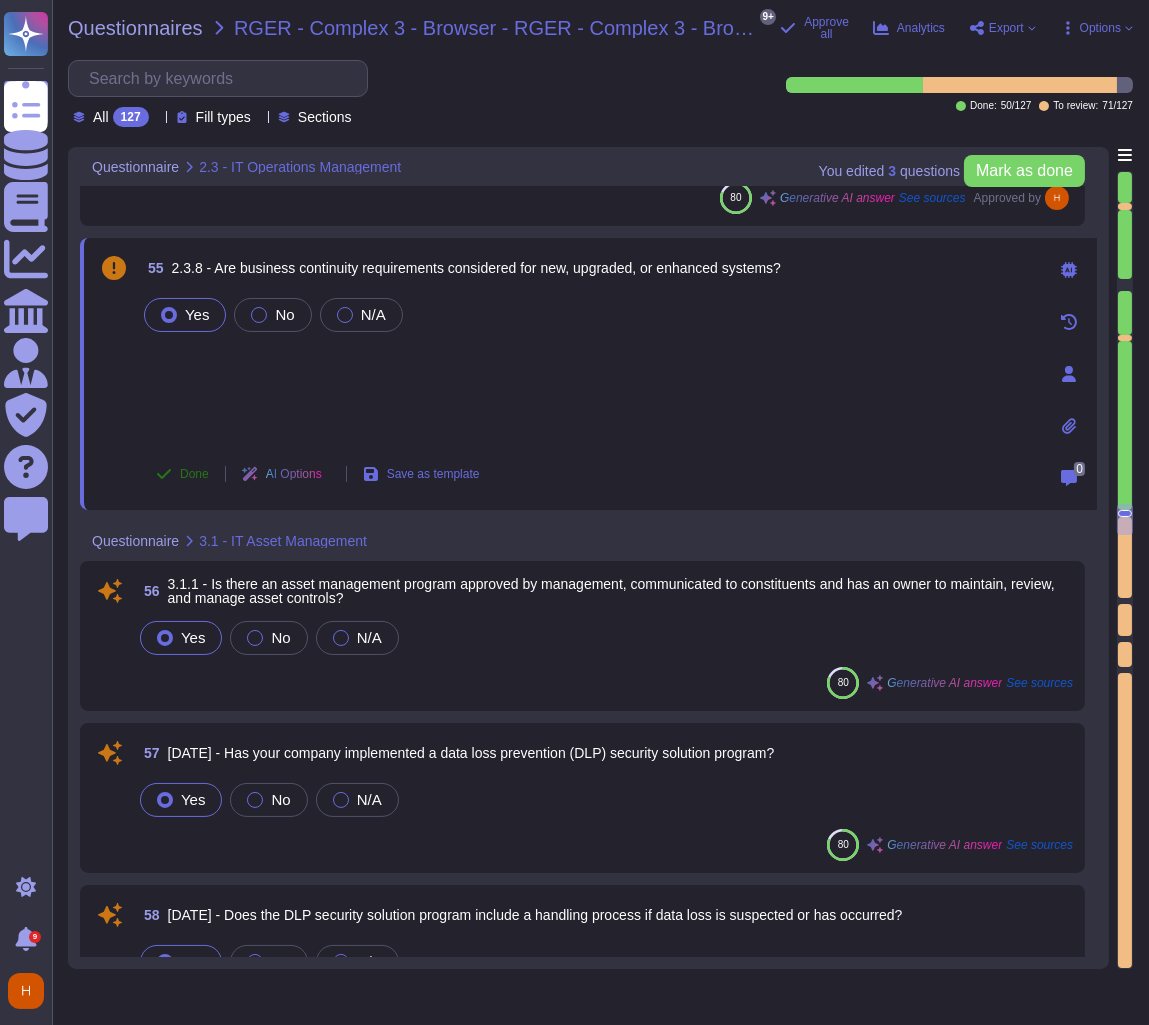 click on "Done" at bounding box center (182, 474) 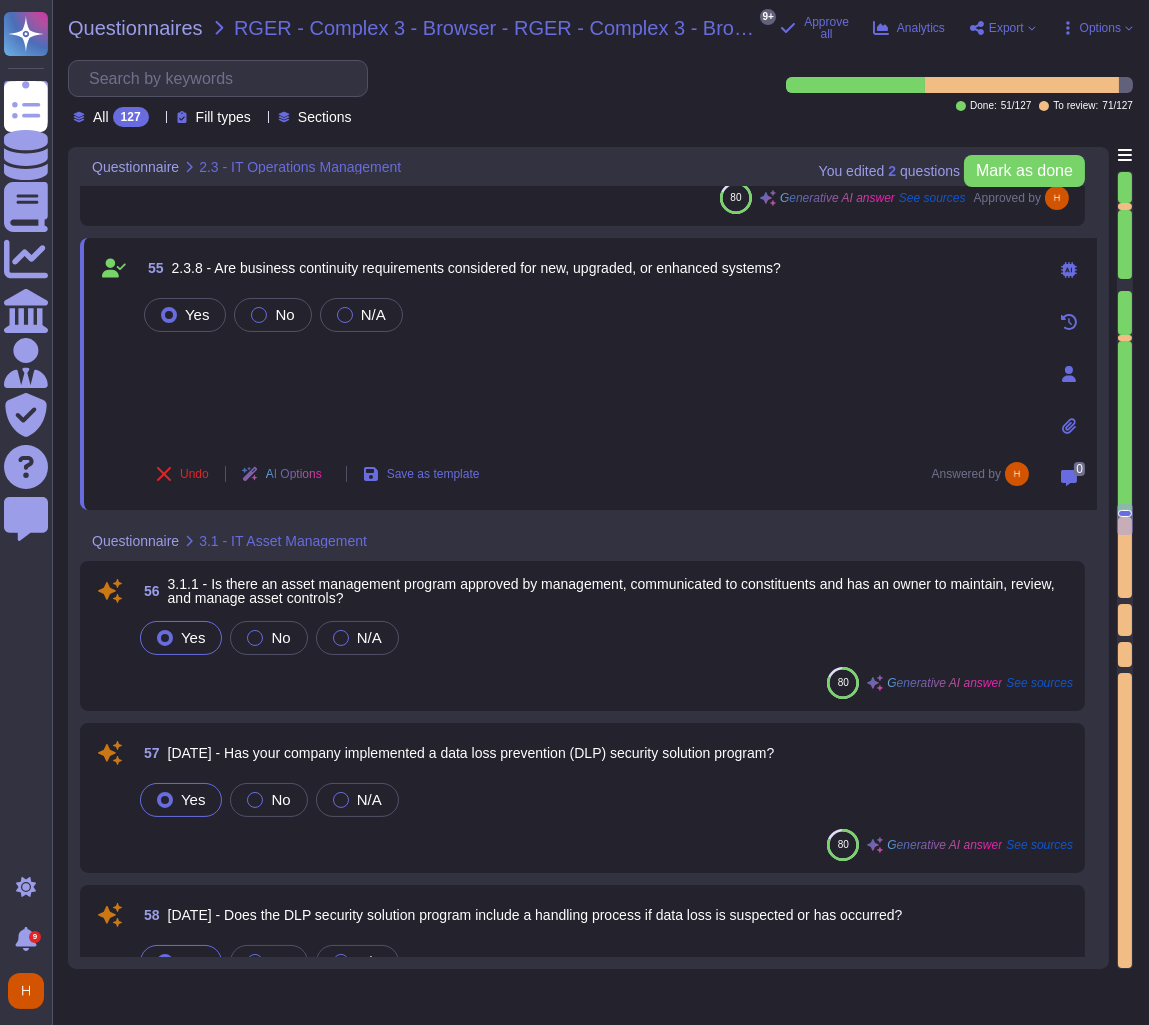scroll, scrollTop: 11815, scrollLeft: 0, axis: vertical 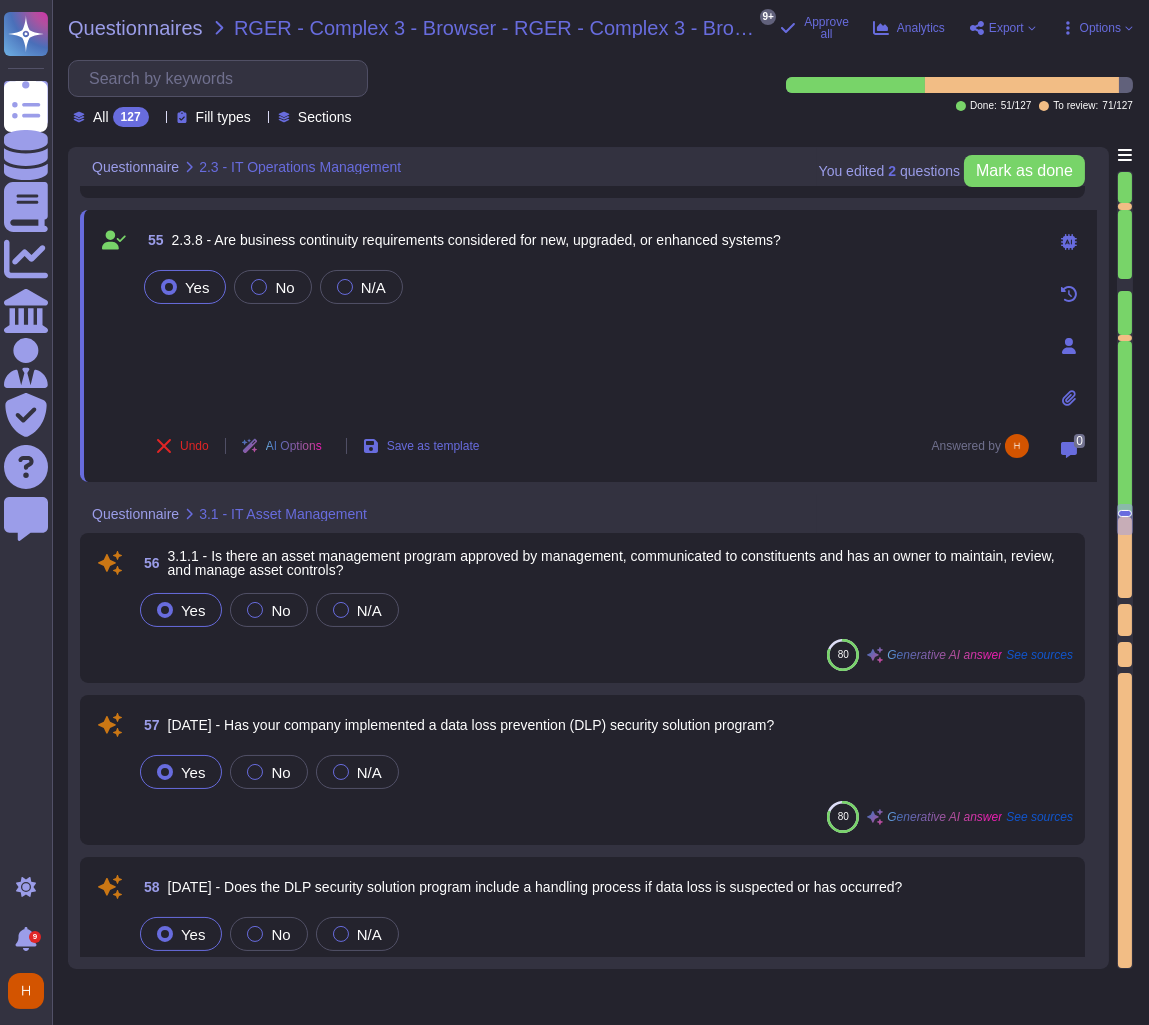 click on "Yes" at bounding box center (193, 610) 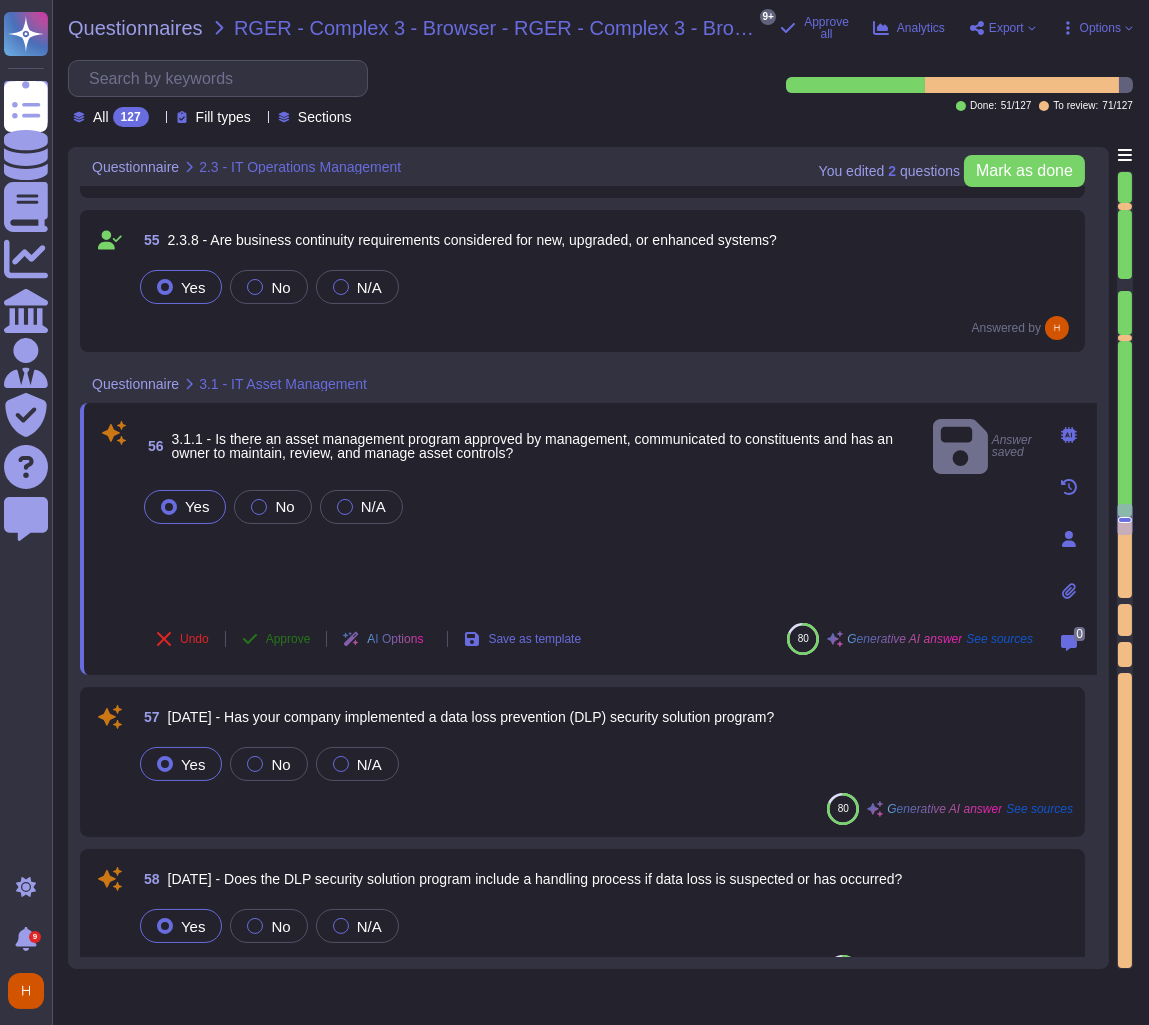 click on "Approve" at bounding box center (276, 639) 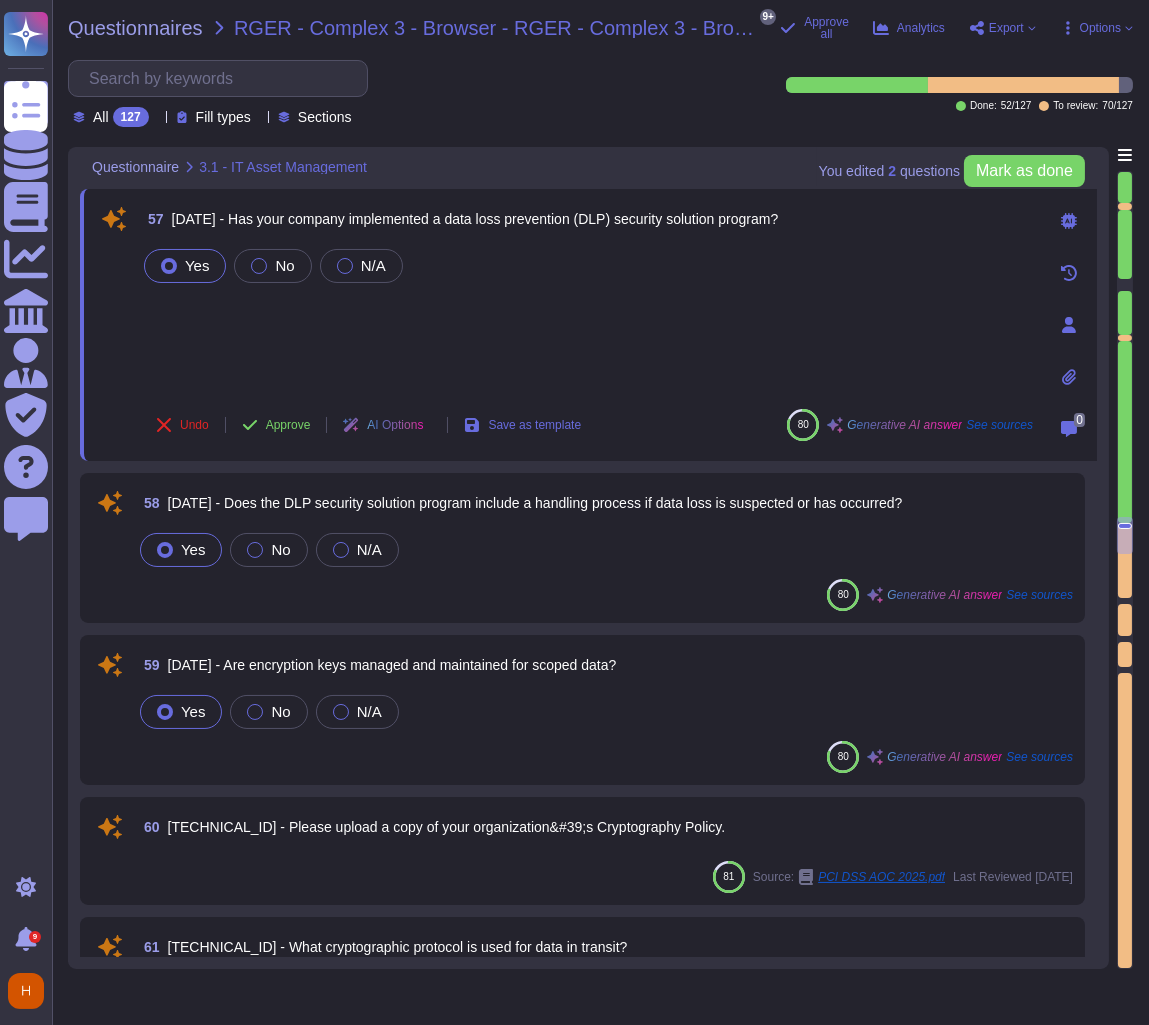 scroll, scrollTop: 12150, scrollLeft: 0, axis: vertical 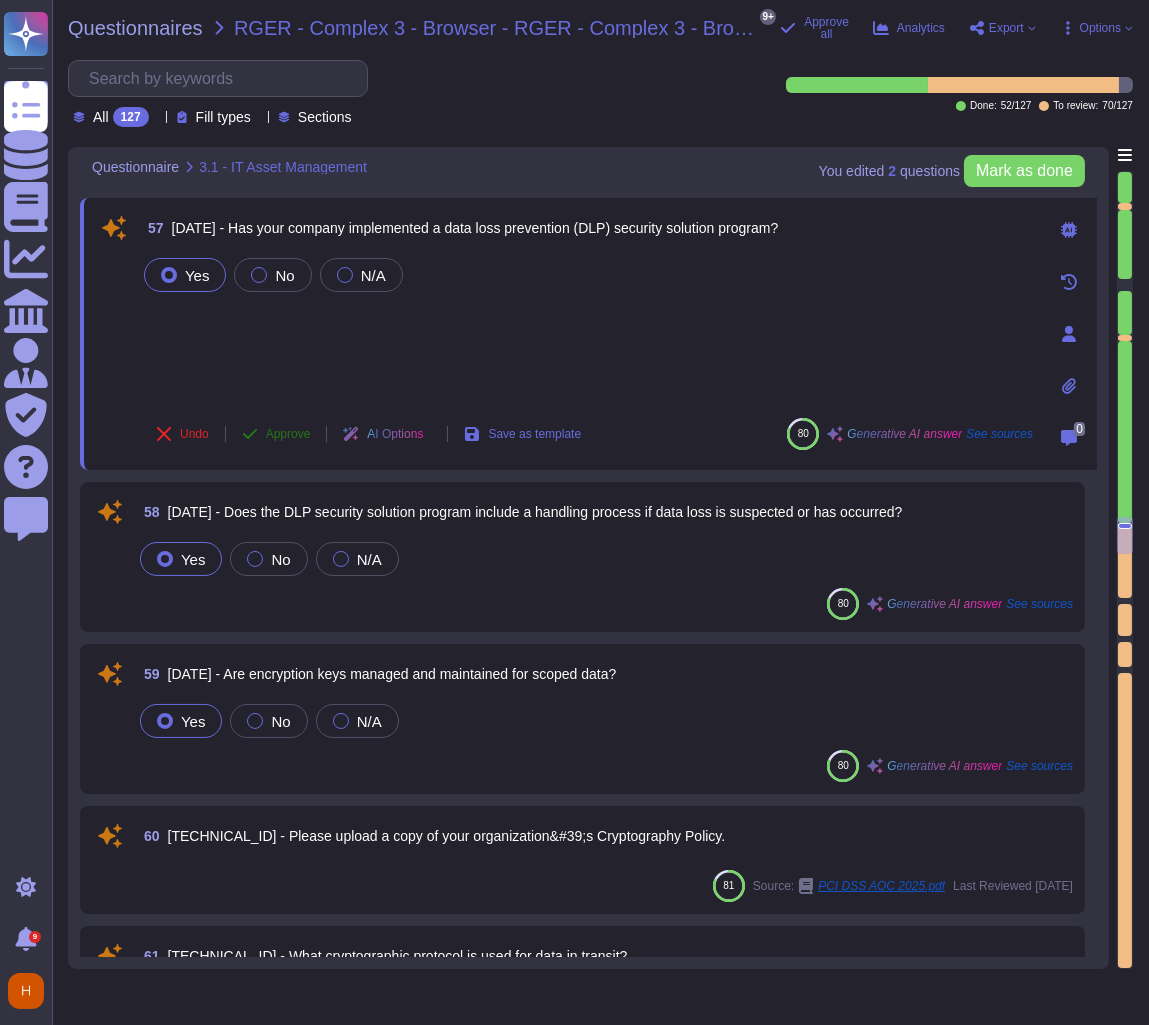 click on "Approve" at bounding box center [276, 434] 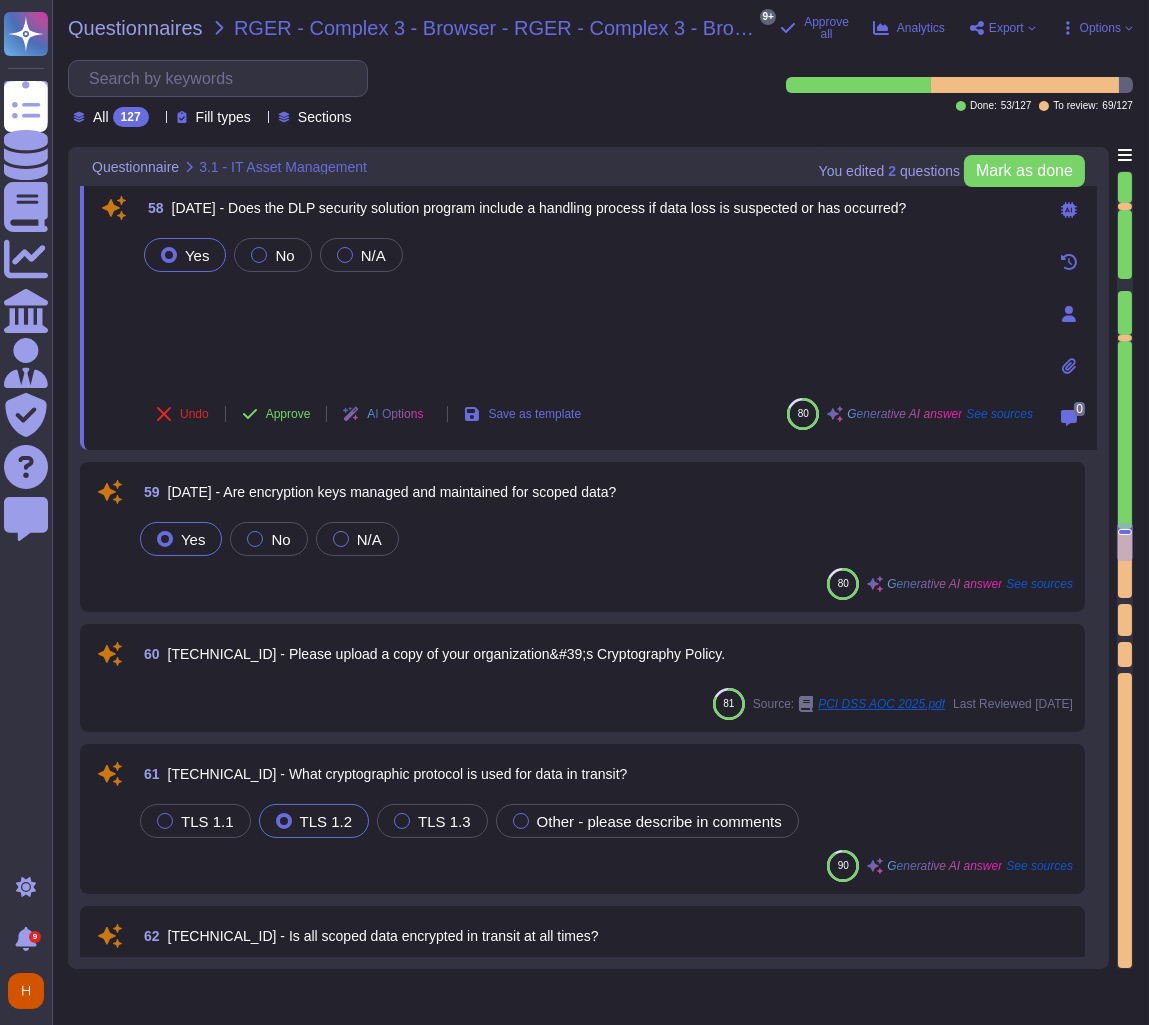 scroll, scrollTop: 12303, scrollLeft: 0, axis: vertical 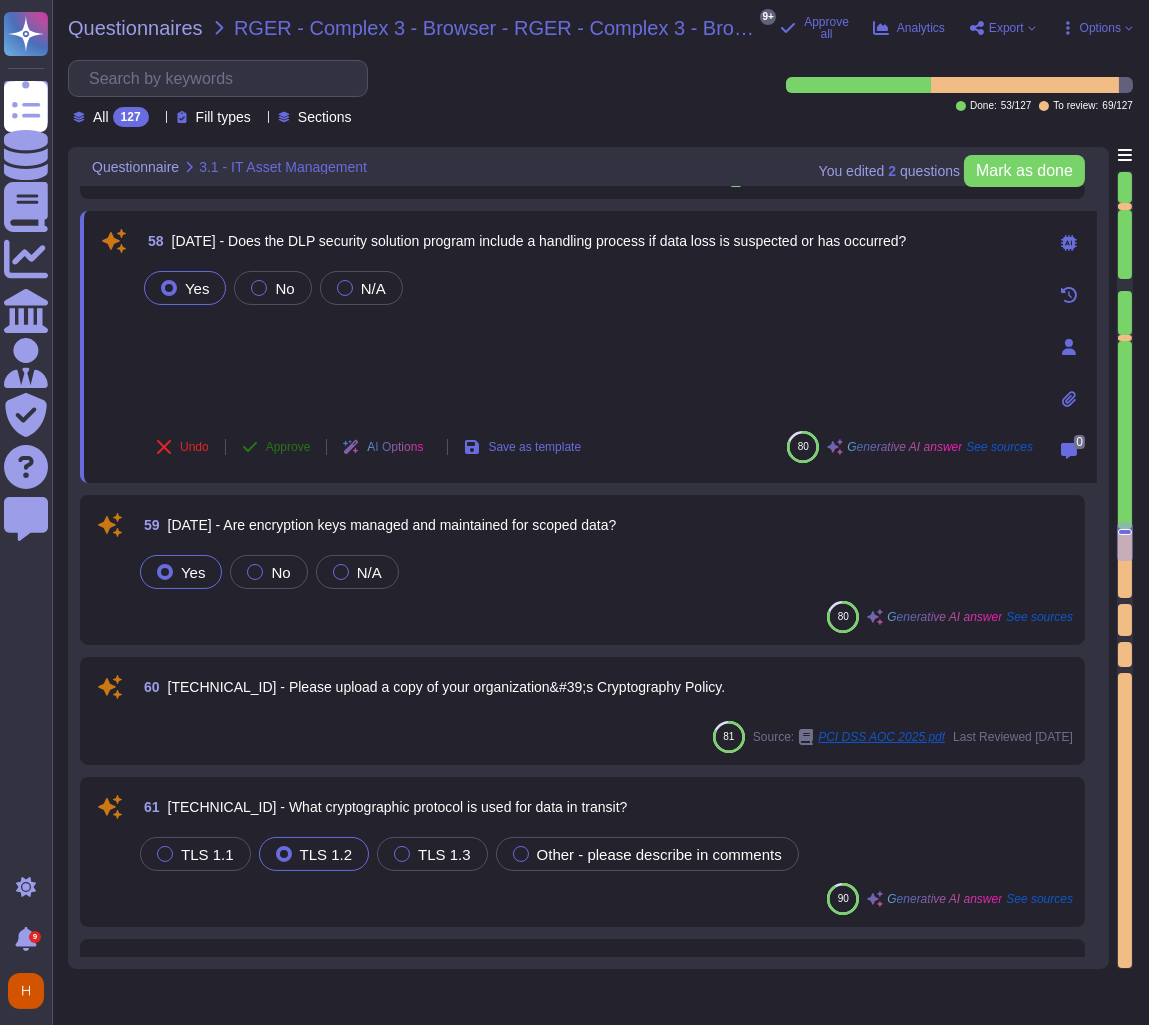 click on "Approve" at bounding box center [288, 447] 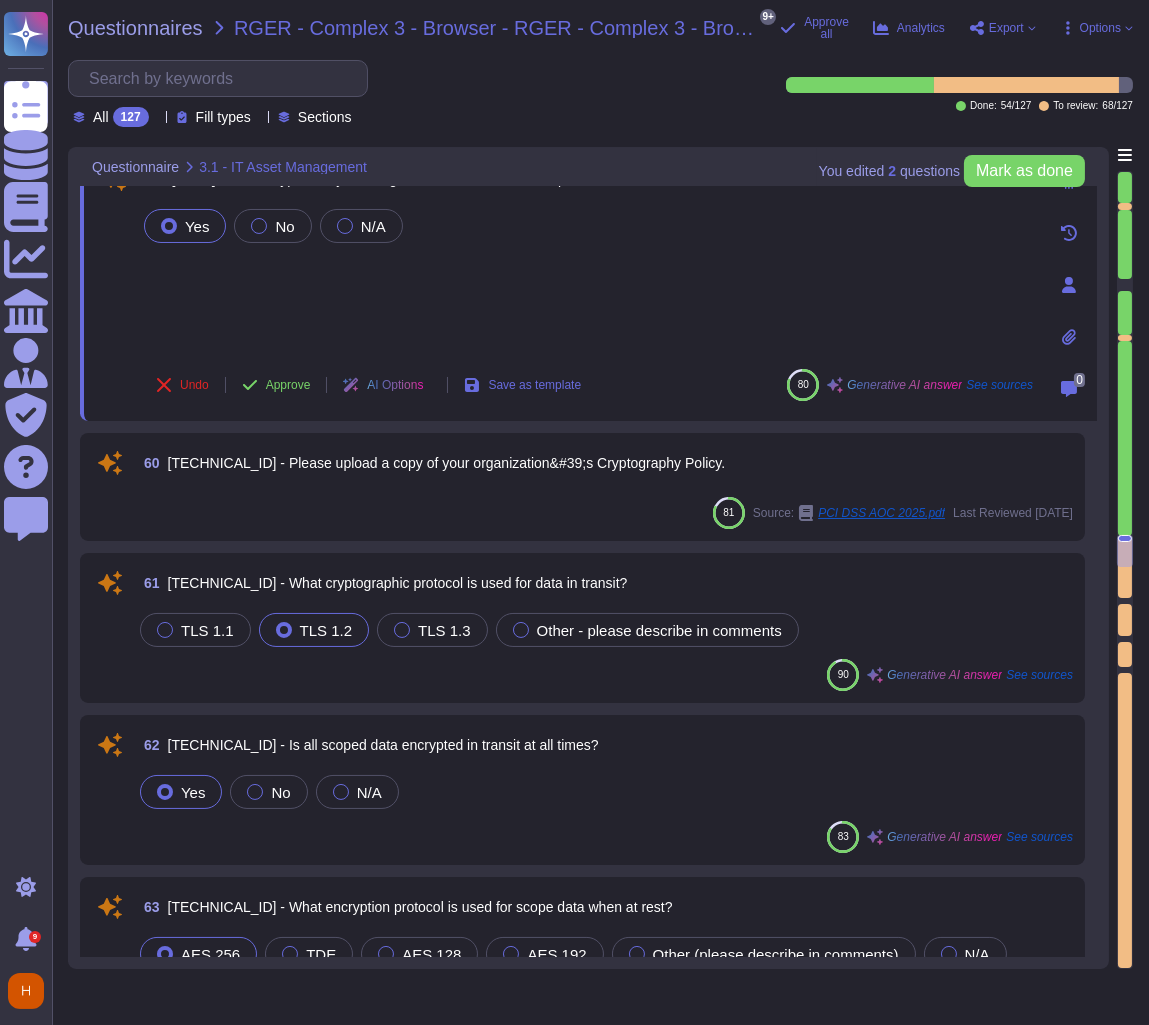 scroll, scrollTop: 12458, scrollLeft: 0, axis: vertical 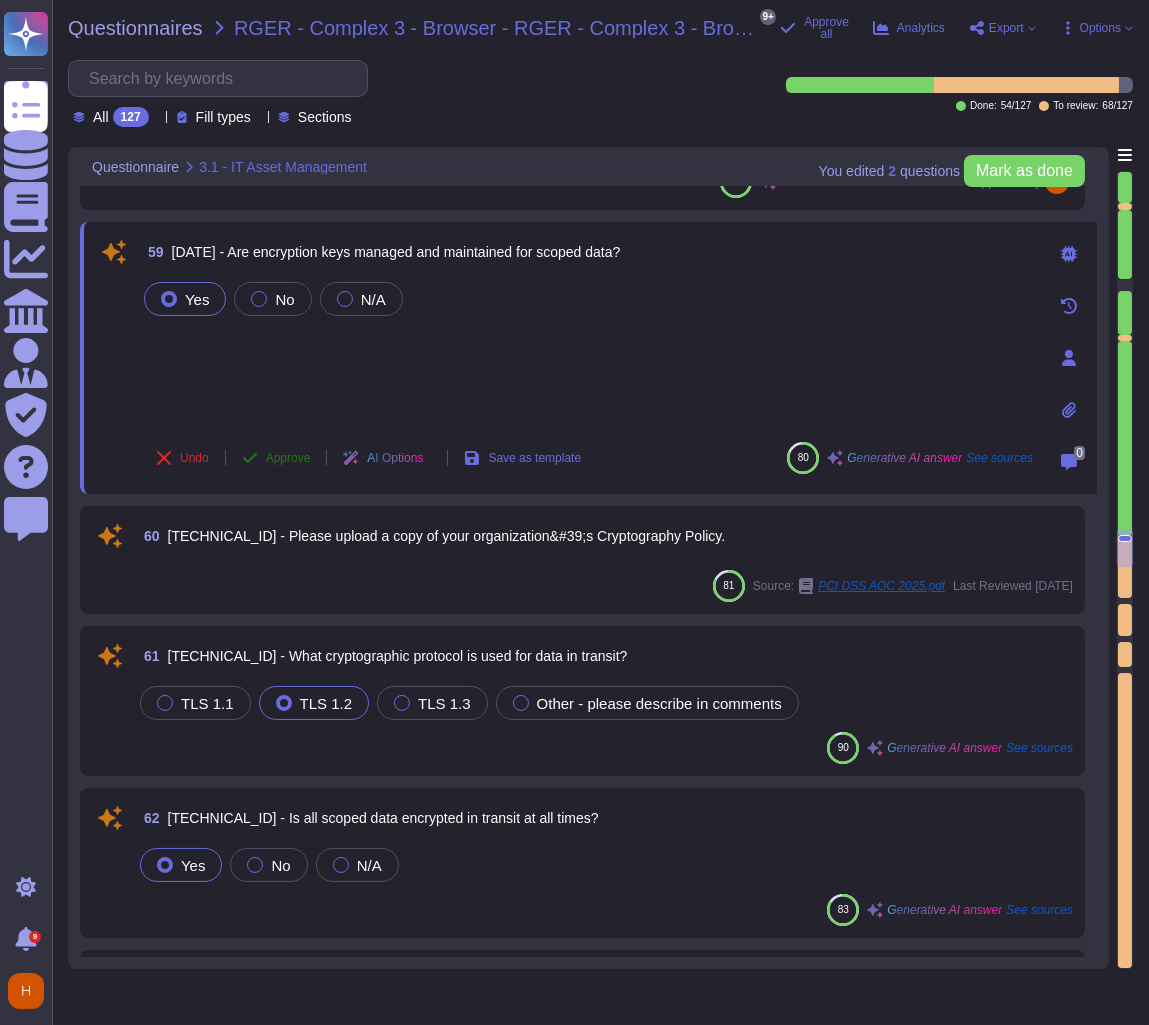click on "Approve" at bounding box center [288, 458] 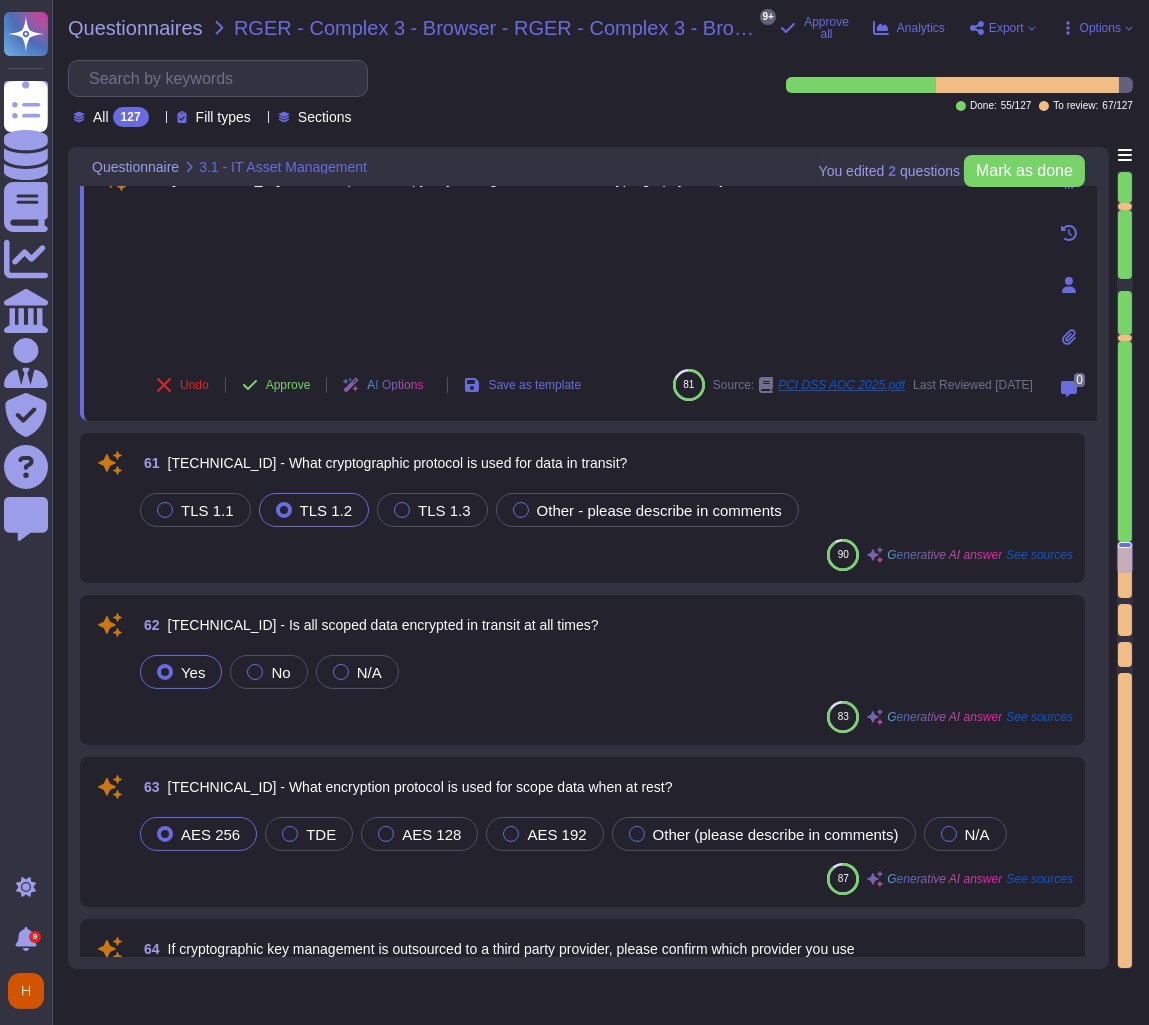 scroll, scrollTop: 12611, scrollLeft: 0, axis: vertical 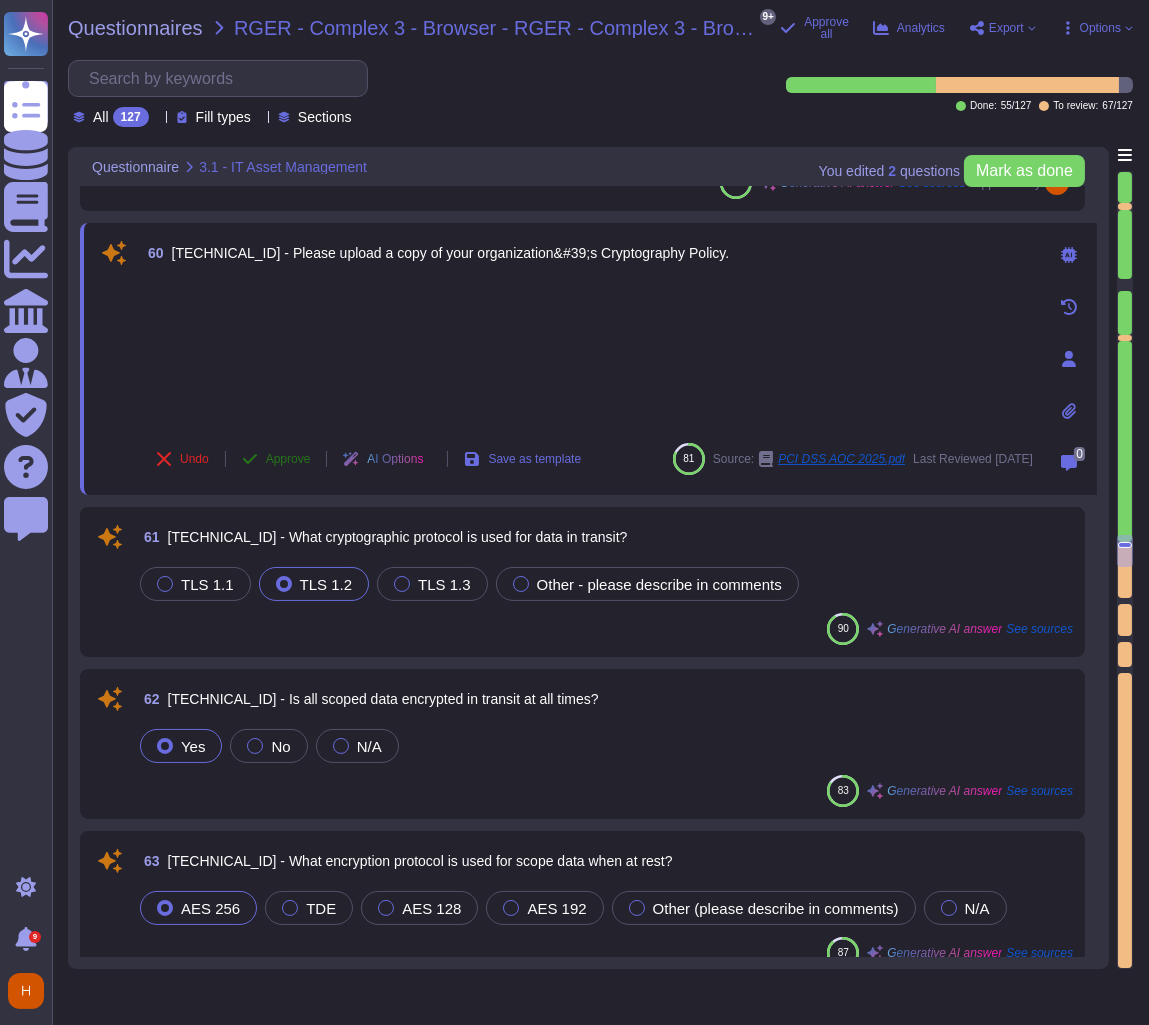 click on "Approve" at bounding box center [288, 459] 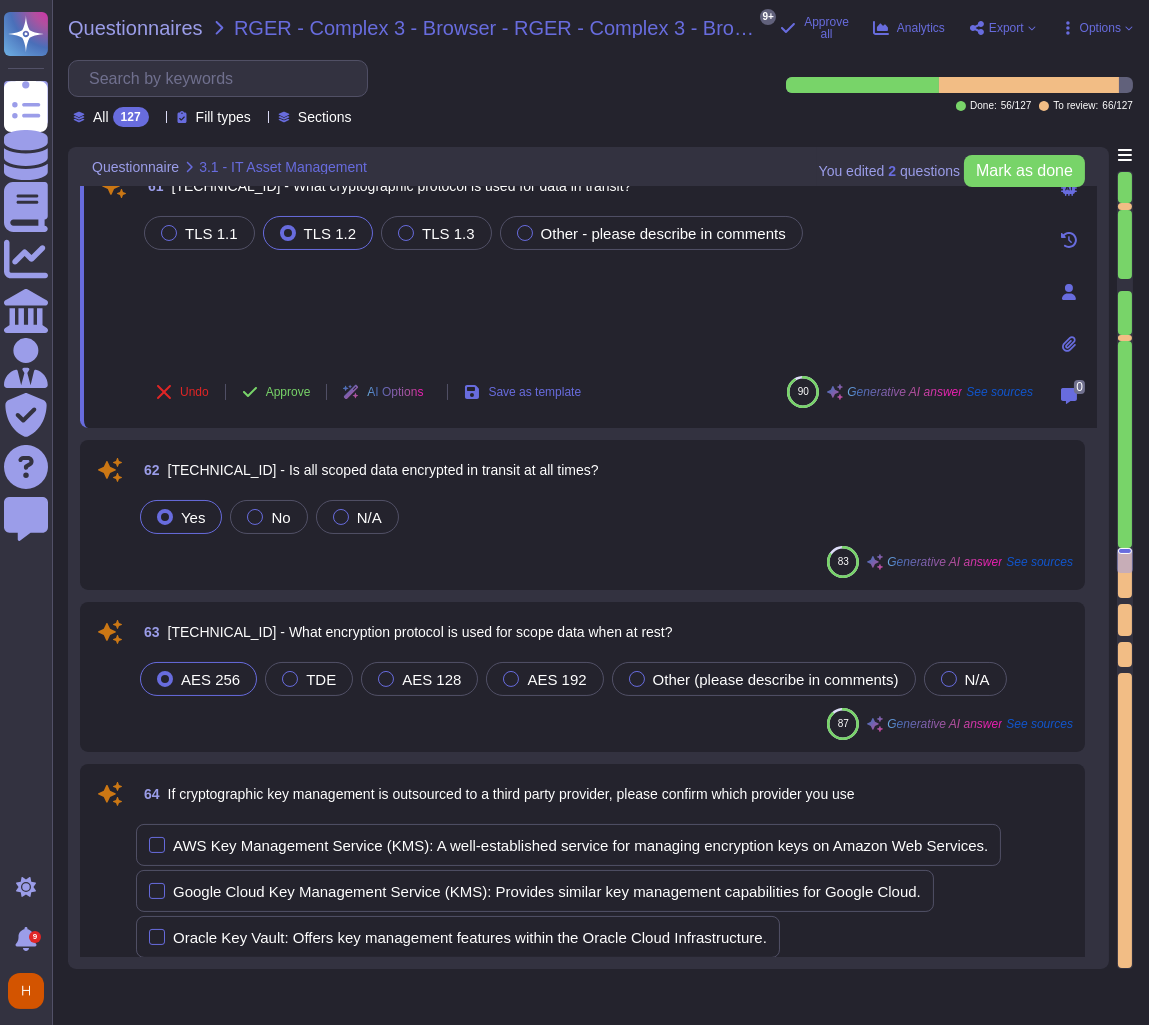 scroll, scrollTop: 12723, scrollLeft: 0, axis: vertical 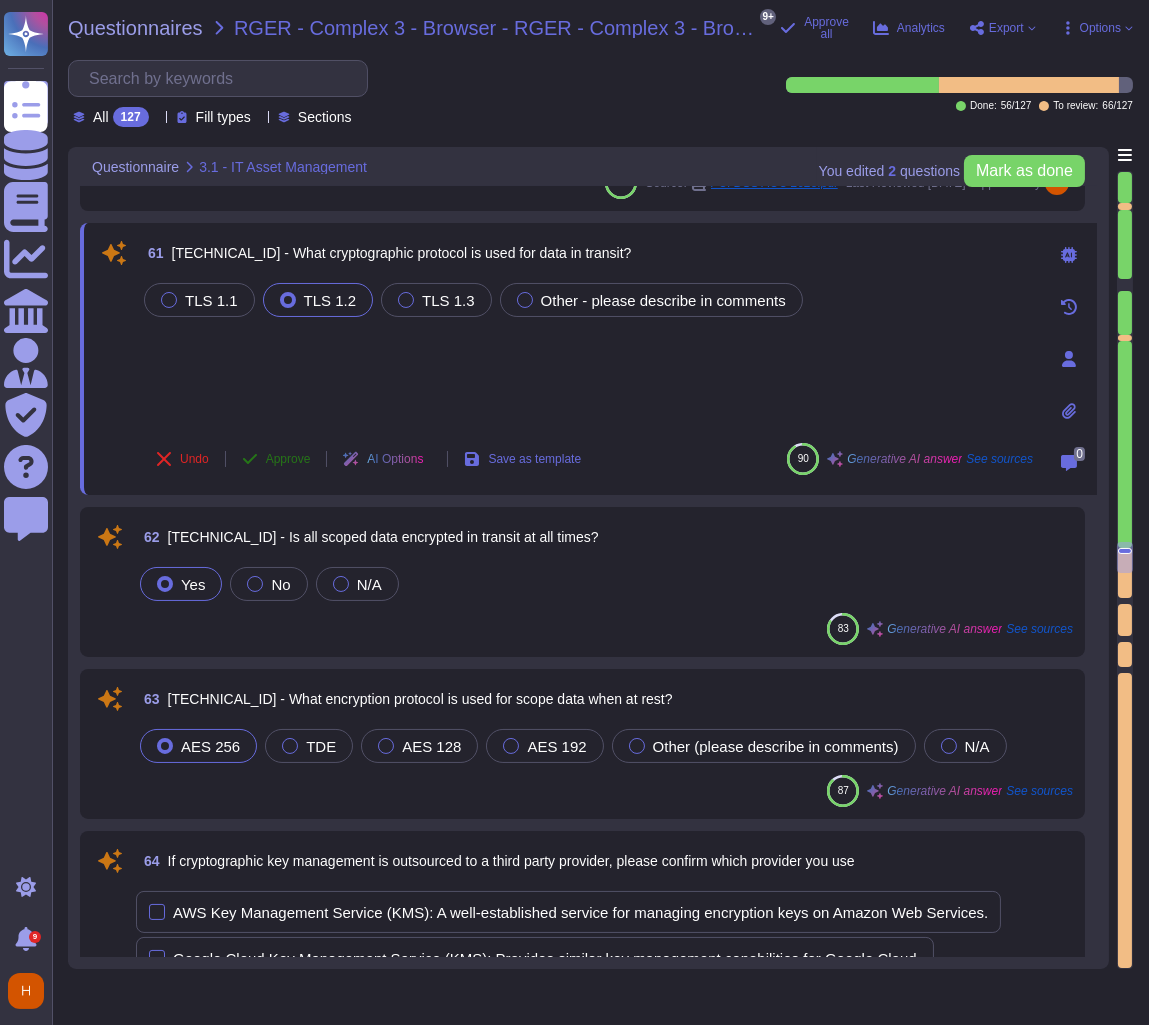 click on "Approve" at bounding box center [288, 459] 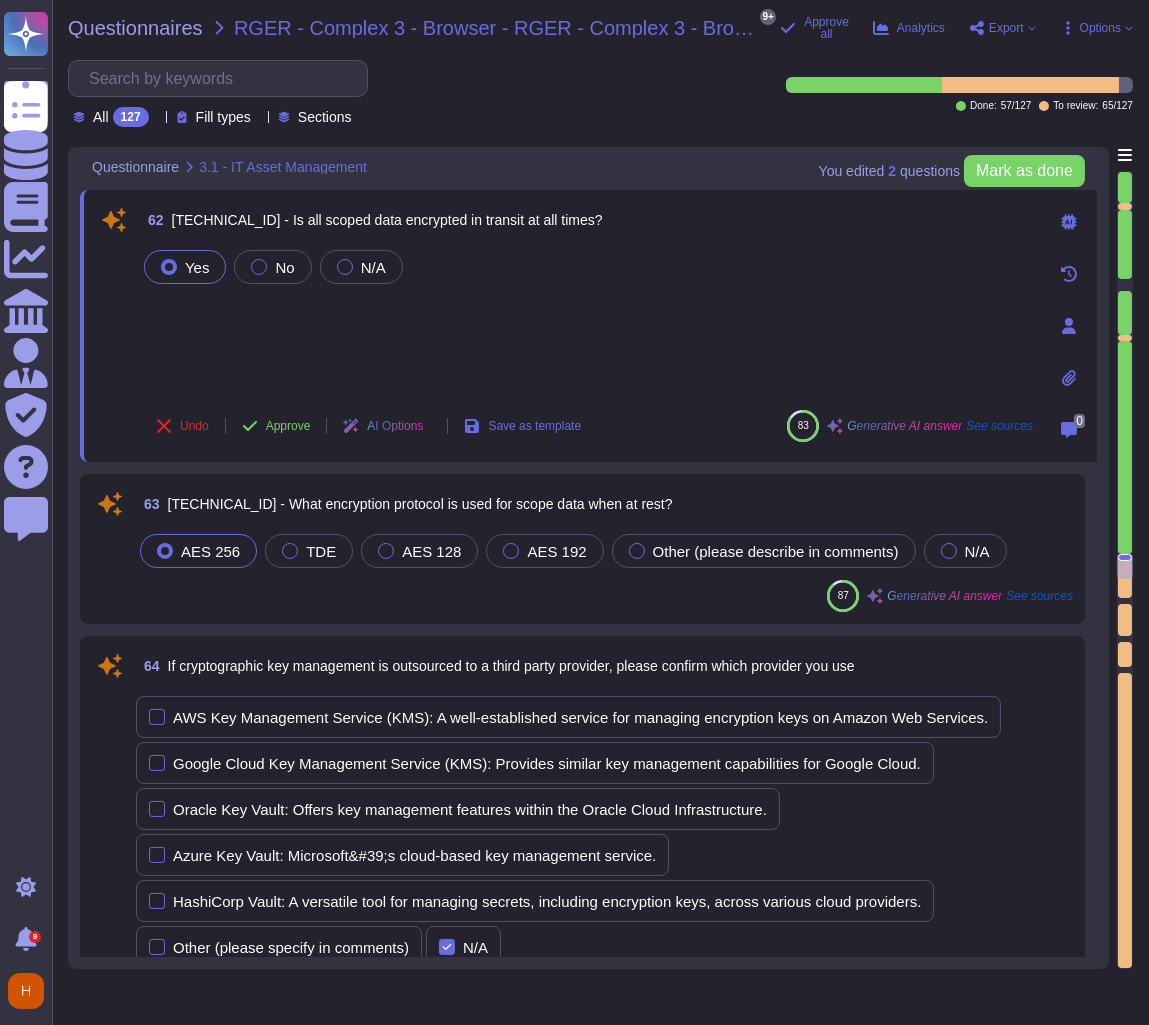 scroll, scrollTop: 12878, scrollLeft: 0, axis: vertical 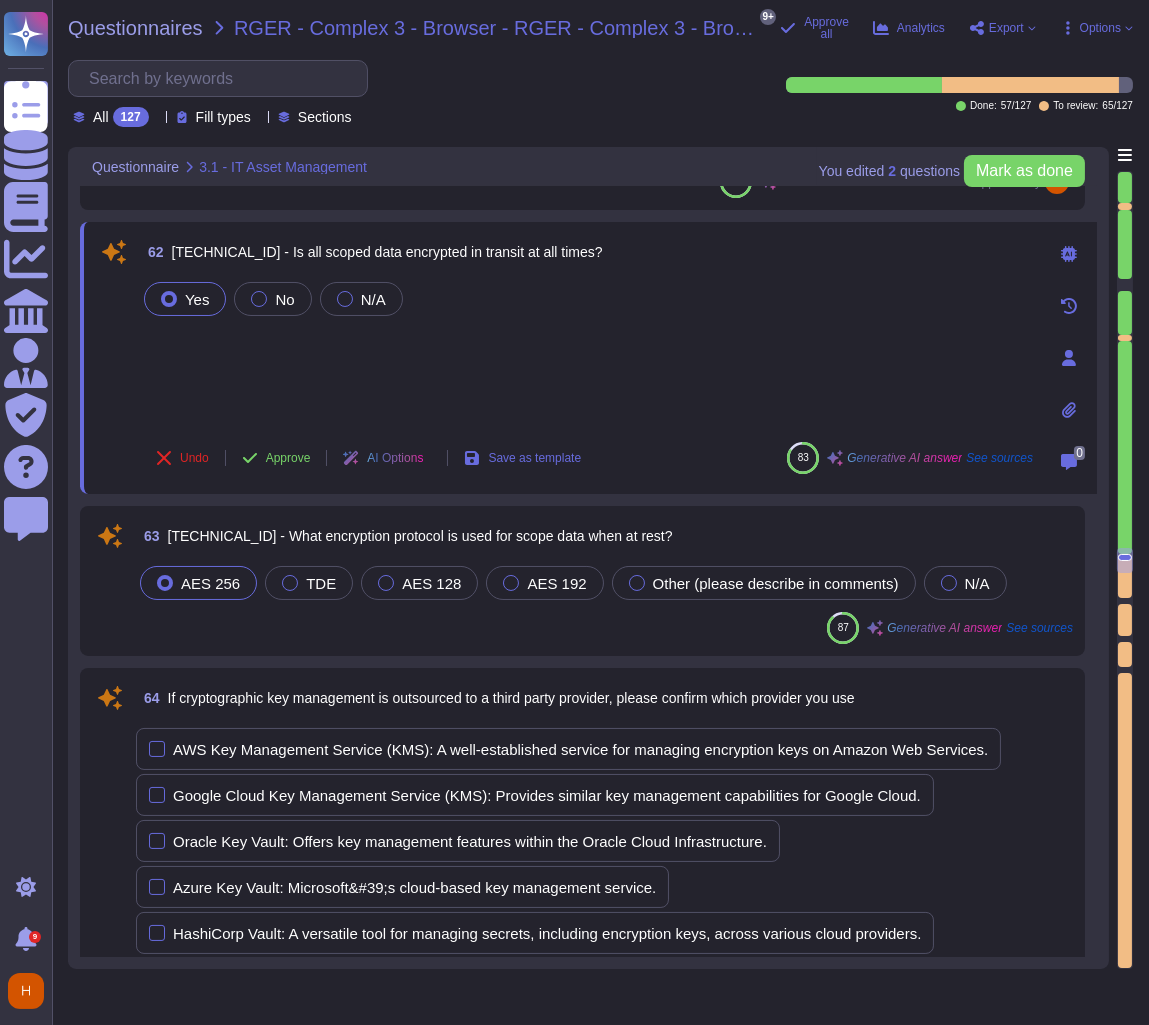 click on "Approve" at bounding box center [288, 458] 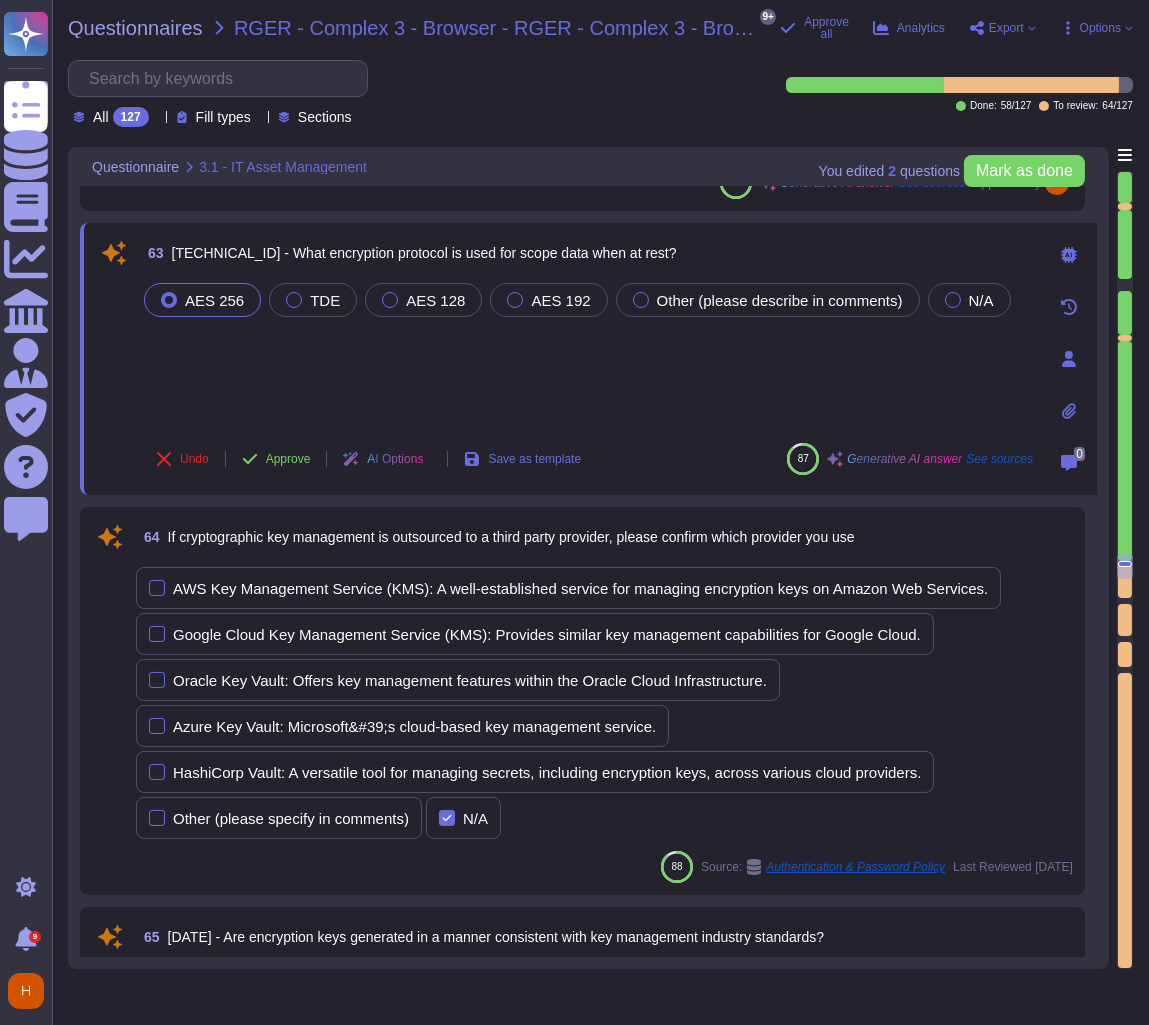 click on "Approve" at bounding box center (288, 459) 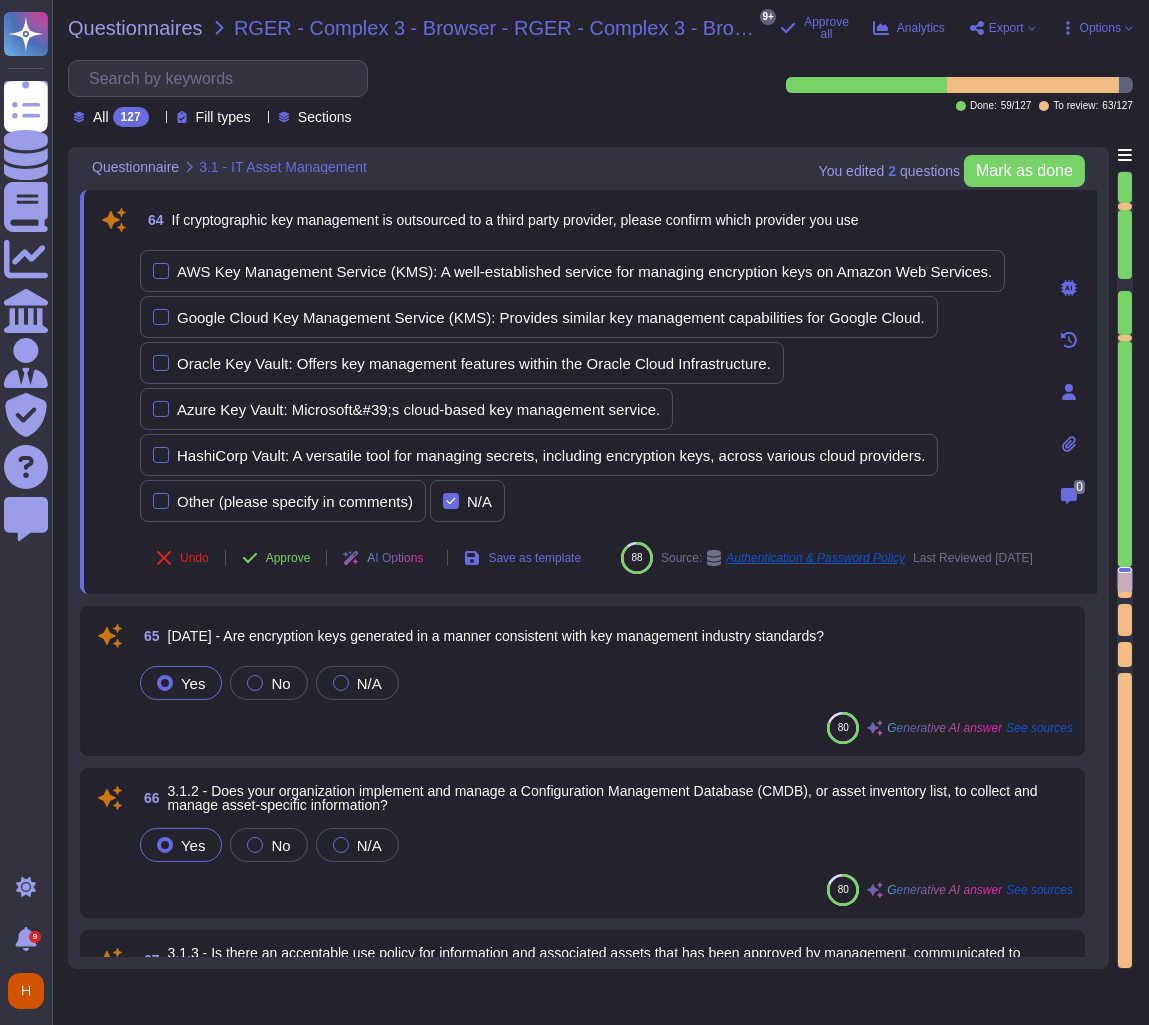 scroll, scrollTop: 13186, scrollLeft: 0, axis: vertical 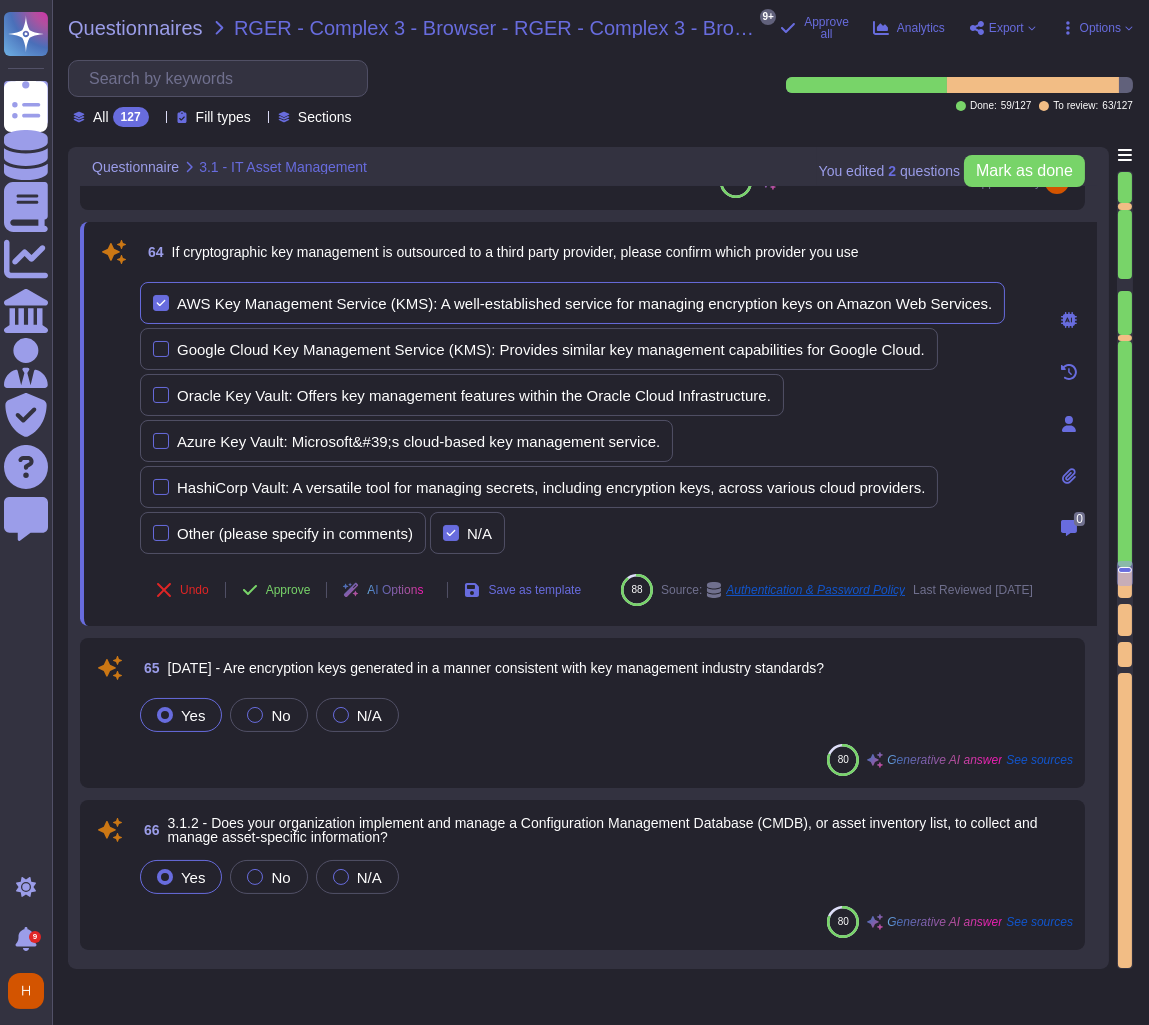 click on "AWS Key Management Service (KMS): A well-established service for managing encryption keys on Amazon Web Services." at bounding box center (572, 303) 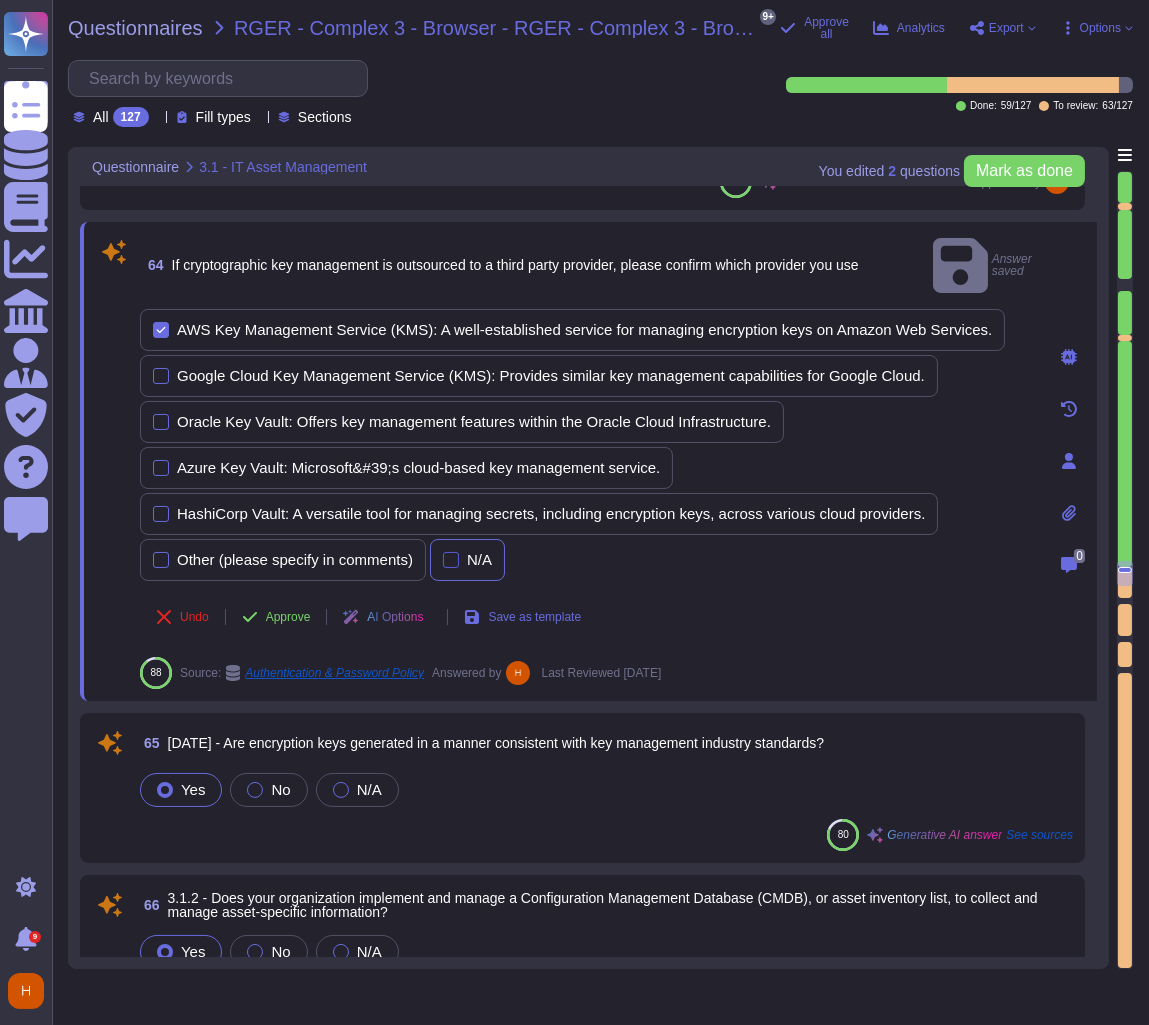 click on "N/A" at bounding box center [467, 560] 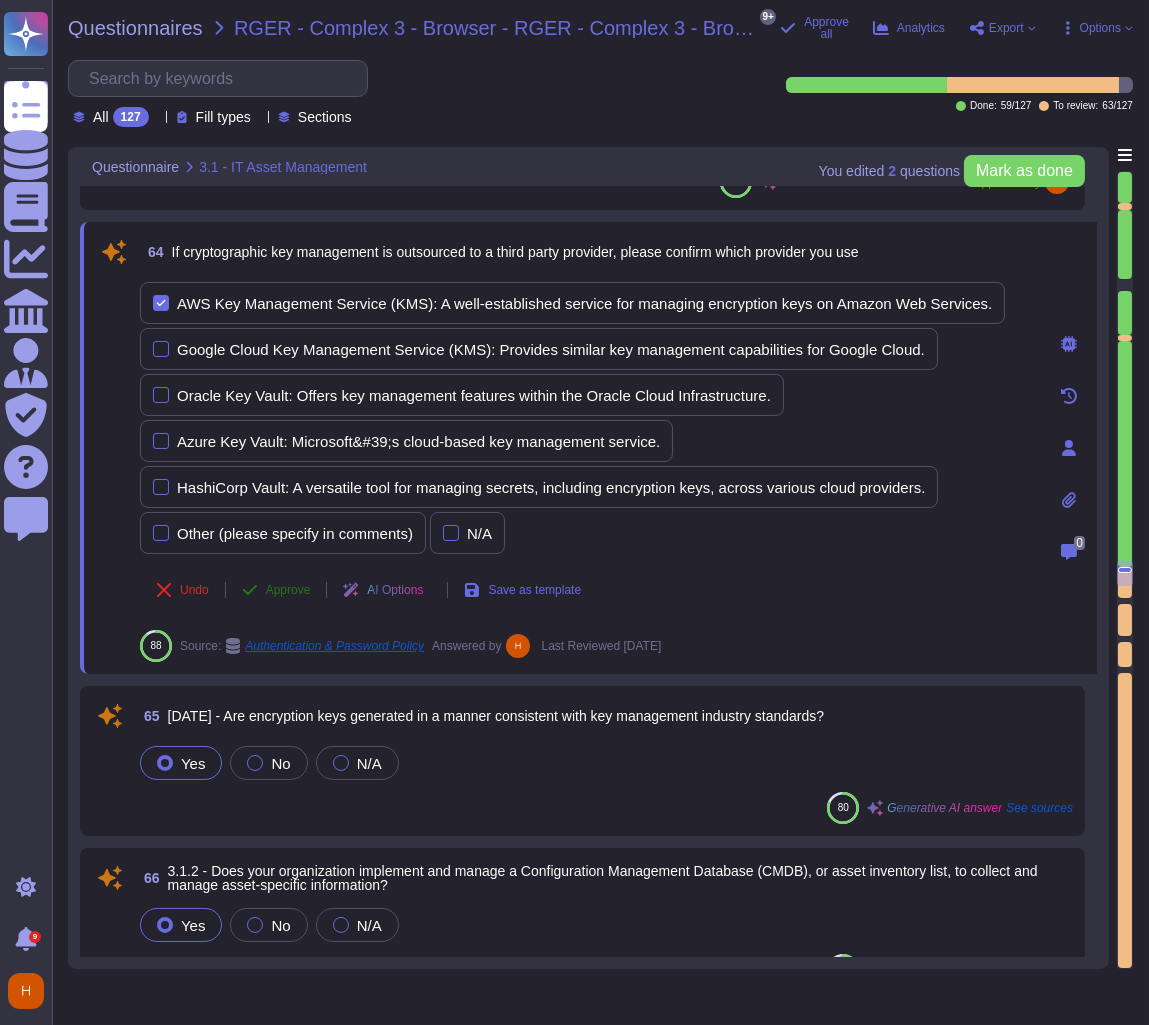 click on "Approve" at bounding box center [288, 590] 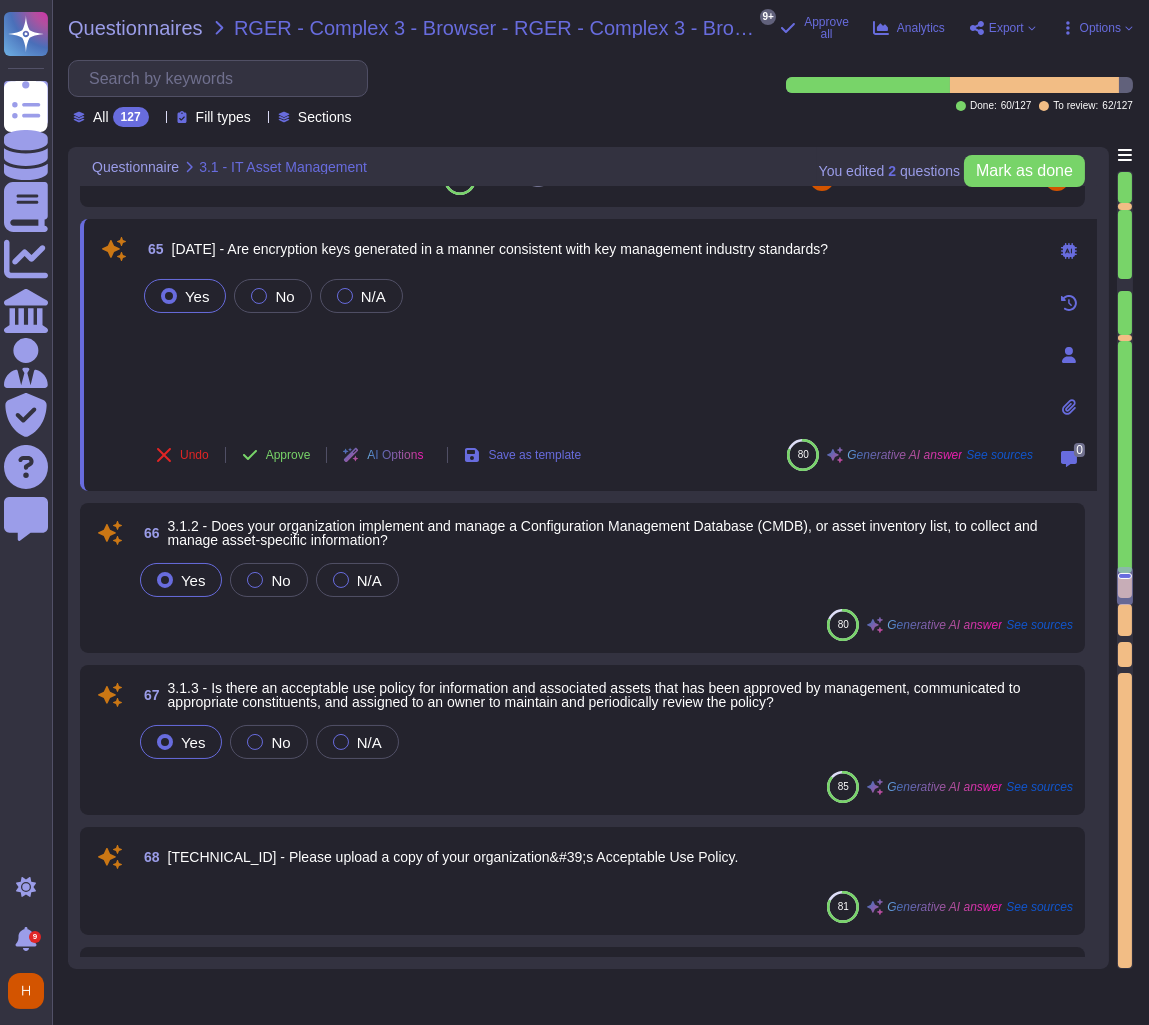 scroll, scrollTop: 13572, scrollLeft: 0, axis: vertical 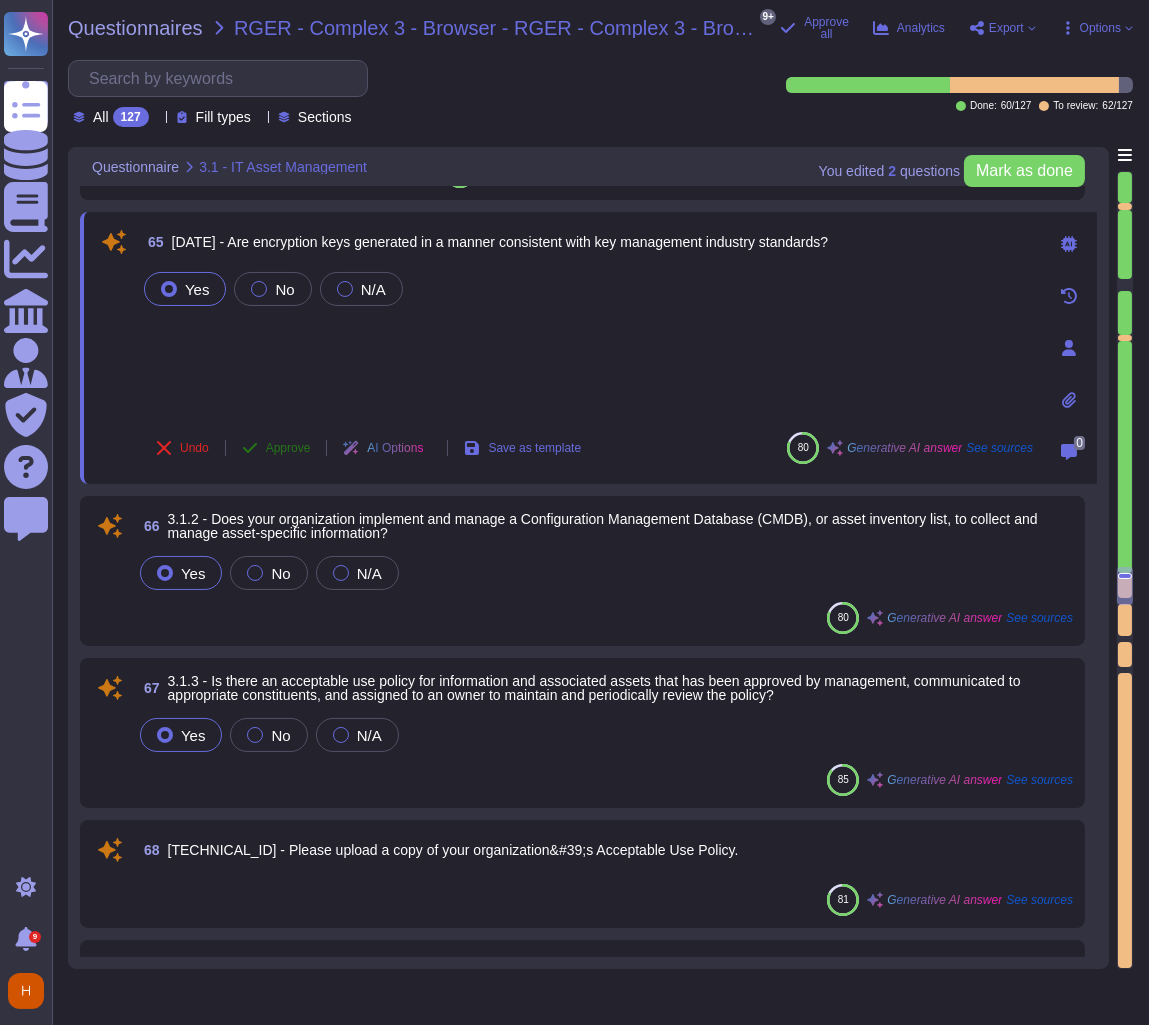 click on "Approve" at bounding box center (276, 448) 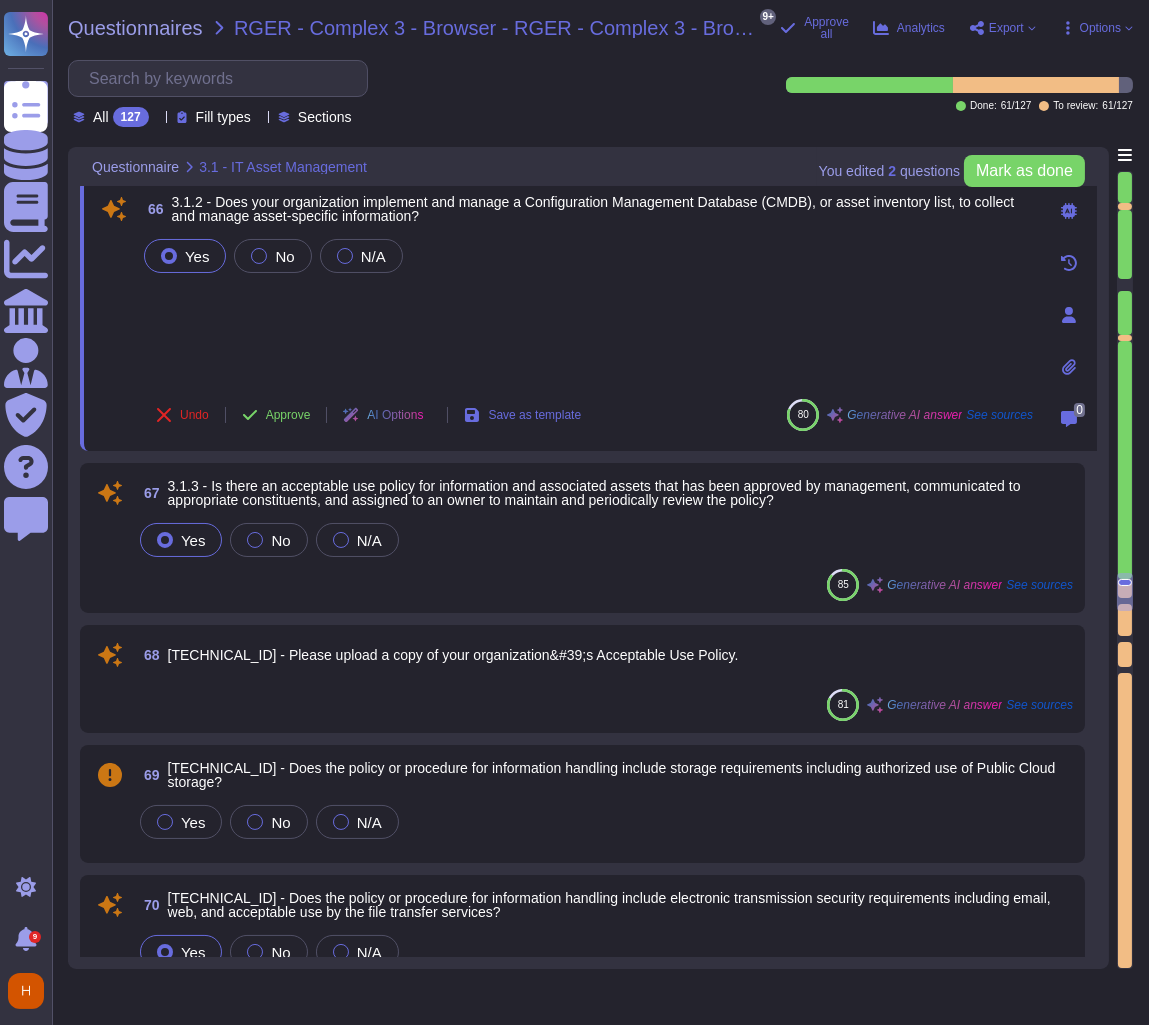 scroll, scrollTop: 13727, scrollLeft: 0, axis: vertical 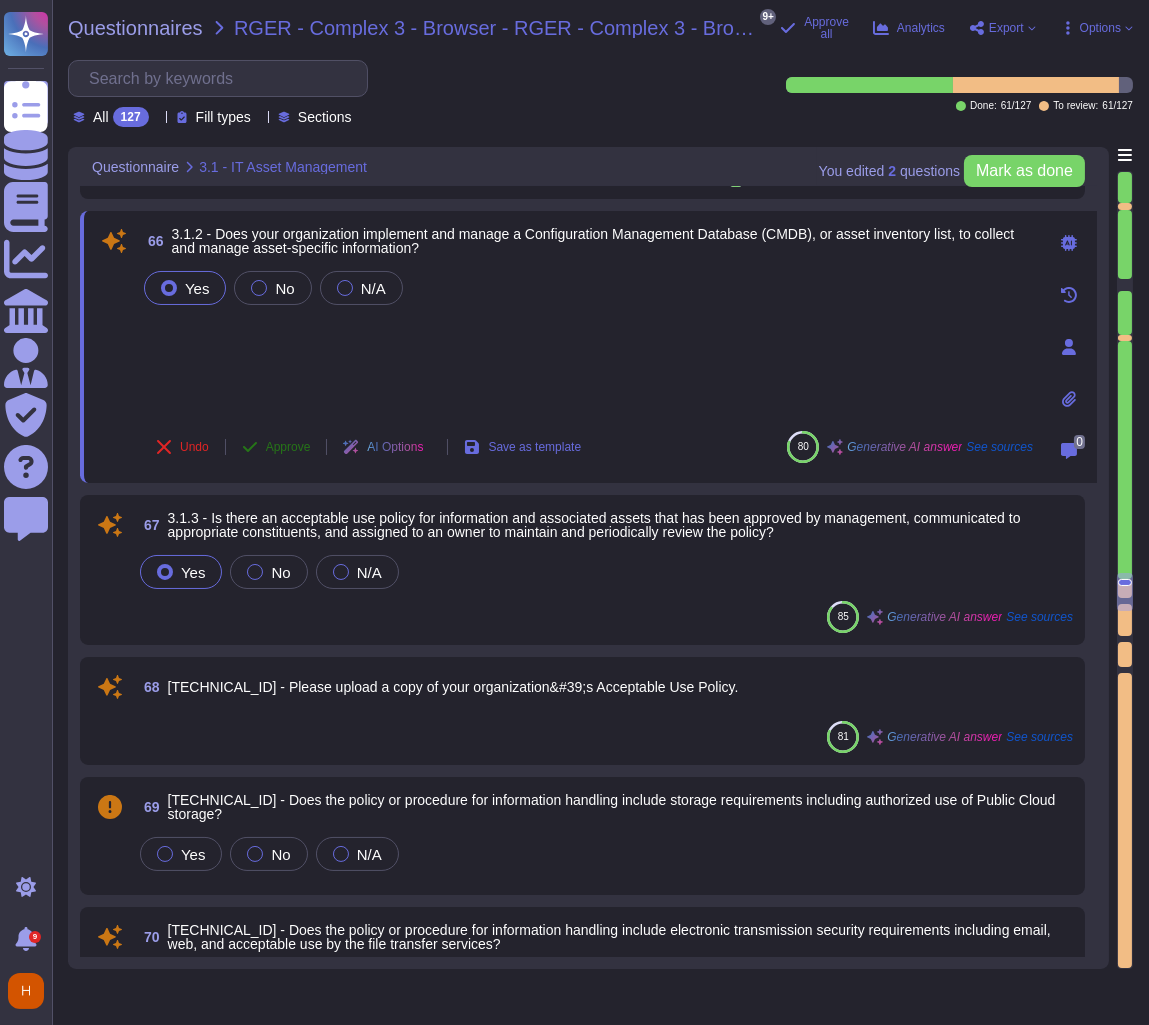 click on "Approve" at bounding box center [288, 447] 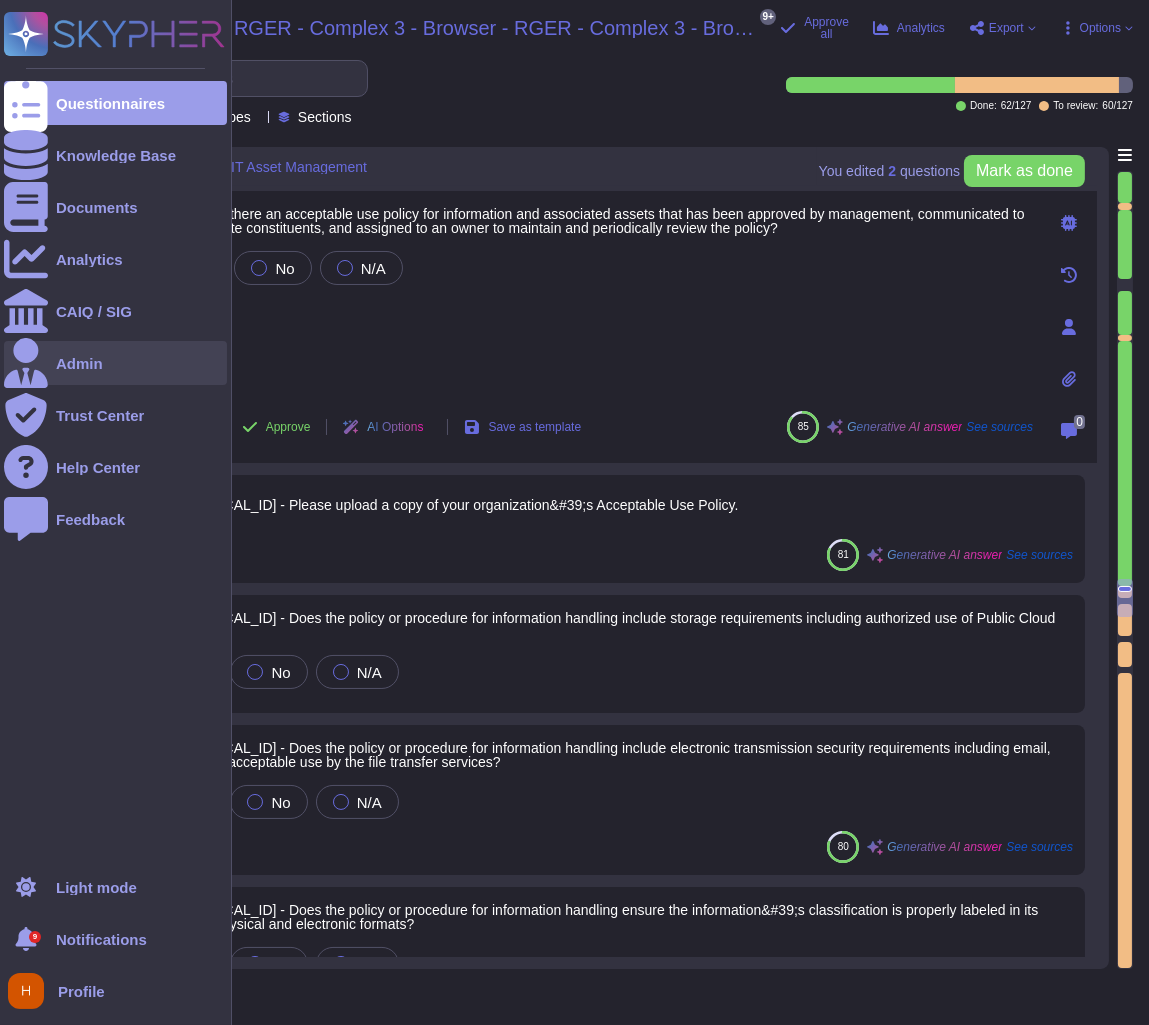scroll, scrollTop: 13880, scrollLeft: 0, axis: vertical 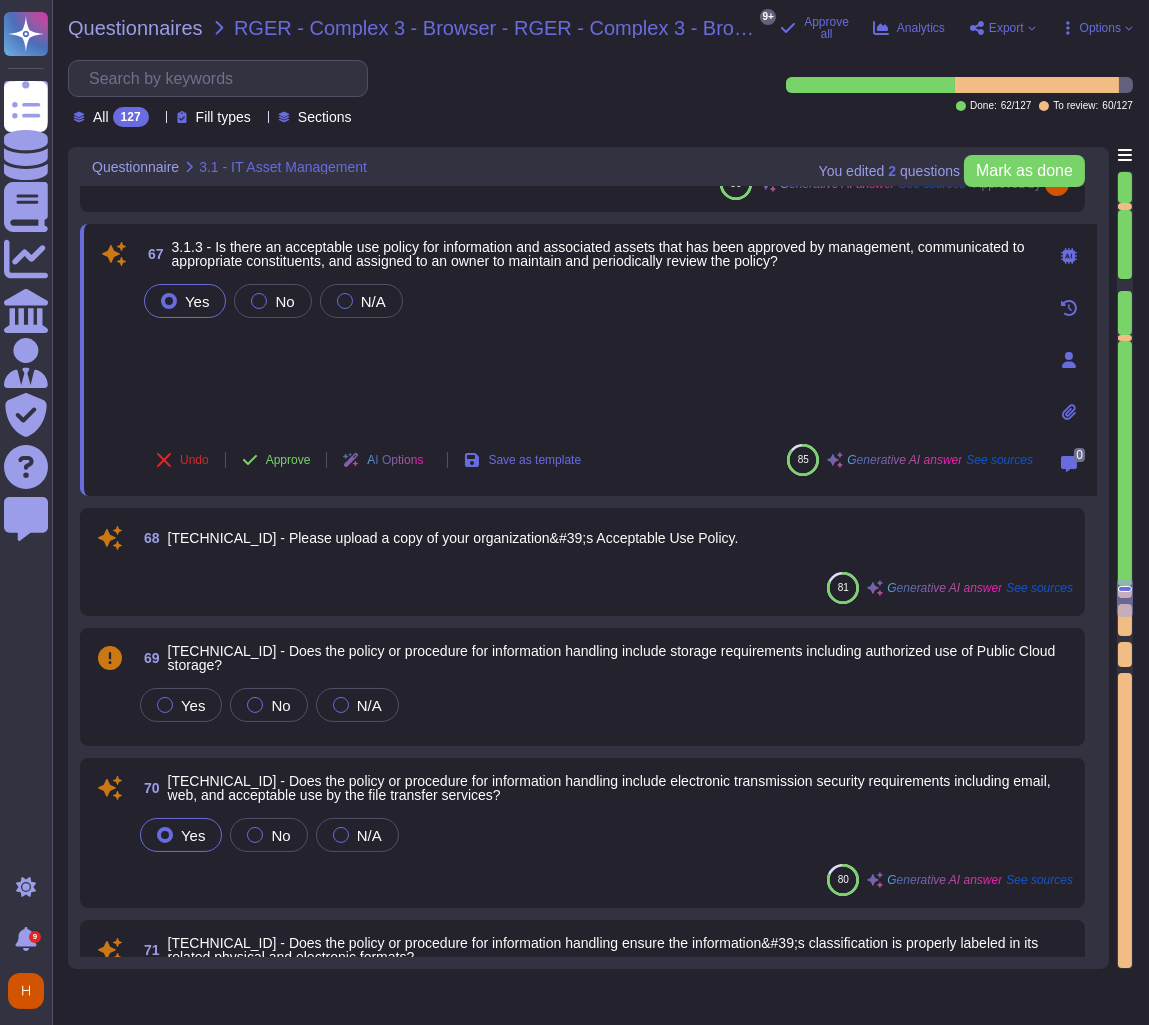 click on "Yes No N/A" at bounding box center (586, 354) 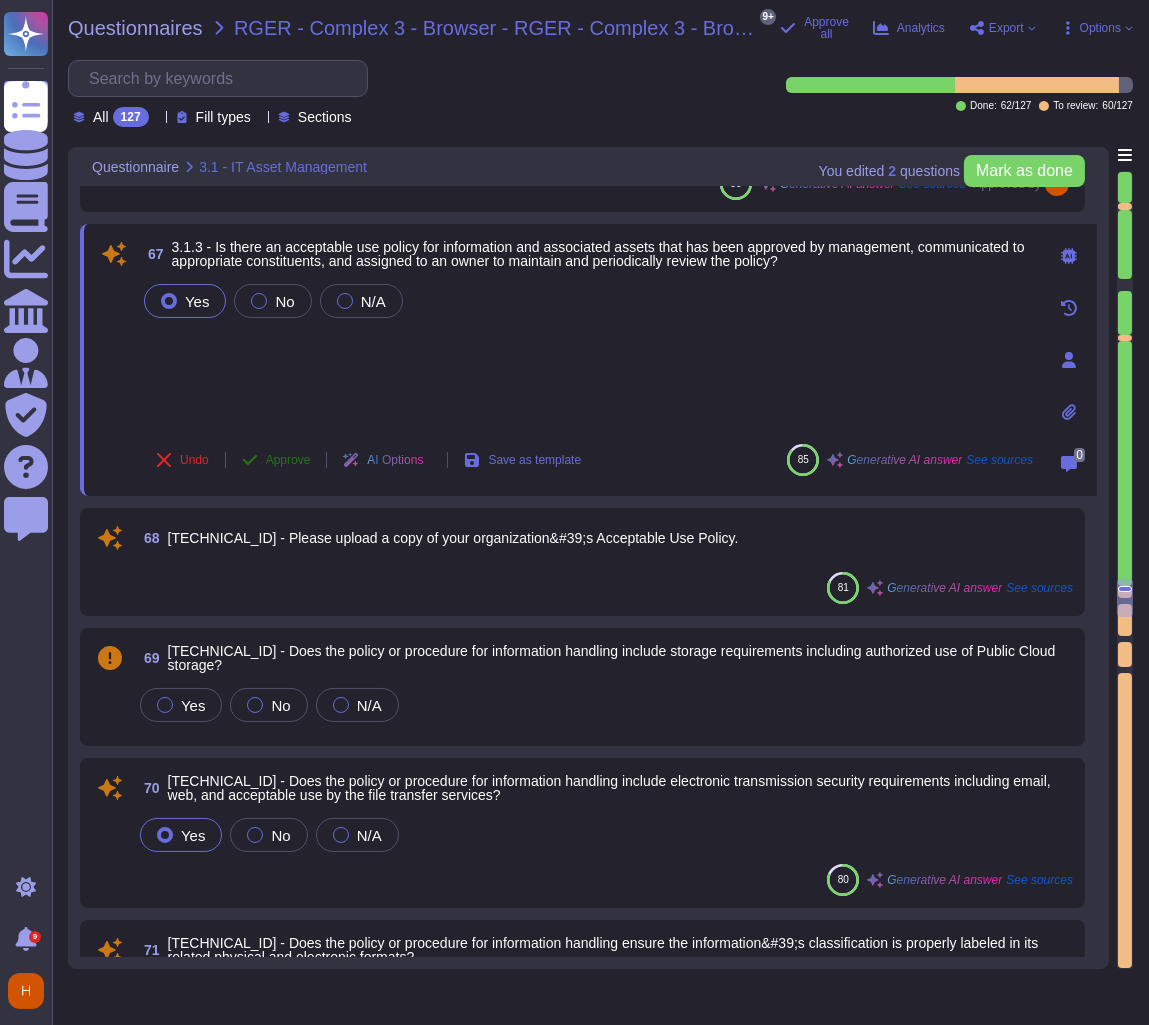 click on "Approve" at bounding box center (276, 460) 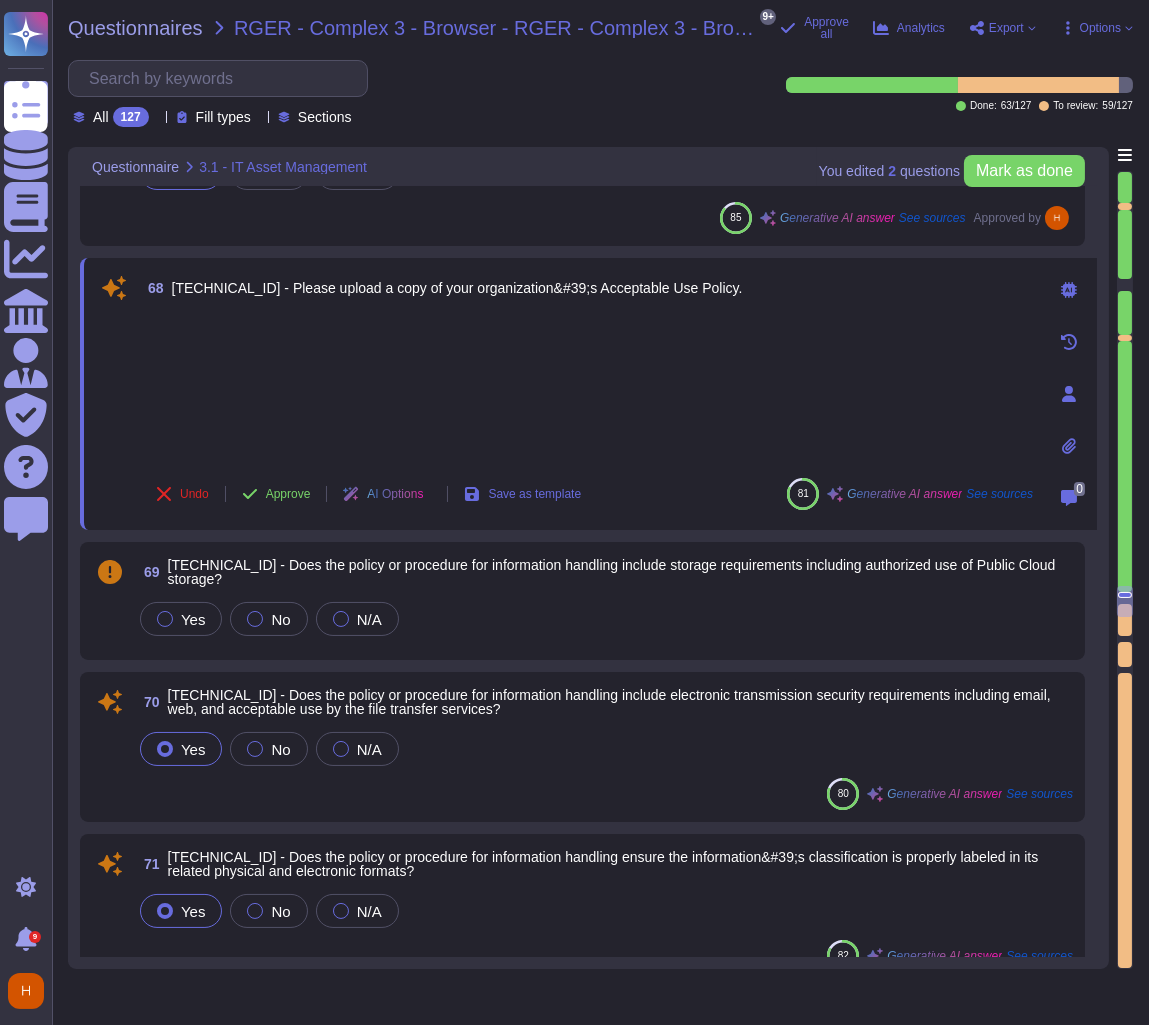 click on "Undo Approve AI Options Save as template" at bounding box center [368, 494] 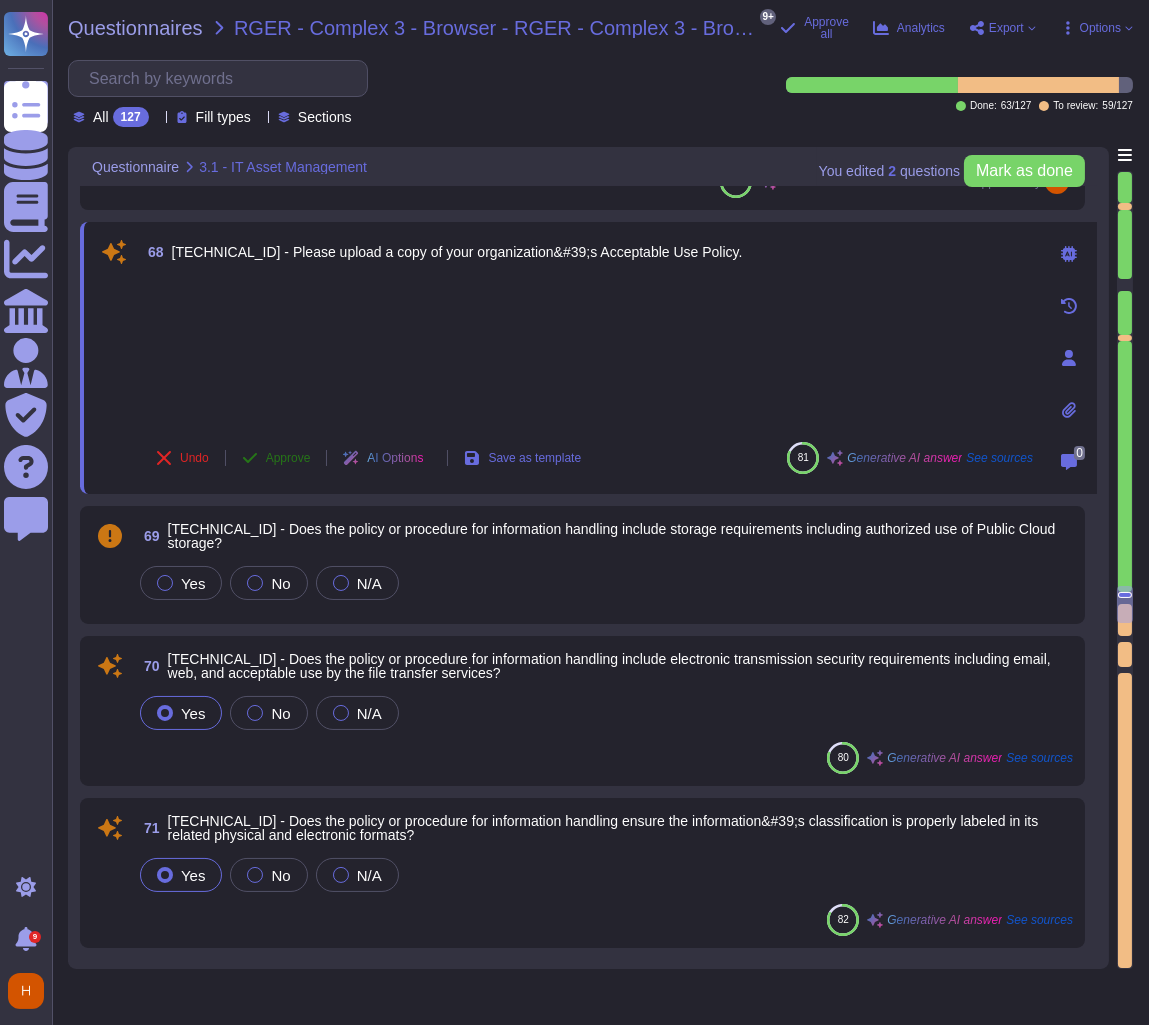 click on "Approve" at bounding box center (276, 458) 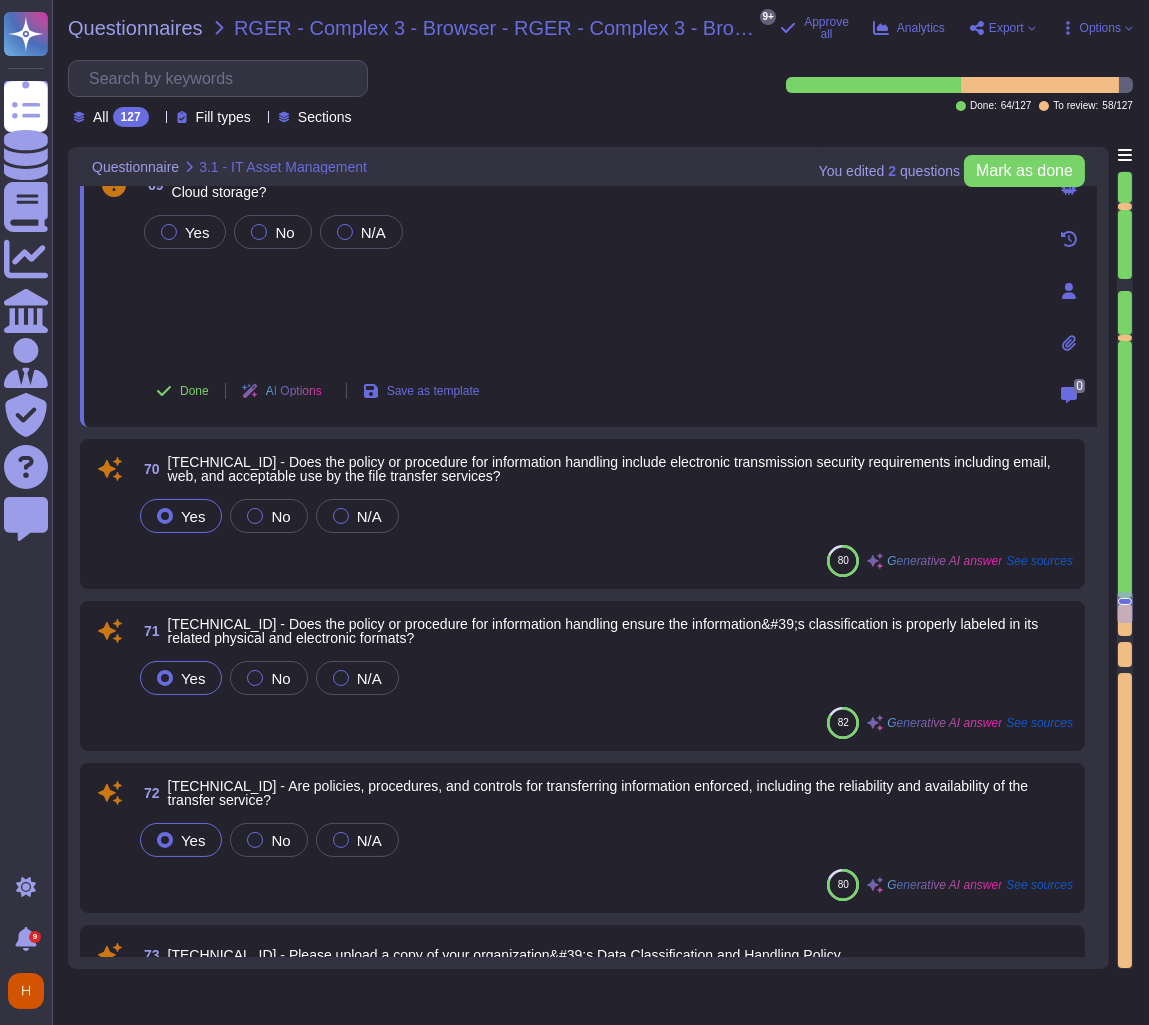 scroll, scrollTop: 14147, scrollLeft: 0, axis: vertical 